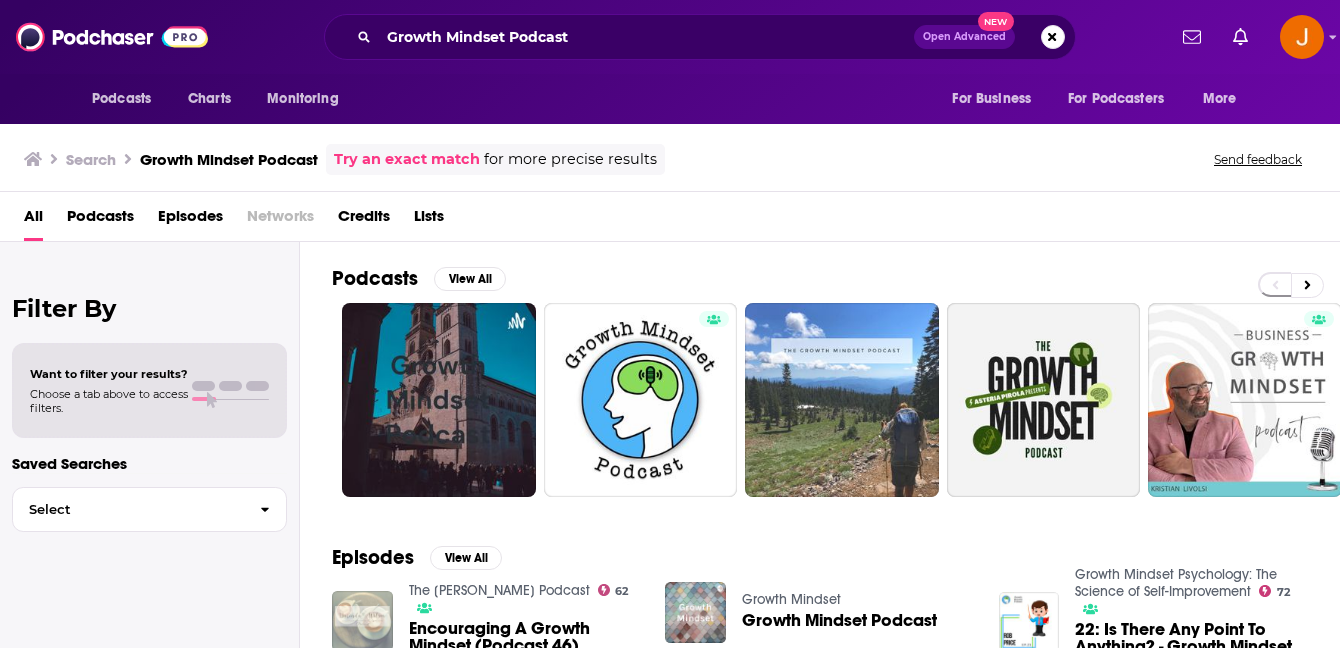 scroll, scrollTop: 0, scrollLeft: 0, axis: both 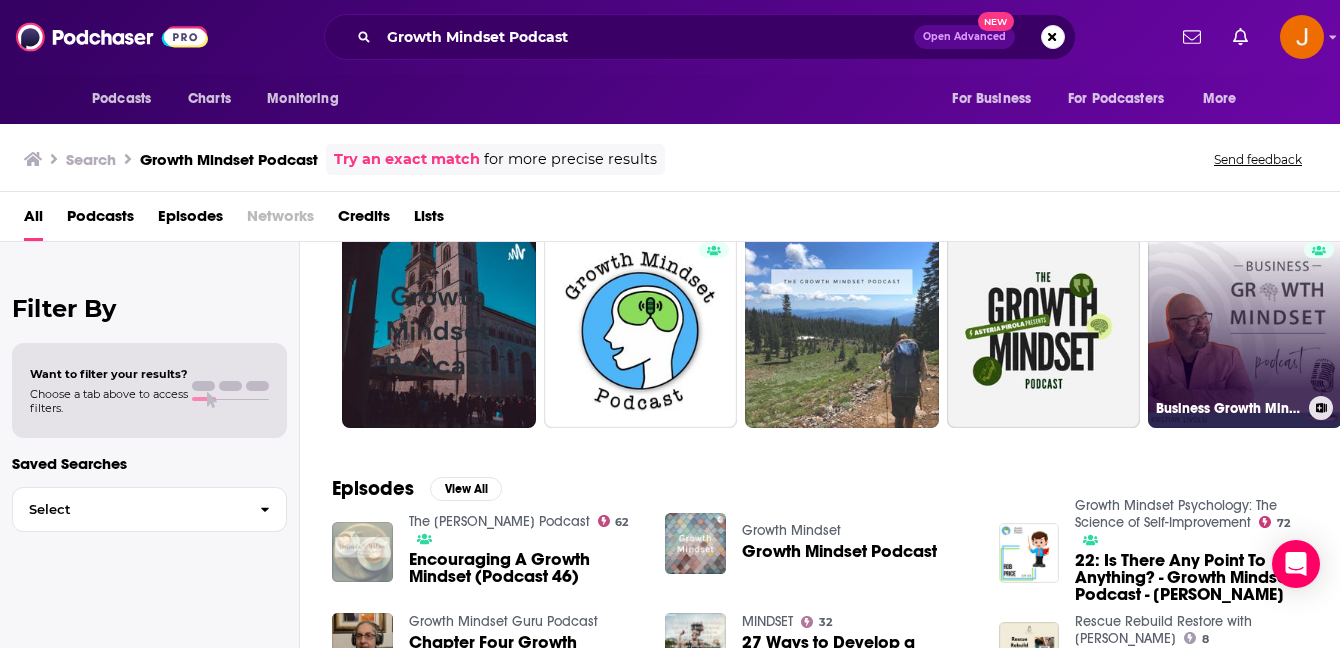 click on "Business Growth Mindset Podcast" at bounding box center [1245, 331] 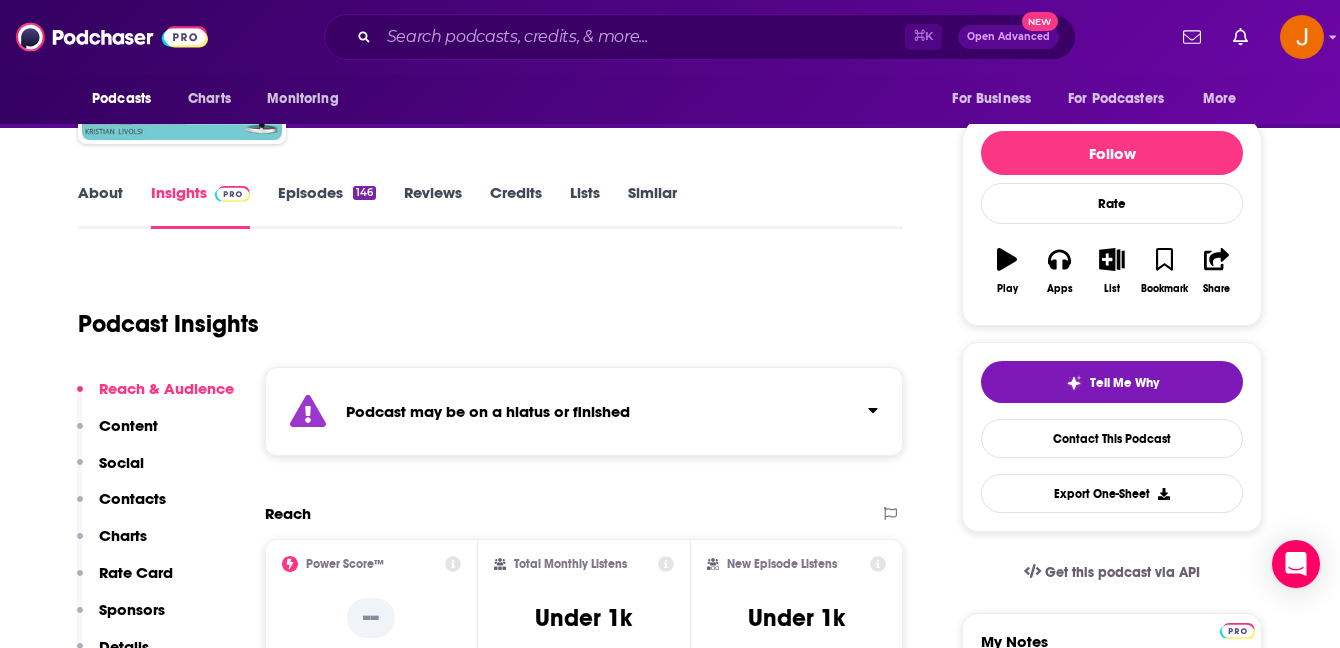 scroll, scrollTop: 0, scrollLeft: 0, axis: both 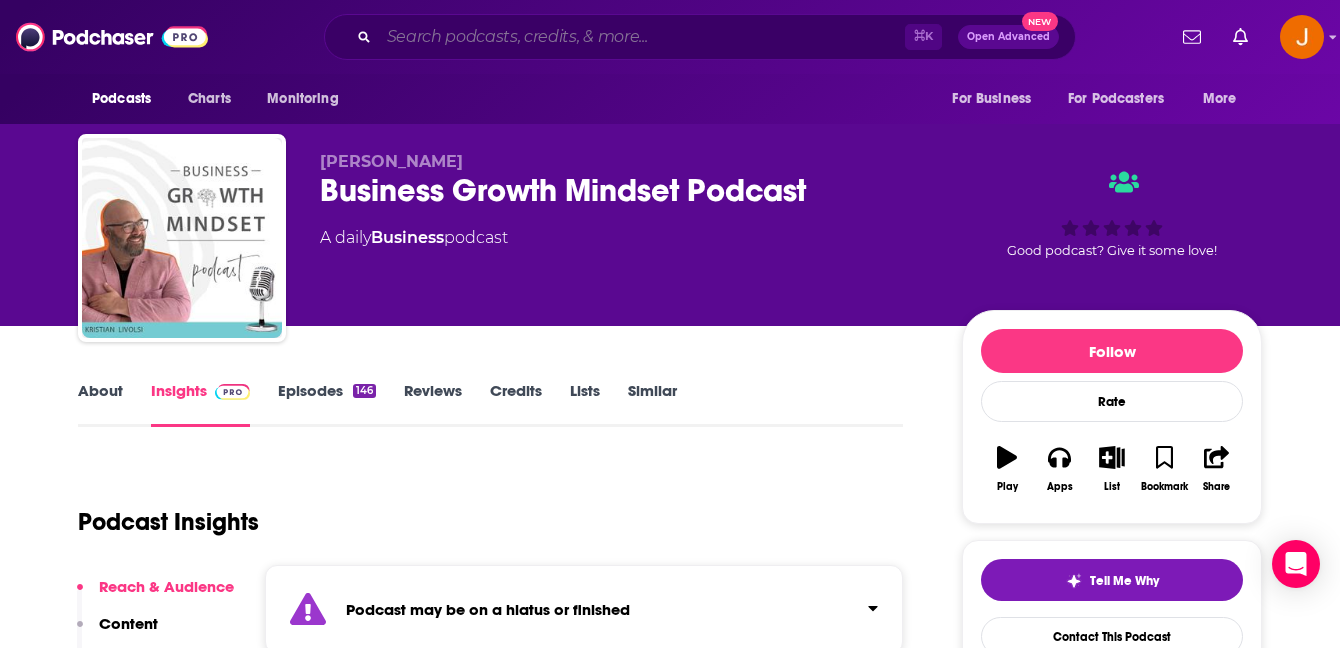 click at bounding box center [642, 37] 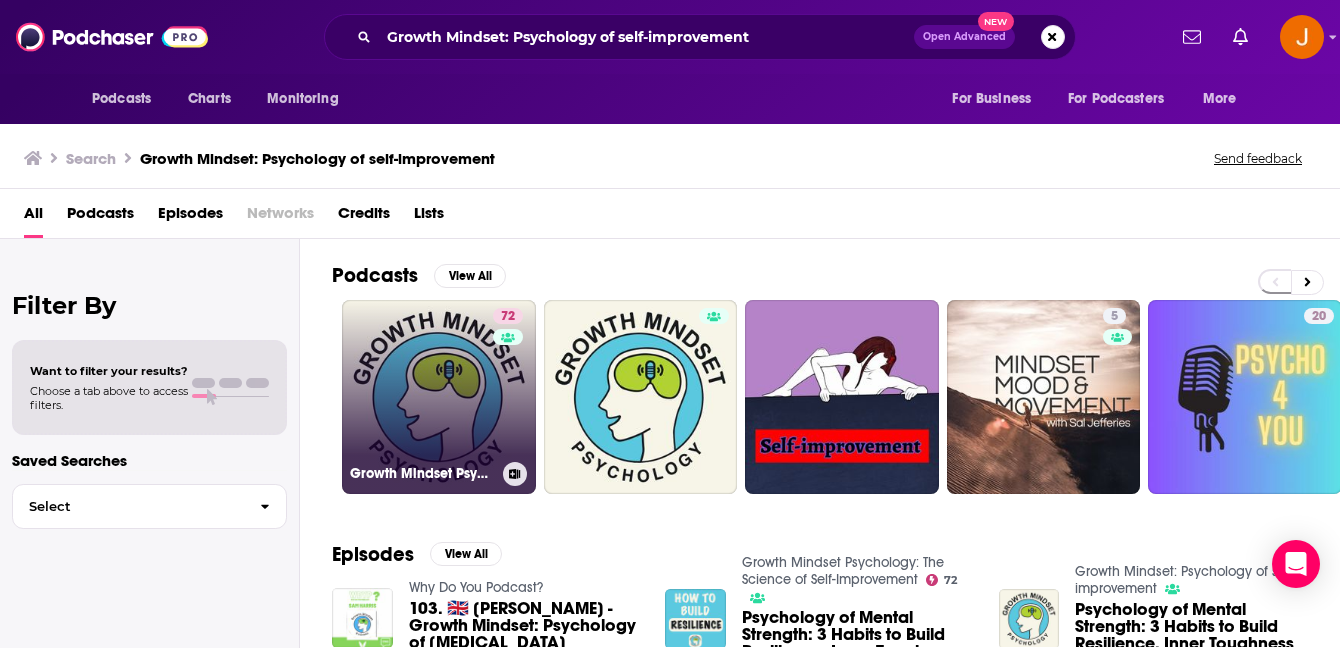 click on "72 Growth Mindset Psychology: The Science of Self-Improvement" at bounding box center [439, 397] 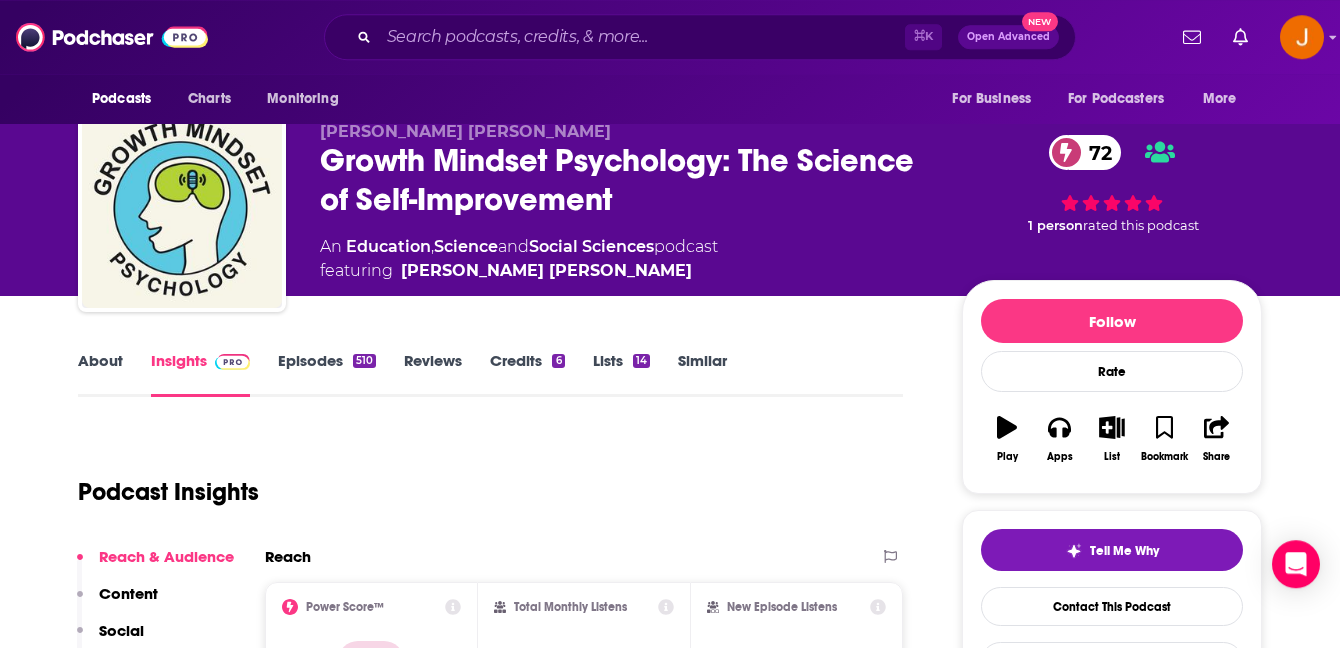 scroll, scrollTop: 34, scrollLeft: 0, axis: vertical 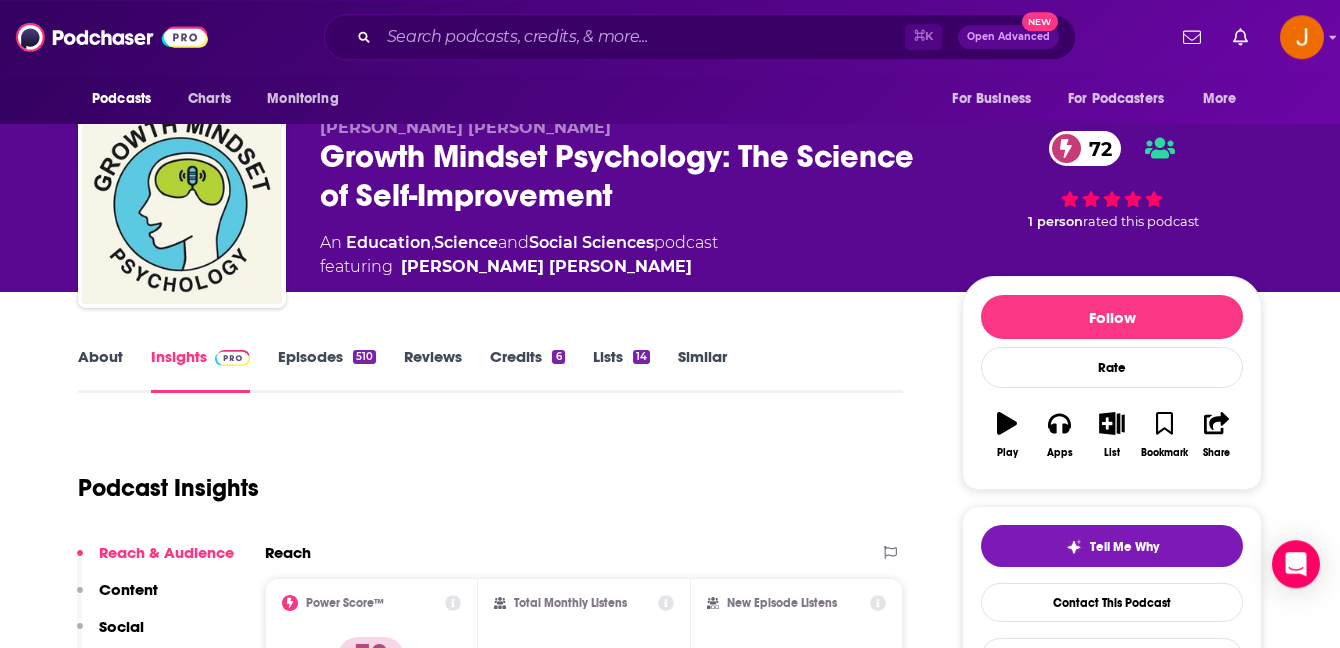 click on "Episodes 510" at bounding box center [327, 370] 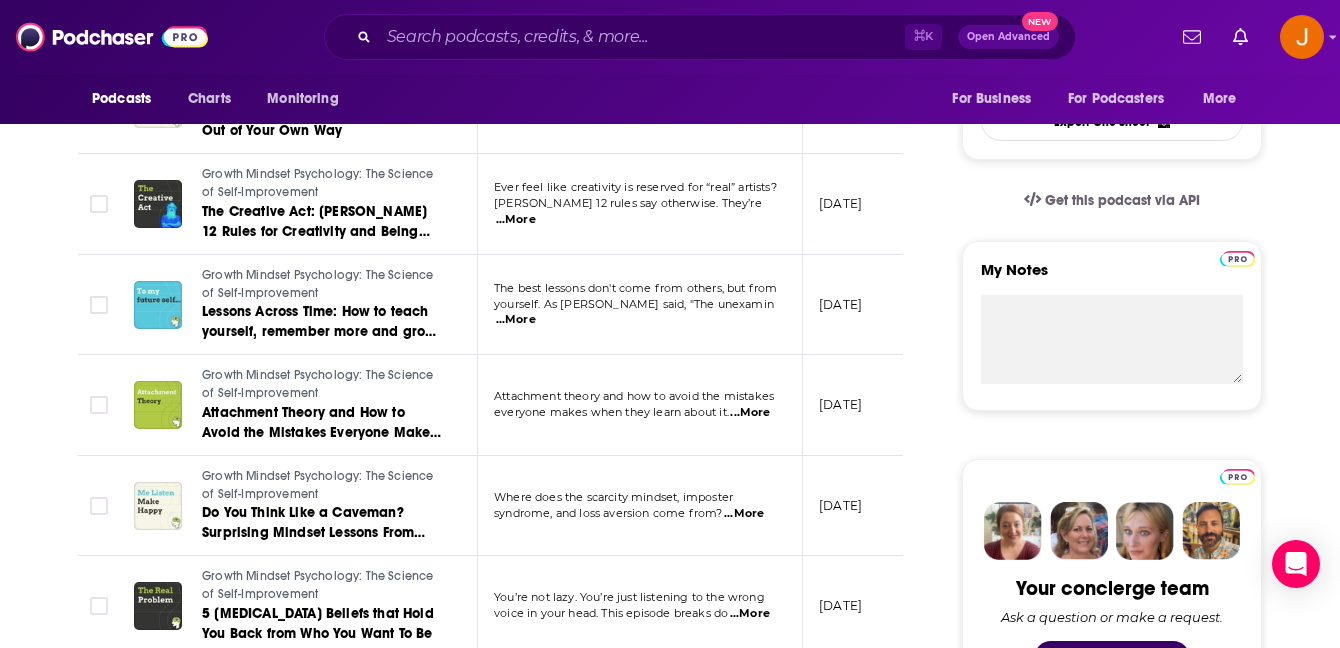 scroll, scrollTop: 574, scrollLeft: 0, axis: vertical 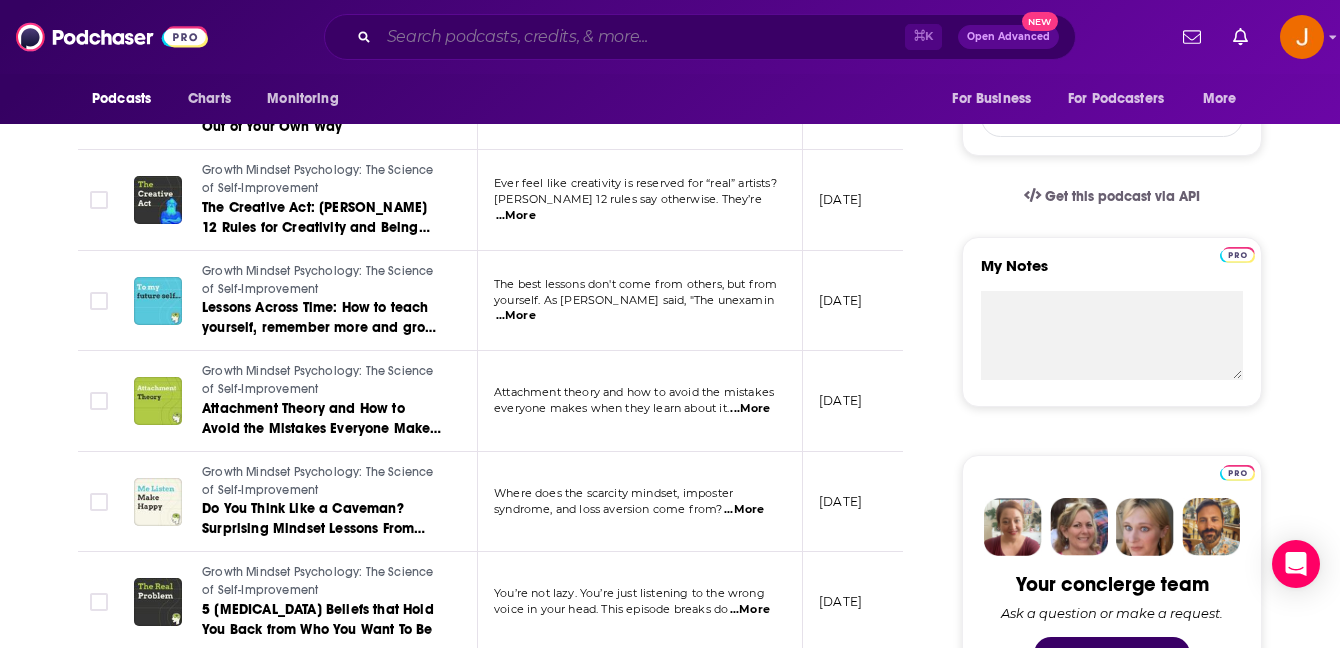 click at bounding box center [642, 37] 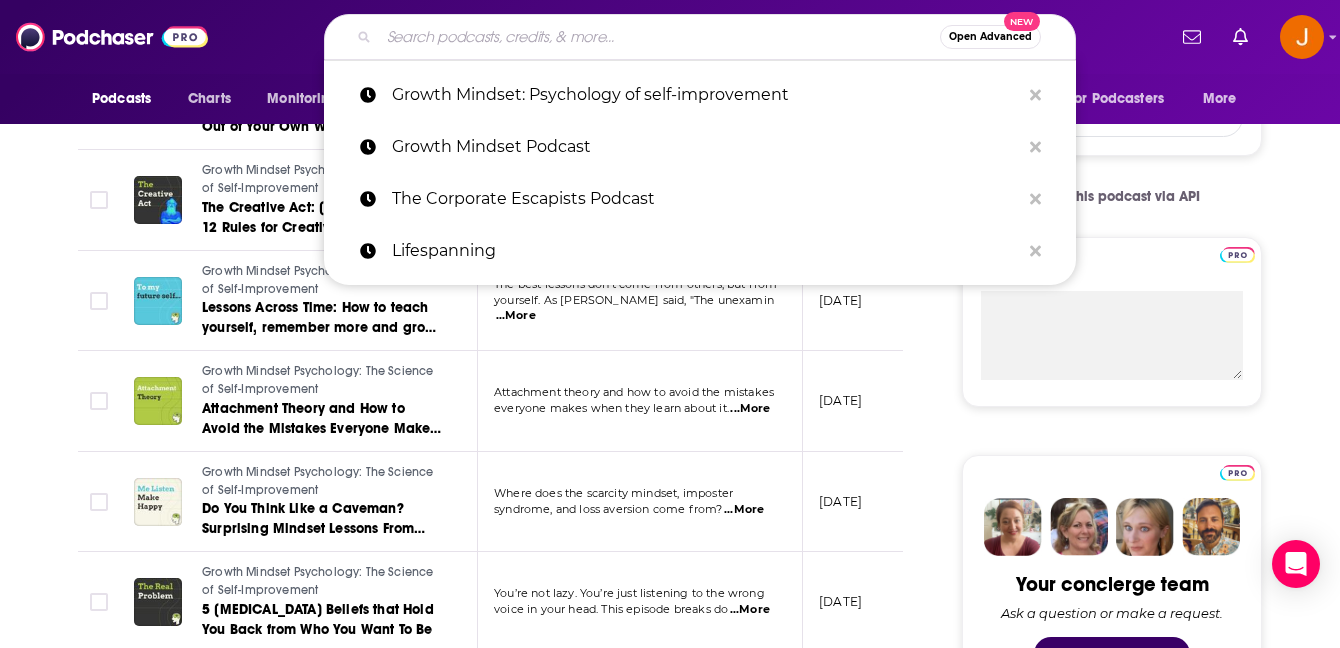 paste on "Hello 7" 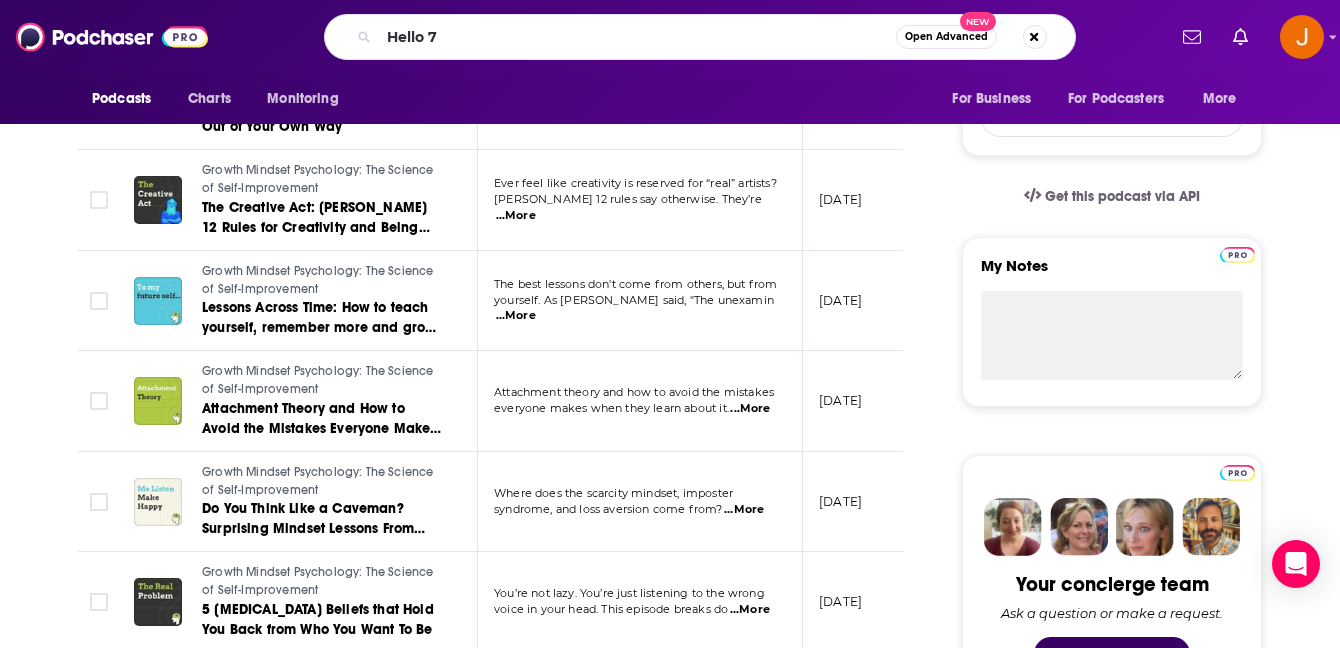 scroll, scrollTop: 0, scrollLeft: 0, axis: both 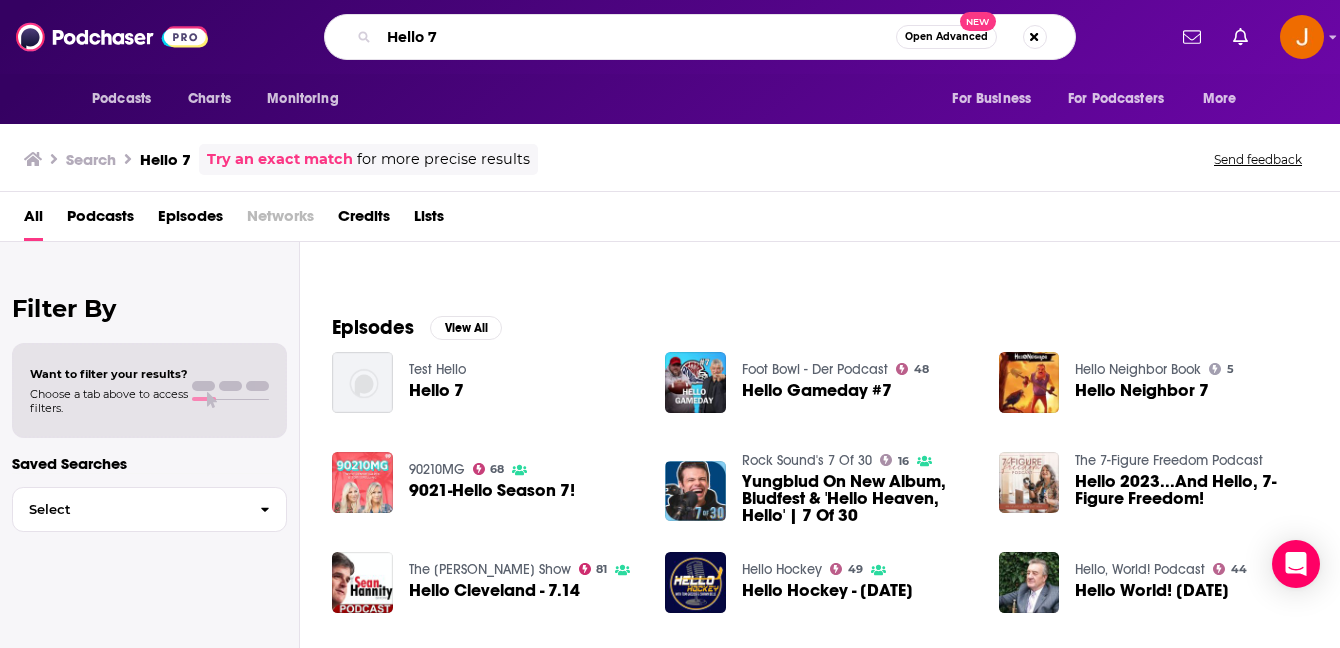 drag, startPoint x: 519, startPoint y: 45, endPoint x: 303, endPoint y: 35, distance: 216.23135 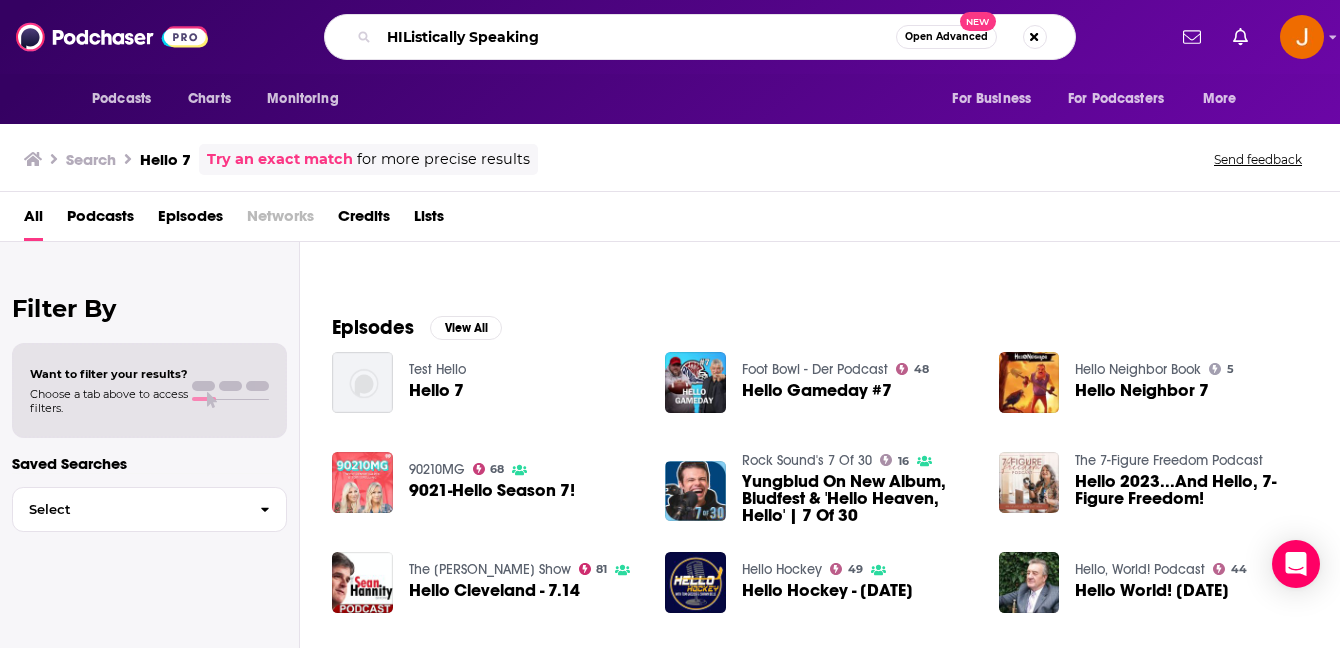 type on "HIListically Speaking" 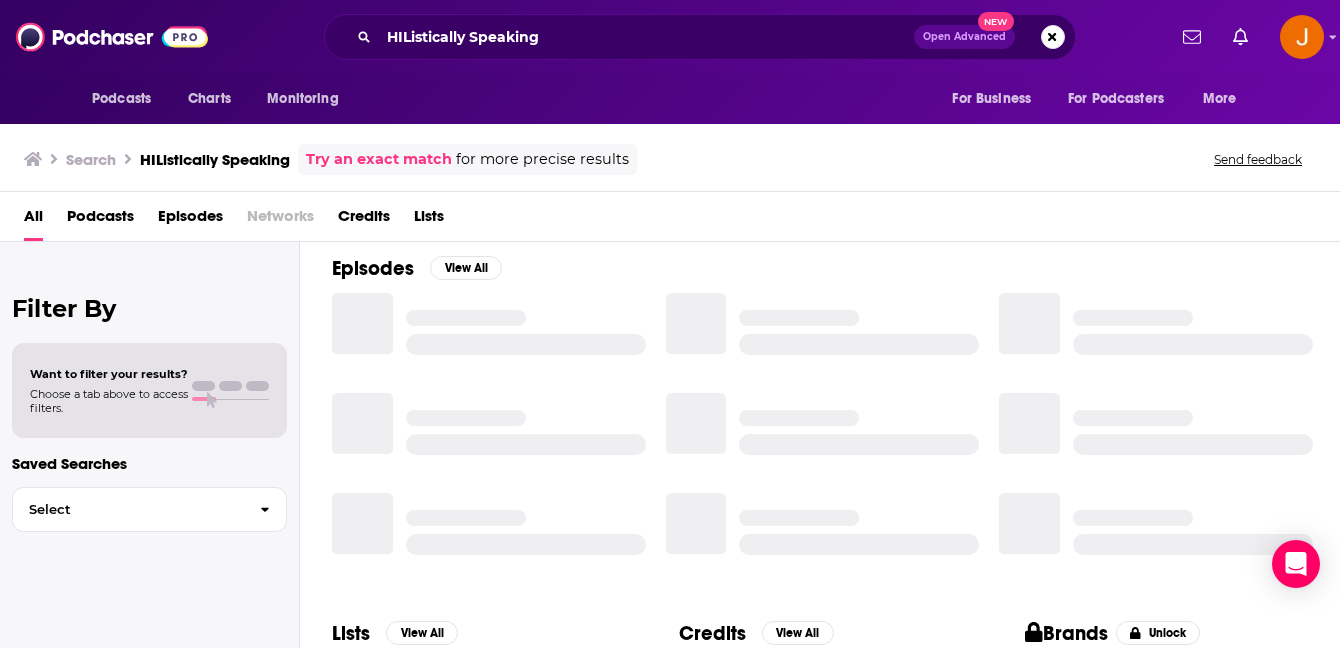 scroll, scrollTop: 289, scrollLeft: 0, axis: vertical 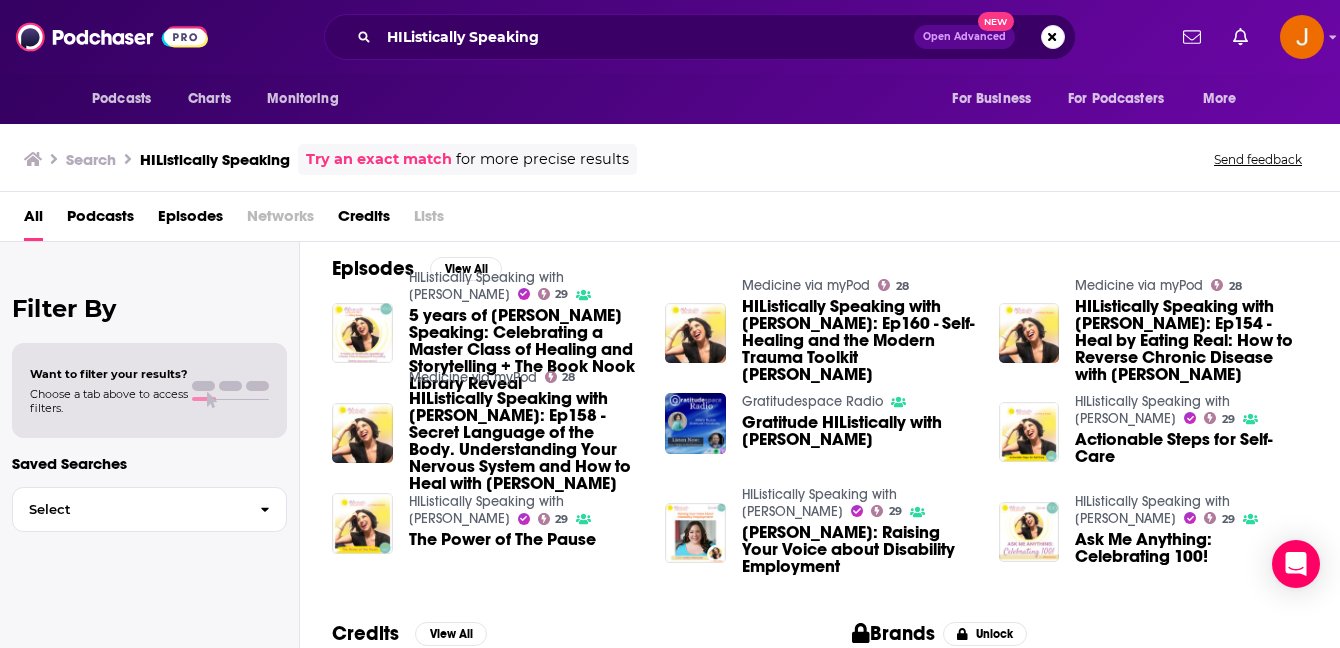 click on "HIListically Speaking with Hilary Russo" at bounding box center [486, 286] 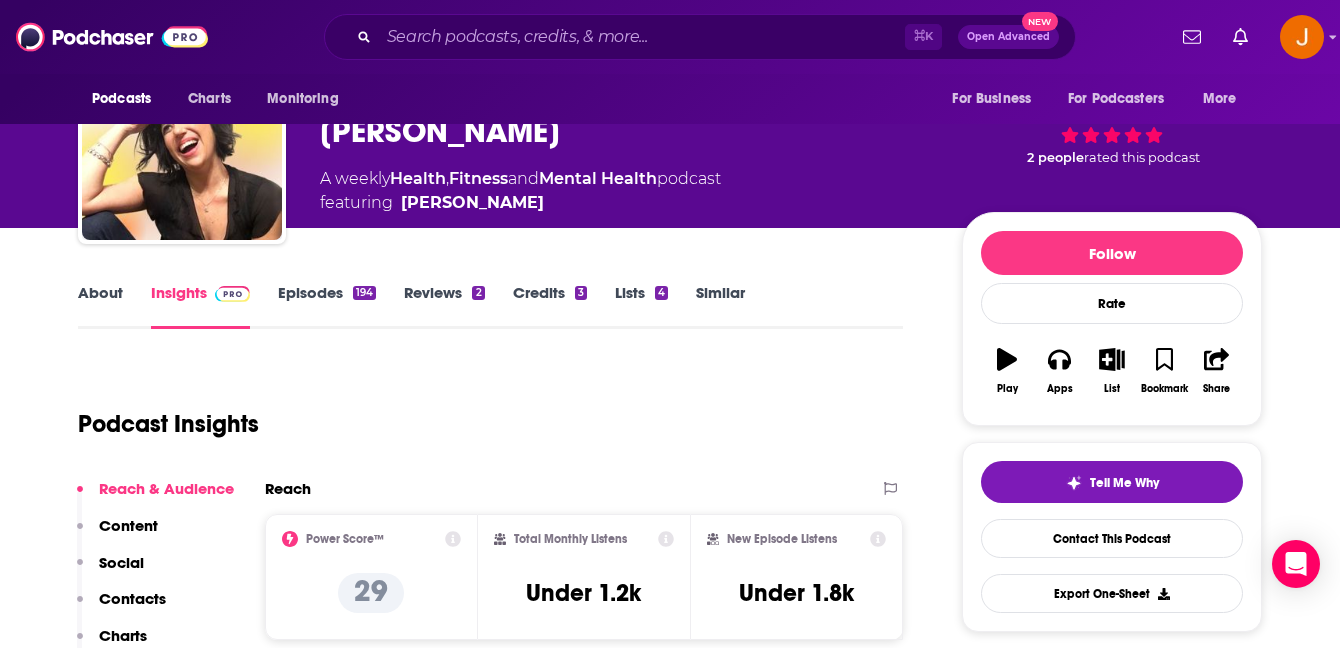 scroll, scrollTop: 0, scrollLeft: 0, axis: both 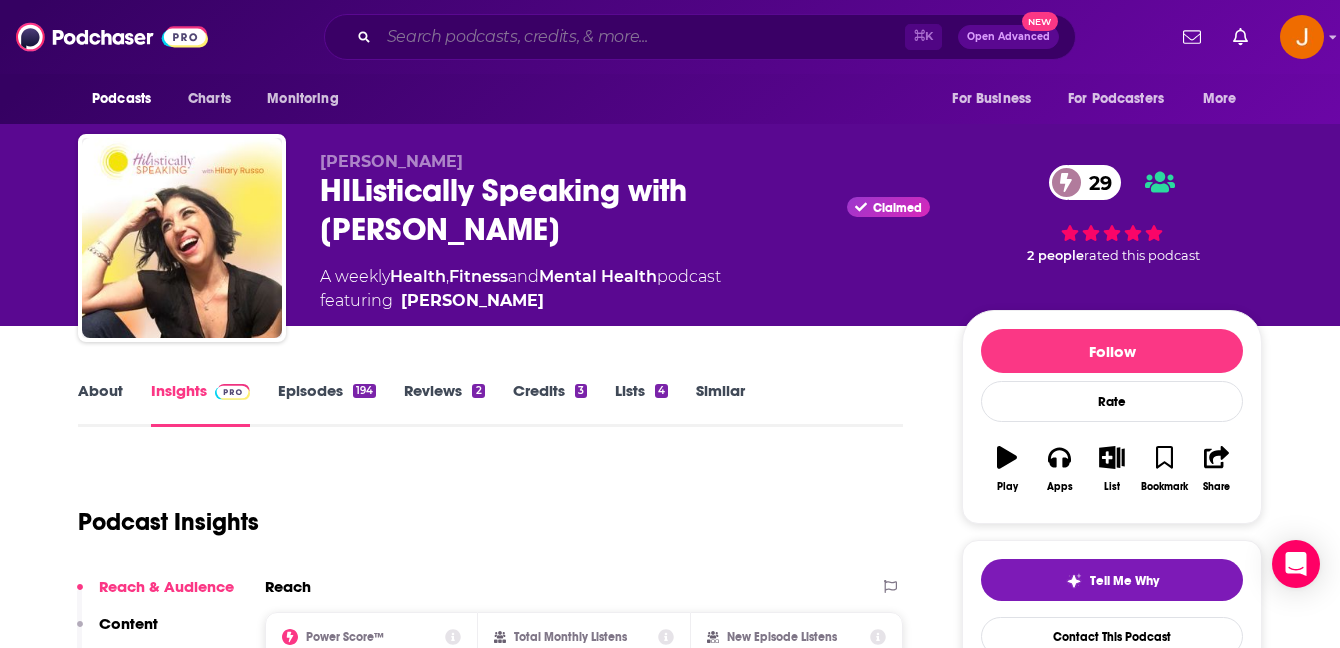 click at bounding box center [642, 37] 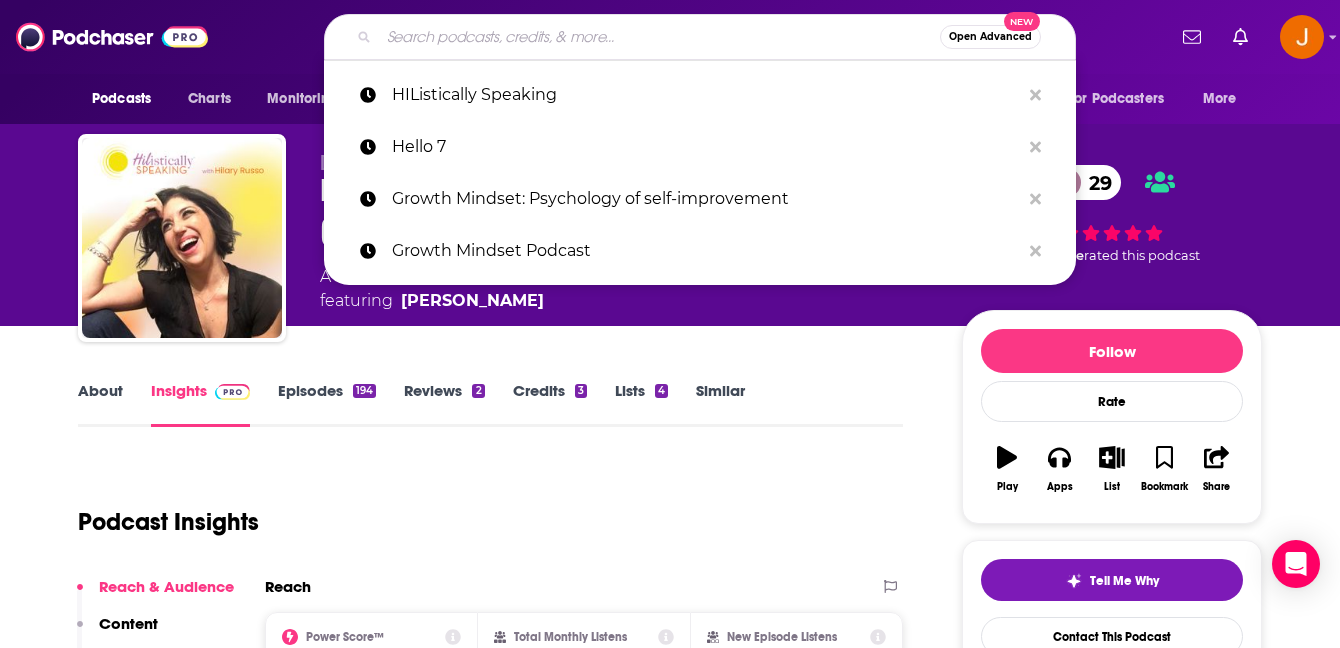 paste on "How to be Awesome at Your Job" 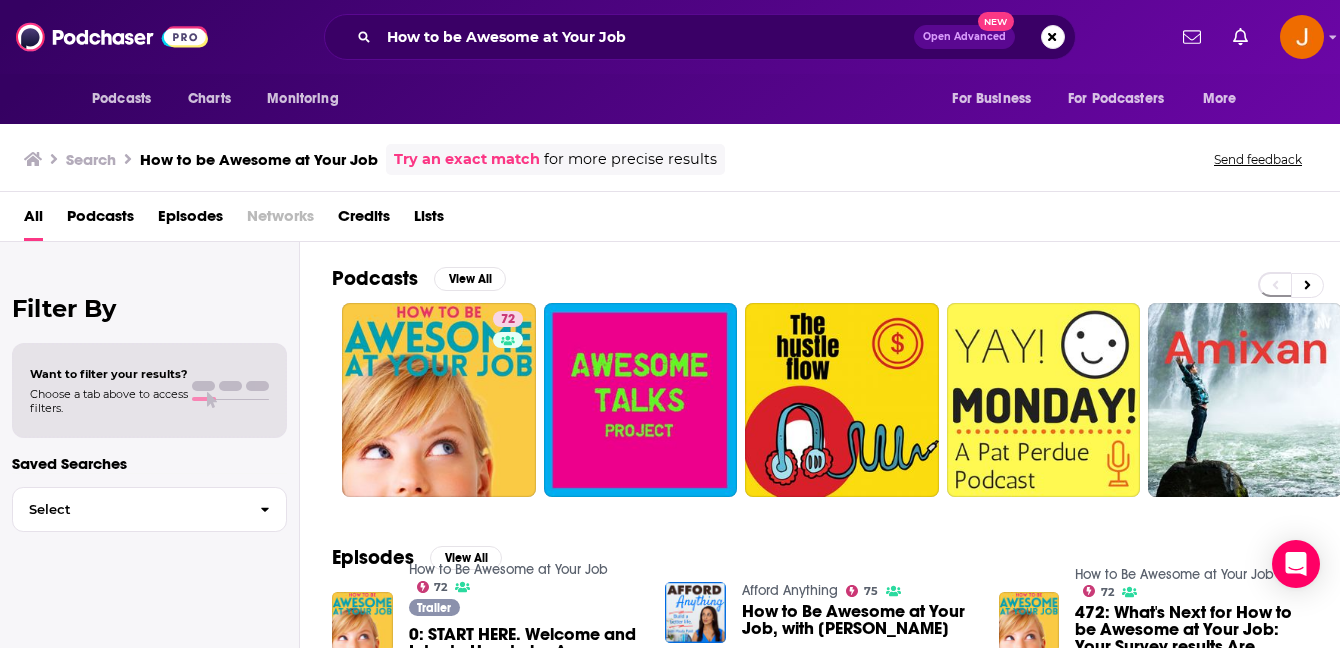 click on "Podcasts Charts Monitoring How to be Awesome at Your Job Open Advanced New For Business For Podcasters More" at bounding box center (670, 37) 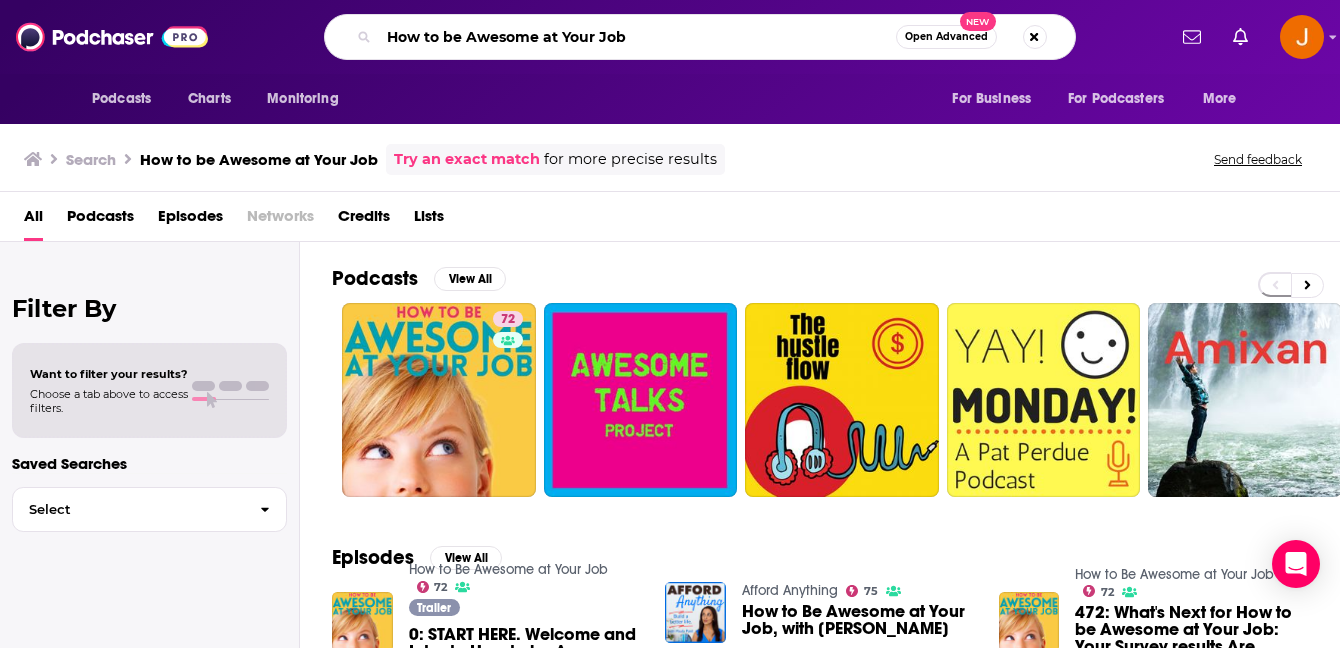 click on "How to be Awesome at Your Job" at bounding box center [637, 37] 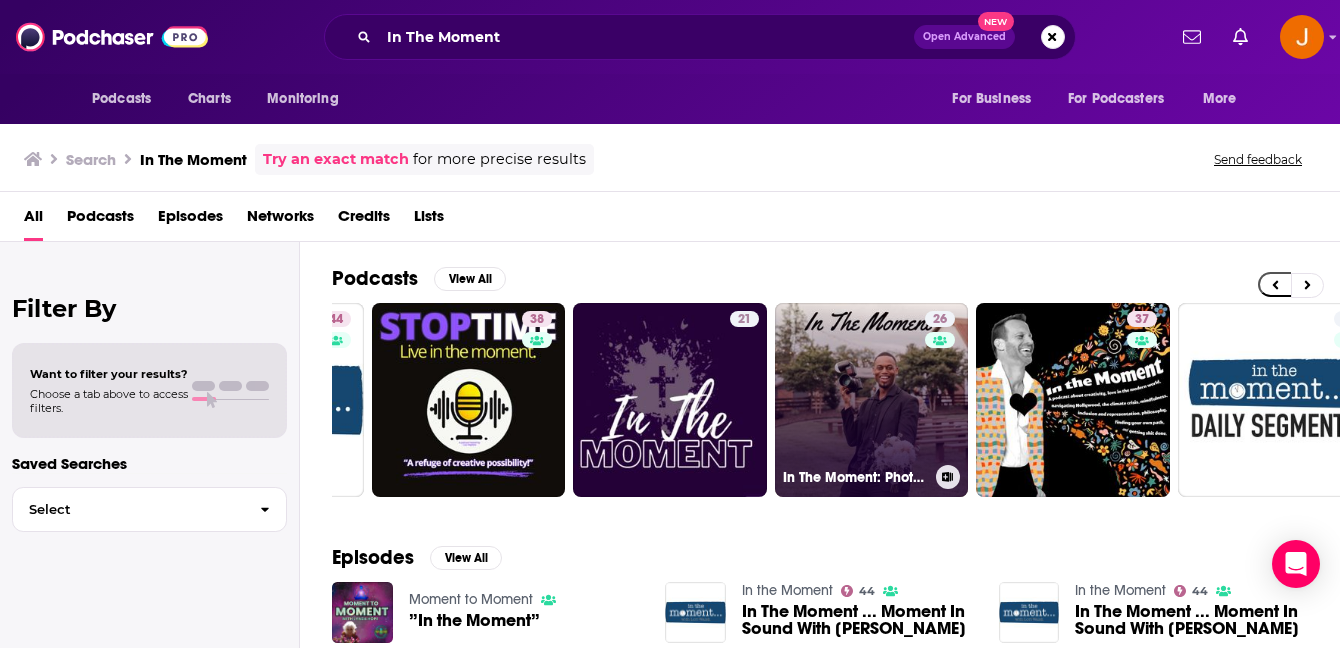 scroll, scrollTop: 0, scrollLeft: 193, axis: horizontal 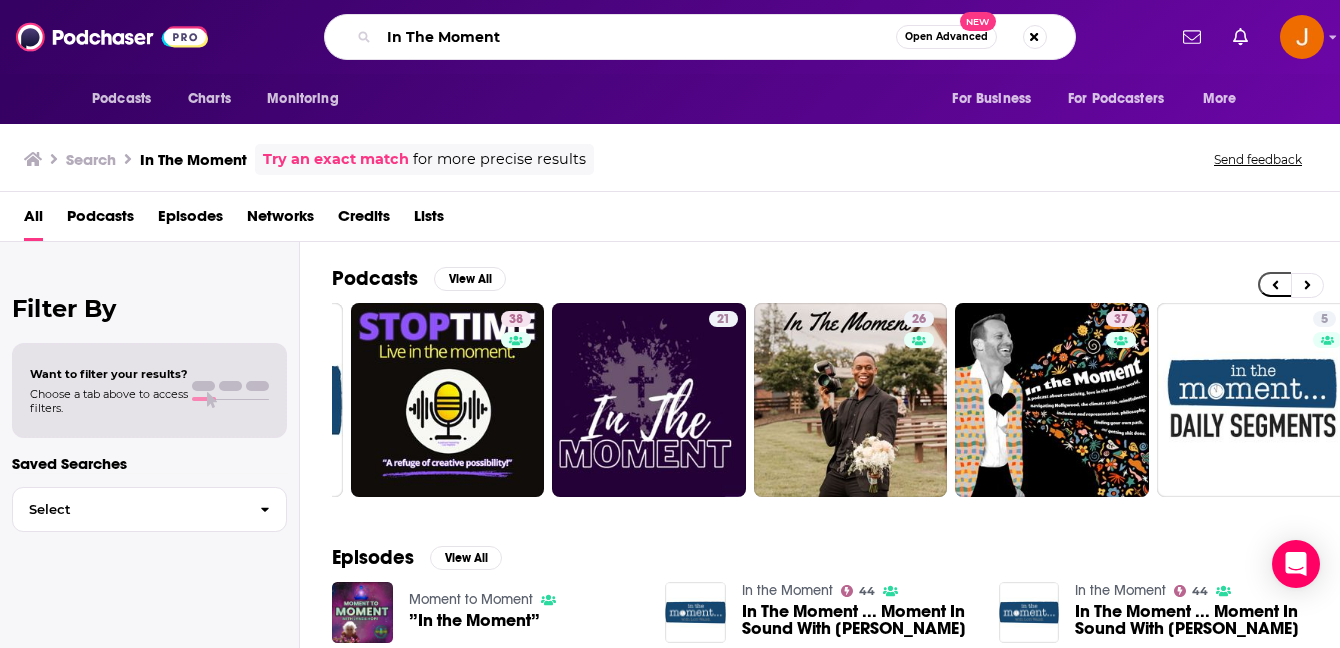drag, startPoint x: 542, startPoint y: 31, endPoint x: 266, endPoint y: 23, distance: 276.1159 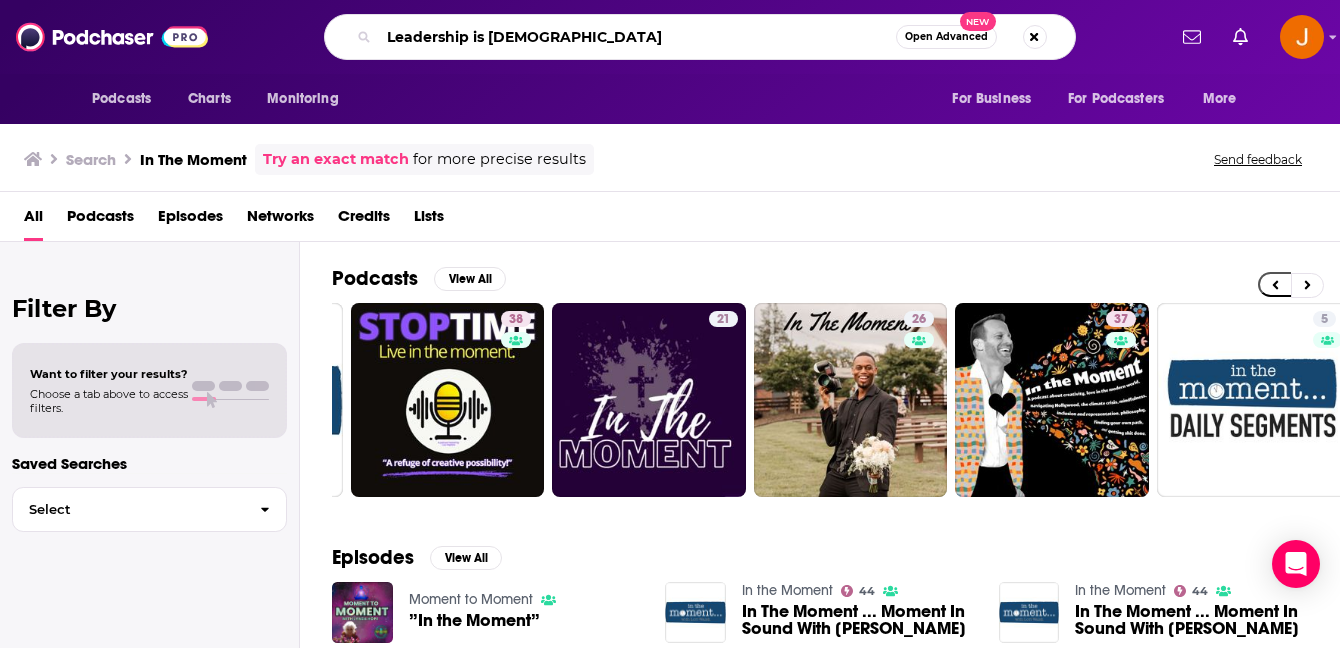 type on "Leadership is Female" 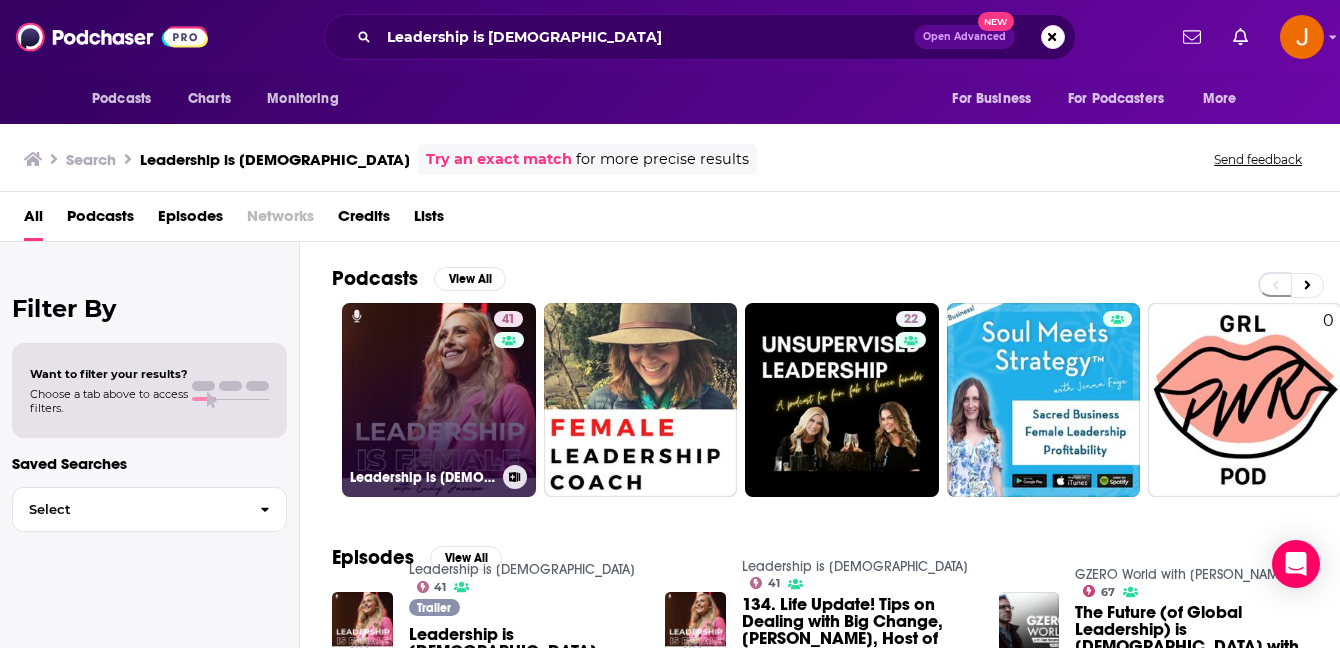 click on "41 Leadership is Female" at bounding box center [439, 400] 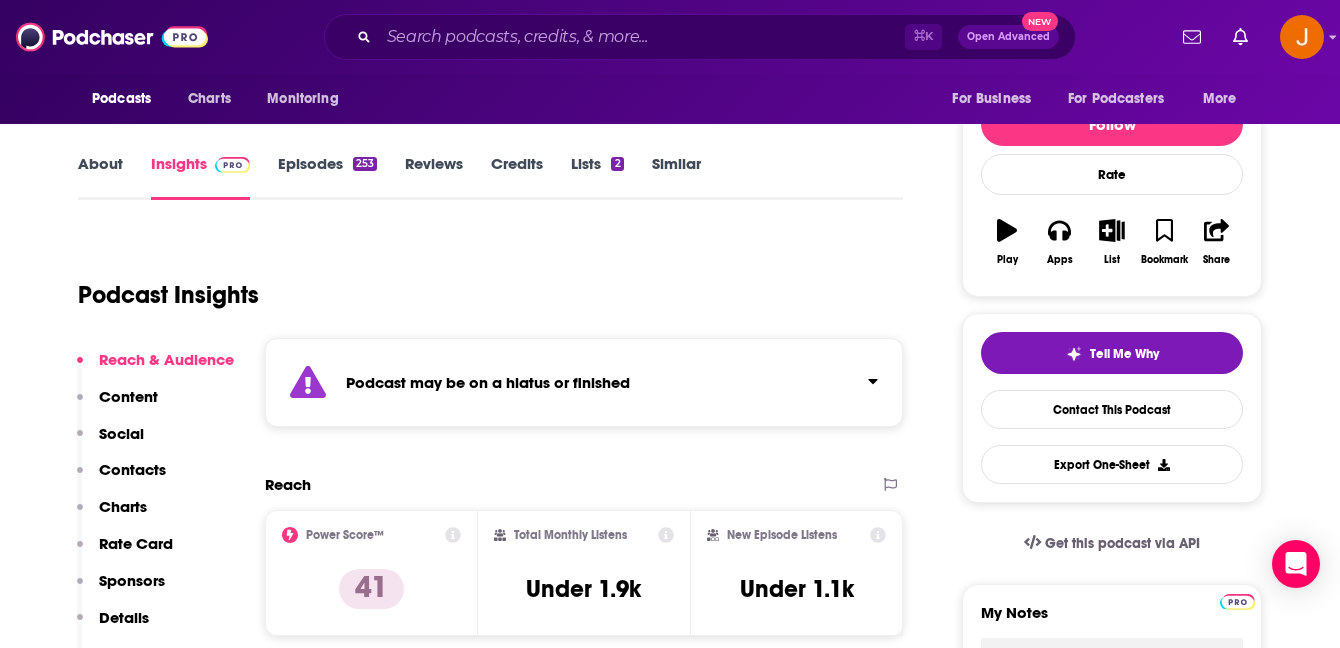 scroll, scrollTop: 233, scrollLeft: 0, axis: vertical 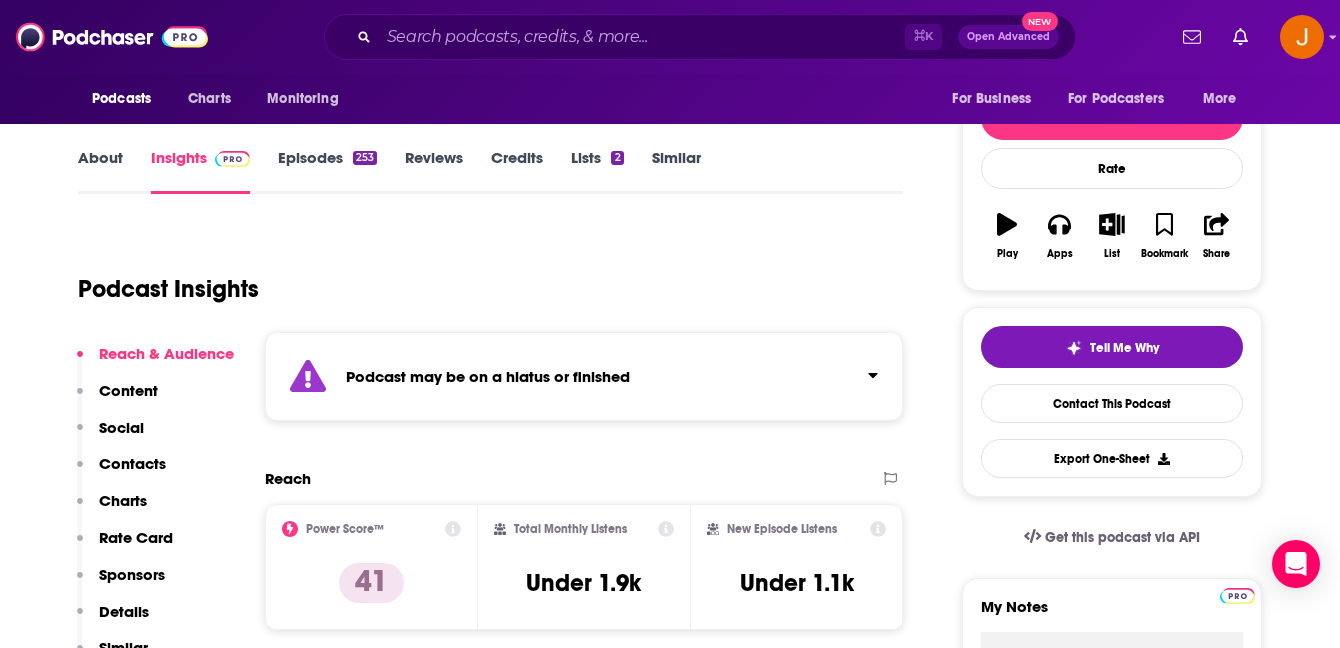 click on "Episodes 253" at bounding box center [327, 171] 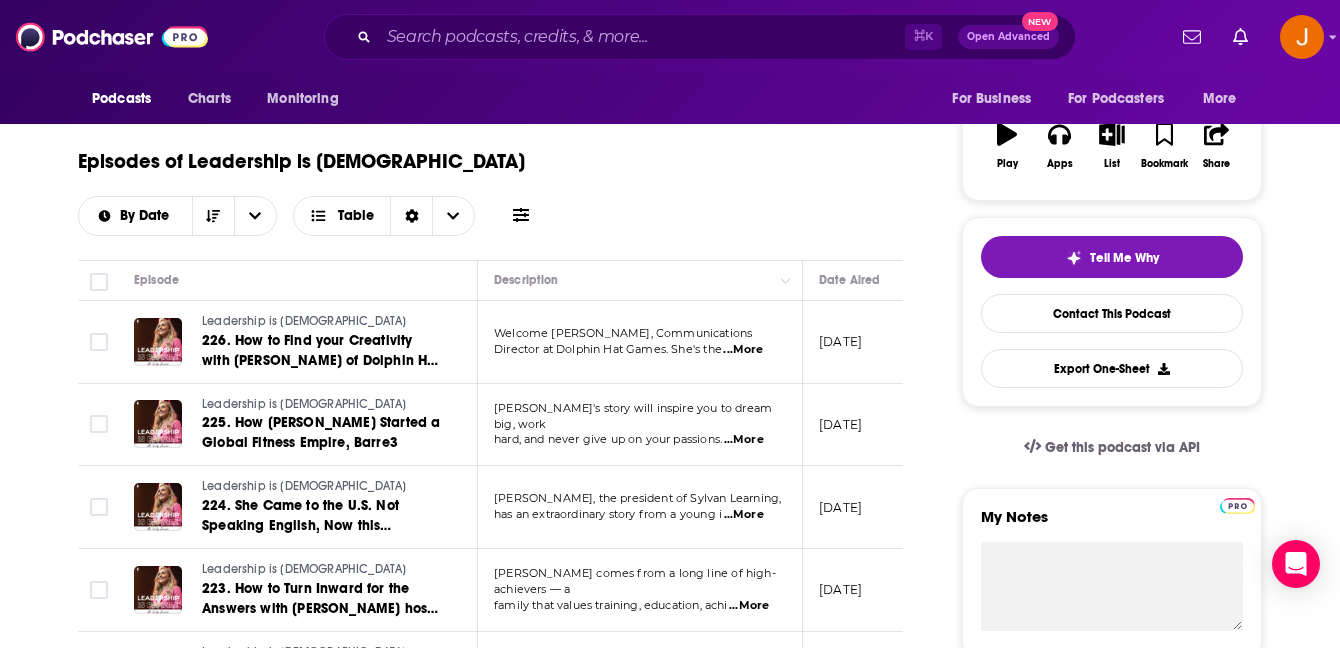 scroll, scrollTop: 327, scrollLeft: 0, axis: vertical 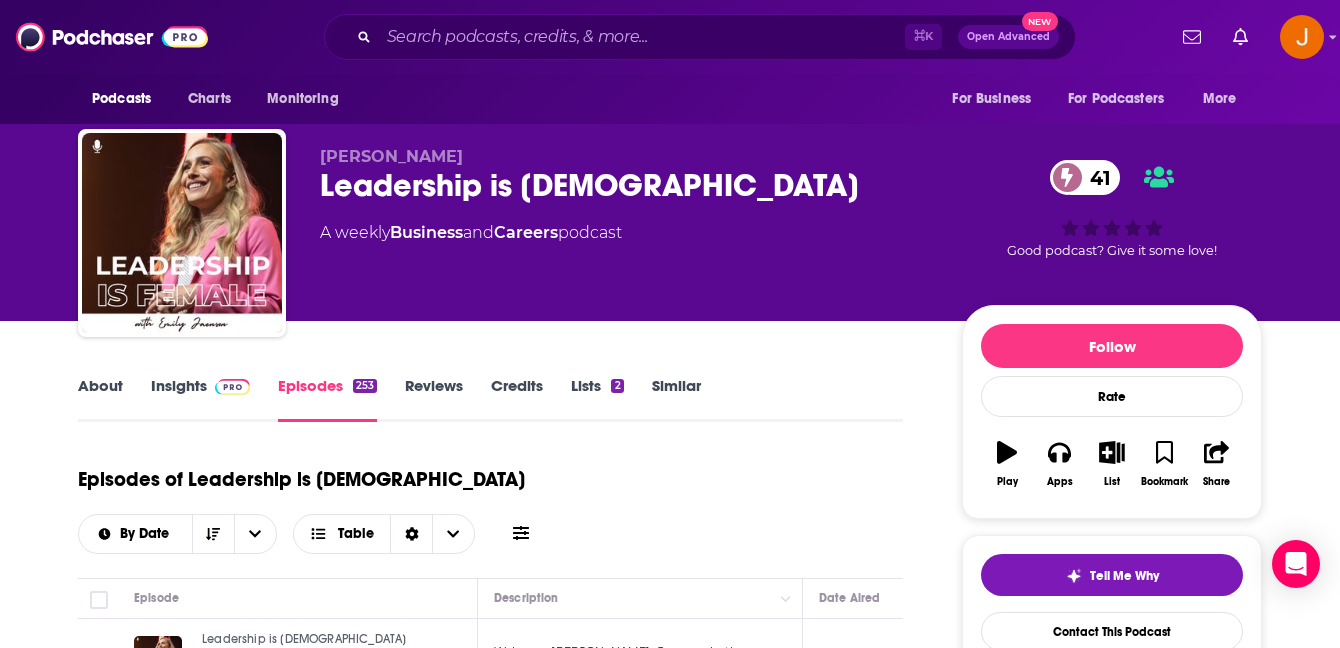 click on "Insights" at bounding box center [200, 399] 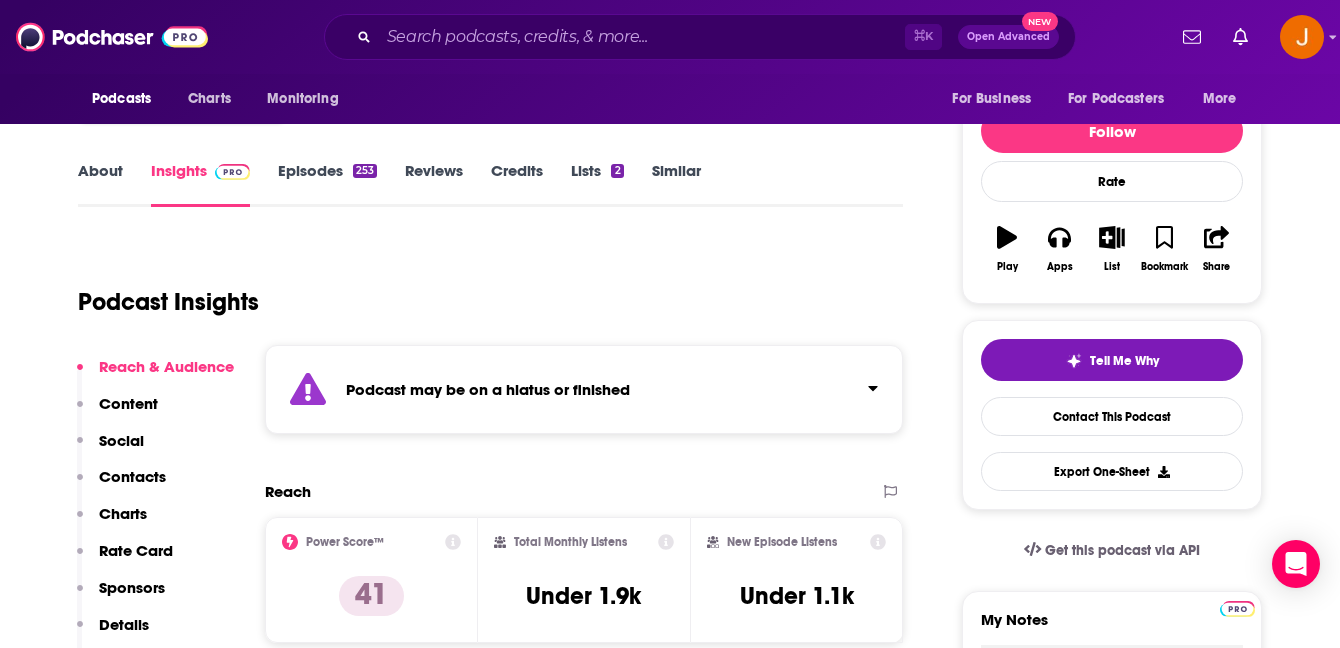 scroll, scrollTop: 391, scrollLeft: 0, axis: vertical 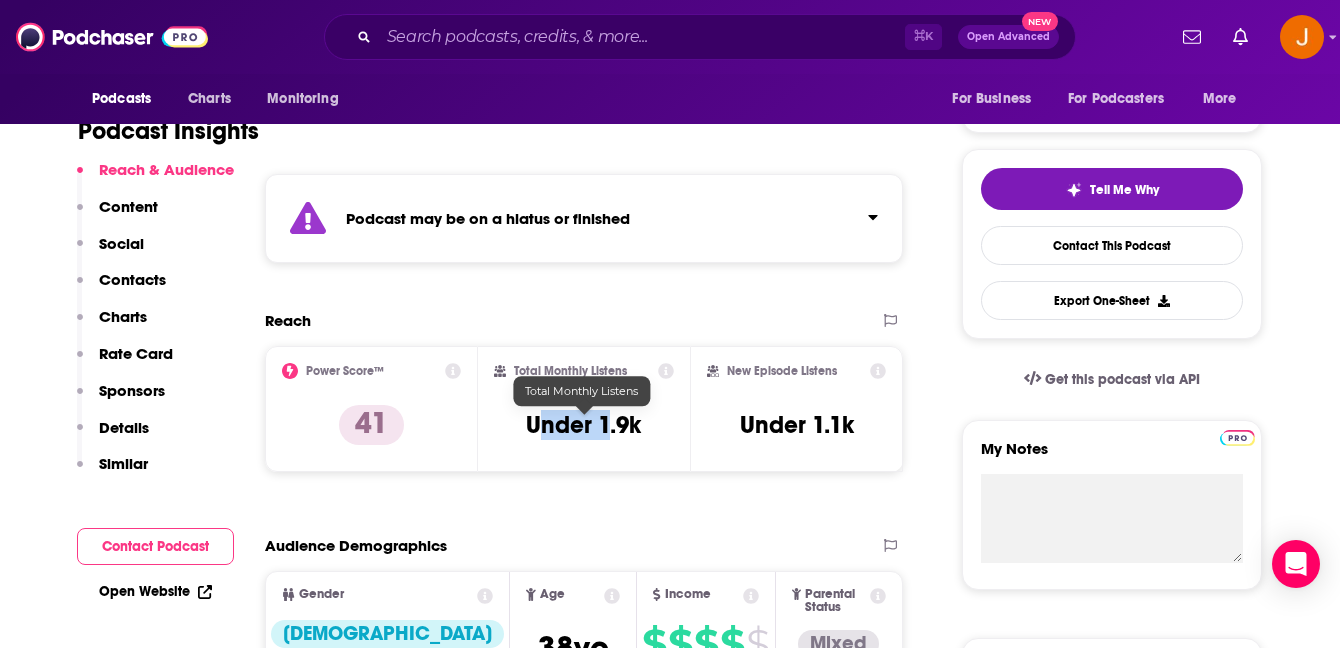 drag, startPoint x: 556, startPoint y: 431, endPoint x: 609, endPoint y: 431, distance: 53 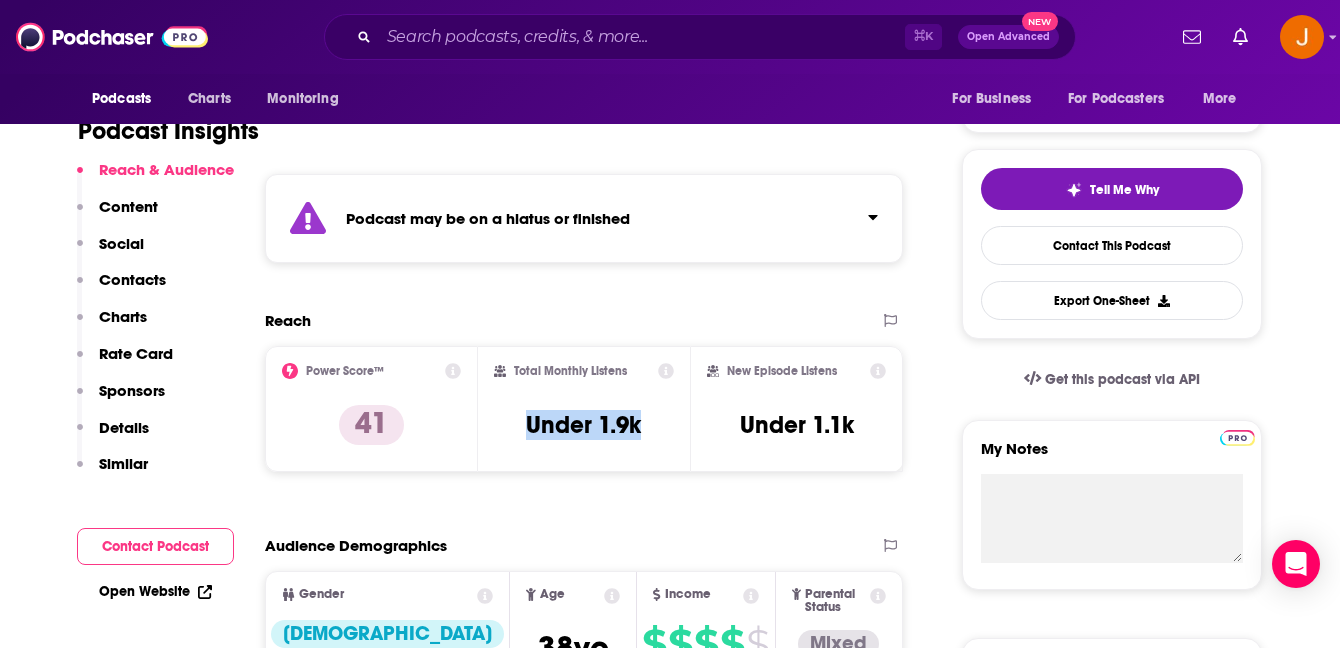drag, startPoint x: 540, startPoint y: 428, endPoint x: 639, endPoint y: 429, distance: 99.00505 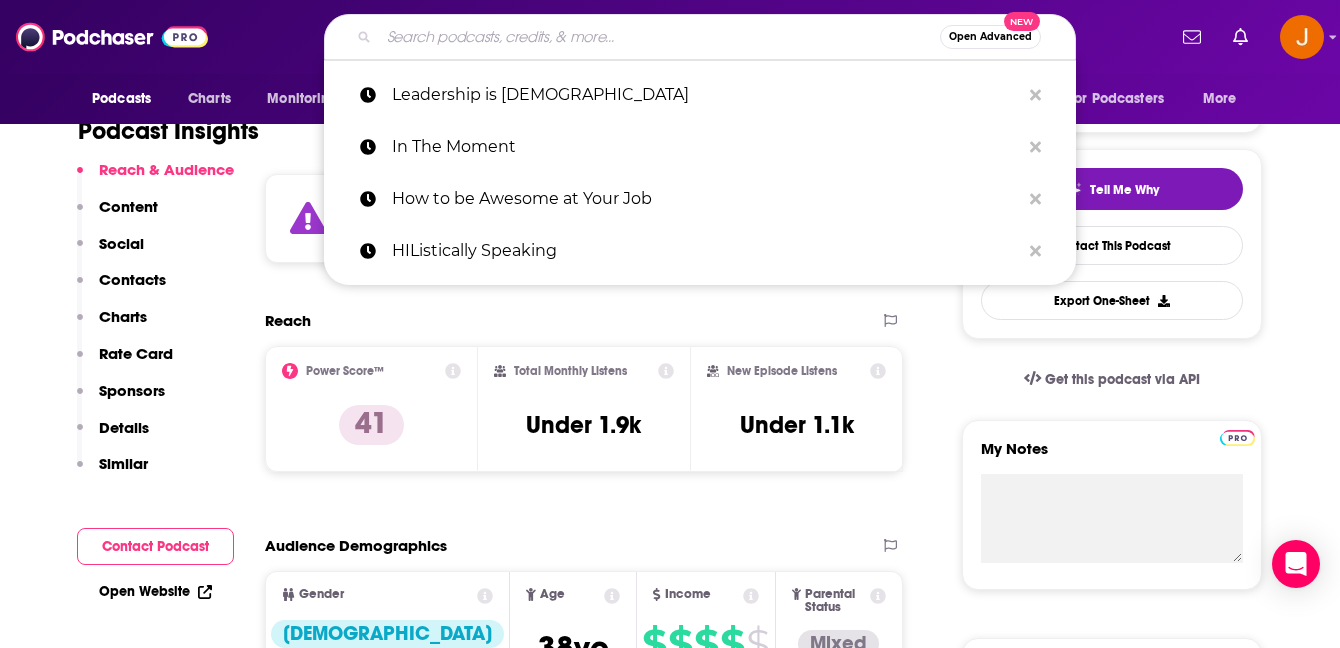 click at bounding box center [659, 37] 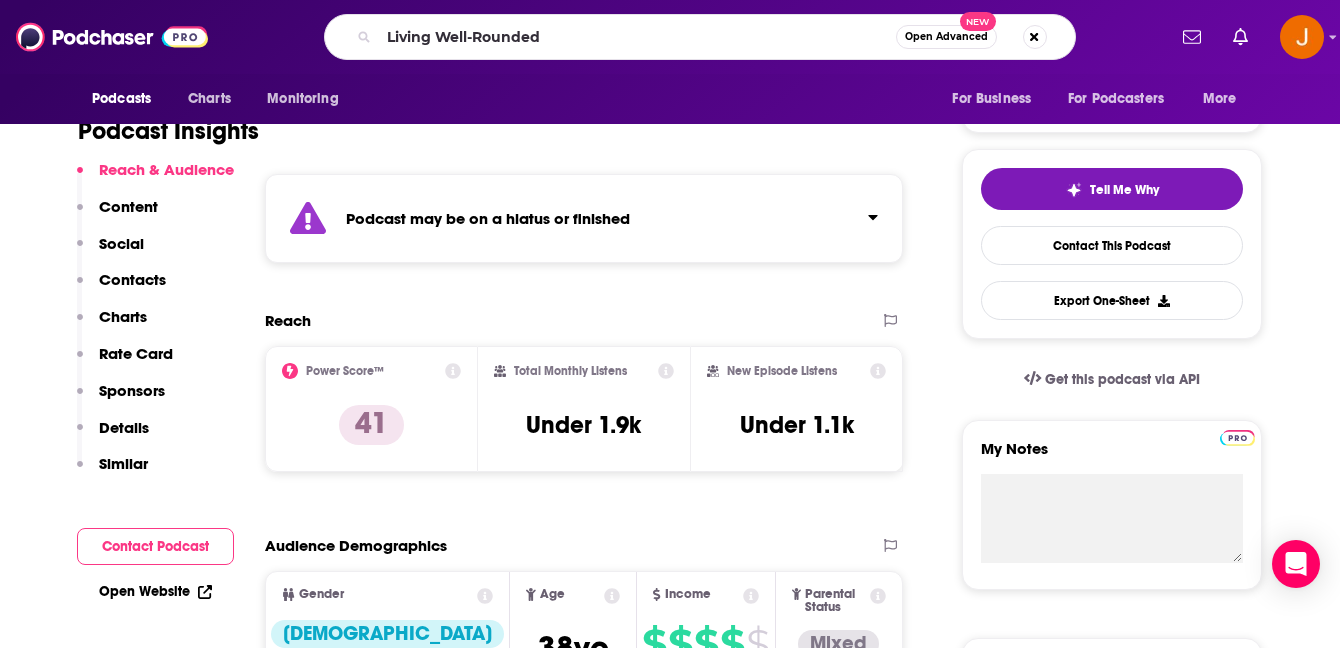 scroll, scrollTop: 0, scrollLeft: 0, axis: both 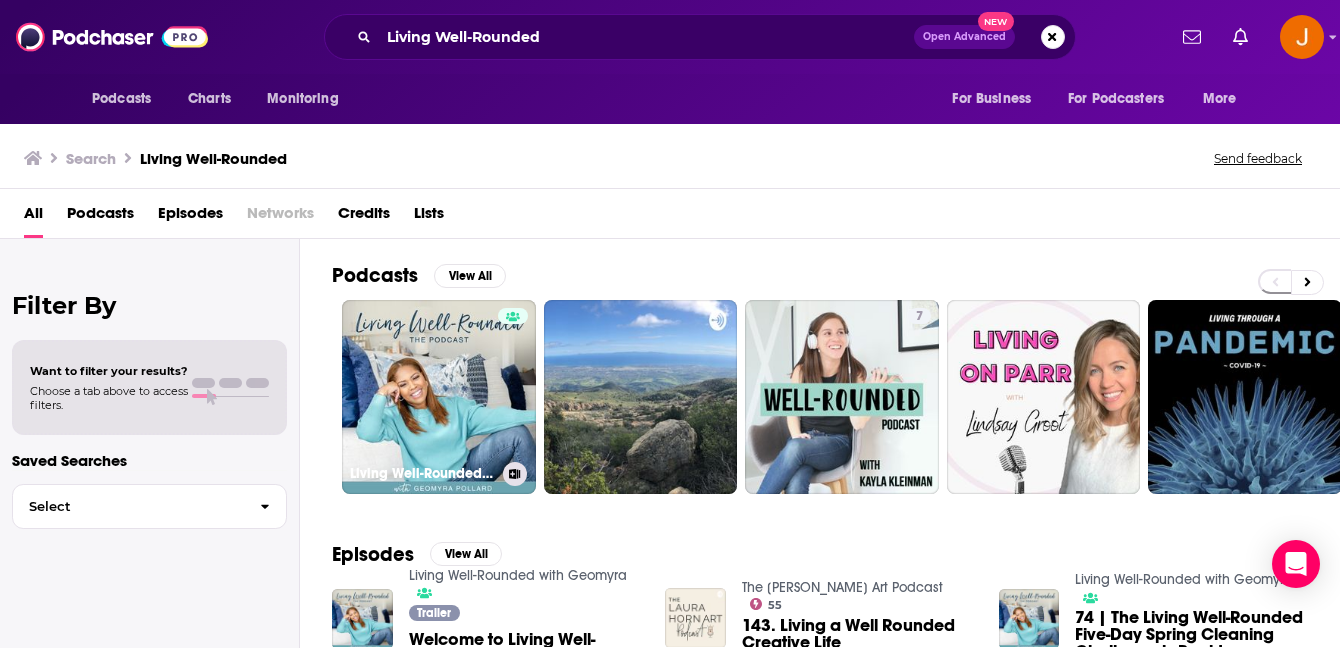click on "Living Well-Rounded with Geomyra" at bounding box center (439, 397) 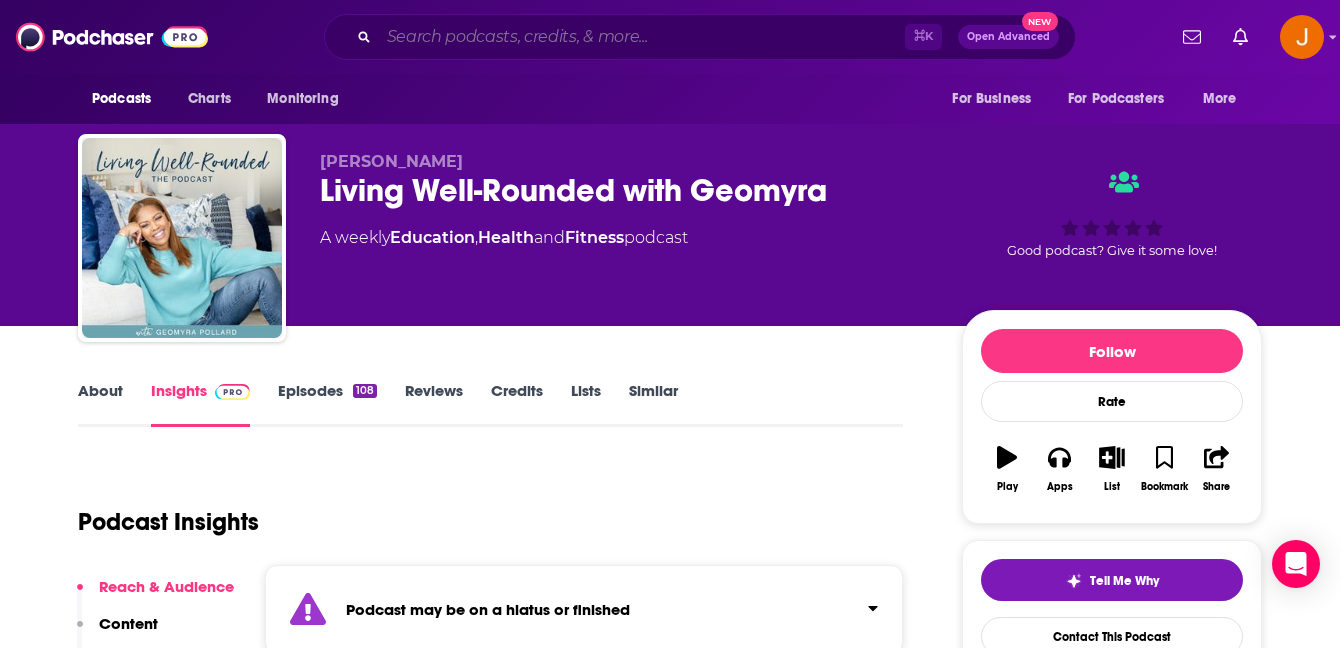 click at bounding box center [642, 37] 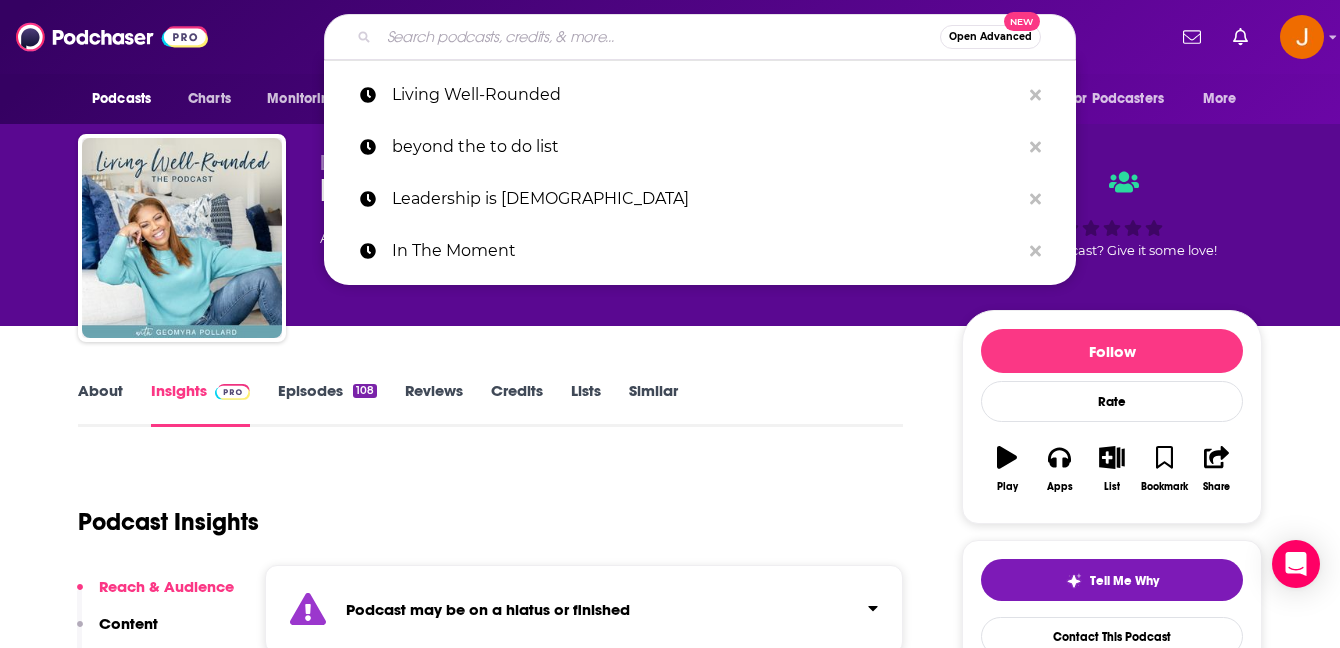 paste on "" Liz Moody Podcast"" 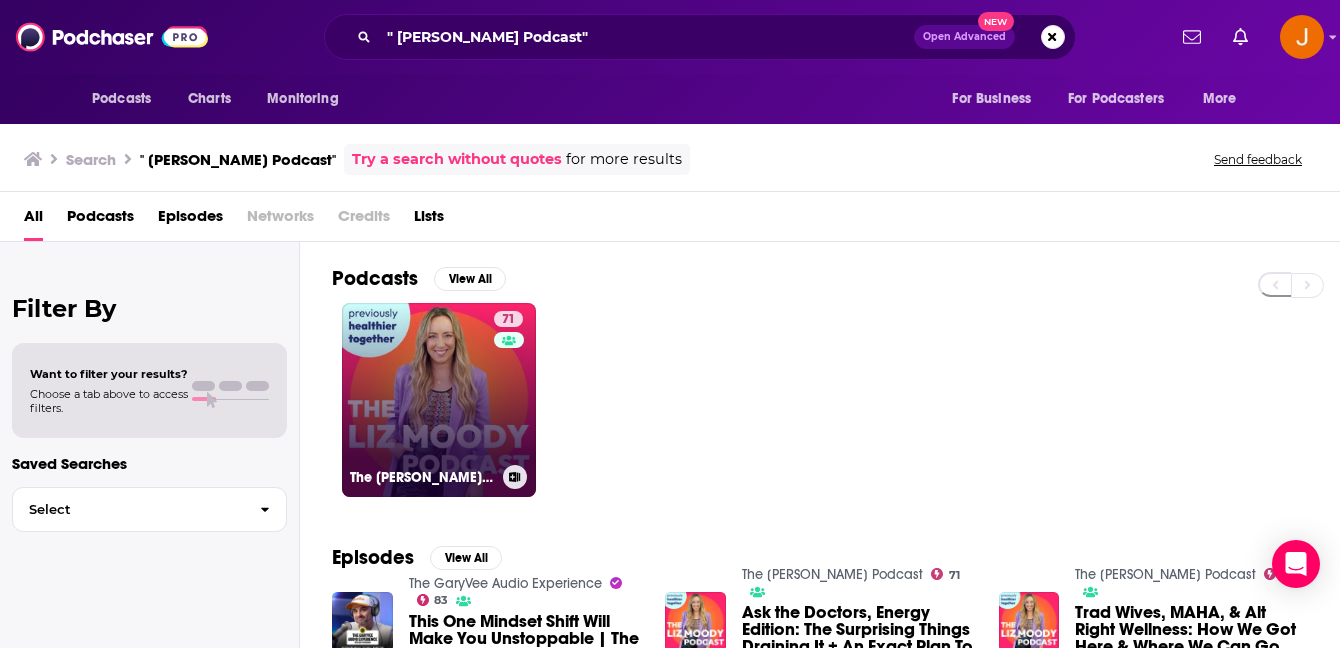 click on "71 The Liz Moody Podcast" at bounding box center [439, 400] 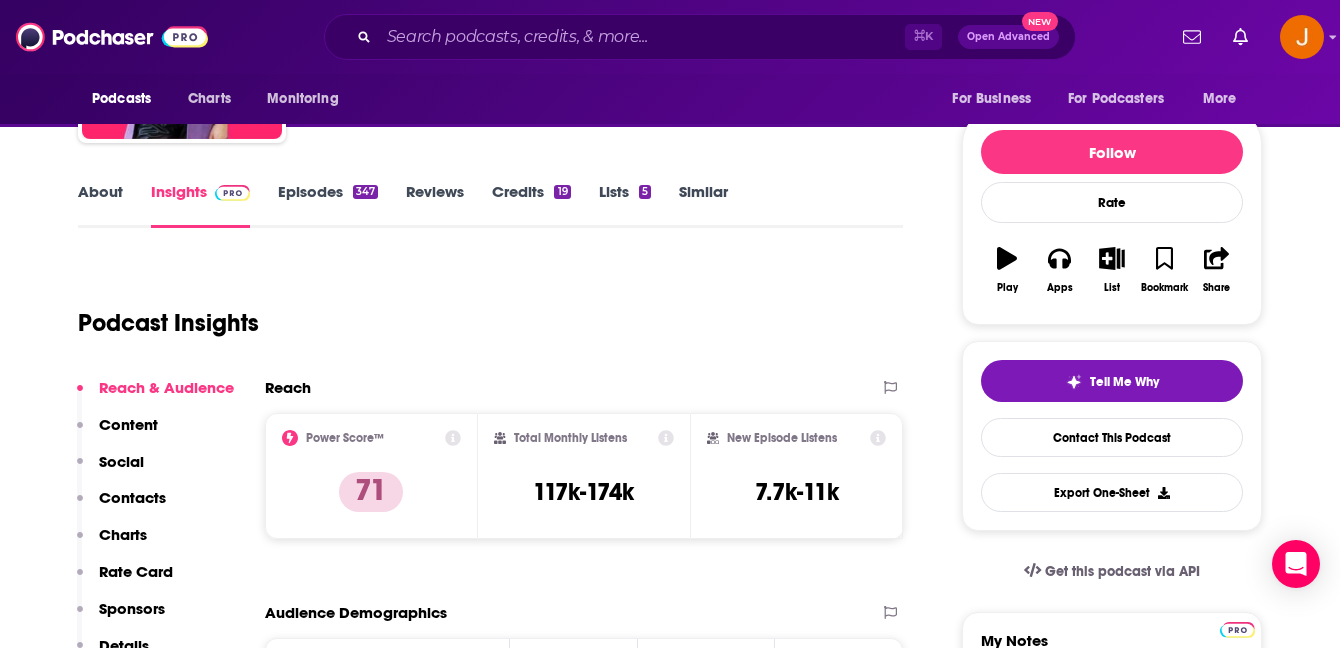 scroll, scrollTop: 167, scrollLeft: 0, axis: vertical 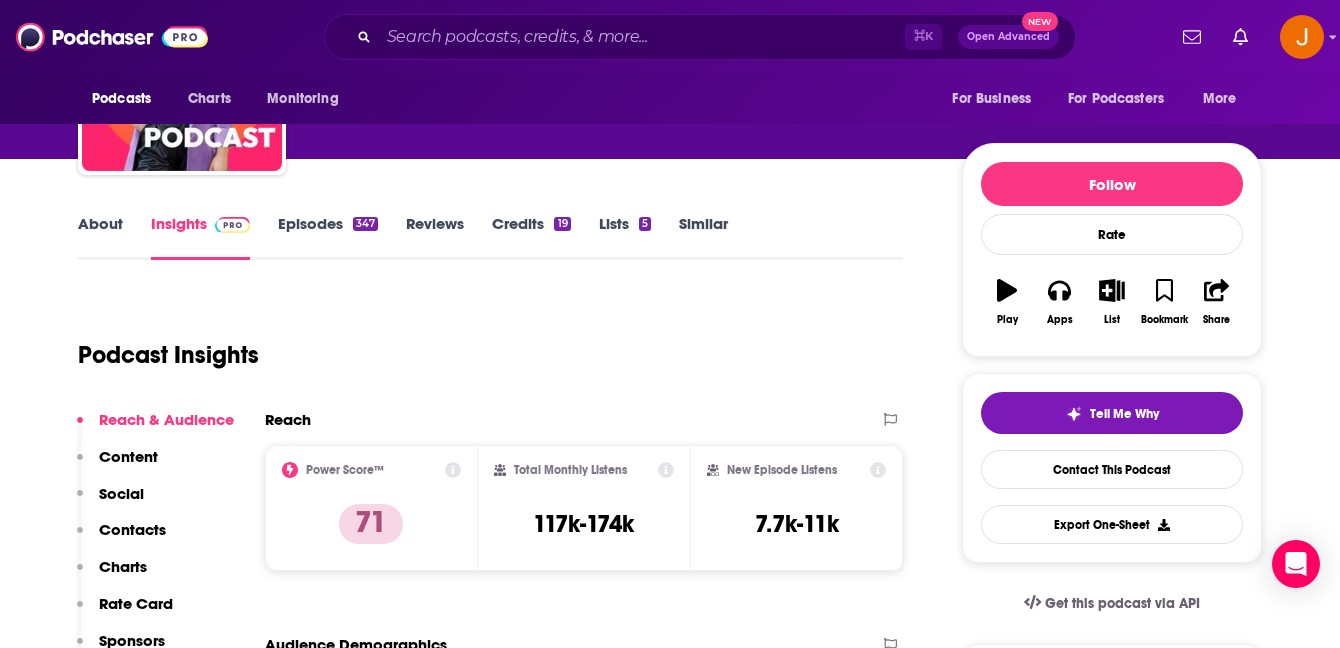 click on "Episodes 347" at bounding box center [328, 237] 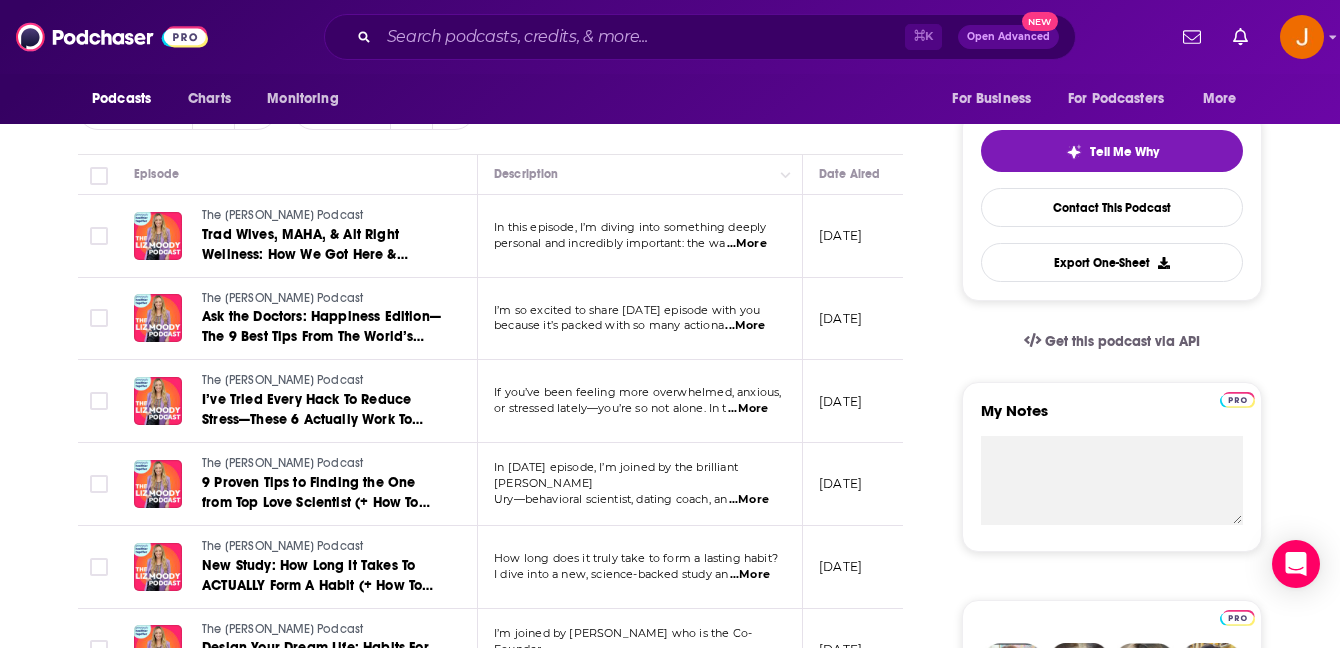 scroll, scrollTop: 457, scrollLeft: 0, axis: vertical 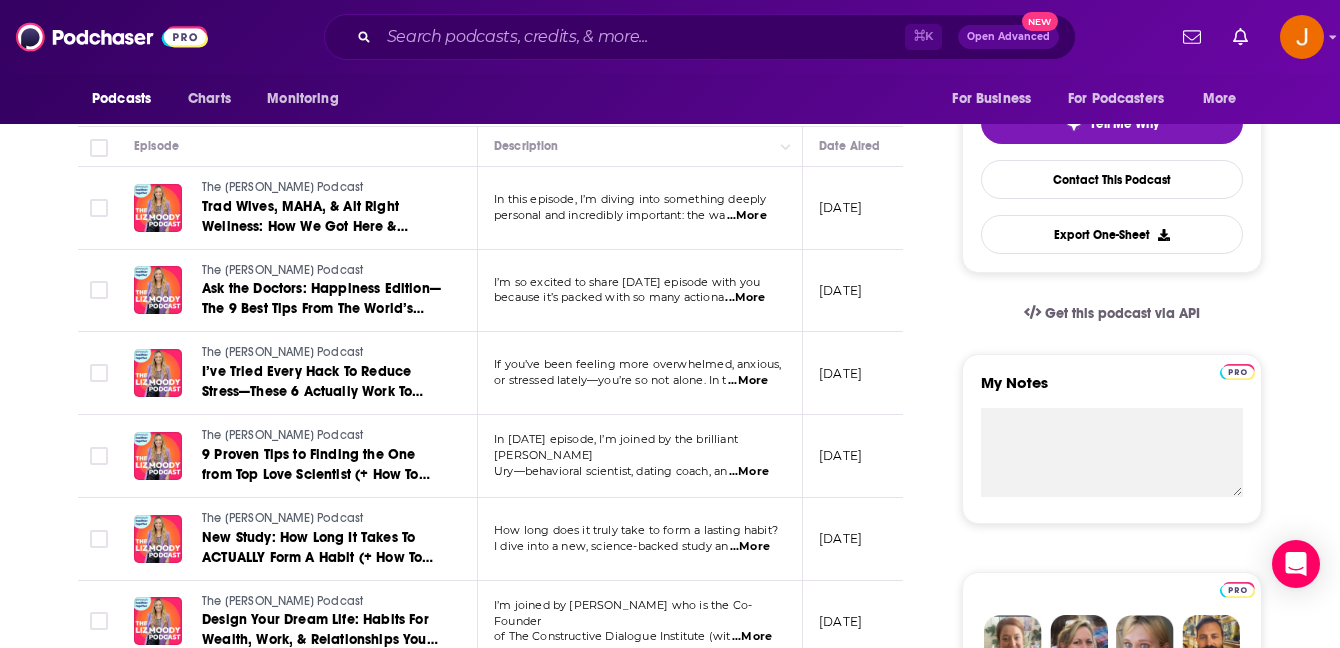 click on "Podcasts Charts Monitoring ⌘  K Open Advanced New For Business For Podcasters More" at bounding box center [670, 37] 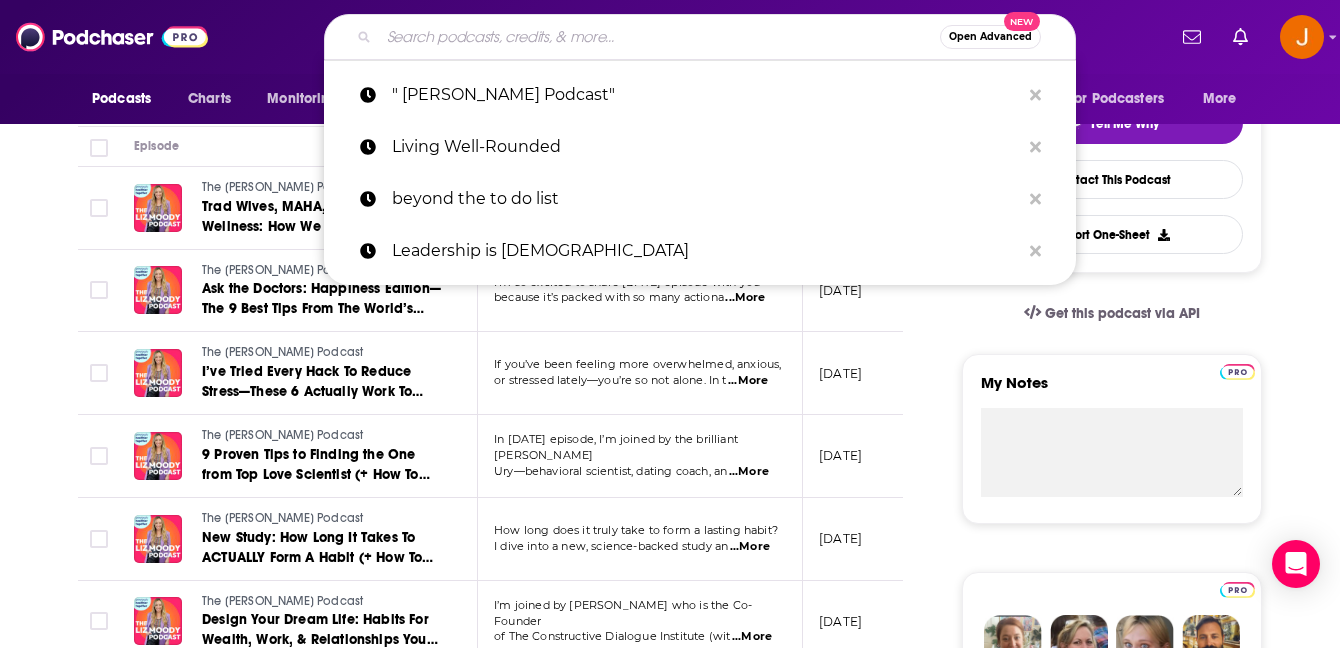 click at bounding box center [659, 37] 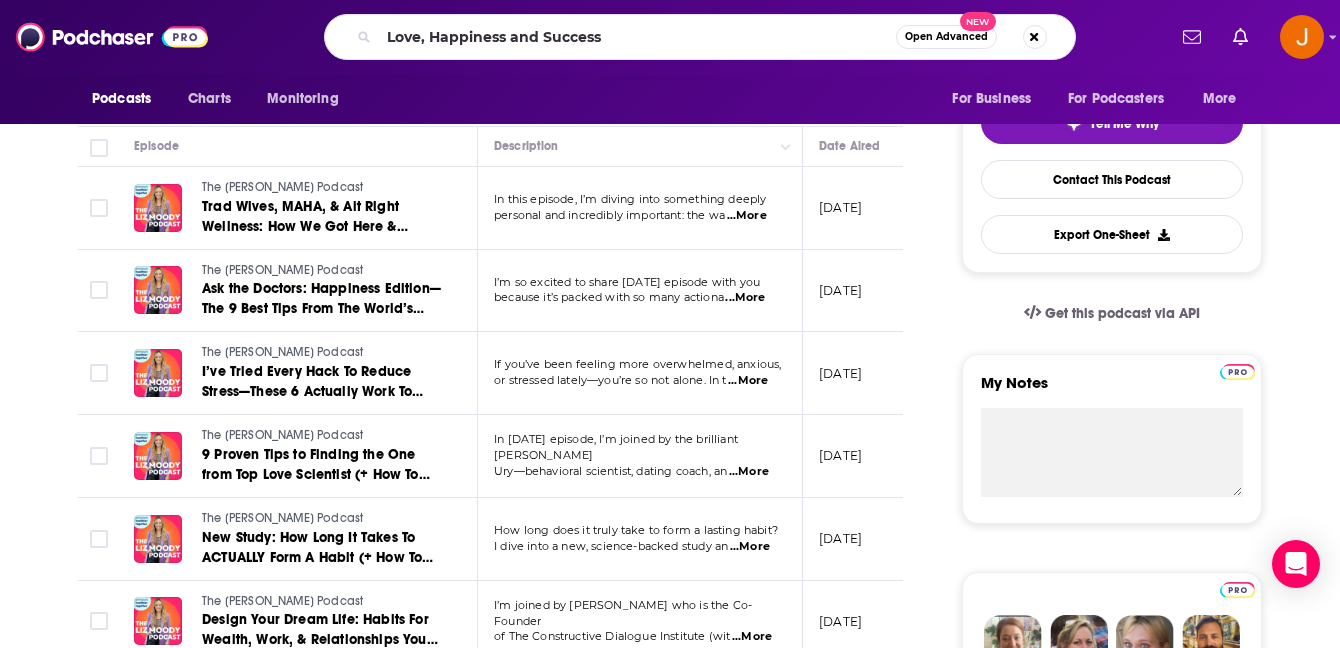 scroll, scrollTop: 0, scrollLeft: 0, axis: both 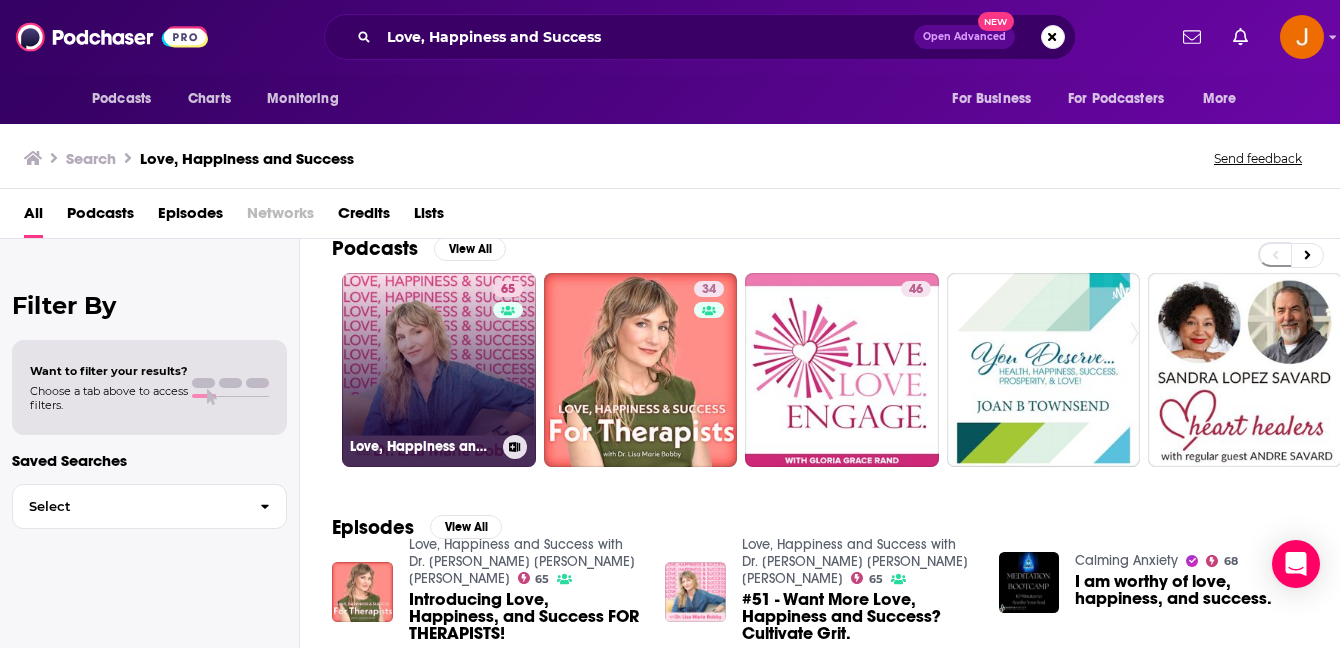 click on "65 Love, Happiness and Success with Dr. Lisa Marie Bobby" at bounding box center [439, 370] 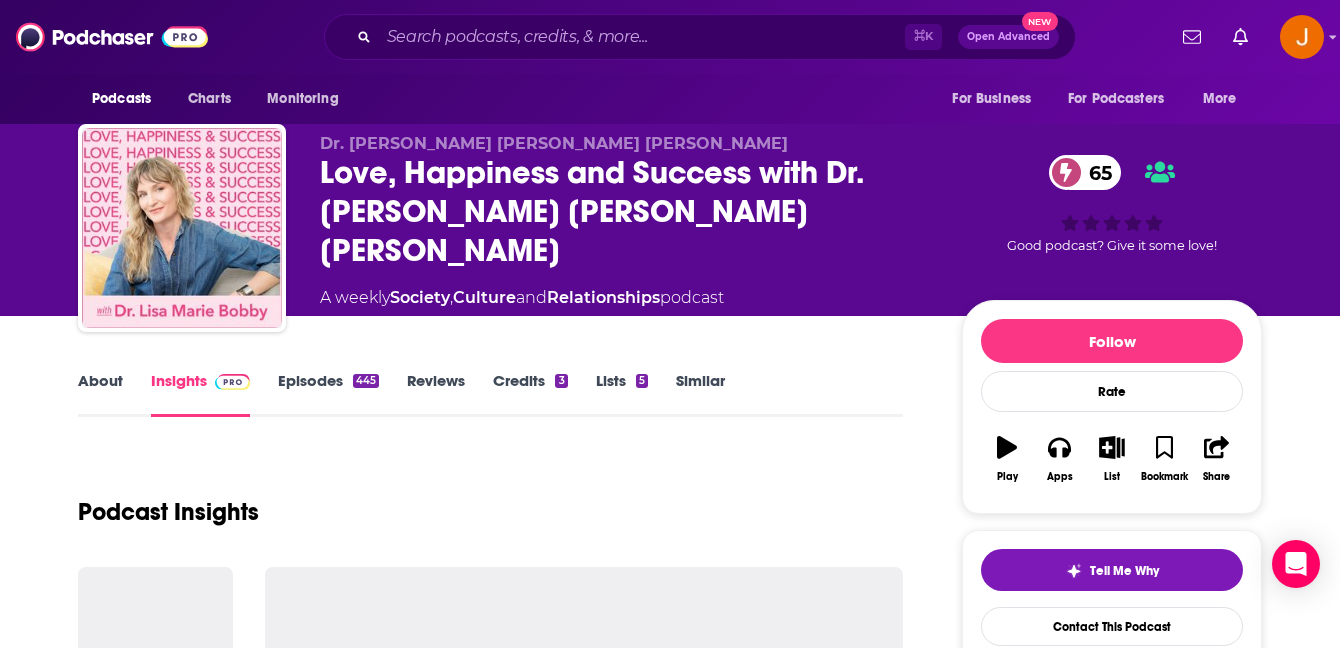 scroll, scrollTop: 14, scrollLeft: 0, axis: vertical 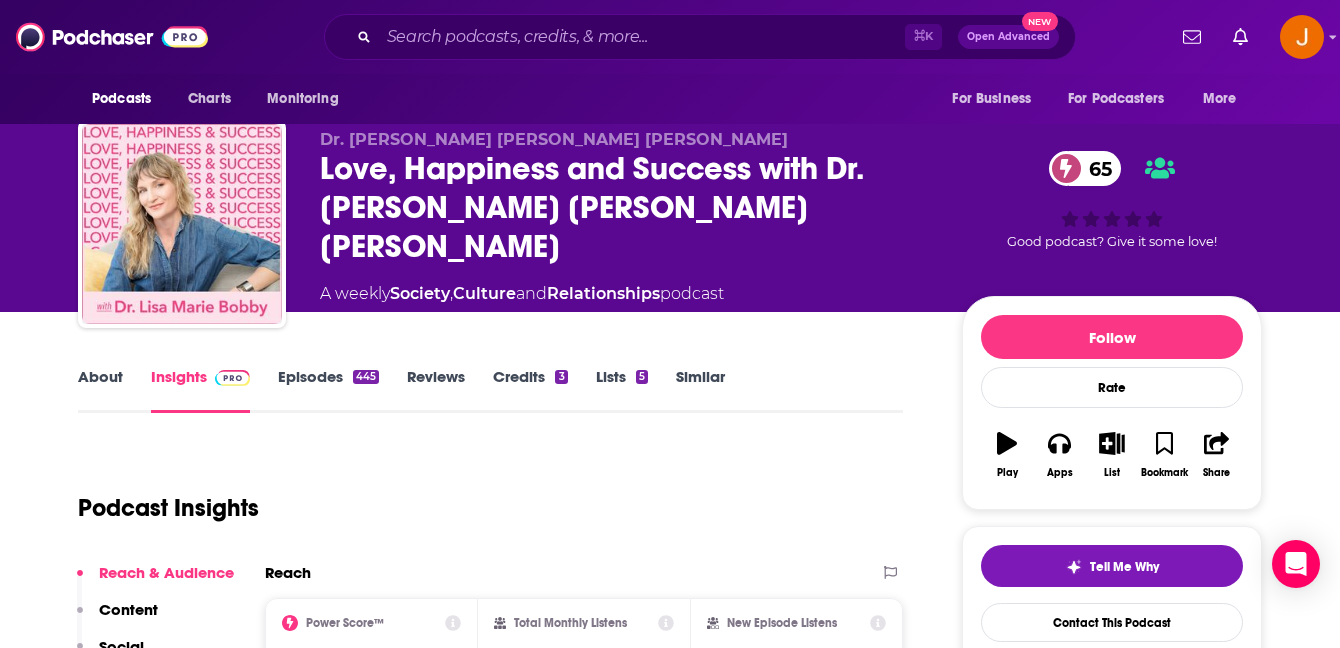 click on "Episodes 445" at bounding box center [328, 390] 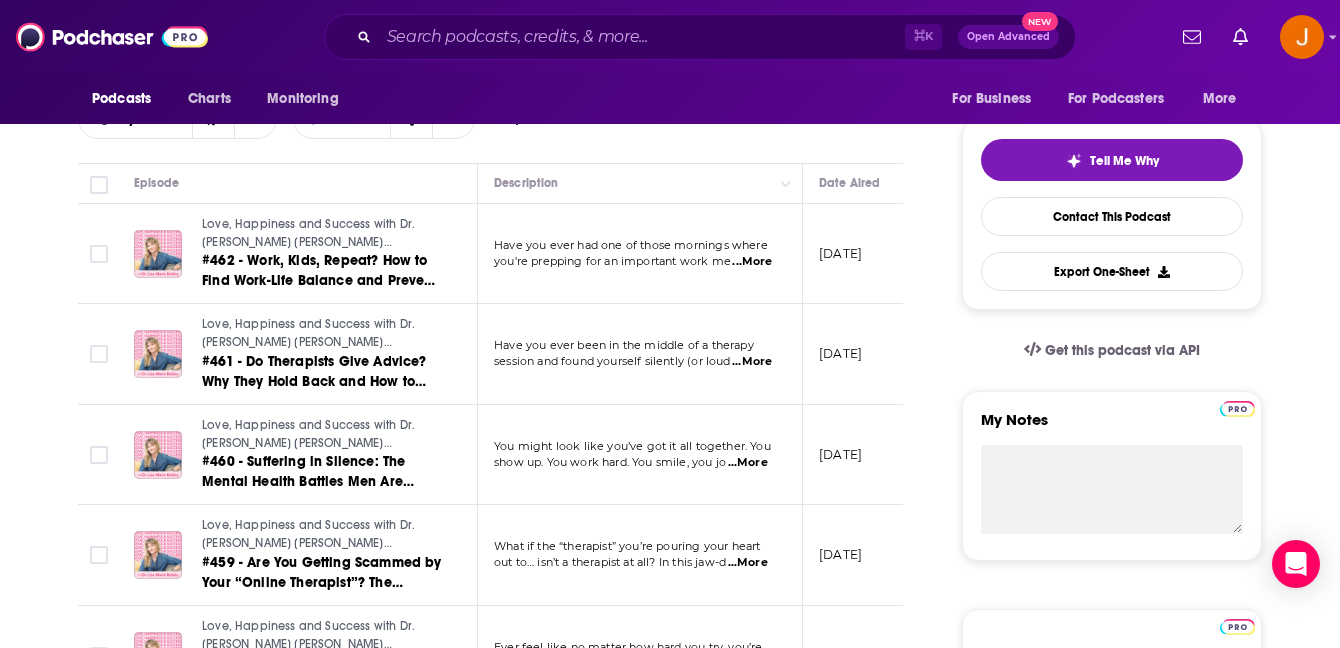 scroll, scrollTop: 426, scrollLeft: 0, axis: vertical 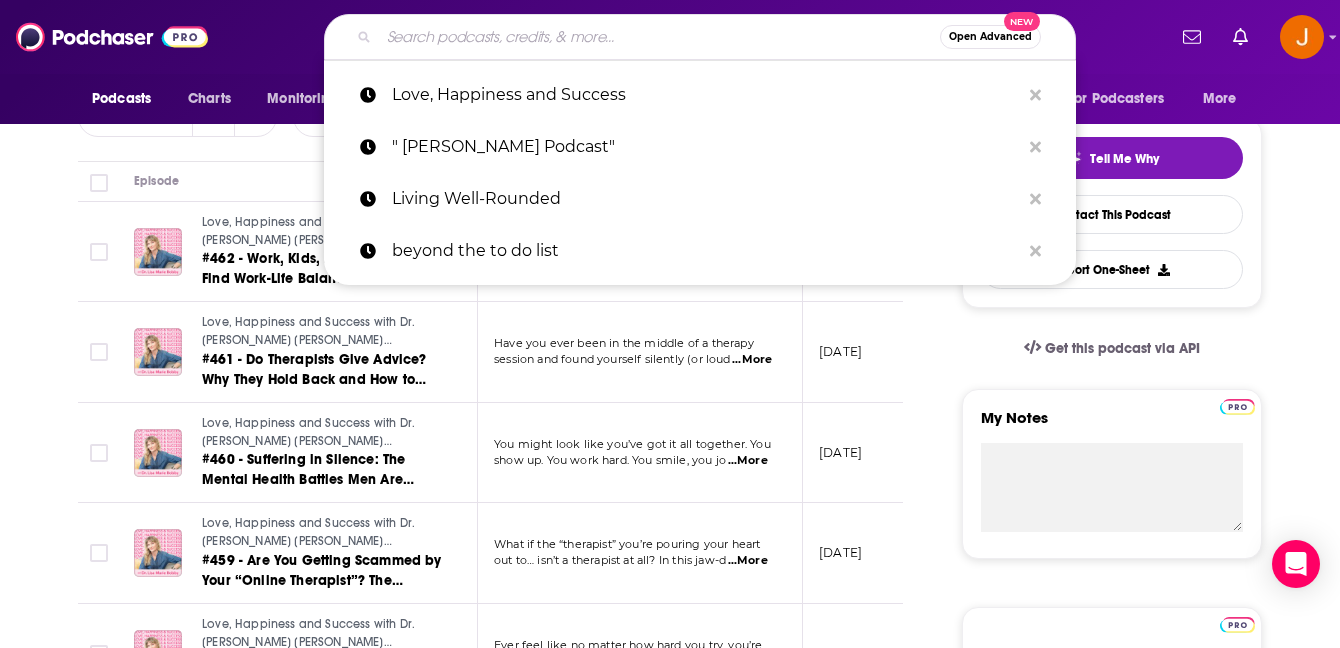 click at bounding box center [659, 37] 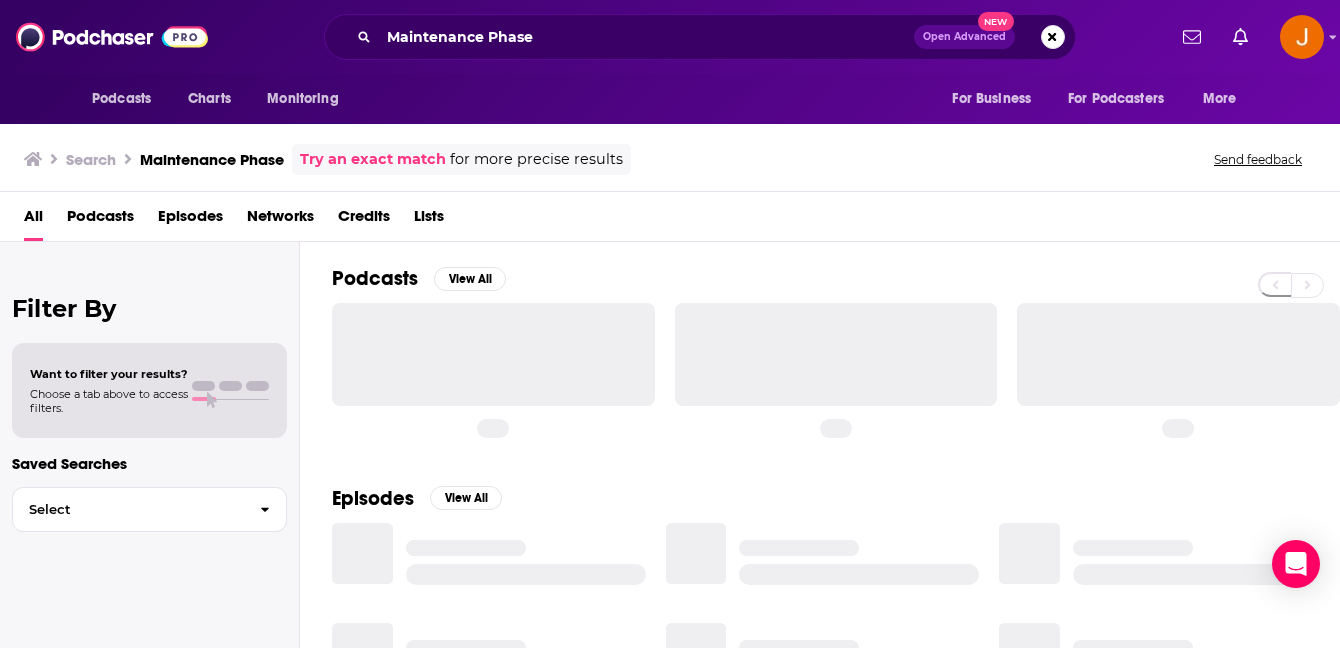 scroll, scrollTop: 0, scrollLeft: 0, axis: both 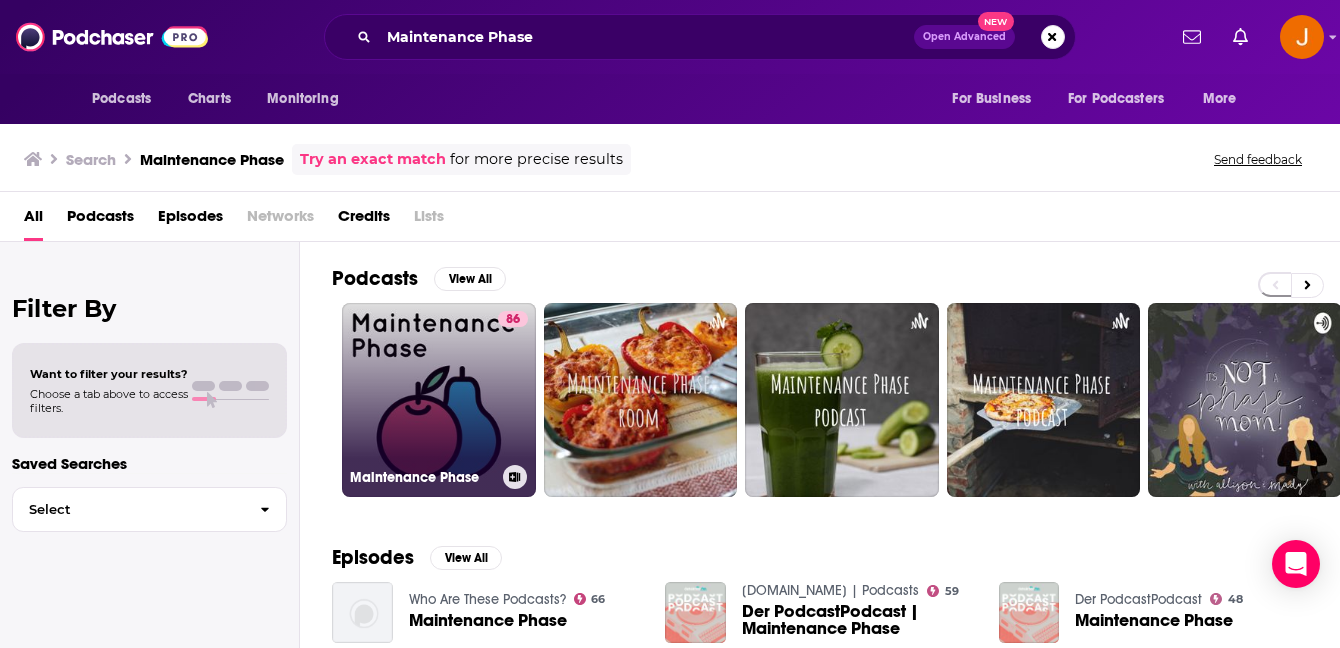 click on "86 Maintenance Phase" at bounding box center (439, 400) 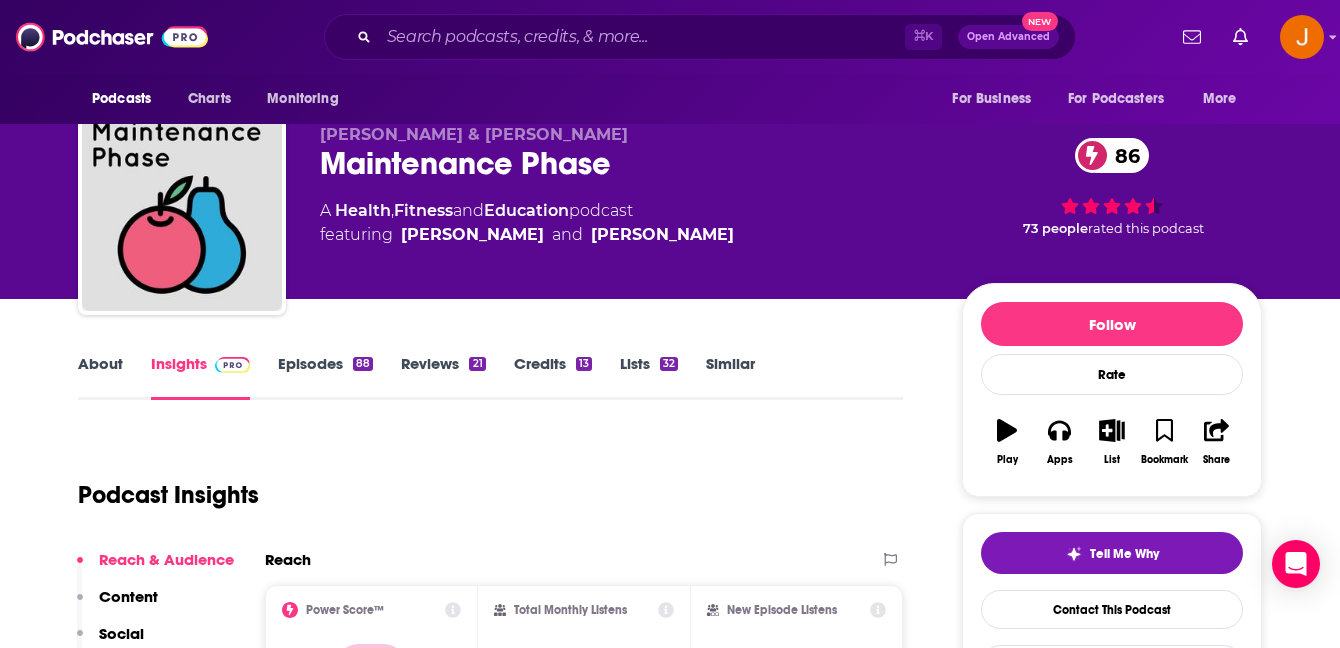 scroll, scrollTop: 51, scrollLeft: 0, axis: vertical 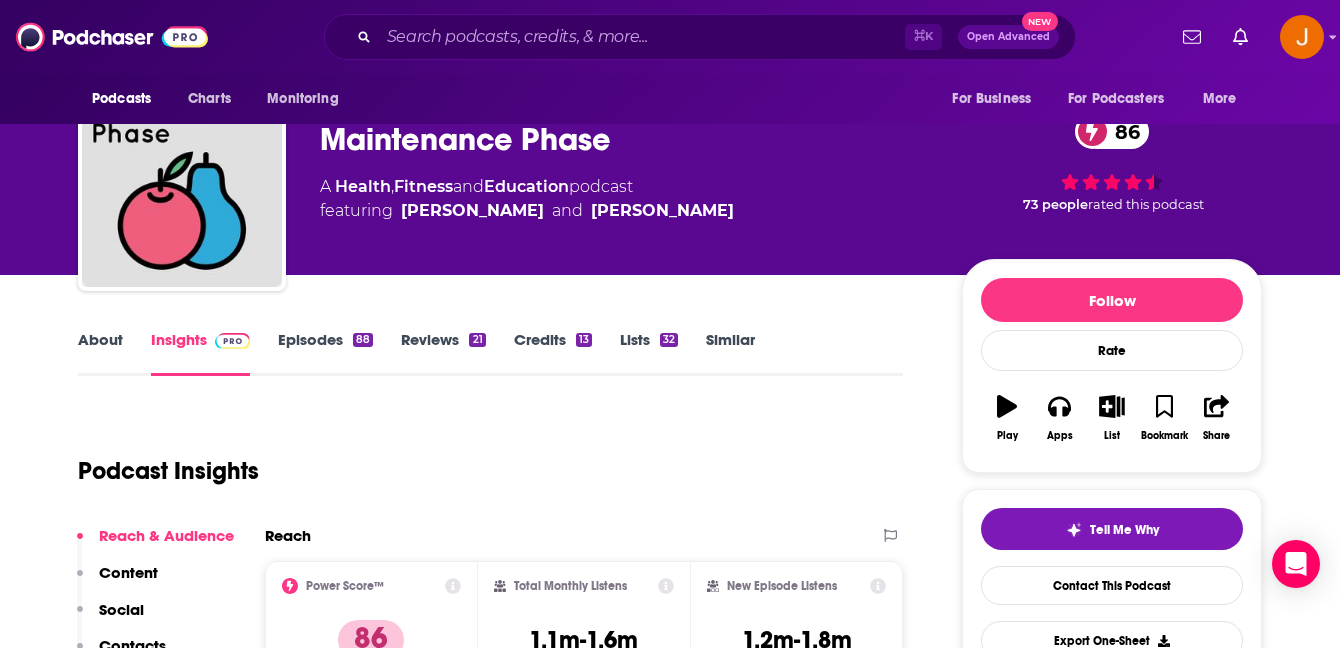 click on "Episodes 88" at bounding box center [325, 353] 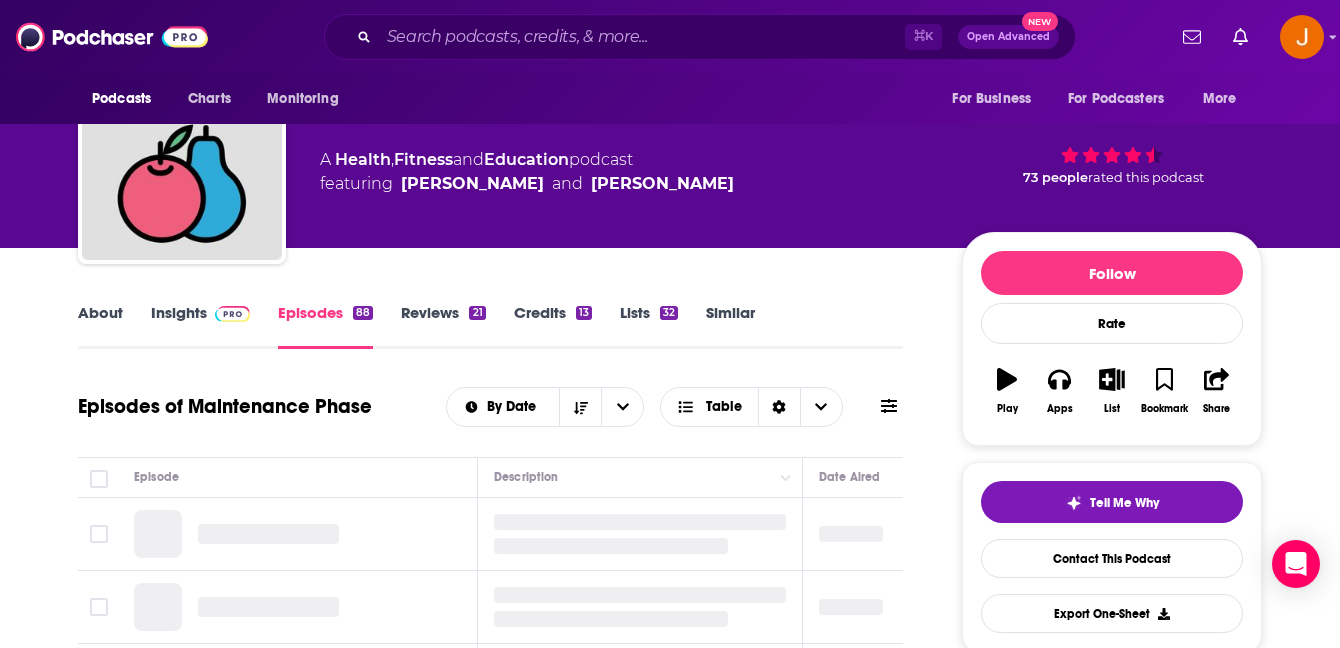 scroll, scrollTop: 304, scrollLeft: 0, axis: vertical 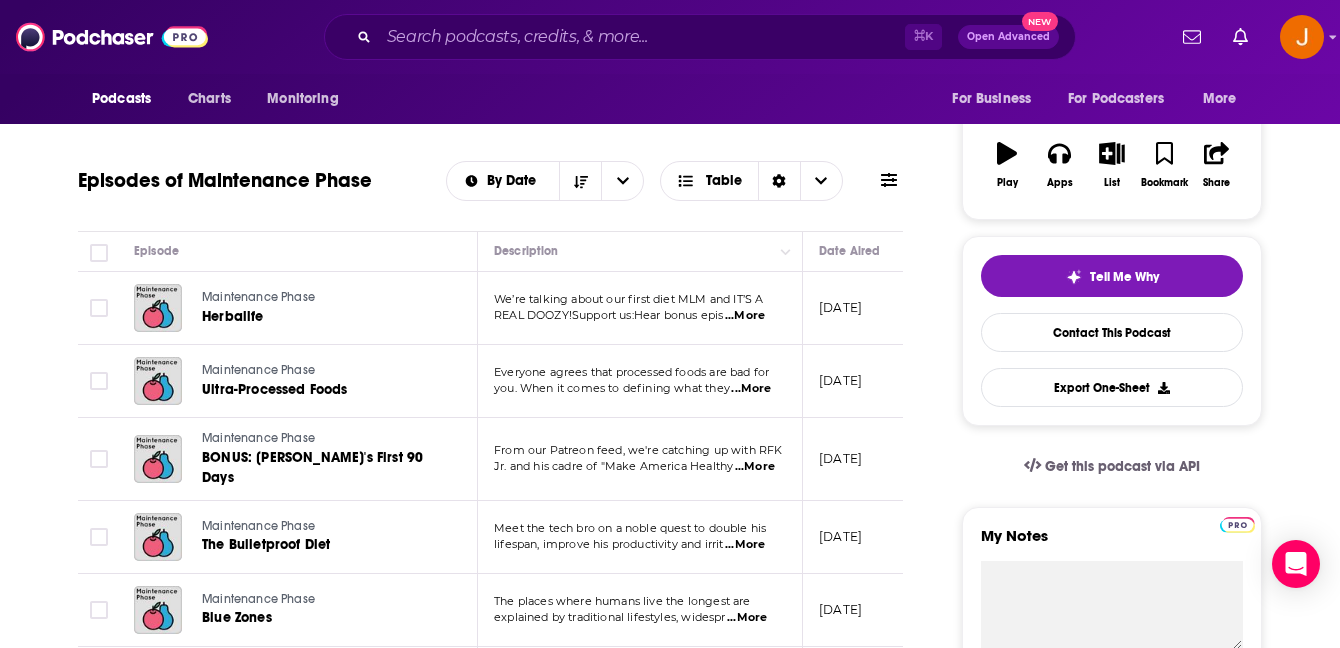 click on "⌘  K Open Advanced New" at bounding box center (700, 37) 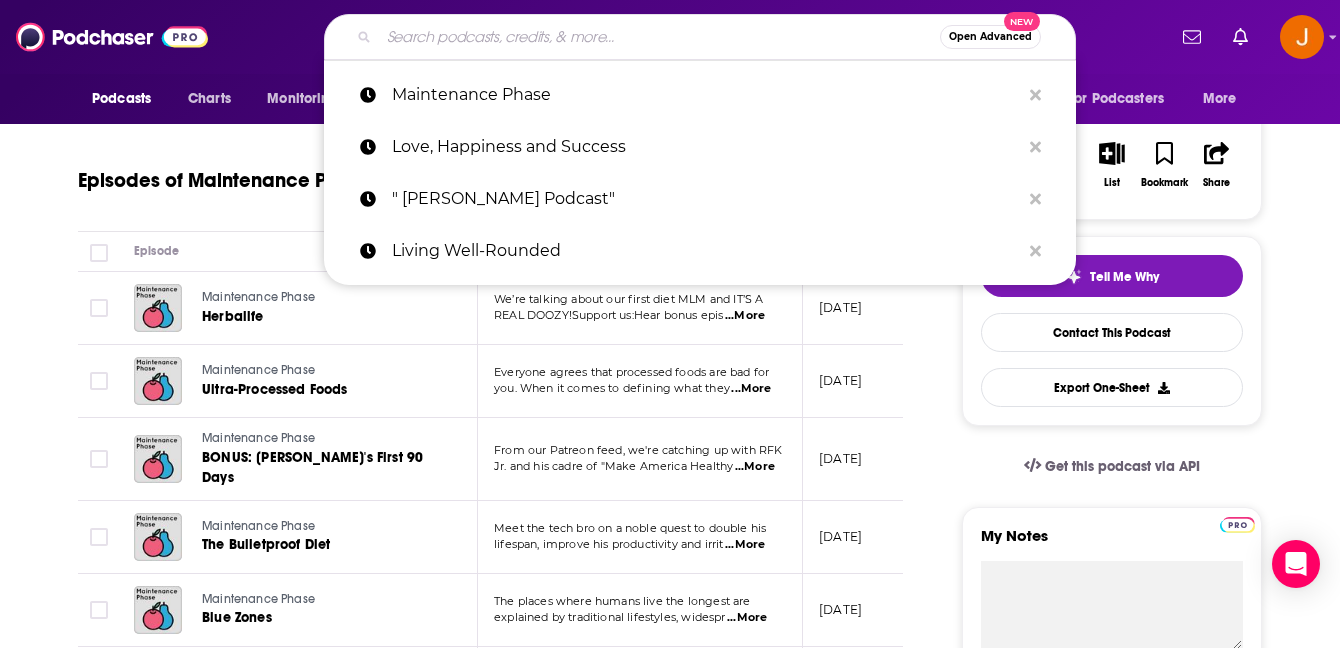 click at bounding box center (659, 37) 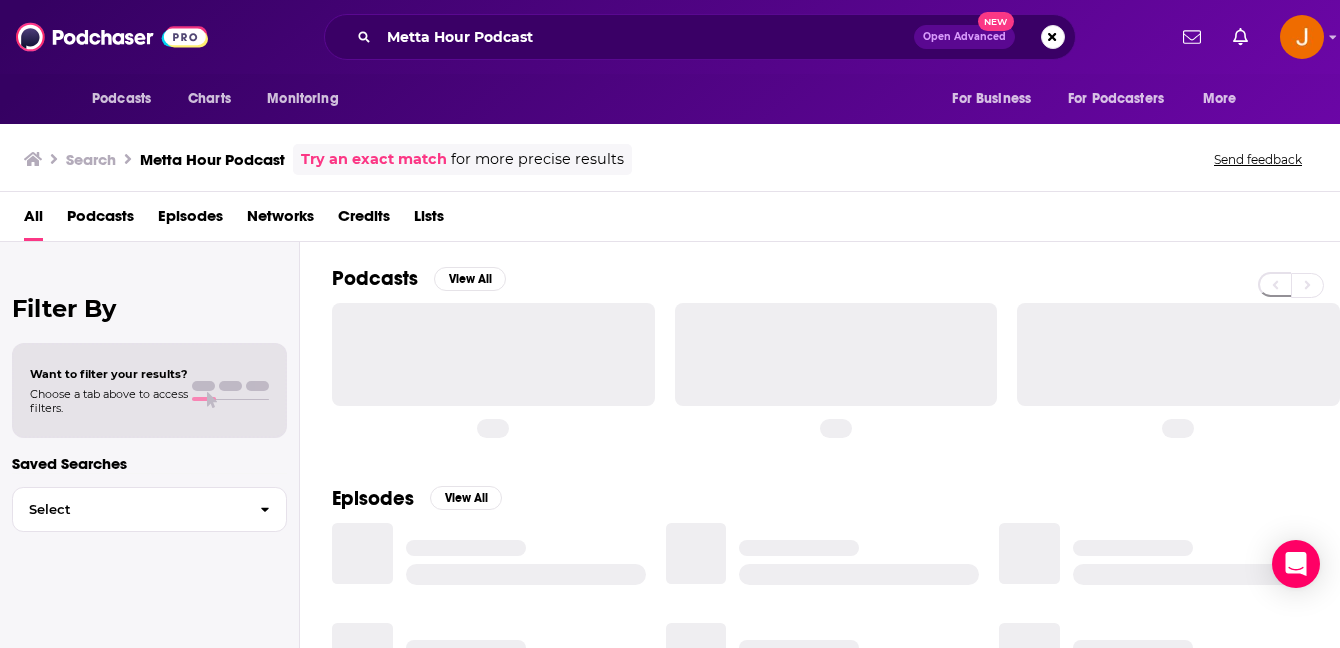 scroll, scrollTop: 0, scrollLeft: 0, axis: both 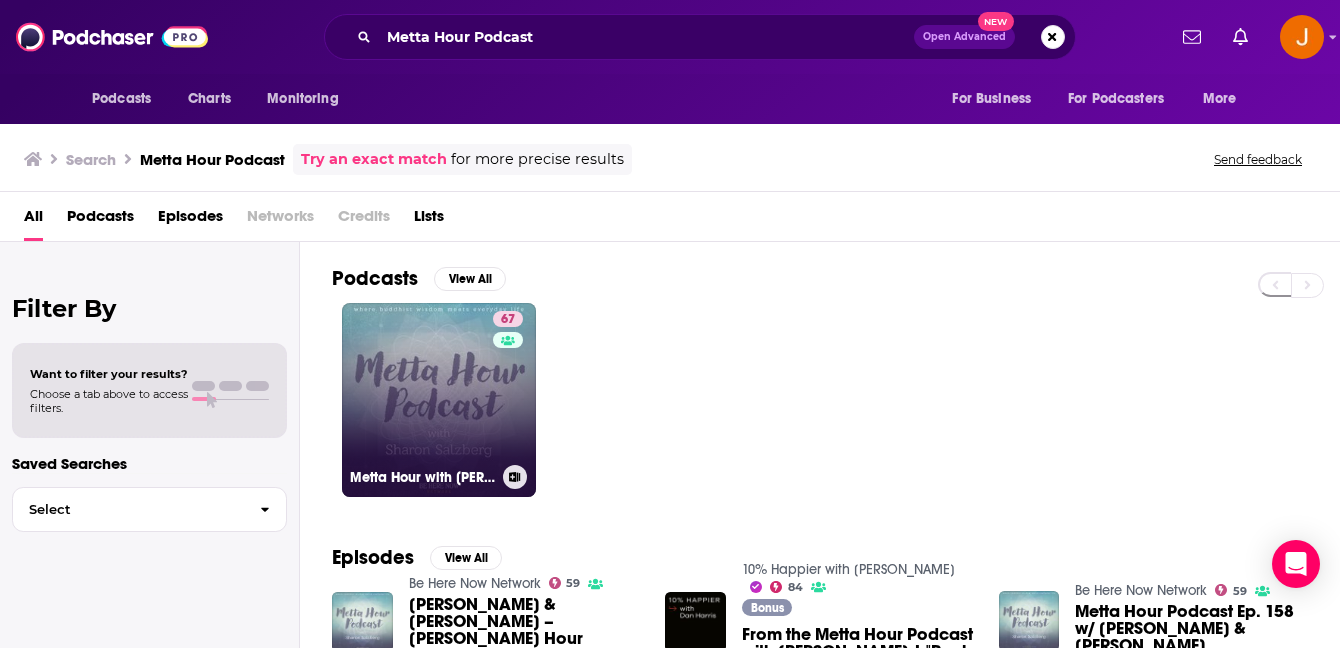click on "67 Metta Hour with Sharon Salzberg" at bounding box center [439, 400] 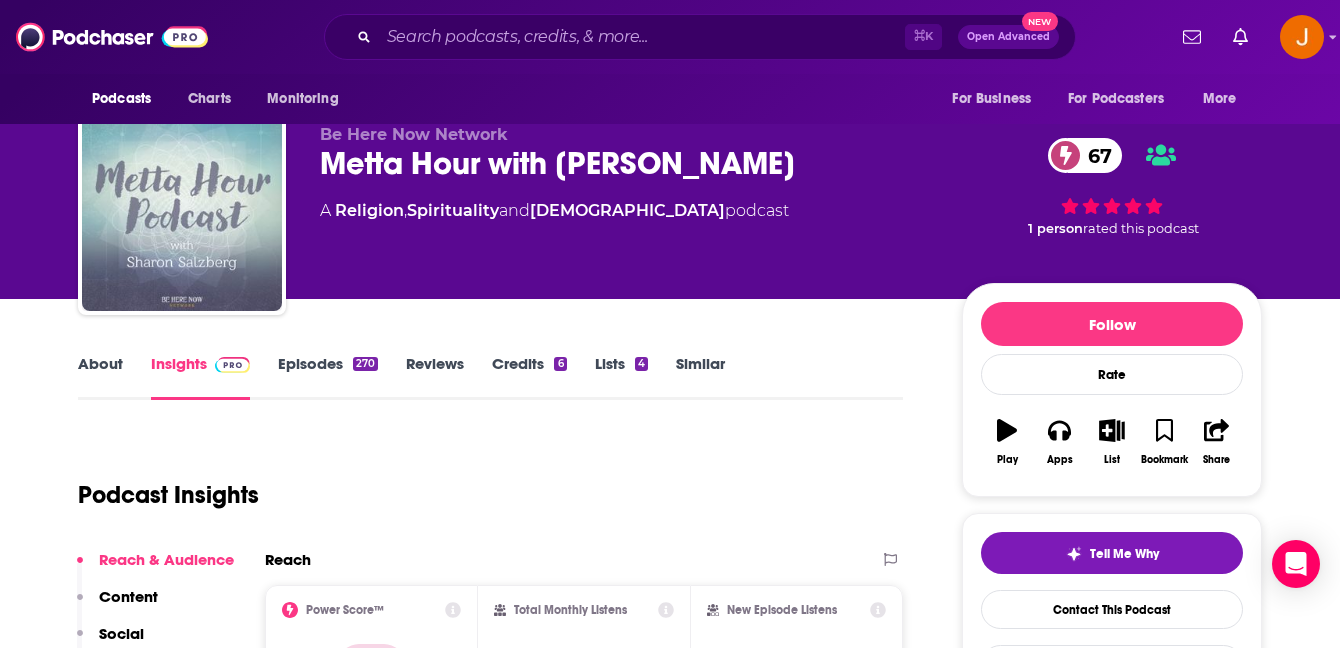 scroll, scrollTop: 33, scrollLeft: 0, axis: vertical 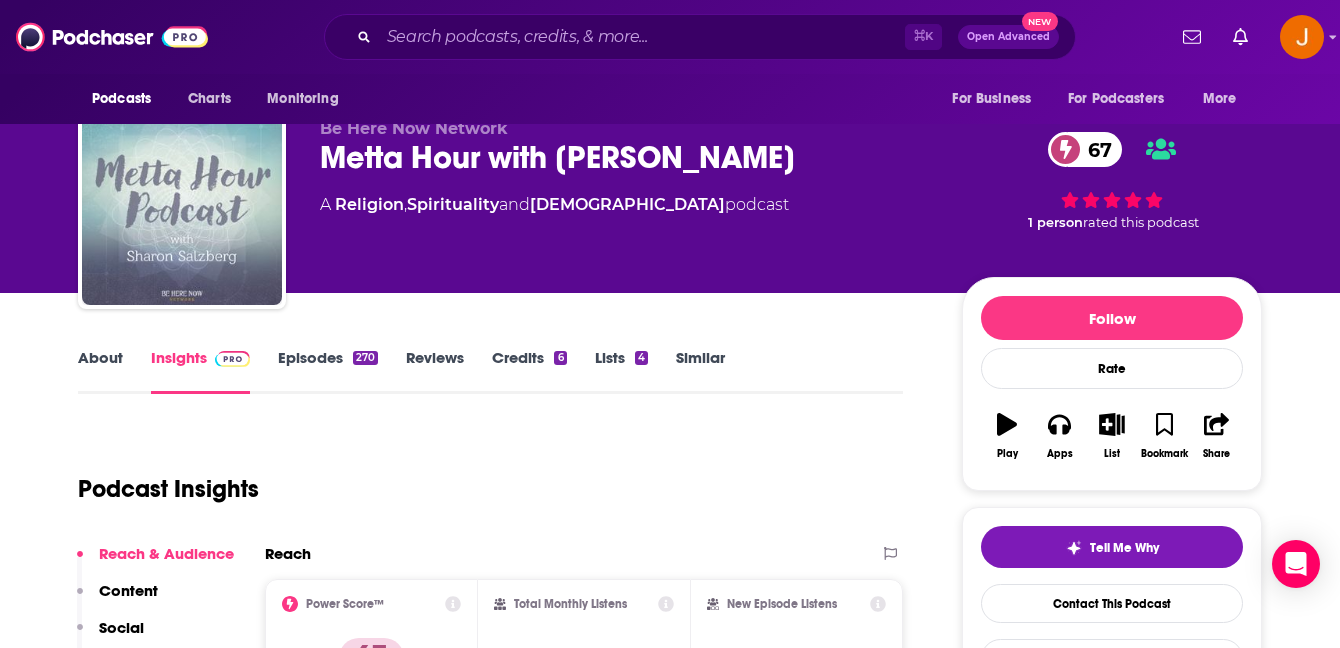 click on "Episodes 270" at bounding box center [328, 371] 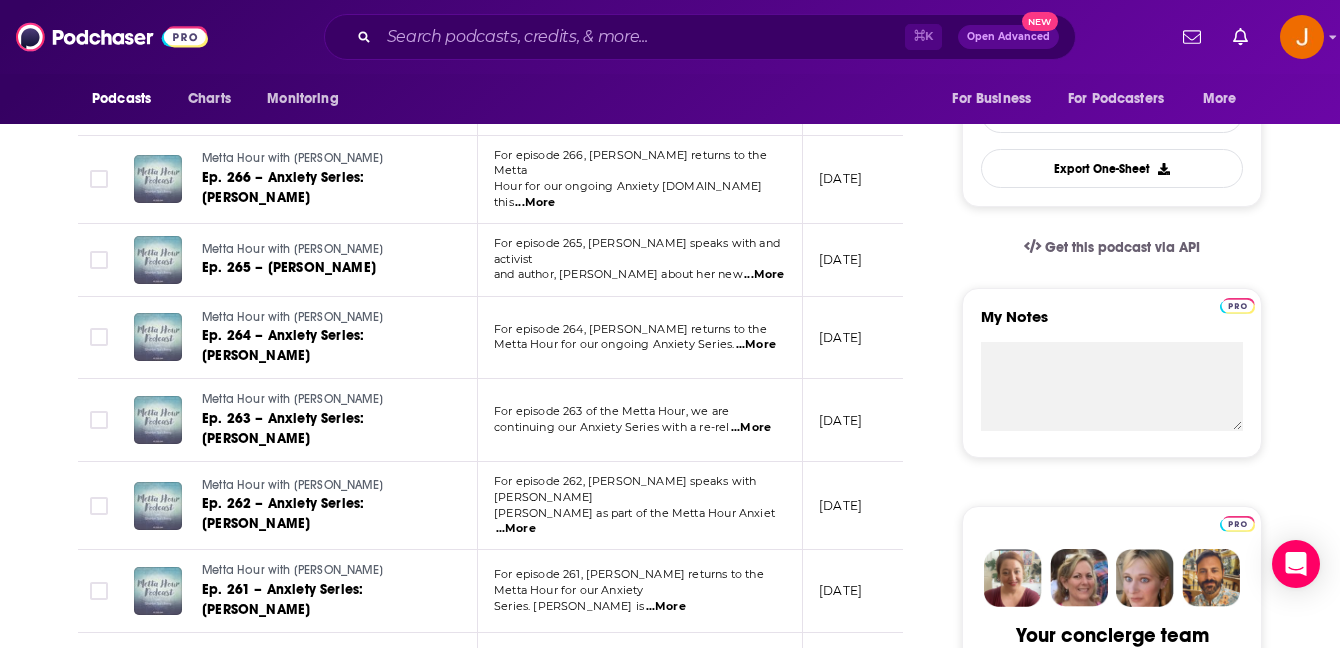 scroll, scrollTop: 648, scrollLeft: 0, axis: vertical 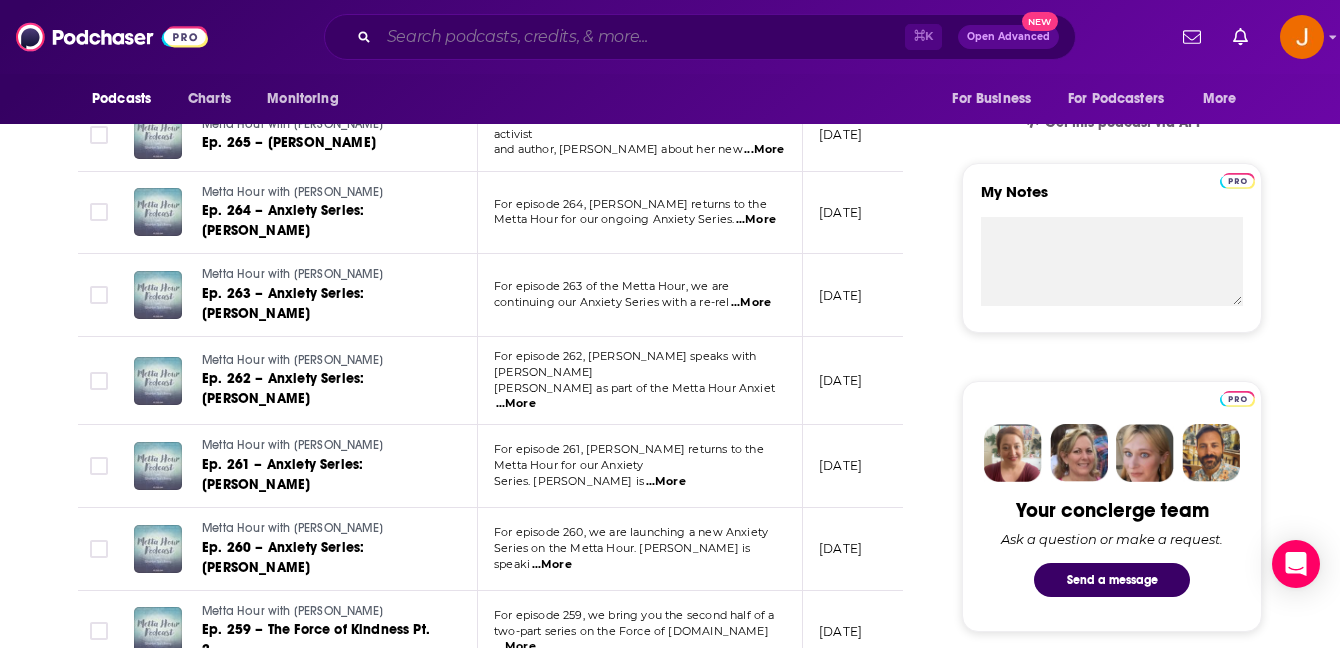 click at bounding box center (642, 37) 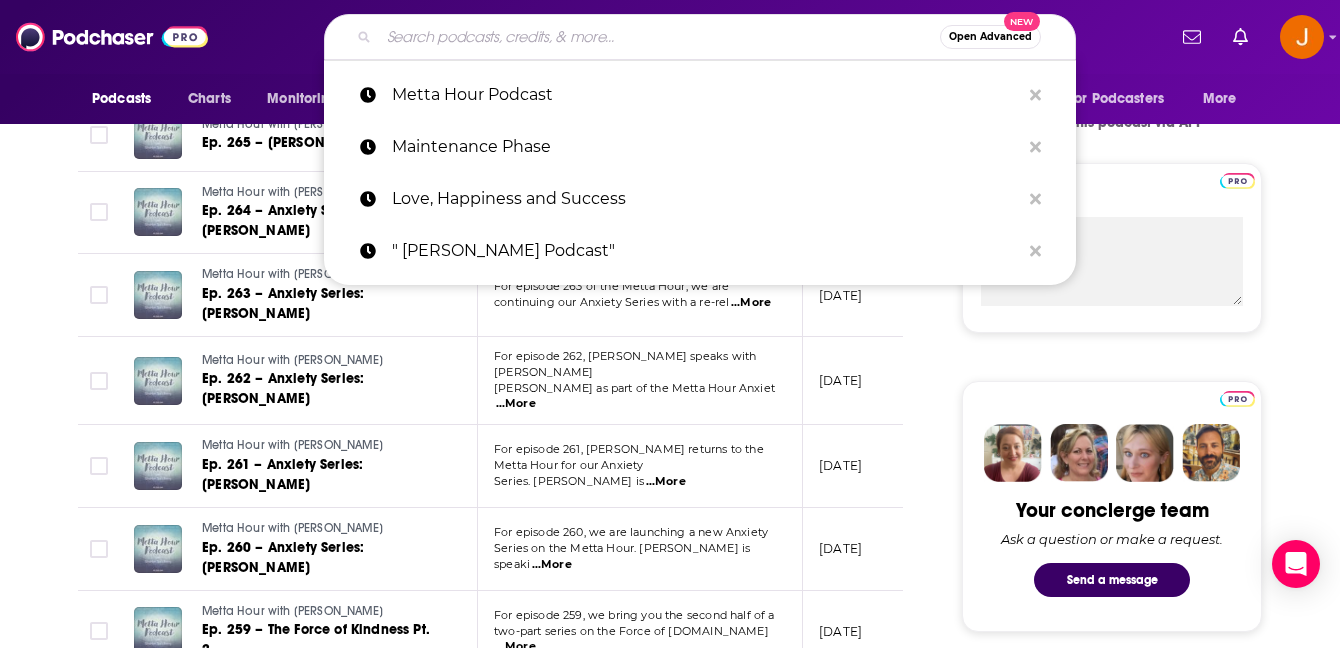 paste on "Mindset Hackers Podcast" 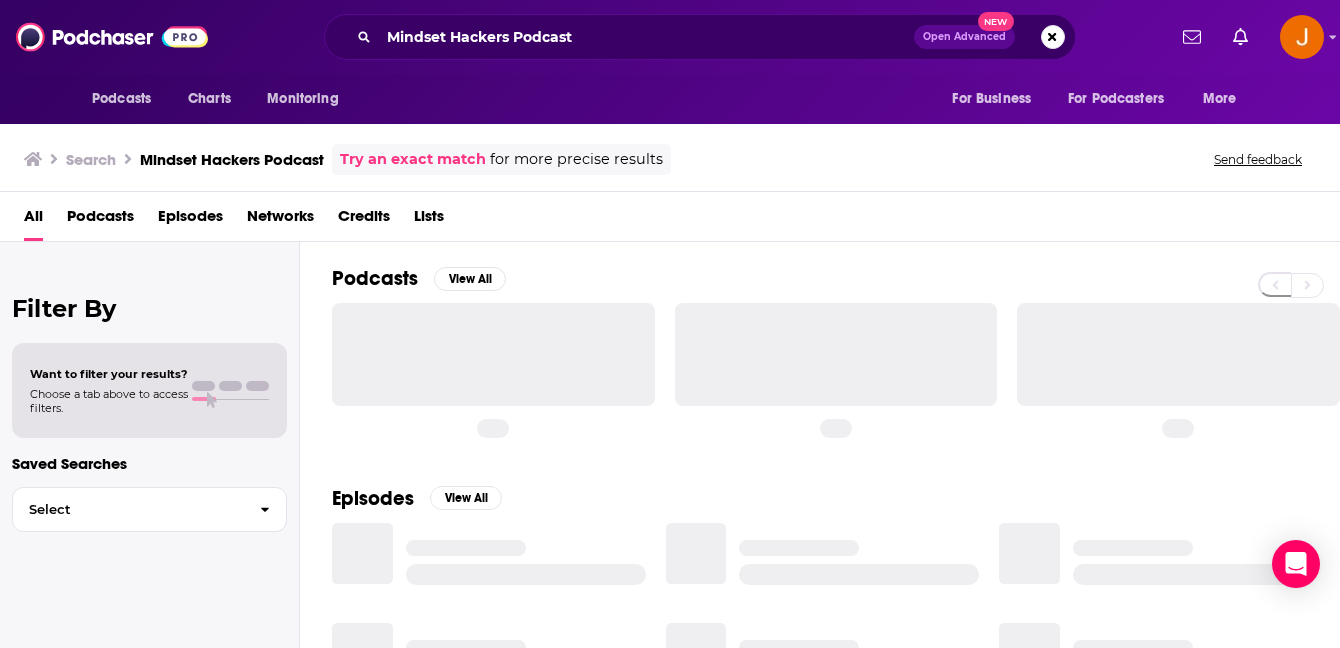 scroll, scrollTop: 0, scrollLeft: 0, axis: both 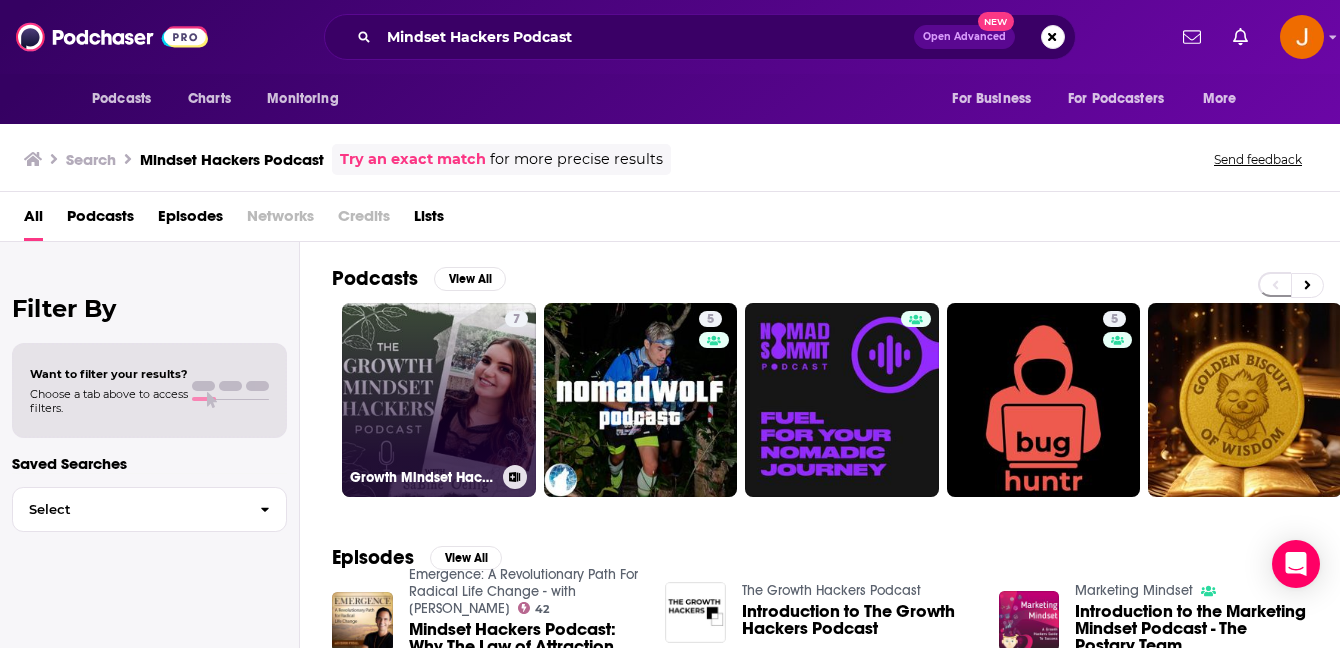 click on "7 Growth Mindset Hackers" at bounding box center (439, 400) 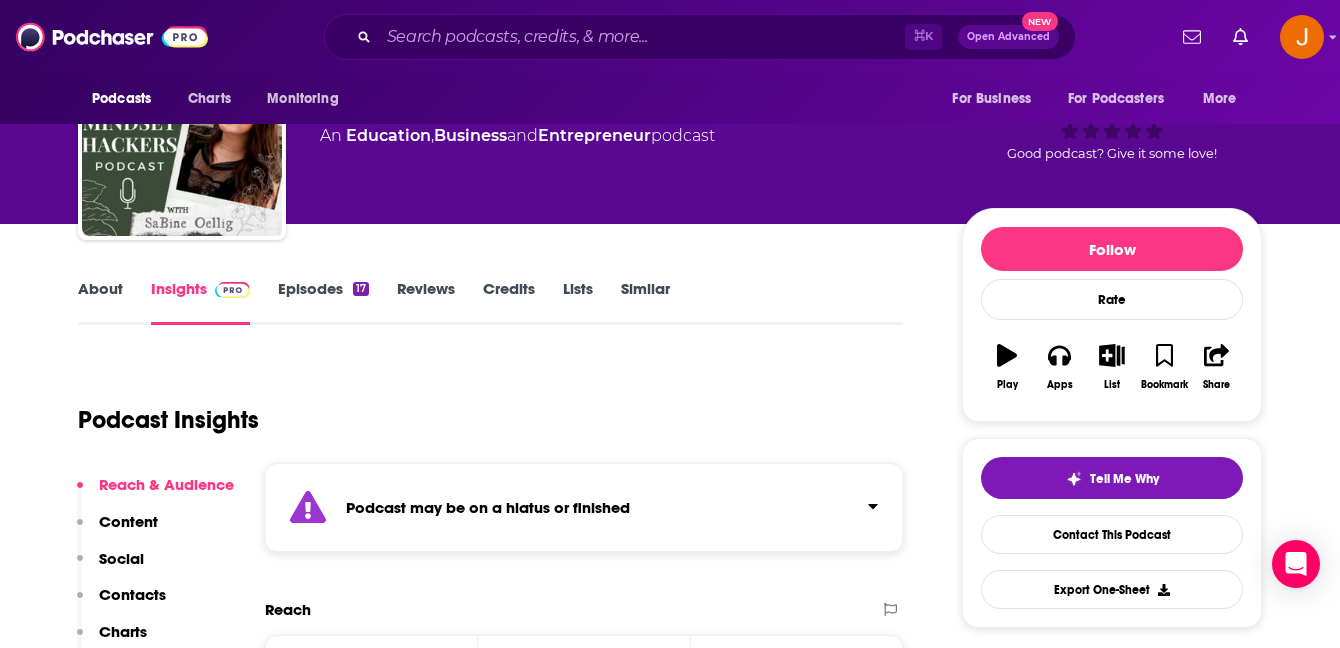 scroll, scrollTop: 42, scrollLeft: 0, axis: vertical 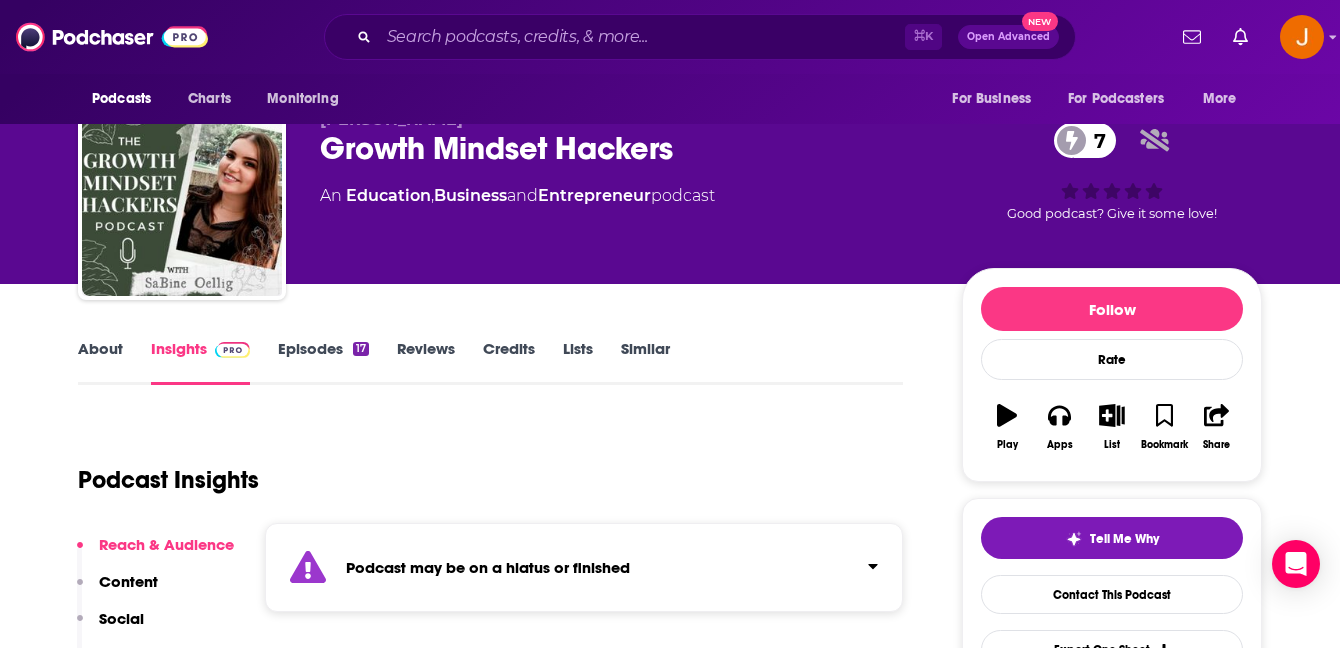 click on "Episodes 17" at bounding box center [323, 362] 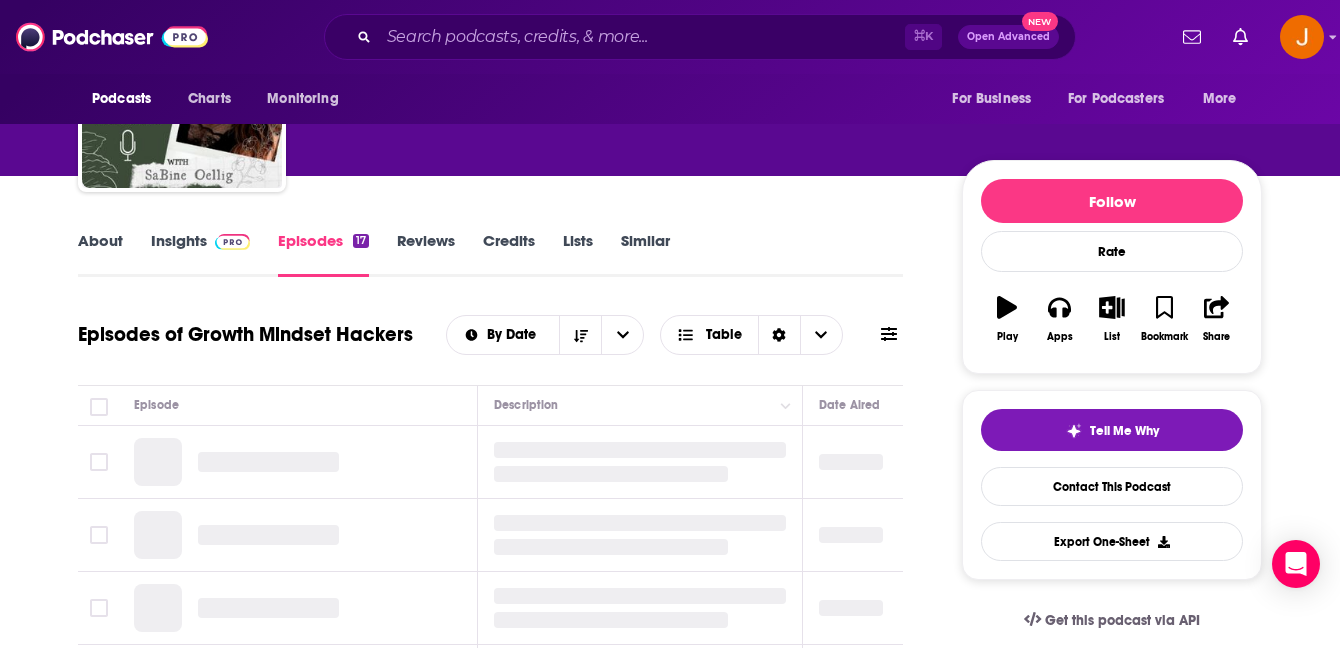 scroll, scrollTop: 210, scrollLeft: 0, axis: vertical 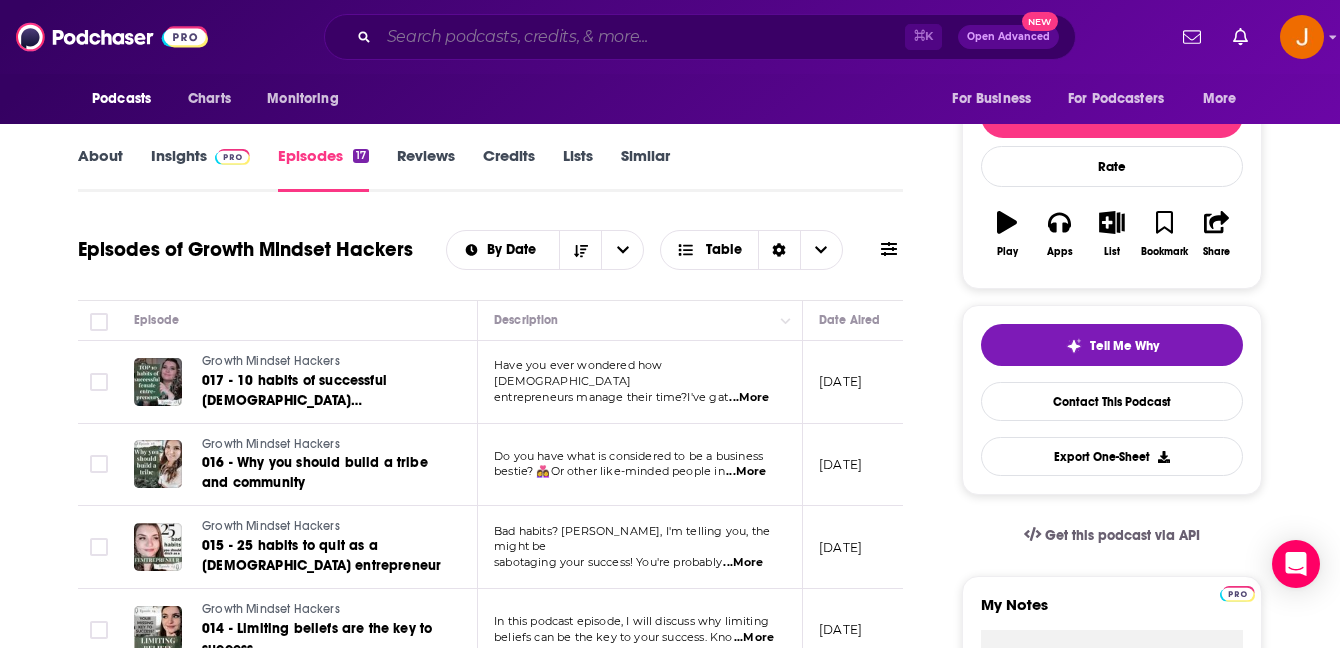 click at bounding box center (642, 37) 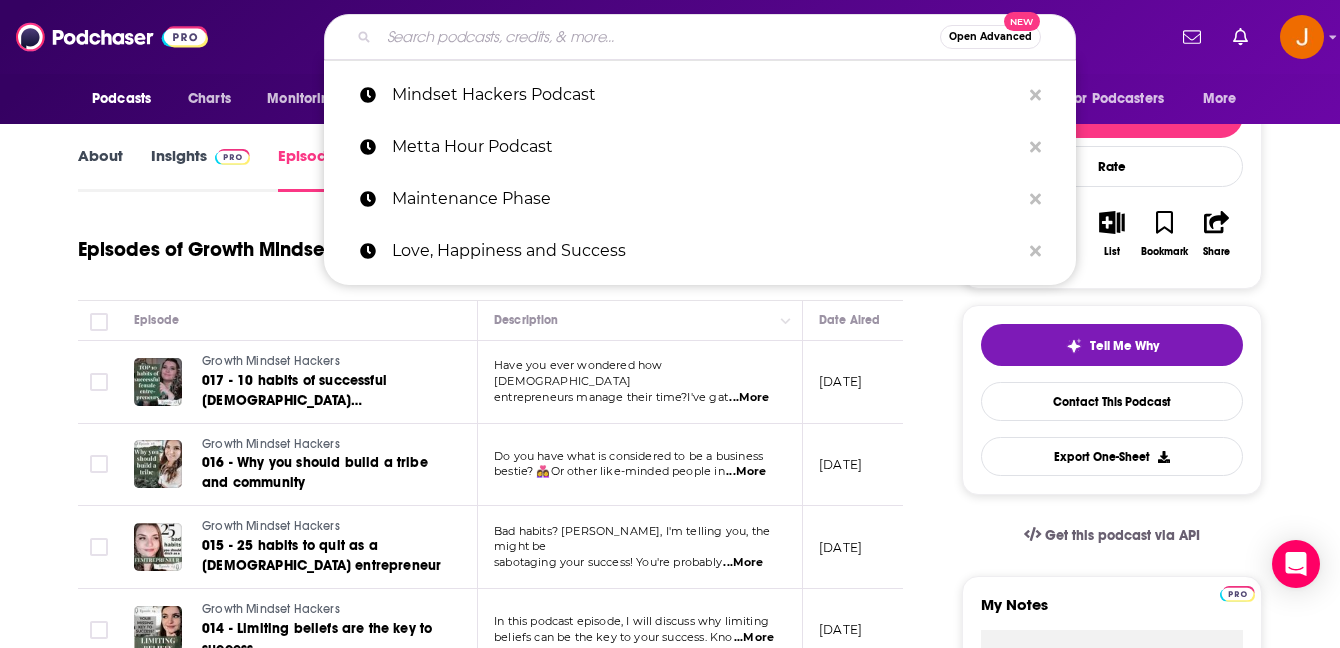 paste on "Next Level Human" 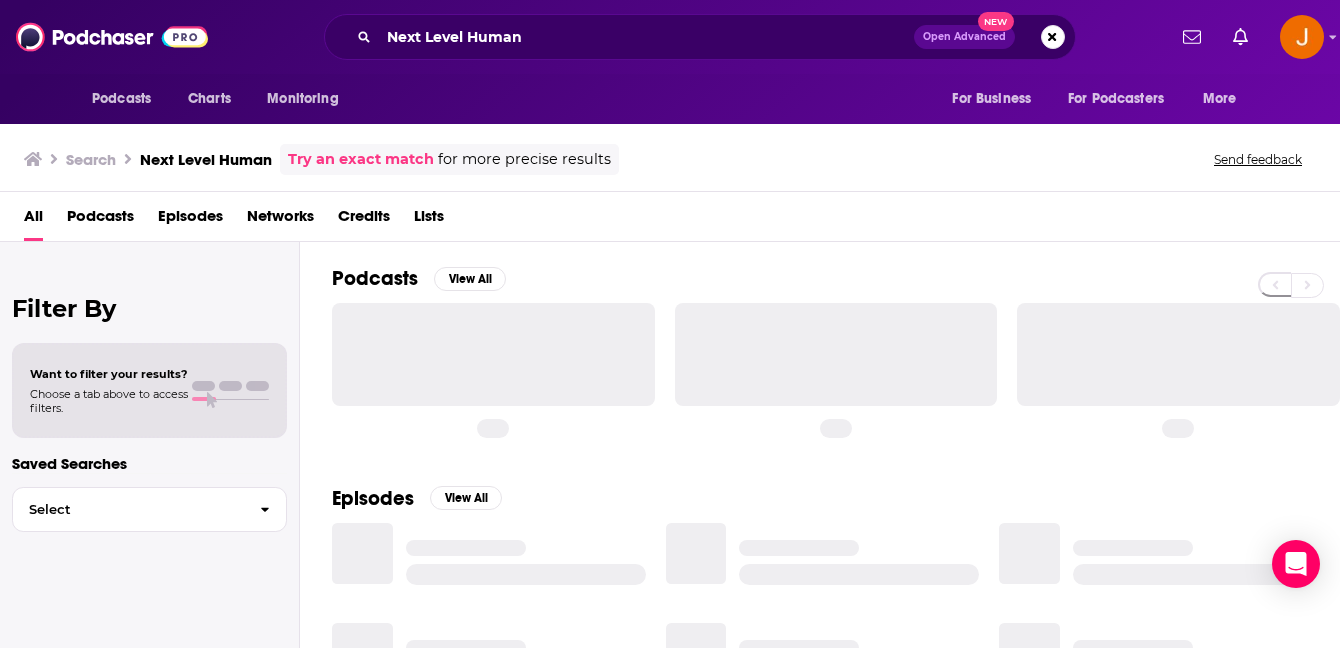 scroll, scrollTop: 0, scrollLeft: 0, axis: both 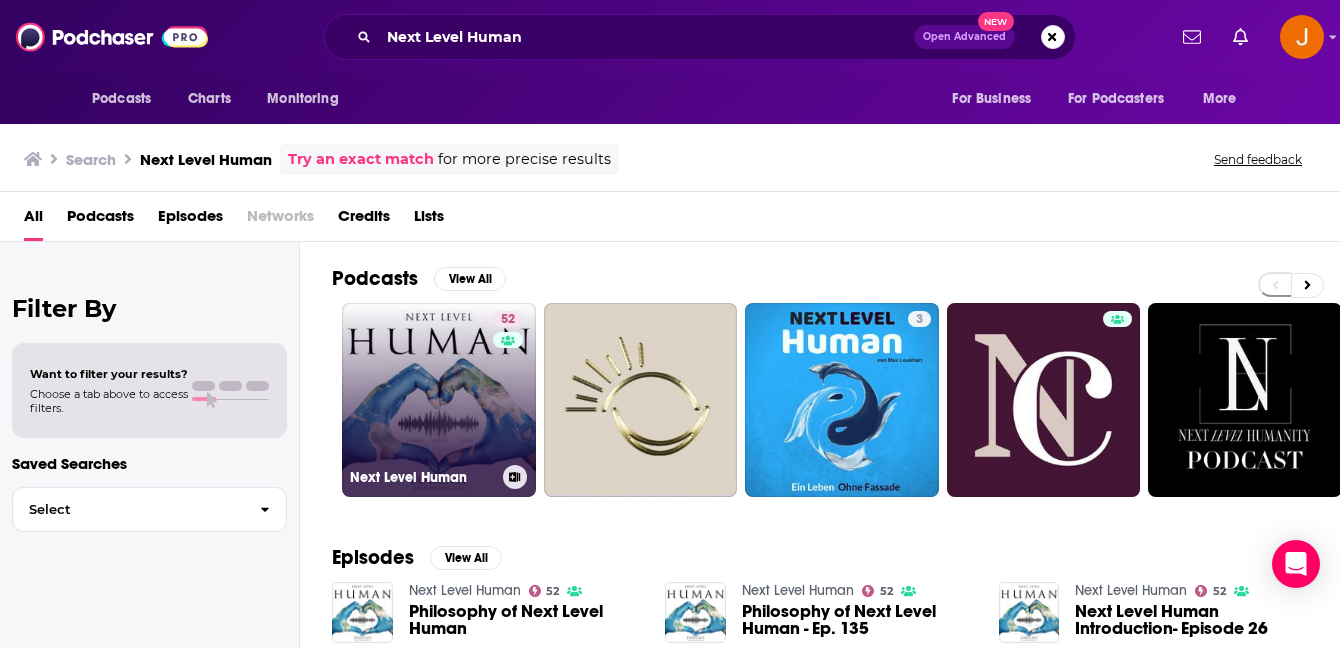 click on "52 Next Level Human" at bounding box center (439, 400) 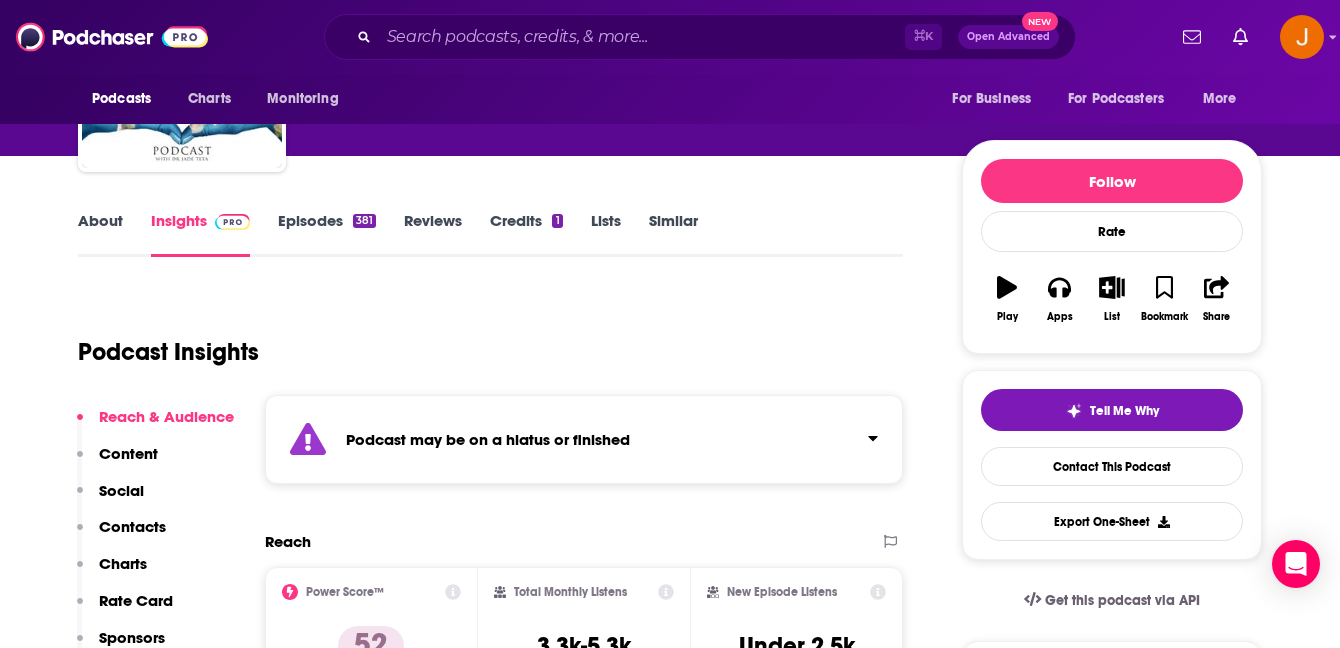 scroll, scrollTop: 259, scrollLeft: 0, axis: vertical 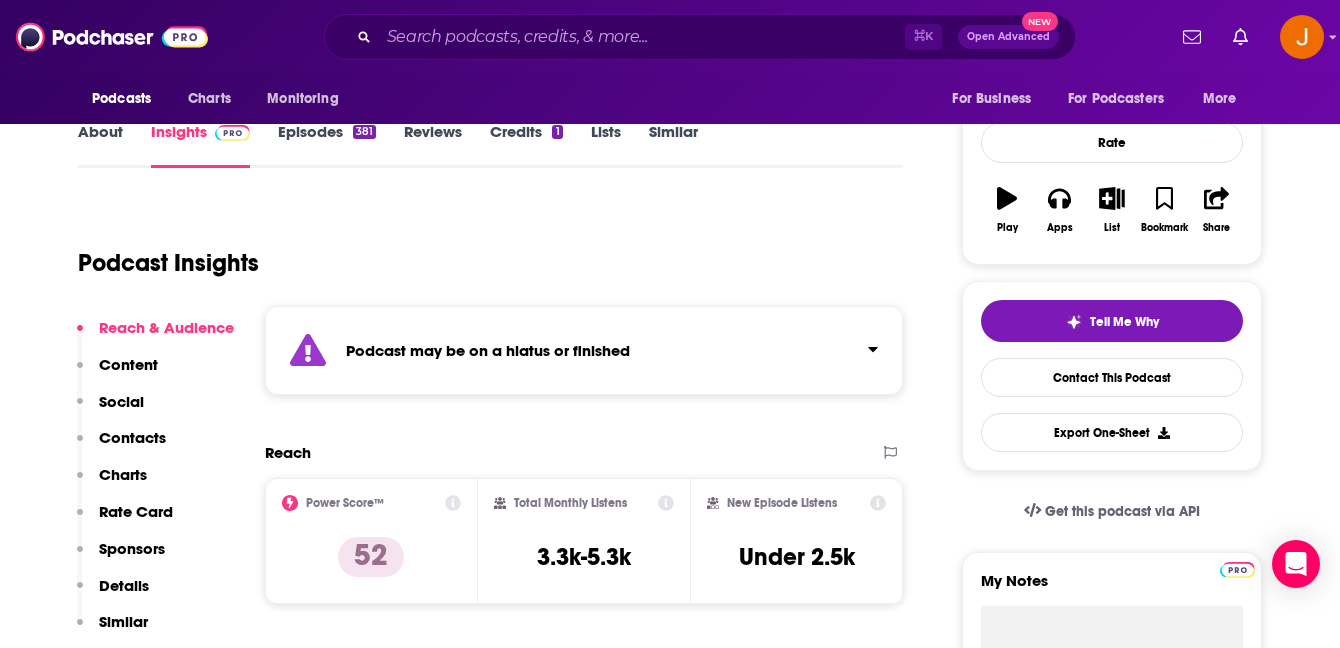 click on "Episodes 381" at bounding box center [327, 145] 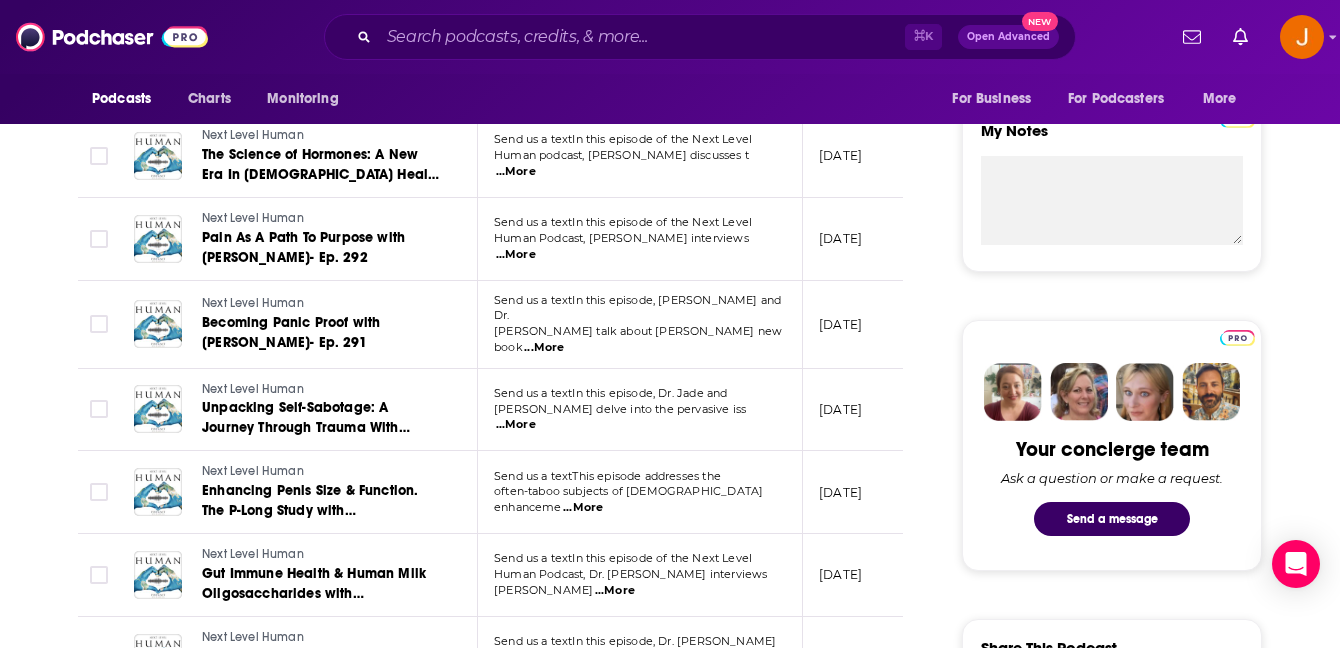 scroll, scrollTop: 712, scrollLeft: 0, axis: vertical 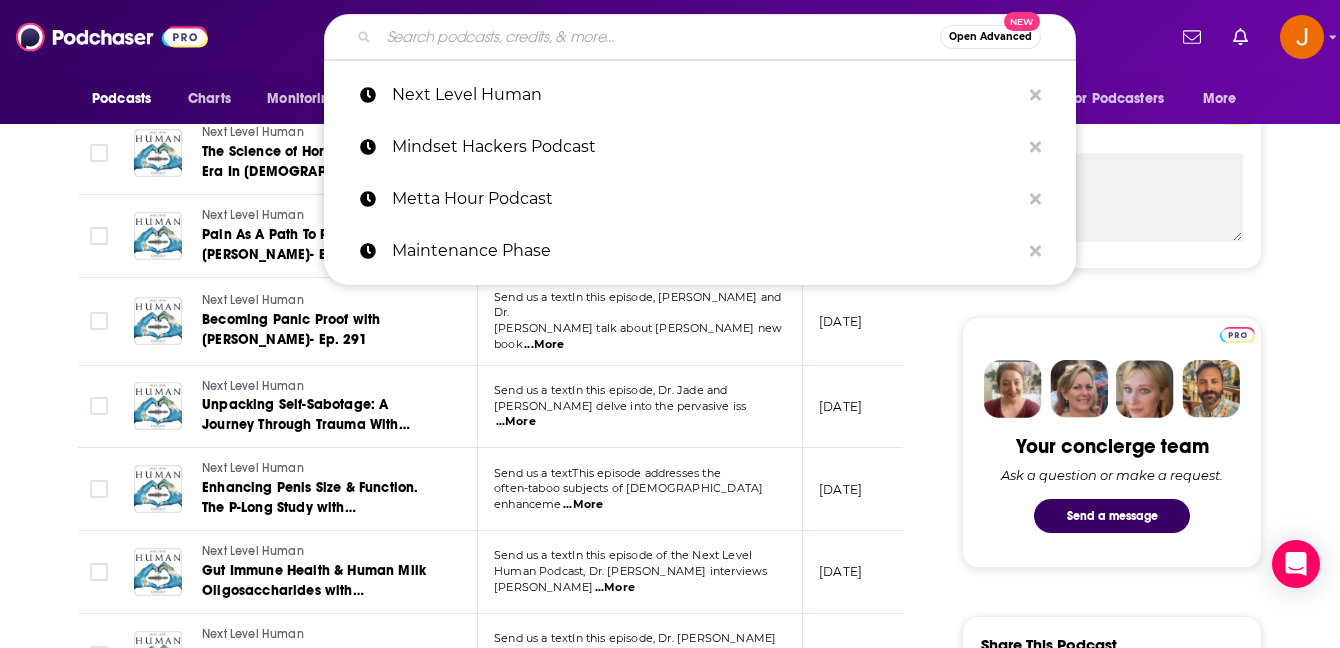 click at bounding box center [659, 37] 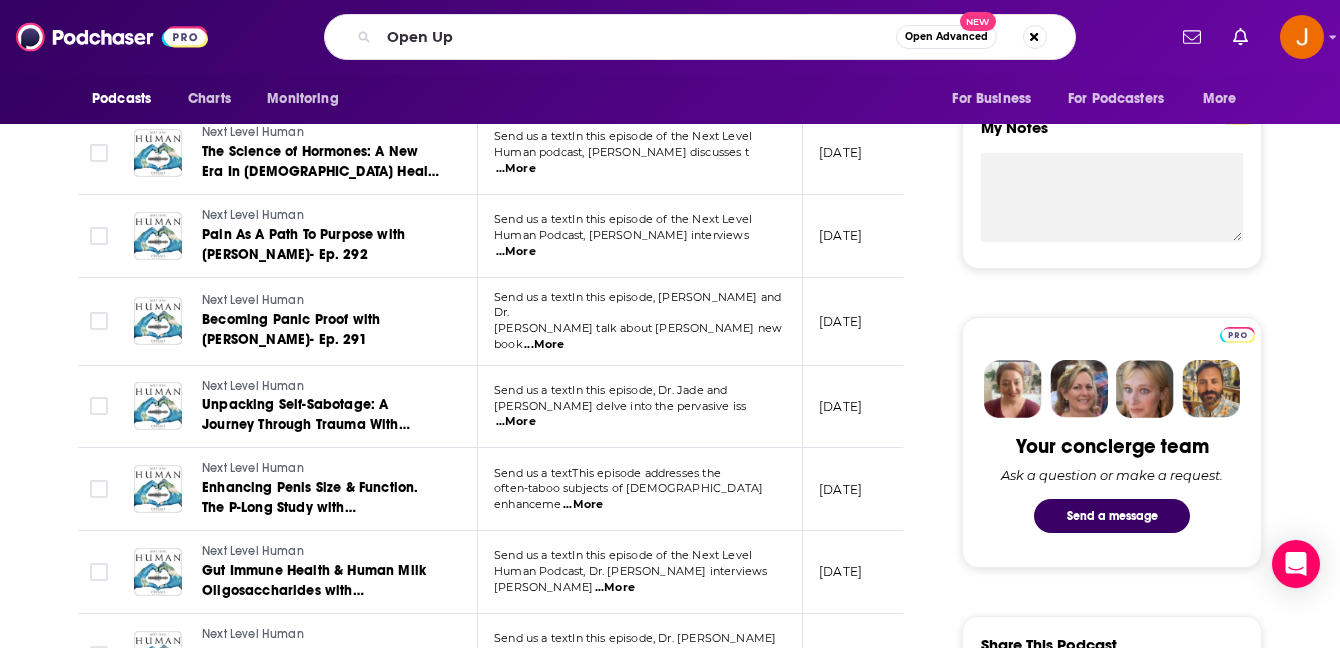 scroll, scrollTop: 0, scrollLeft: 0, axis: both 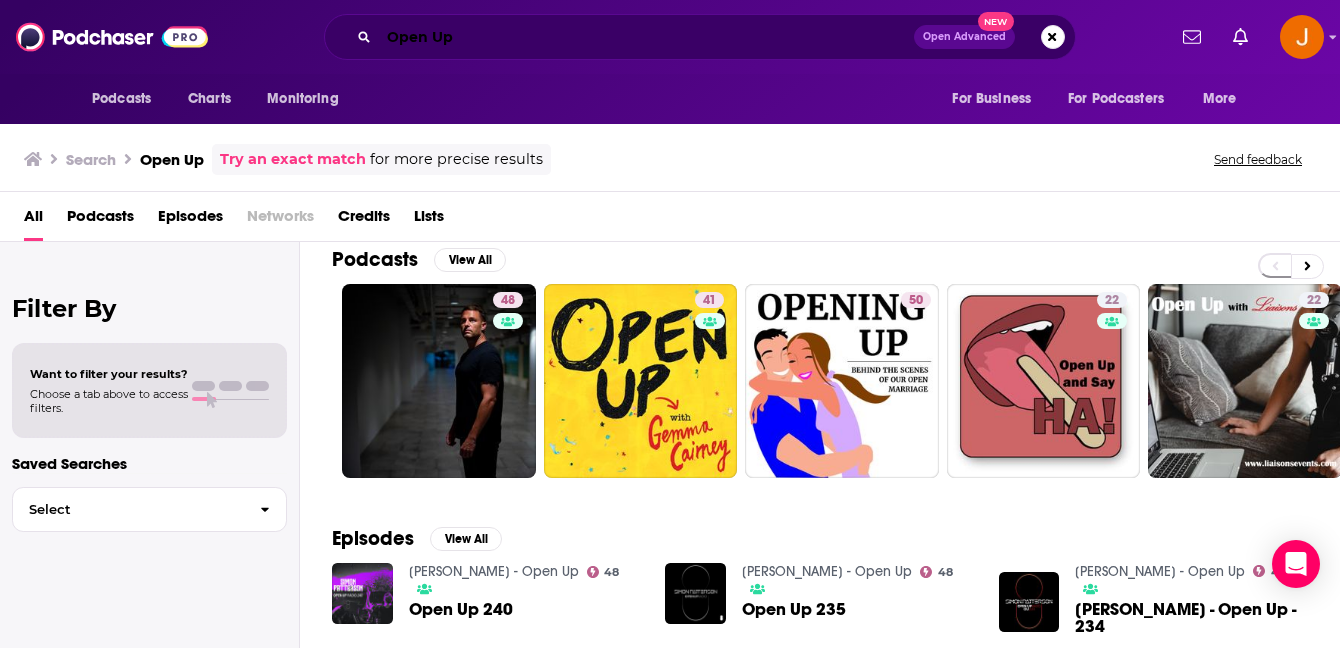 click on "Open Up" at bounding box center (646, 37) 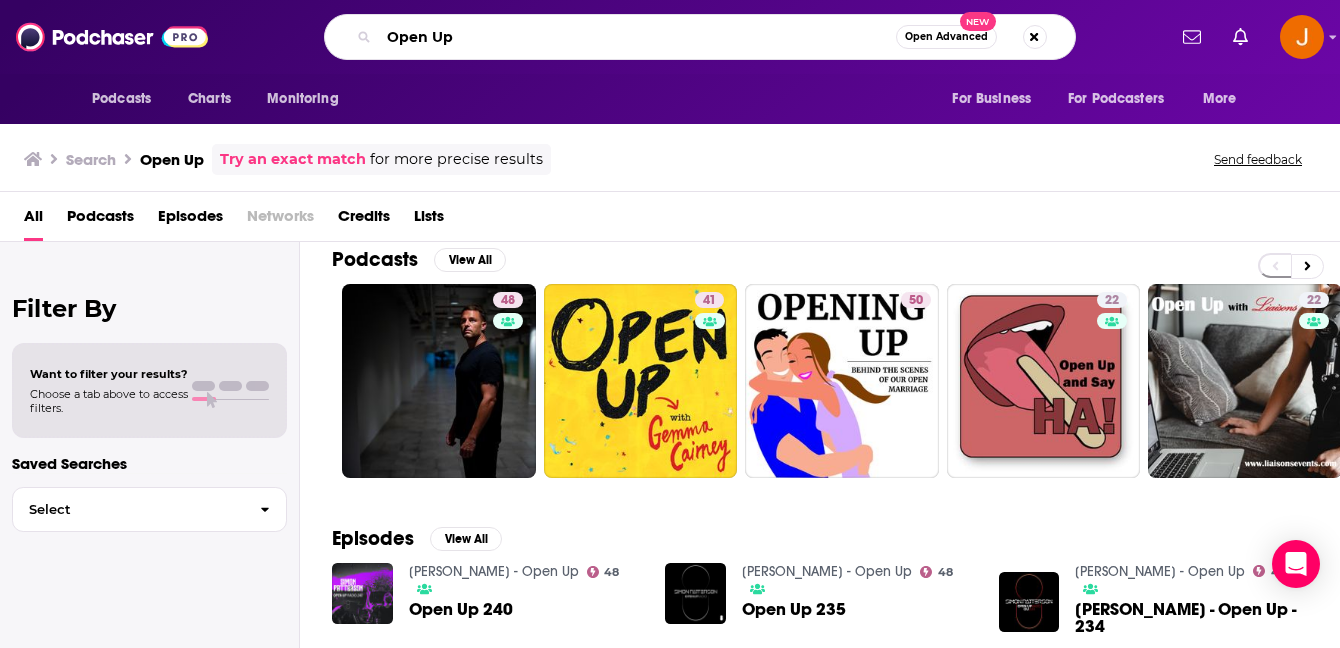 drag, startPoint x: 487, startPoint y: 43, endPoint x: 268, endPoint y: 31, distance: 219.32852 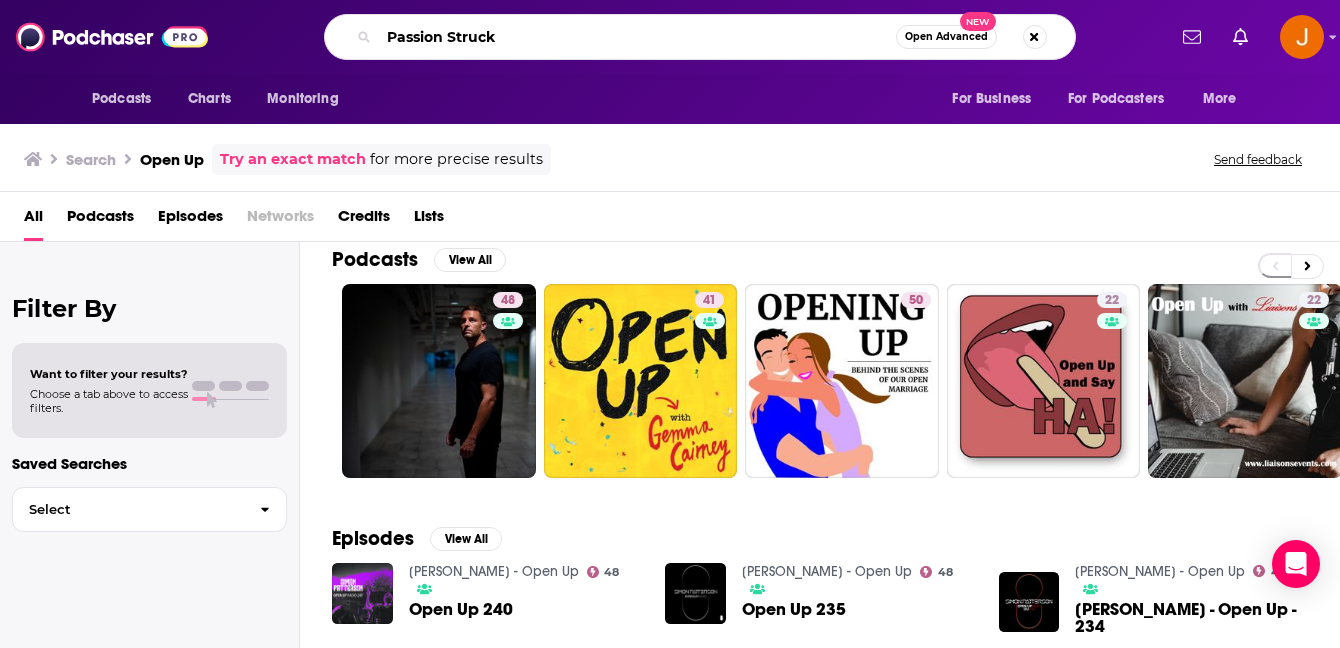 type on "Passion Struck" 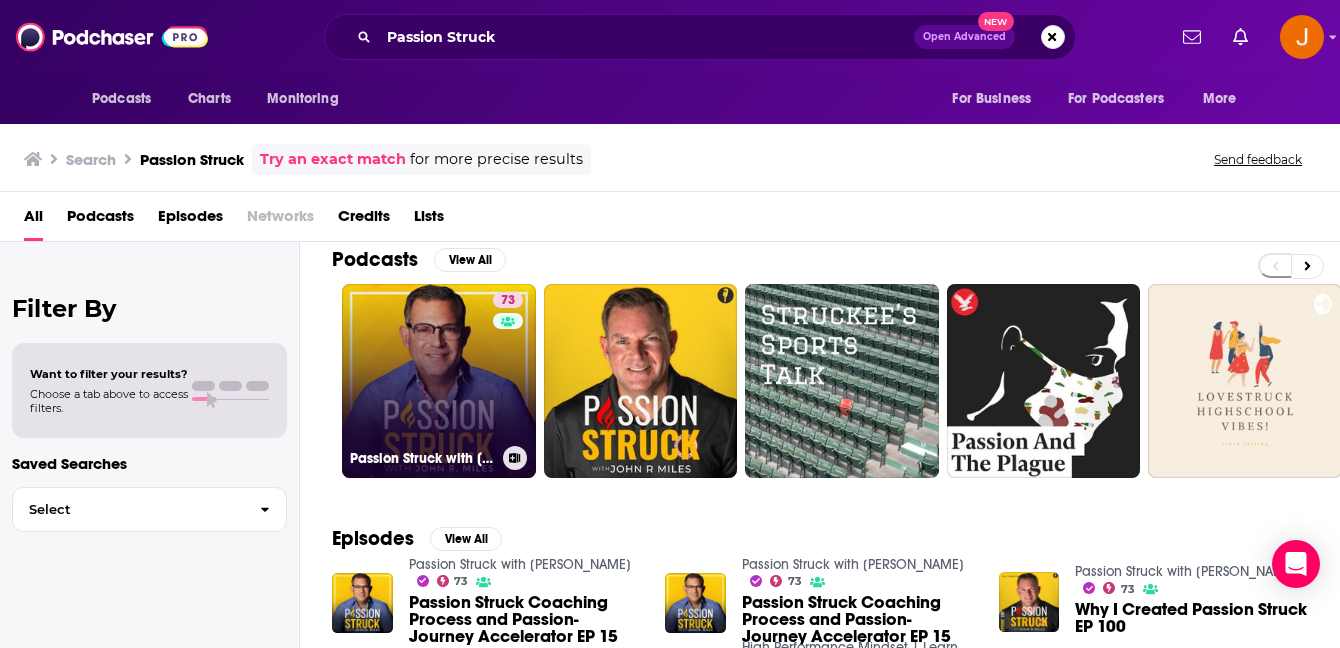 click on "73 Passion Struck with John R. Miles" at bounding box center [439, 381] 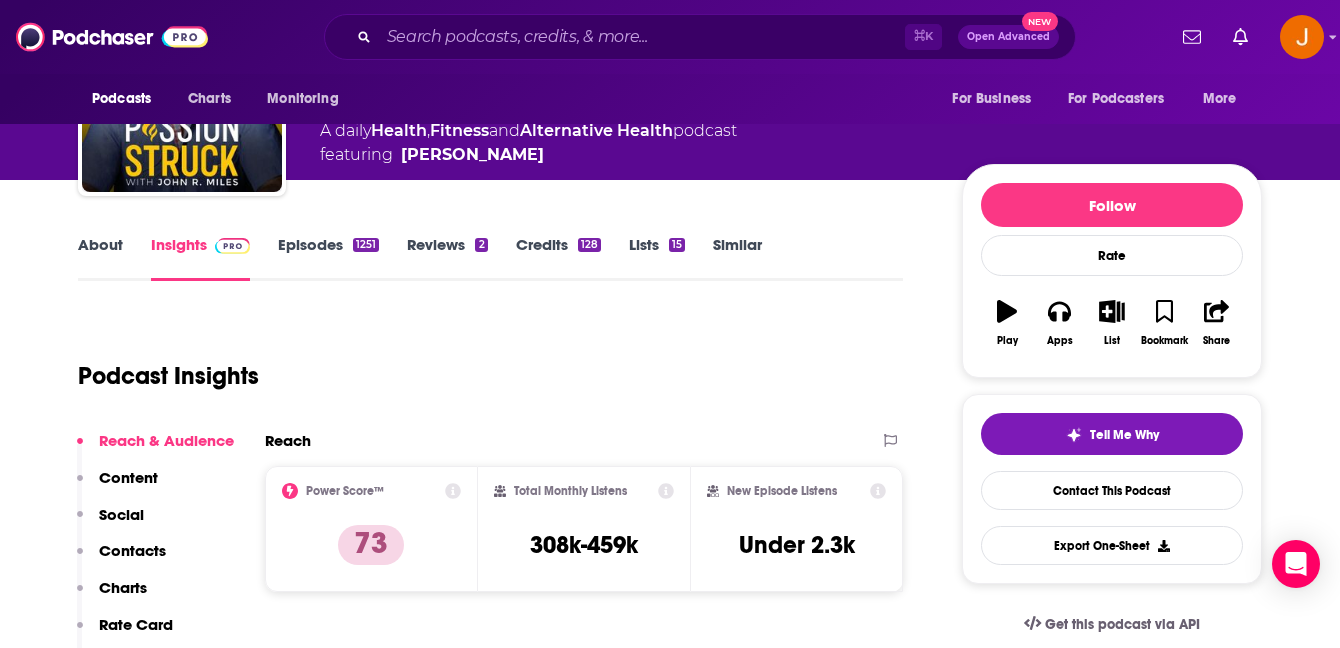 scroll, scrollTop: 155, scrollLeft: 0, axis: vertical 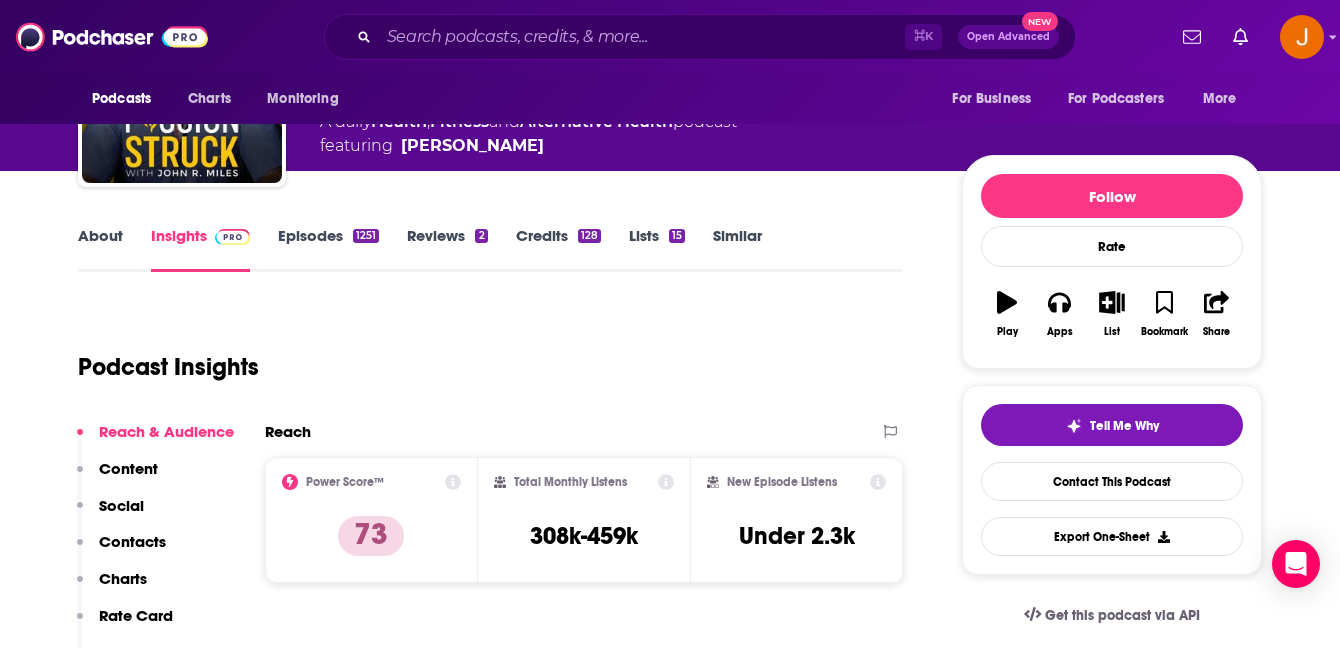 click on "Episodes 1251" at bounding box center (328, 249) 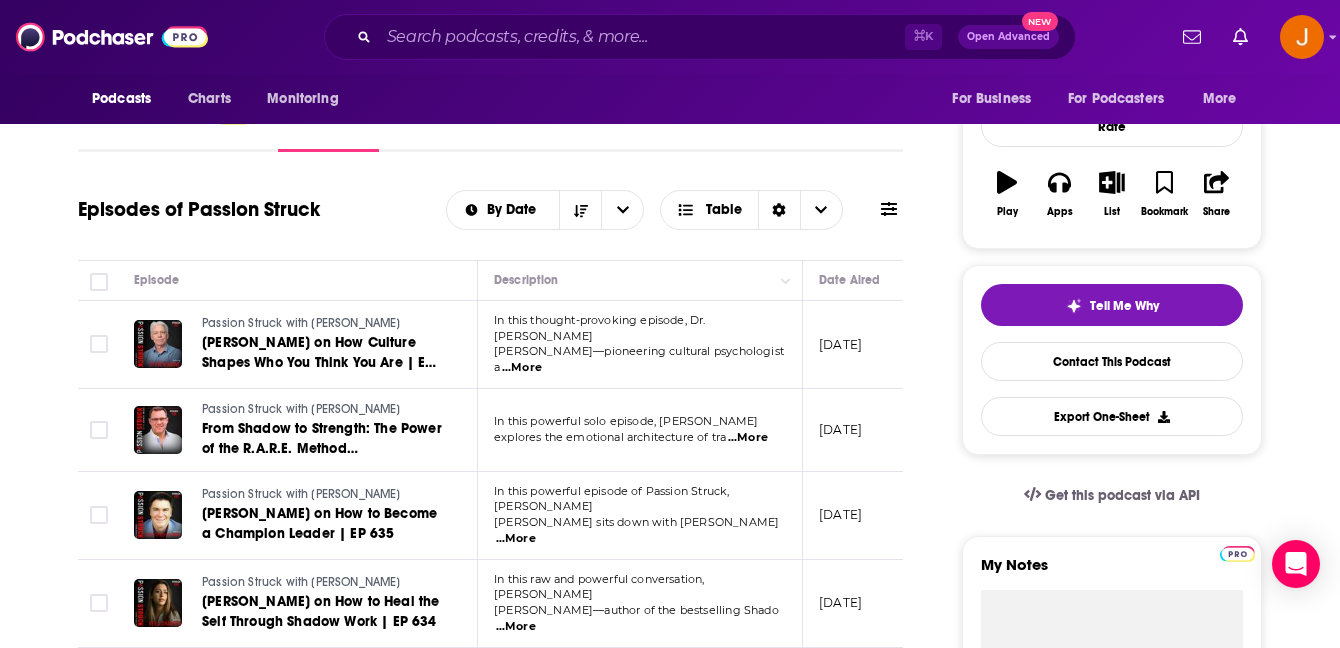 scroll, scrollTop: 0, scrollLeft: 0, axis: both 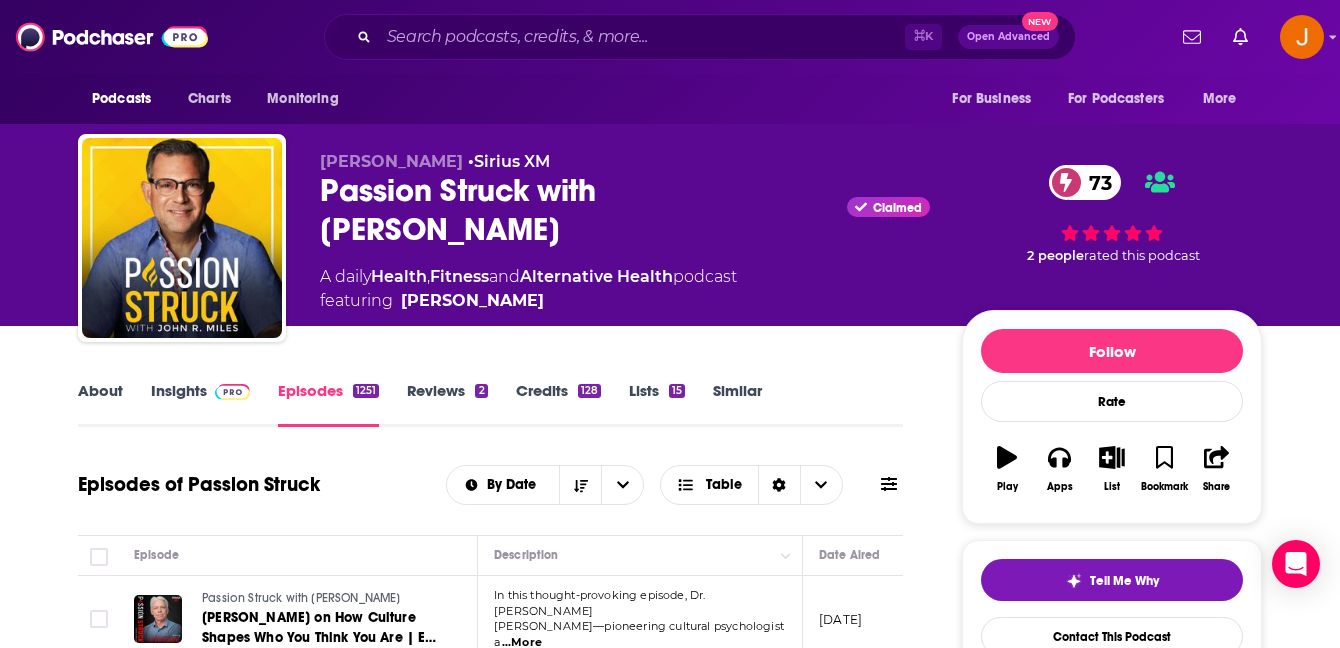 click on "Insights" at bounding box center [200, 404] 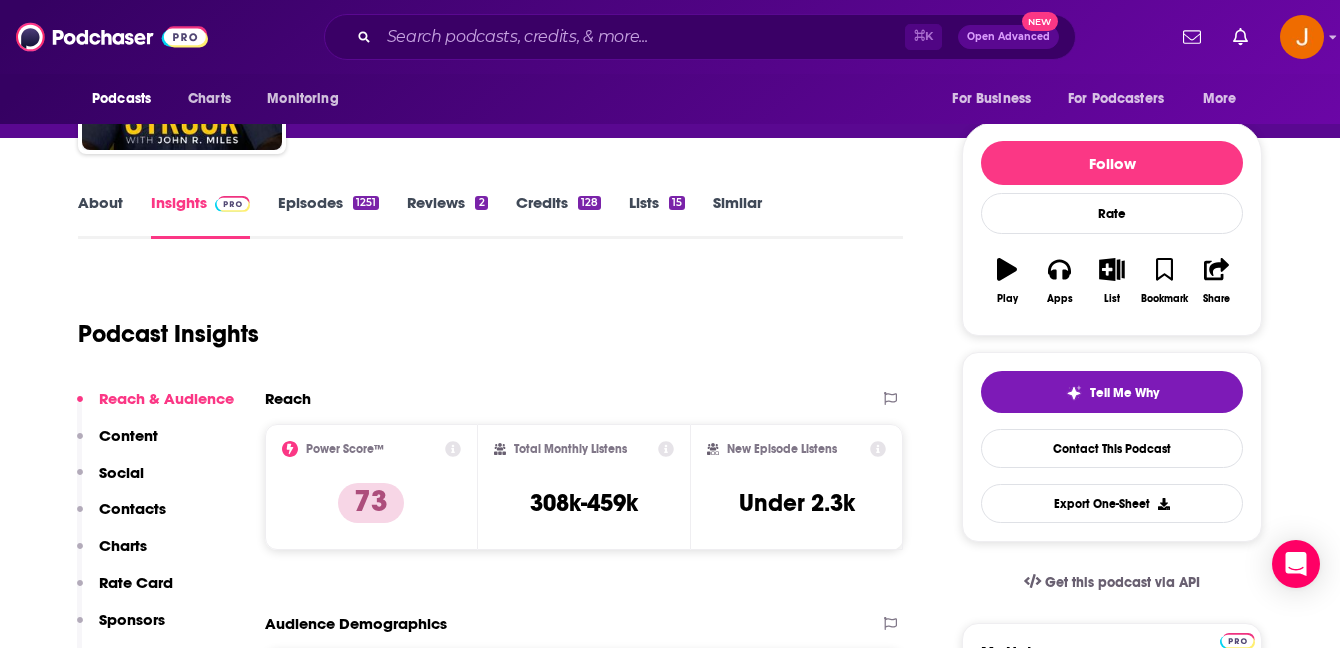 scroll, scrollTop: 215, scrollLeft: 0, axis: vertical 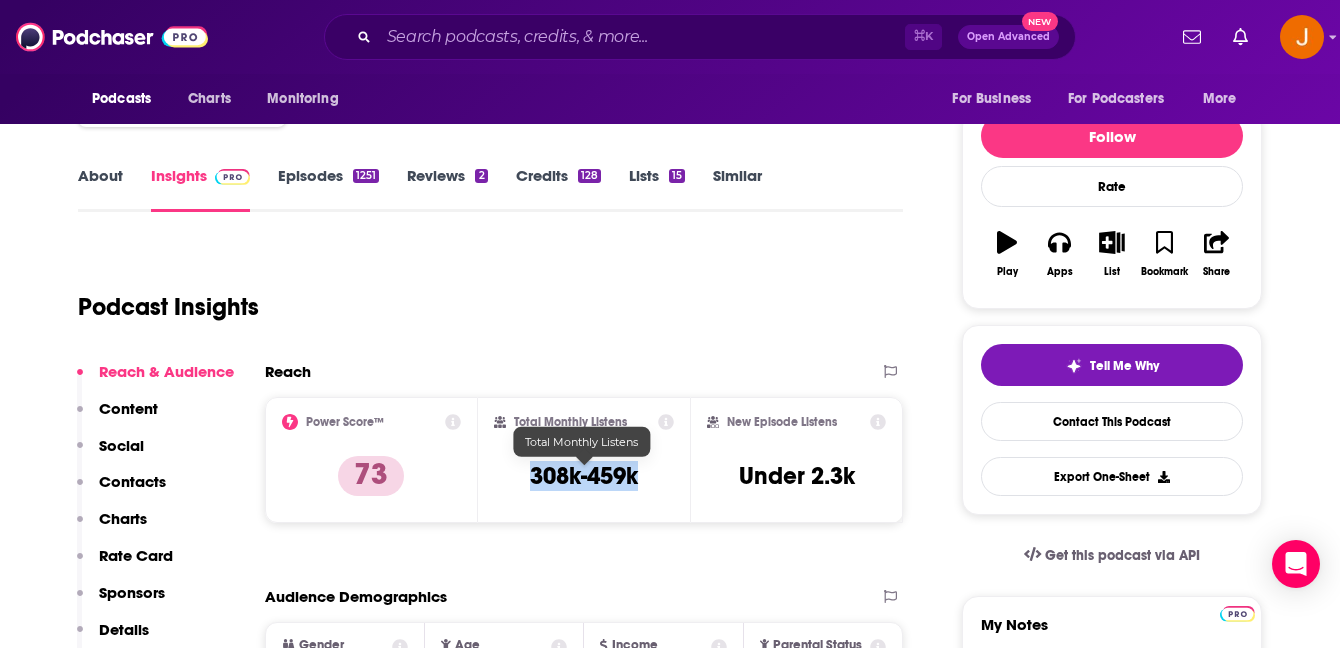 drag, startPoint x: 533, startPoint y: 480, endPoint x: 637, endPoint y: 481, distance: 104.00481 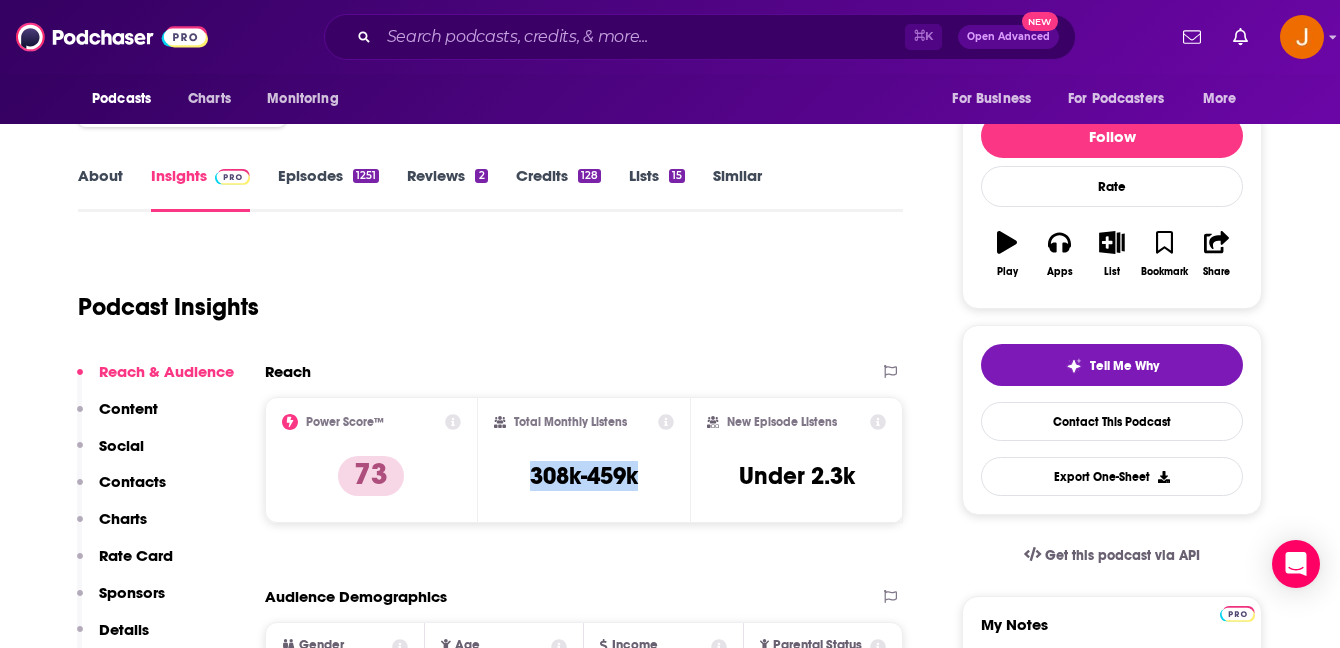 click on "Contacts" at bounding box center (132, 481) 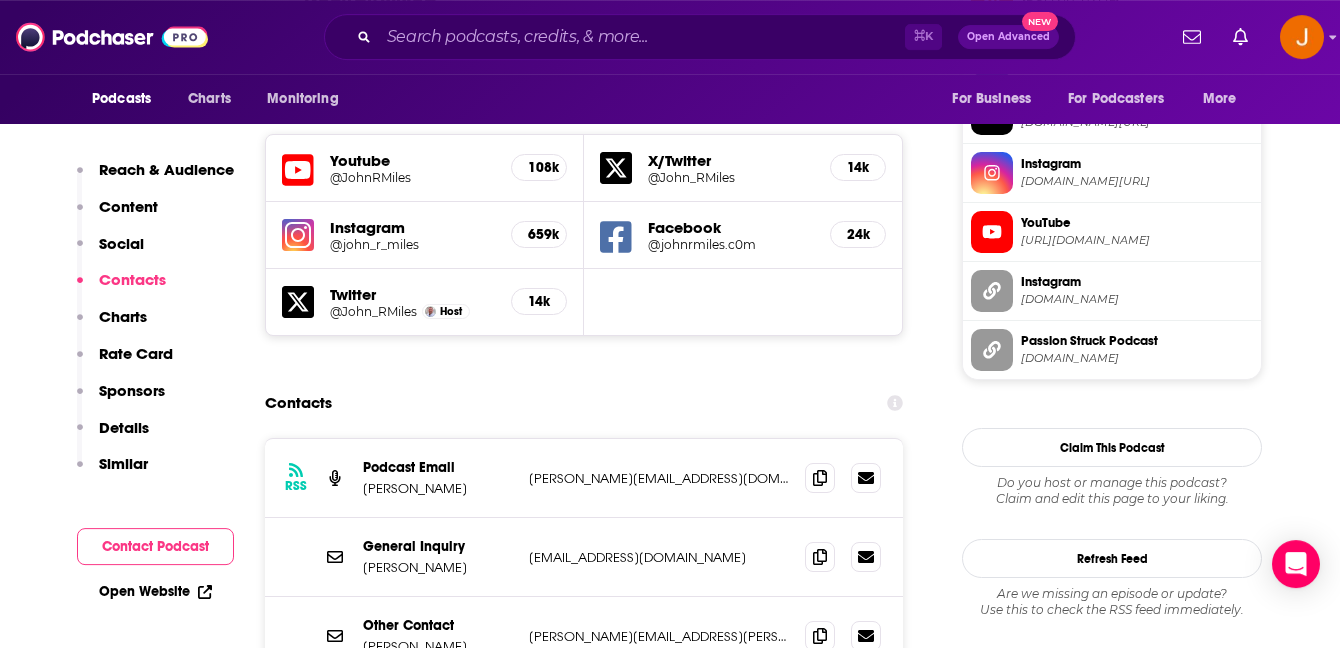 scroll, scrollTop: 1793, scrollLeft: 0, axis: vertical 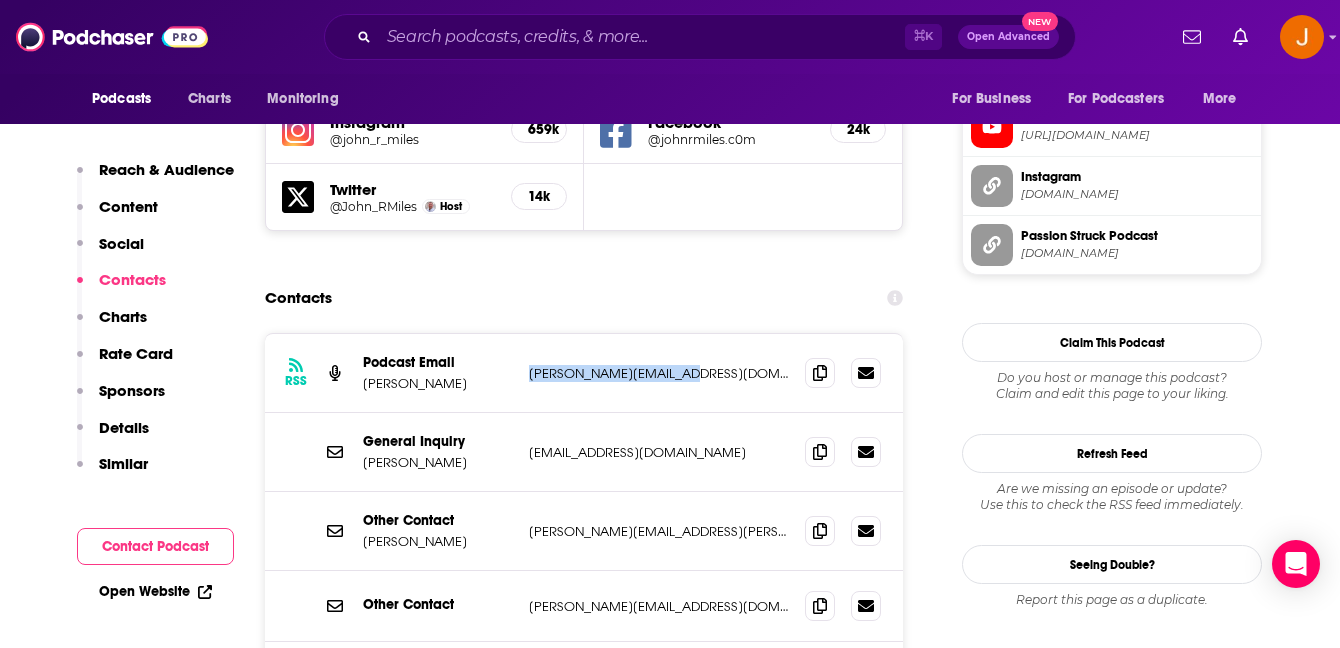 drag, startPoint x: 700, startPoint y: 276, endPoint x: 526, endPoint y: 275, distance: 174.00287 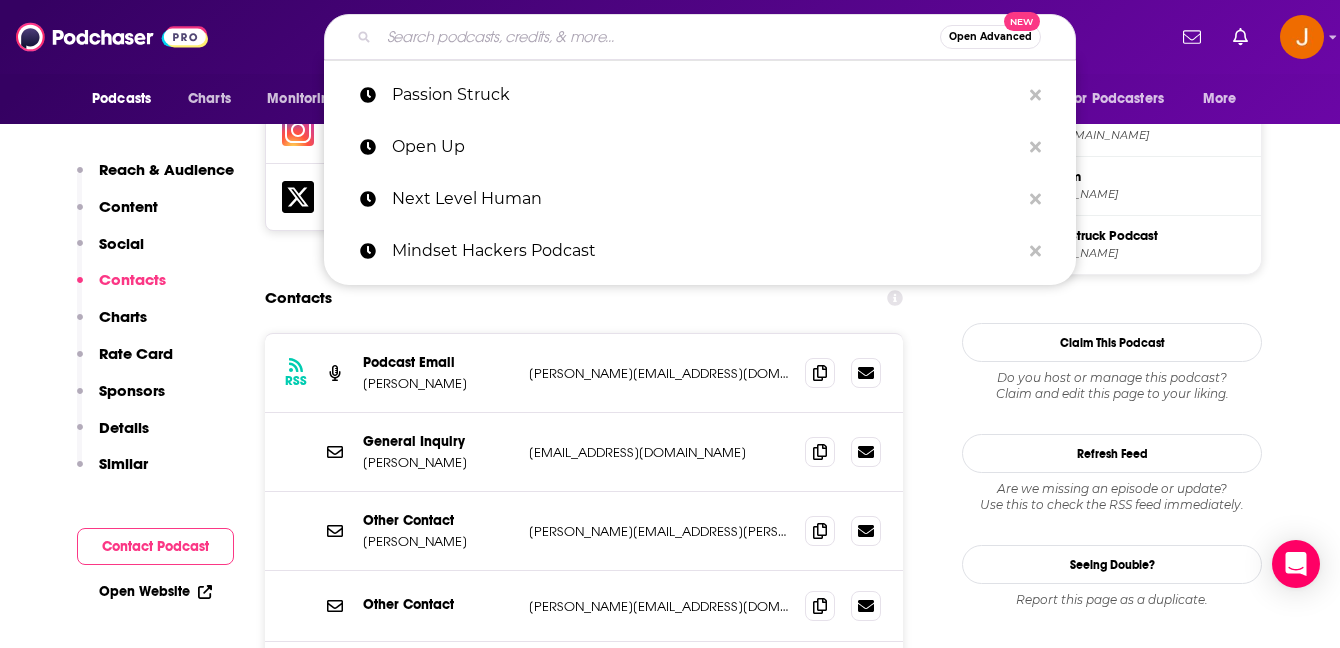 click at bounding box center (659, 37) 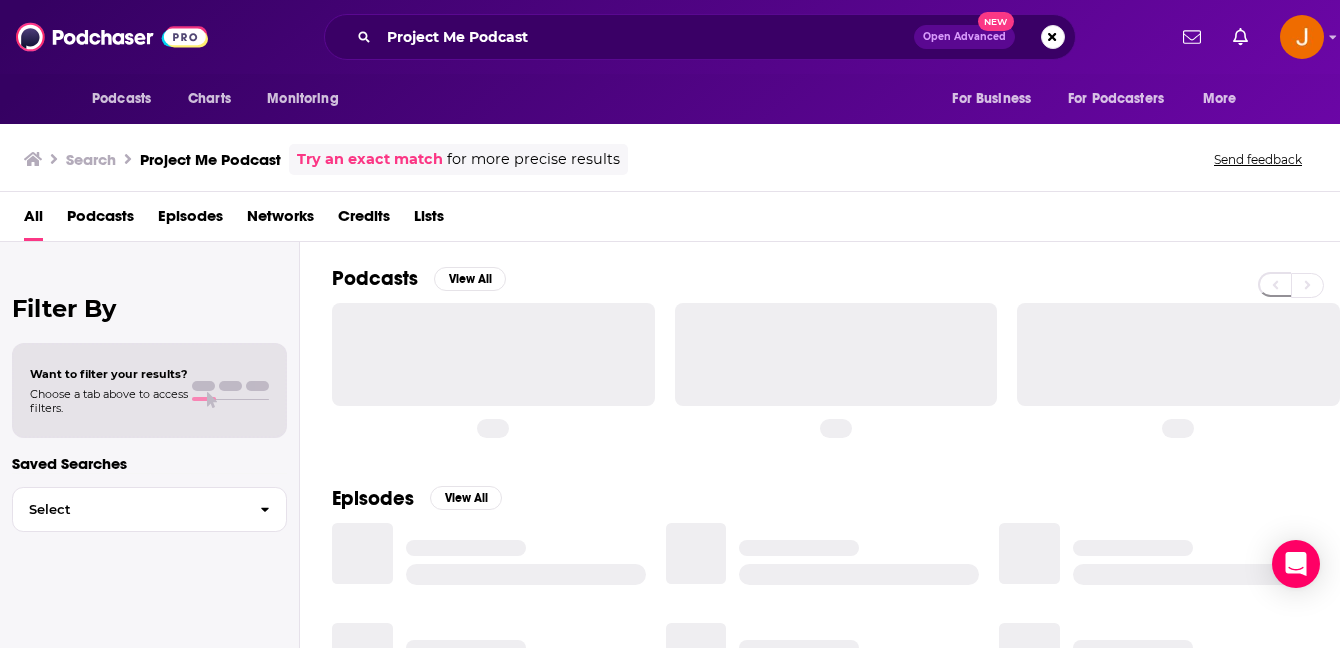 scroll, scrollTop: 0, scrollLeft: 0, axis: both 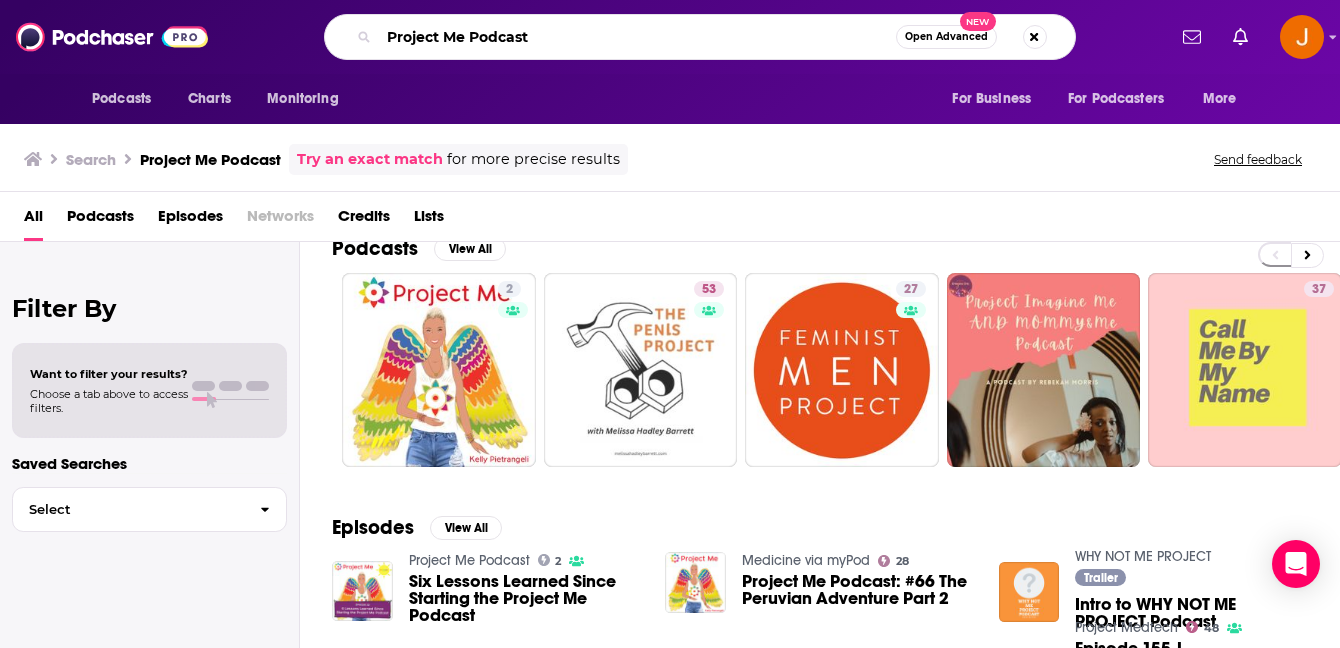 drag, startPoint x: 549, startPoint y: 40, endPoint x: 244, endPoint y: 39, distance: 305.00165 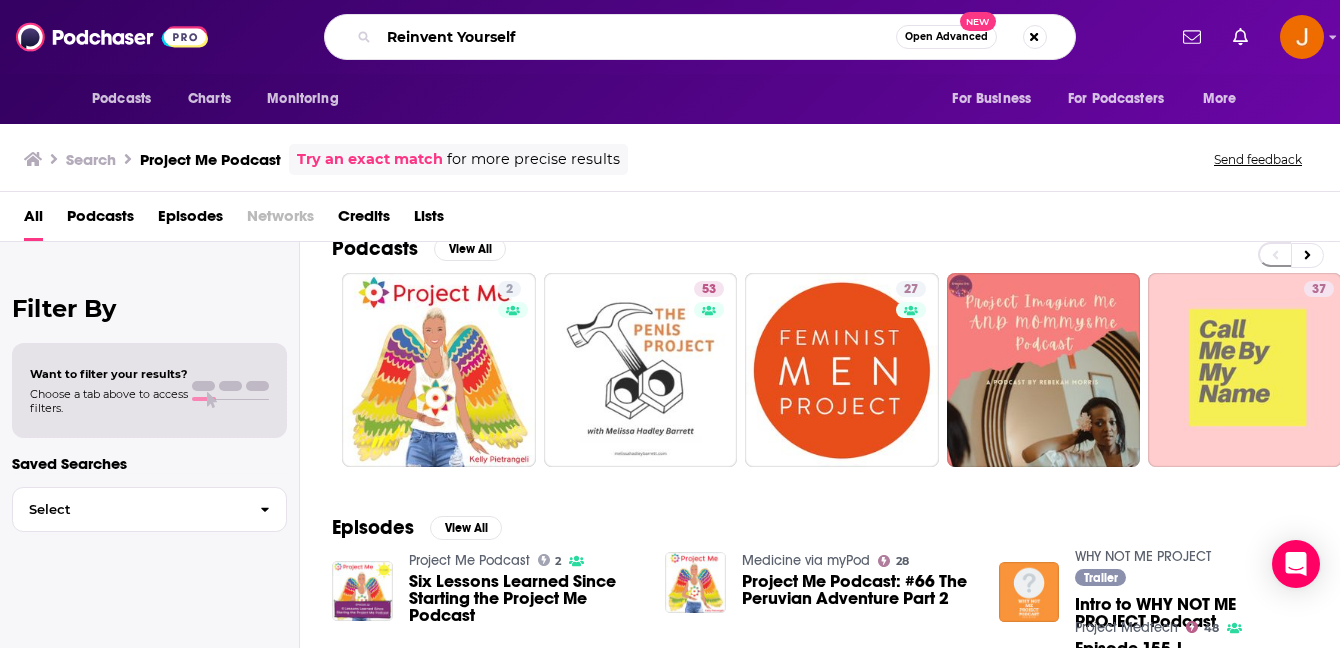 type on "Reinvent Yourself" 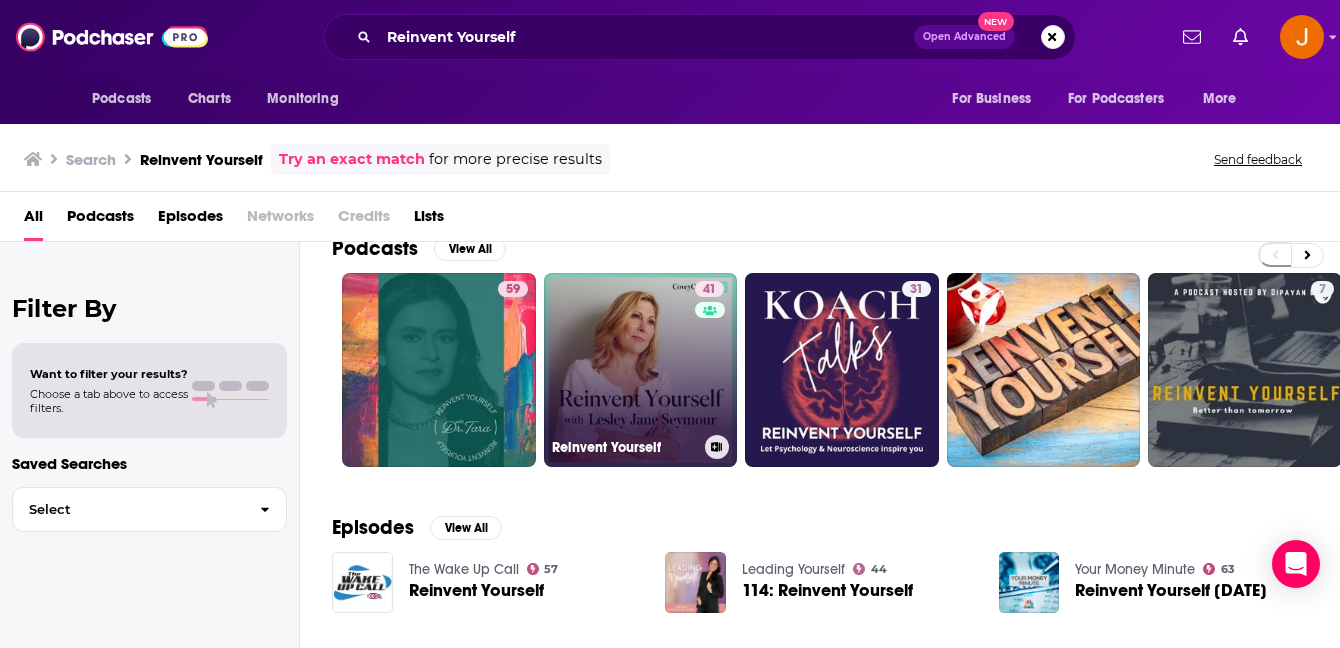 click on "41 Reinvent Yourself" at bounding box center [641, 370] 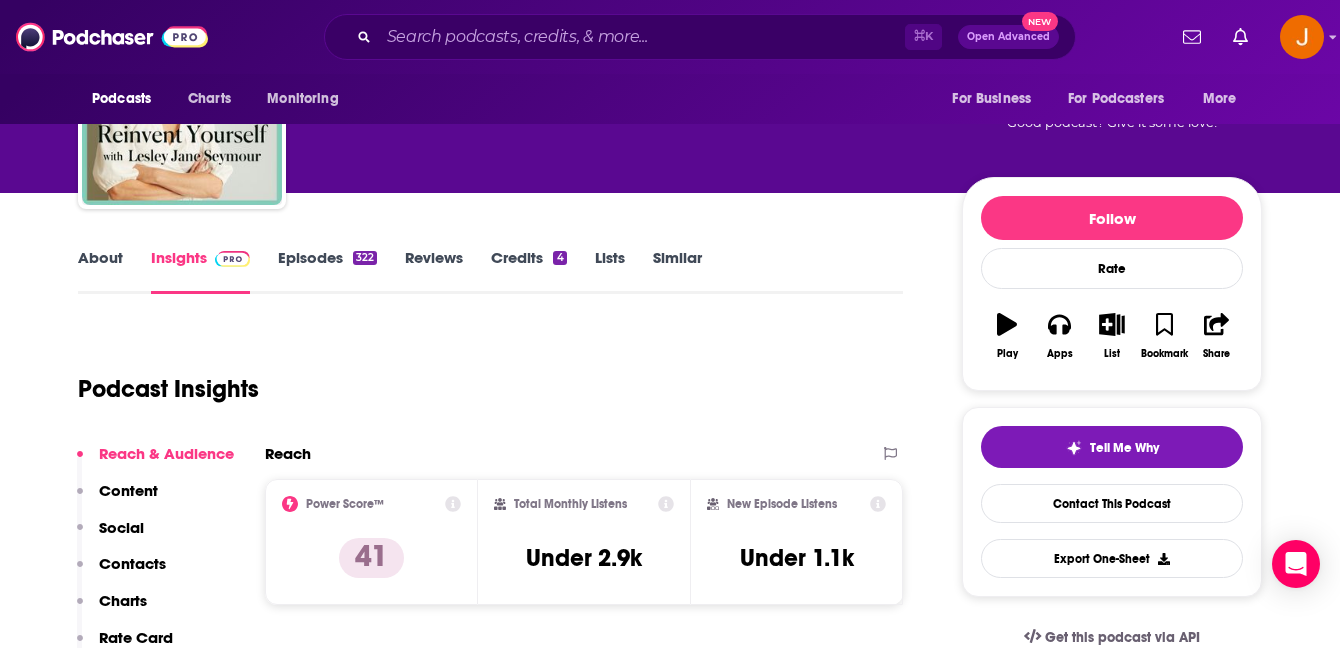 scroll, scrollTop: 156, scrollLeft: 0, axis: vertical 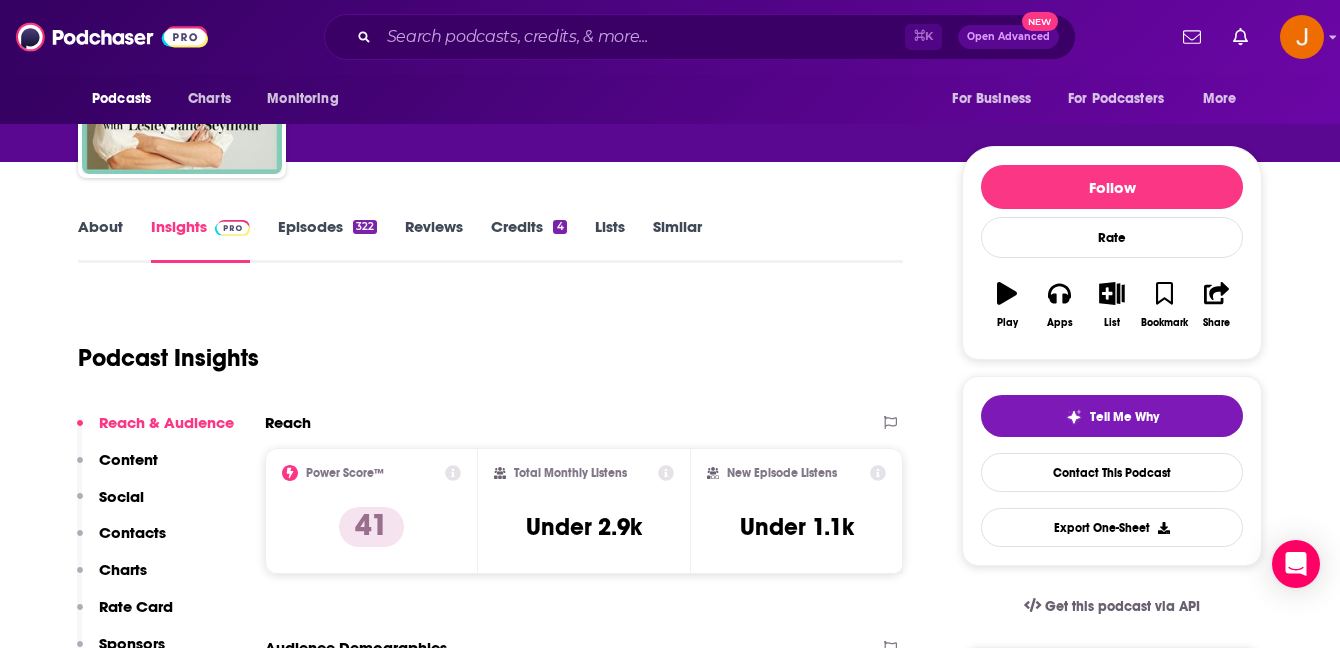 drag, startPoint x: 524, startPoint y: 529, endPoint x: 643, endPoint y: 527, distance: 119.01681 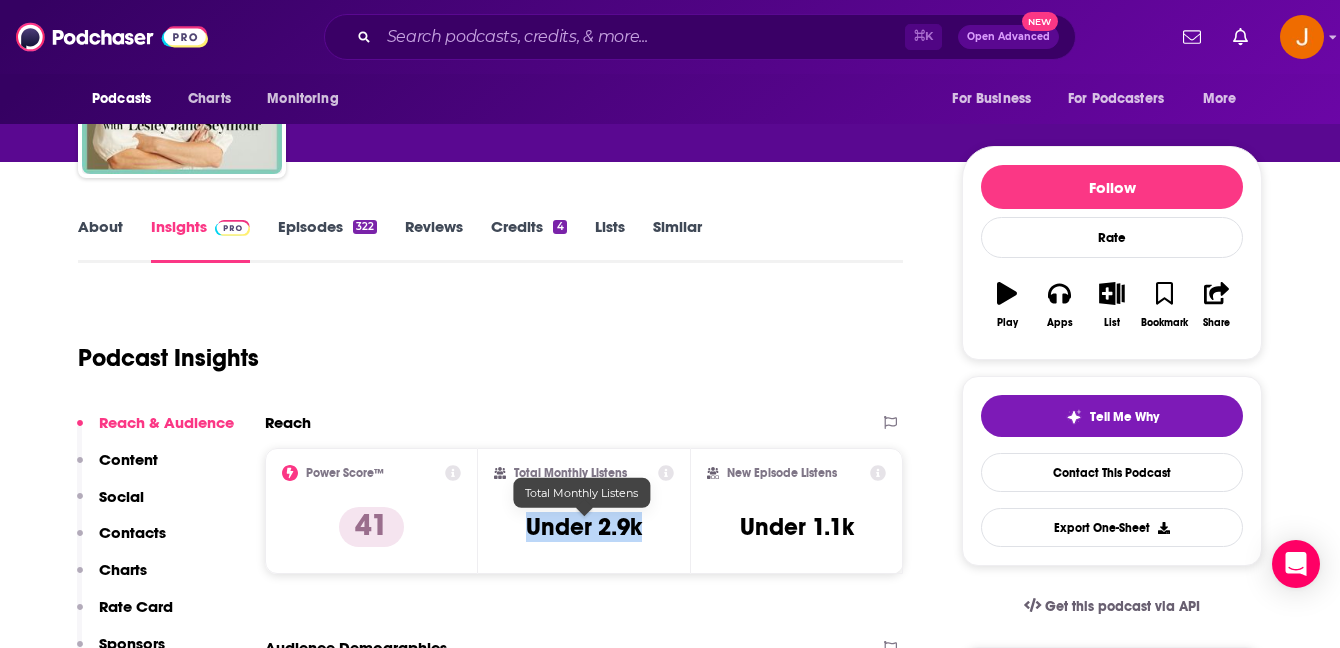 drag, startPoint x: 531, startPoint y: 534, endPoint x: 638, endPoint y: 539, distance: 107.11676 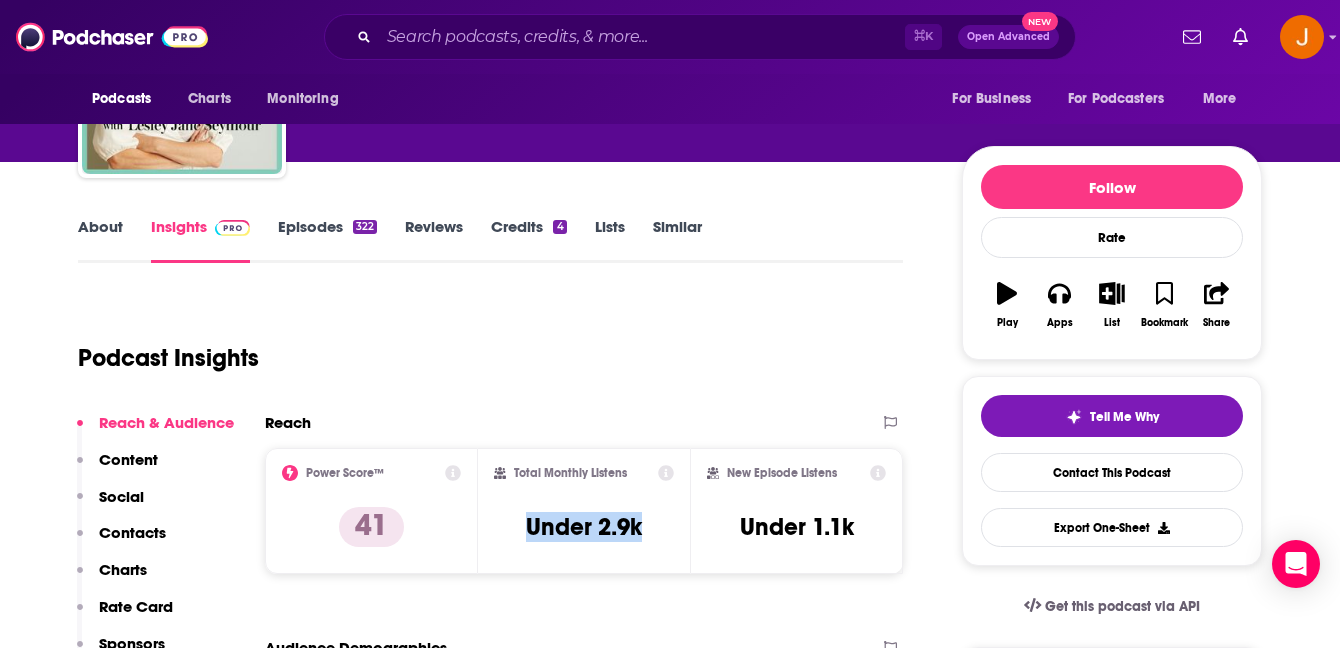 click on "Contacts" at bounding box center (132, 532) 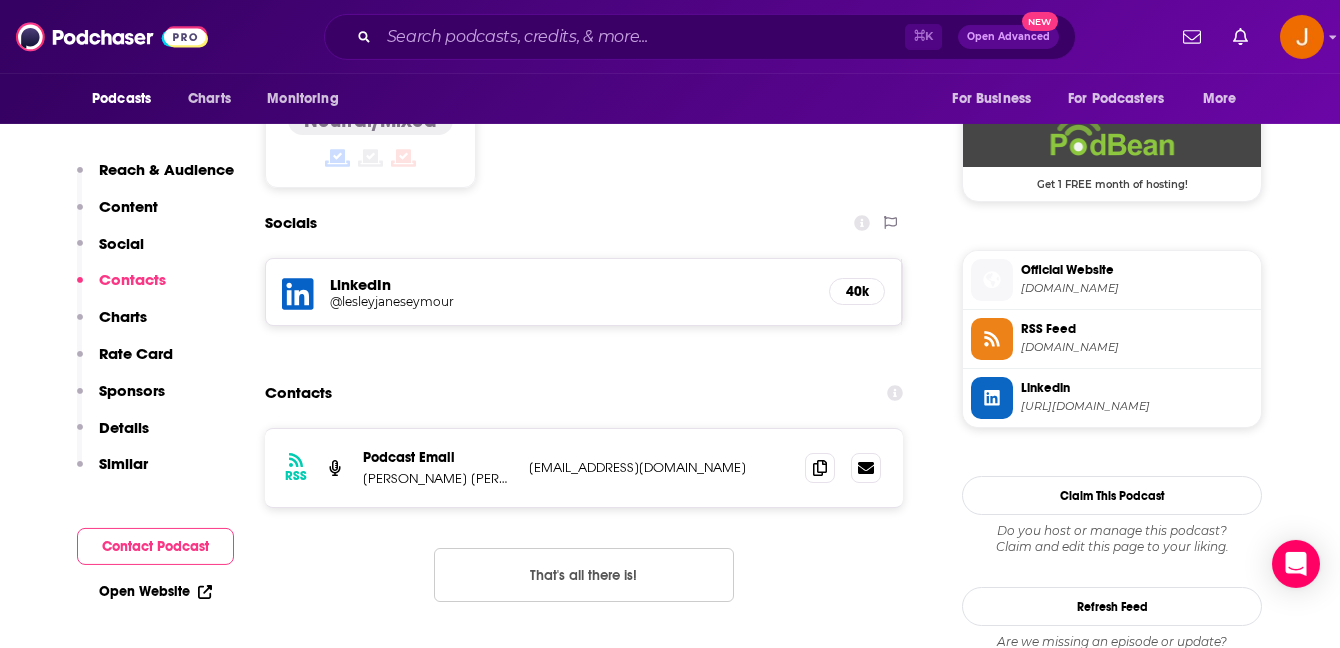 scroll, scrollTop: 1631, scrollLeft: 0, axis: vertical 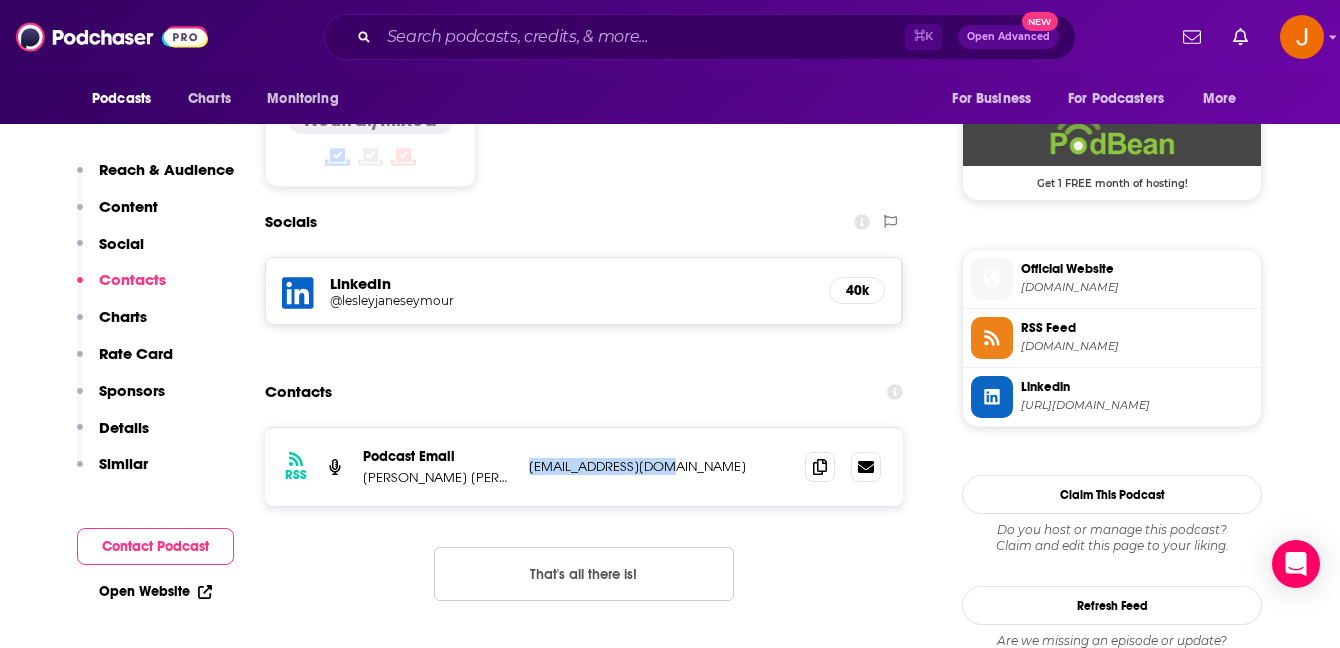 drag, startPoint x: 694, startPoint y: 382, endPoint x: 533, endPoint y: 378, distance: 161.04968 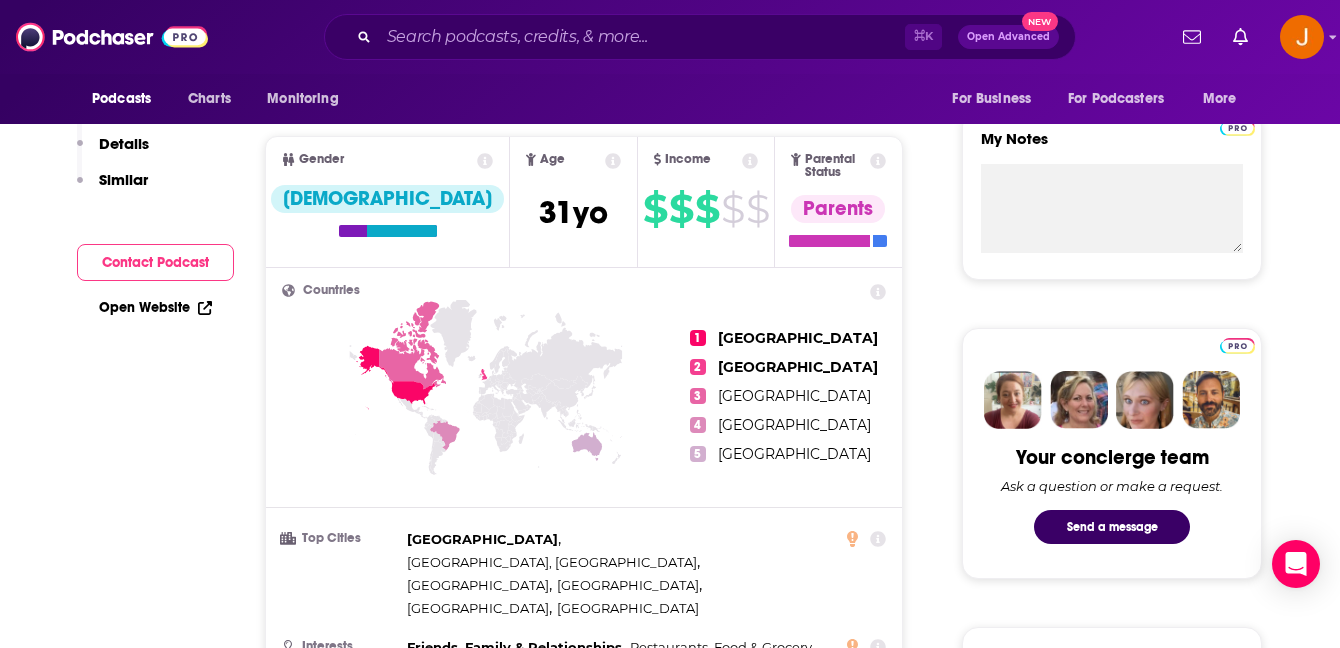 scroll, scrollTop: 0, scrollLeft: 0, axis: both 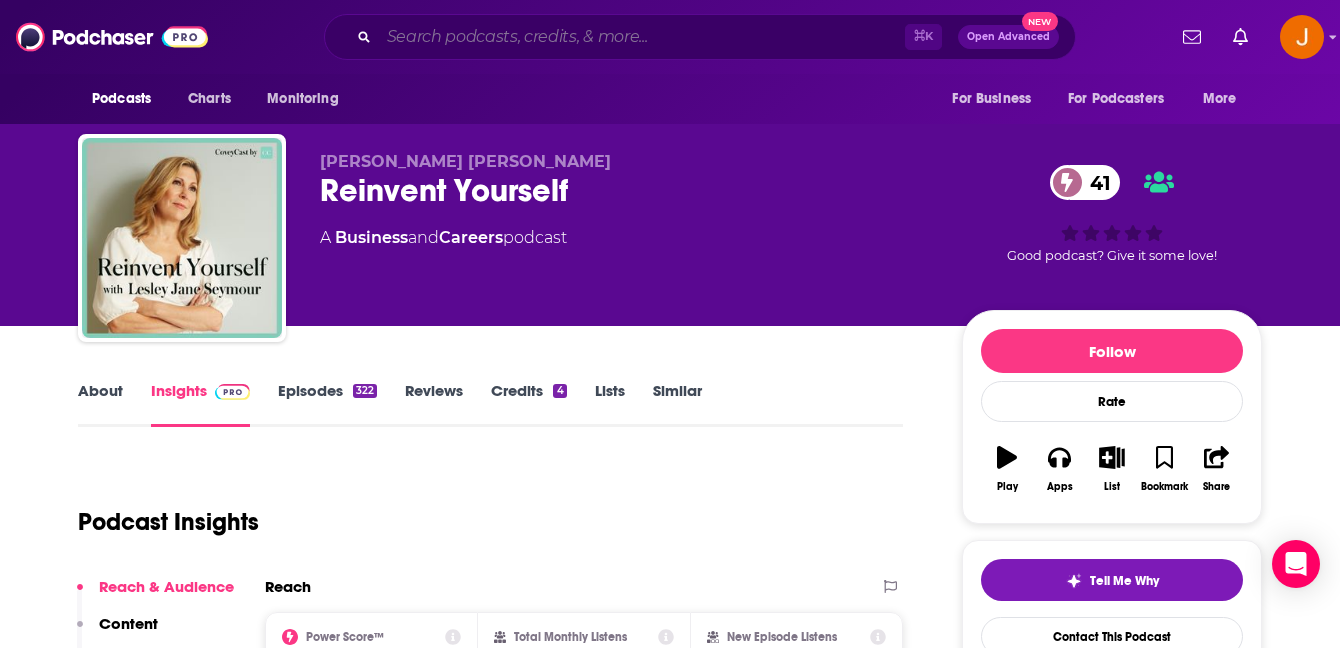 click at bounding box center [642, 37] 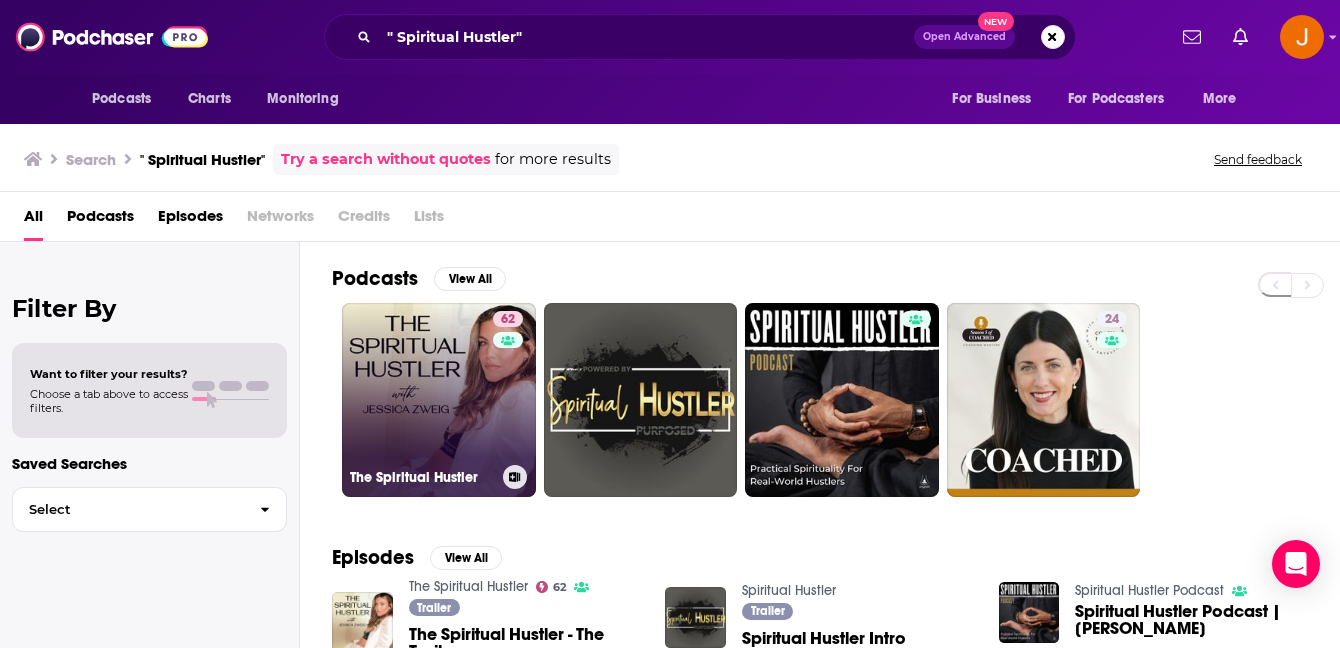 click on "62 The Spiritual Hustler" at bounding box center [439, 400] 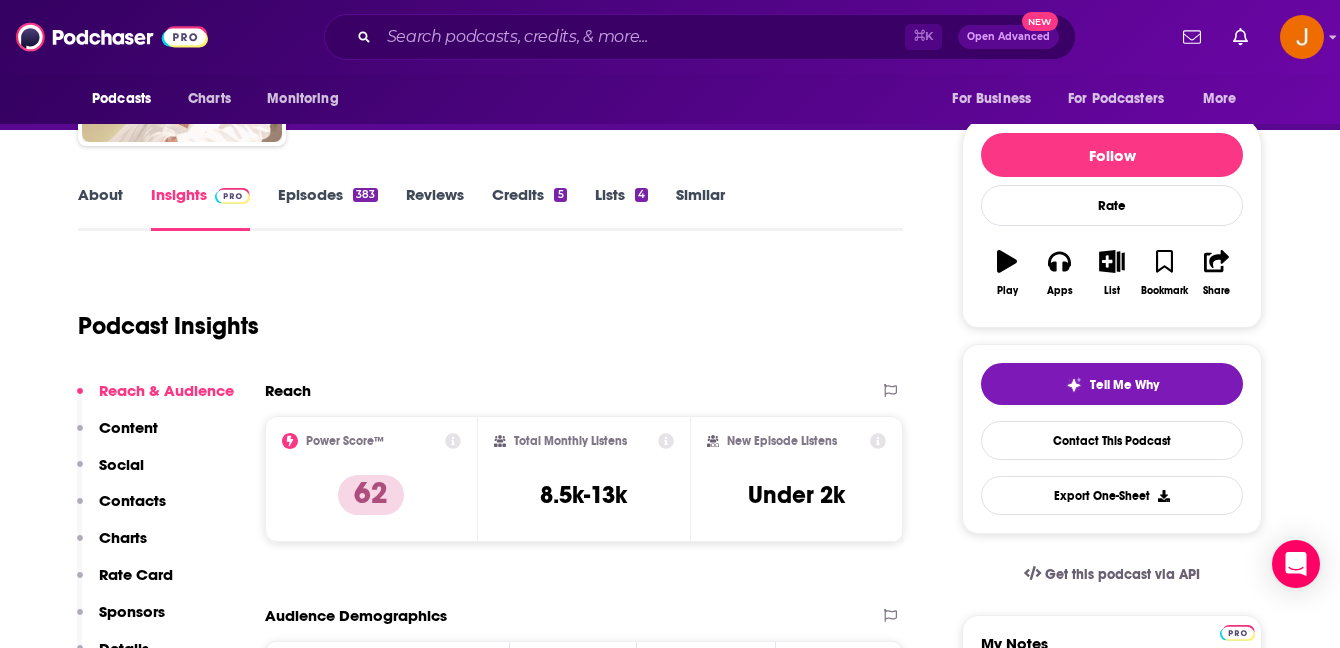 scroll, scrollTop: 207, scrollLeft: 0, axis: vertical 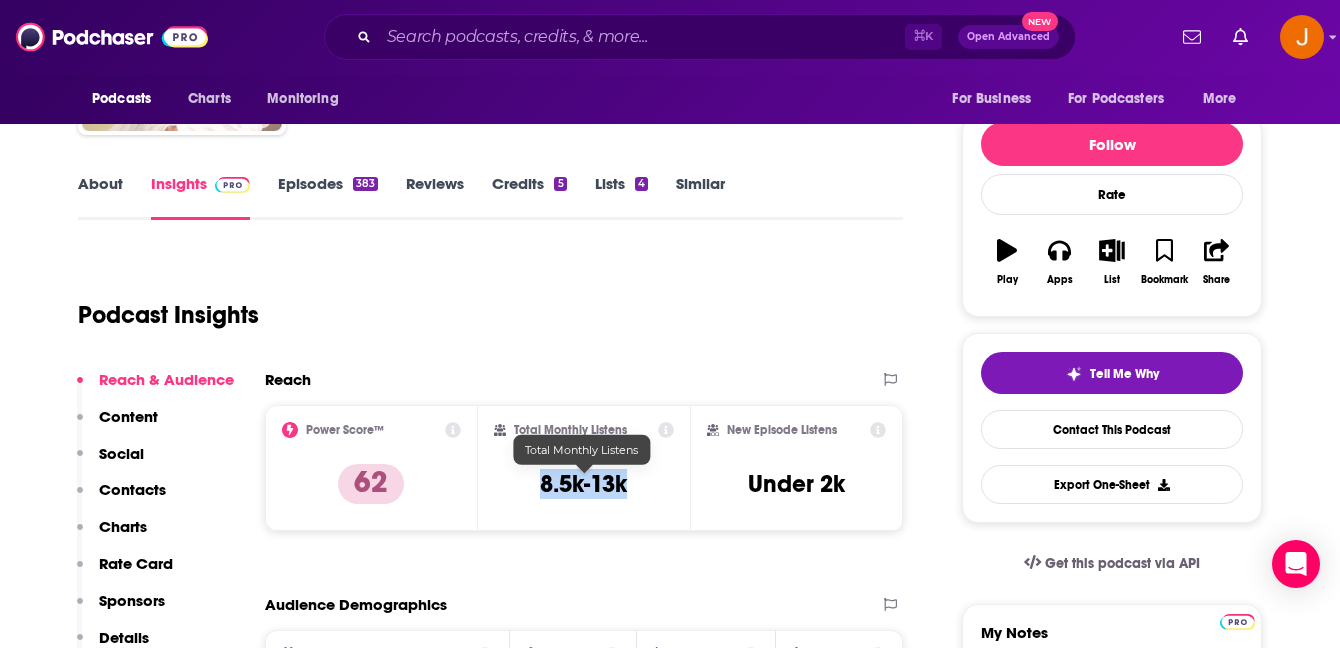 drag, startPoint x: 640, startPoint y: 486, endPoint x: 625, endPoint y: 493, distance: 16.552946 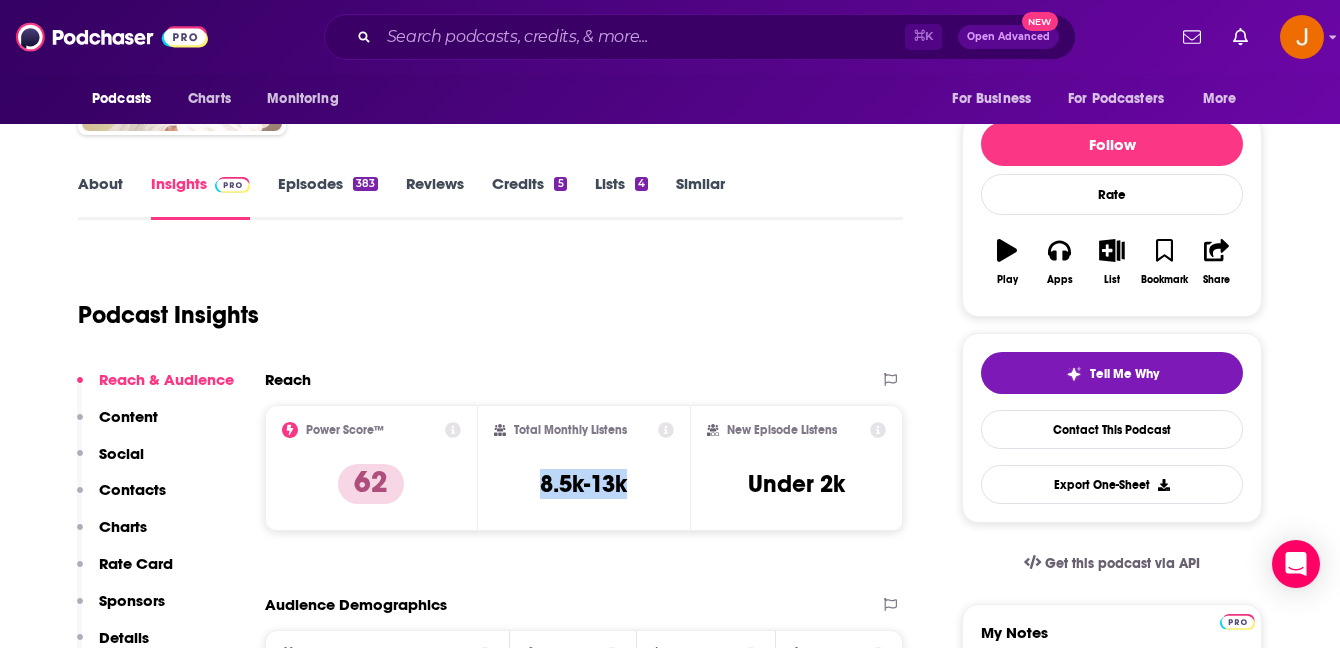 click on "Social" at bounding box center [110, 462] 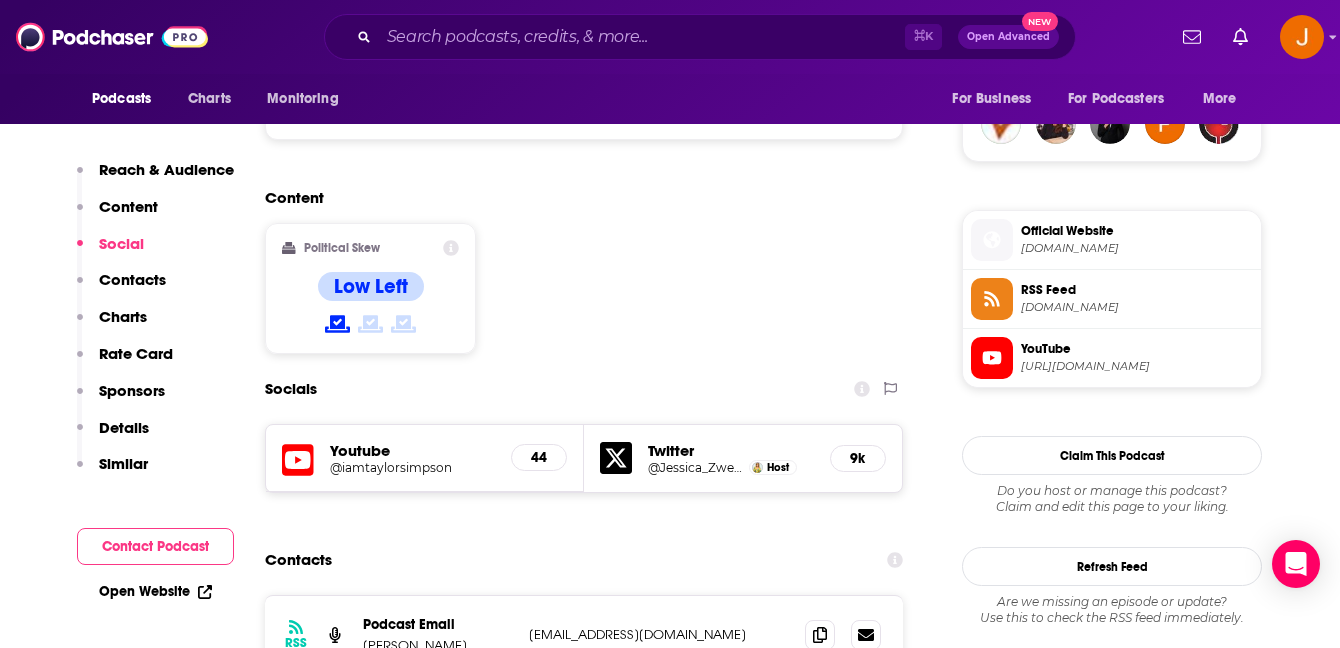 scroll, scrollTop: 1537, scrollLeft: 0, axis: vertical 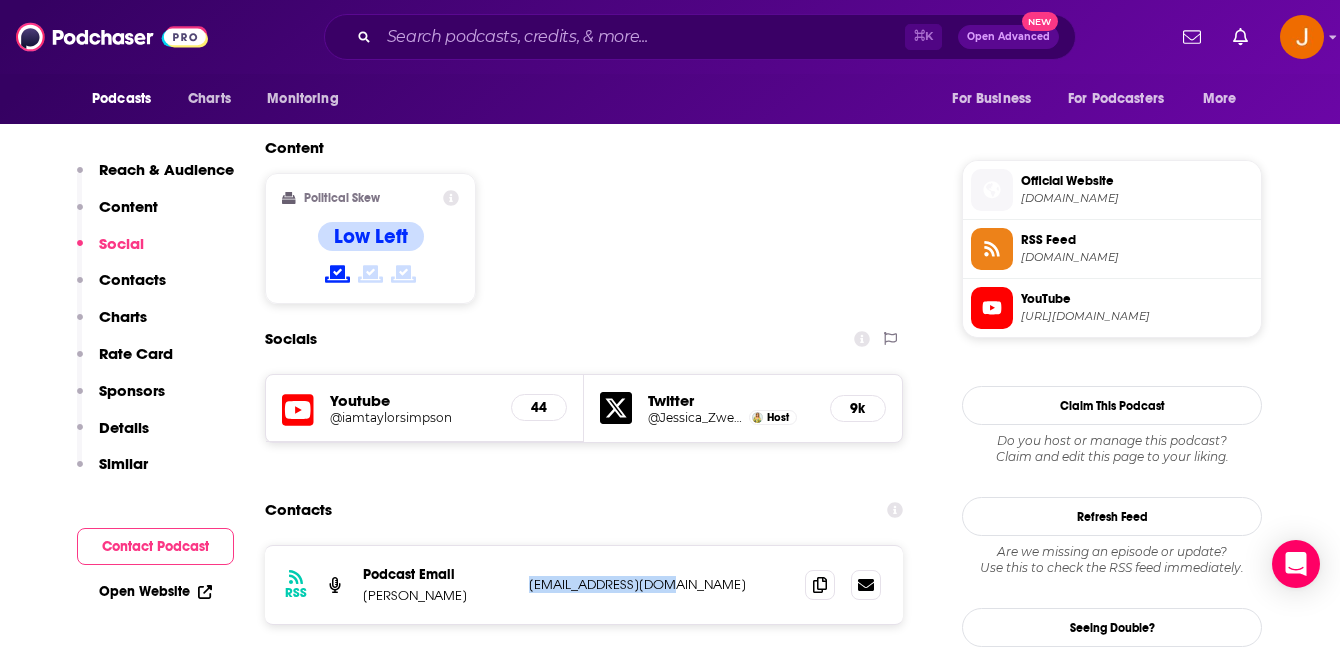 drag, startPoint x: 677, startPoint y: 520, endPoint x: 527, endPoint y: 494, distance: 152.23666 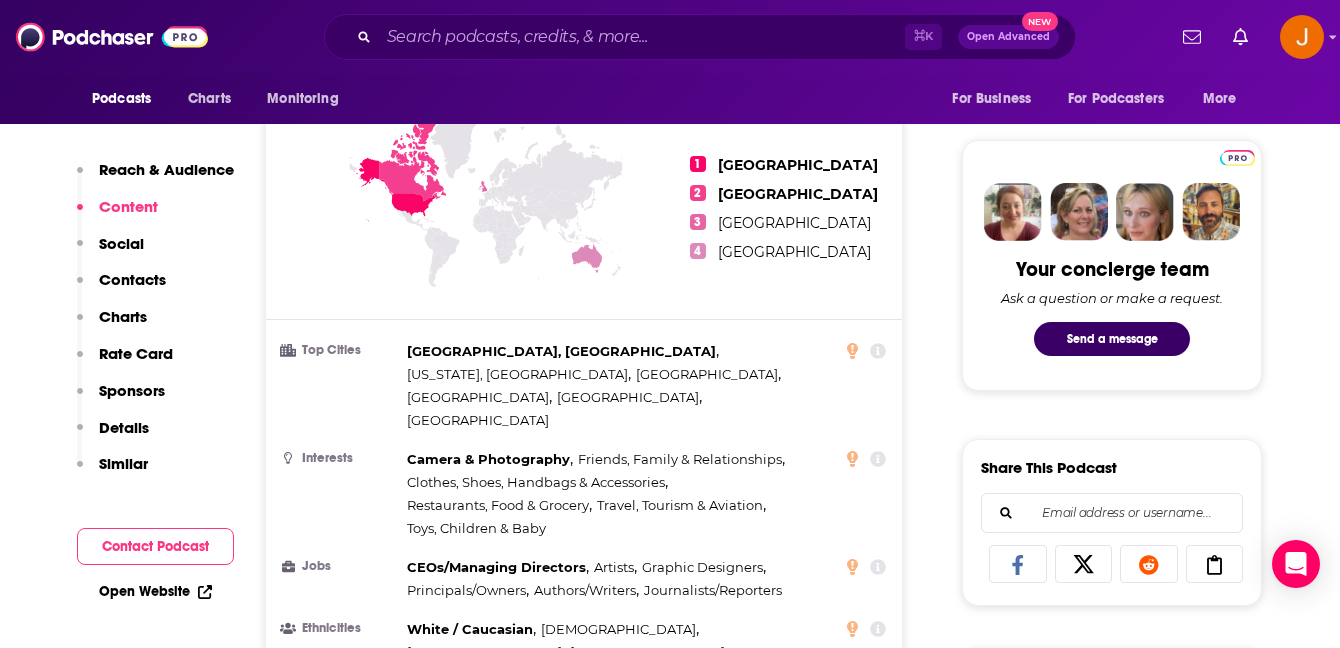 scroll, scrollTop: 285, scrollLeft: 0, axis: vertical 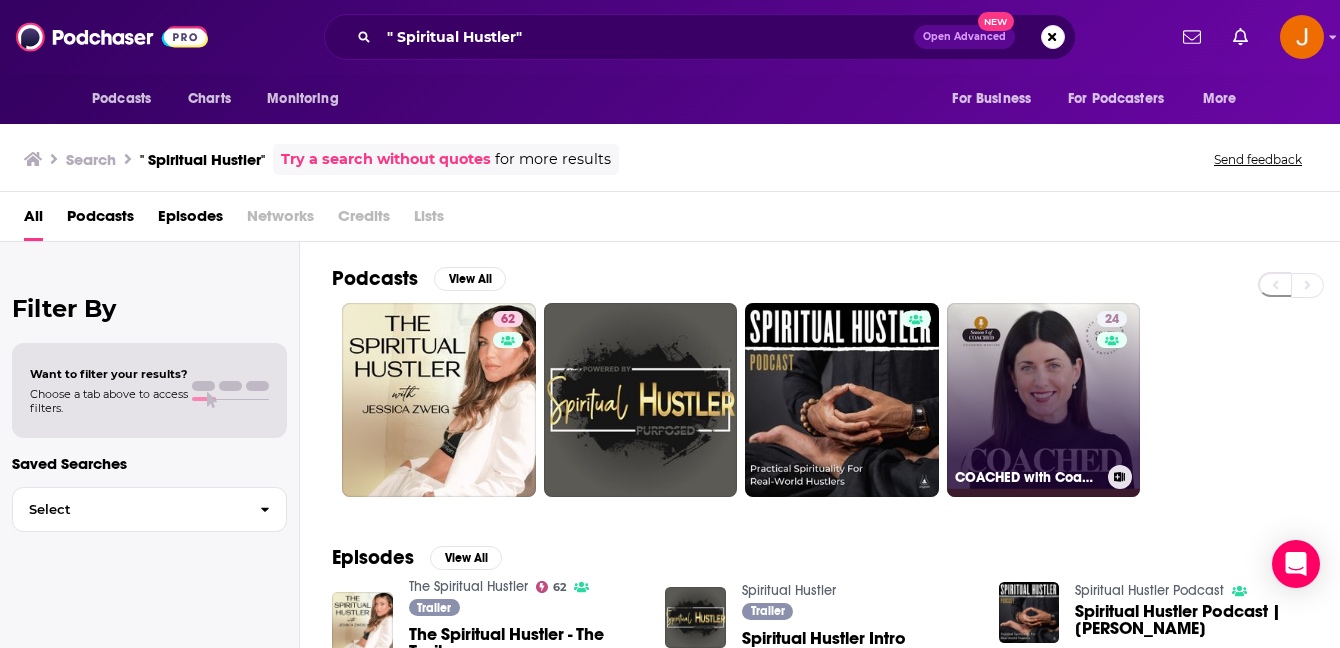 click on "24 COACHED with Coach Keren" at bounding box center (1044, 400) 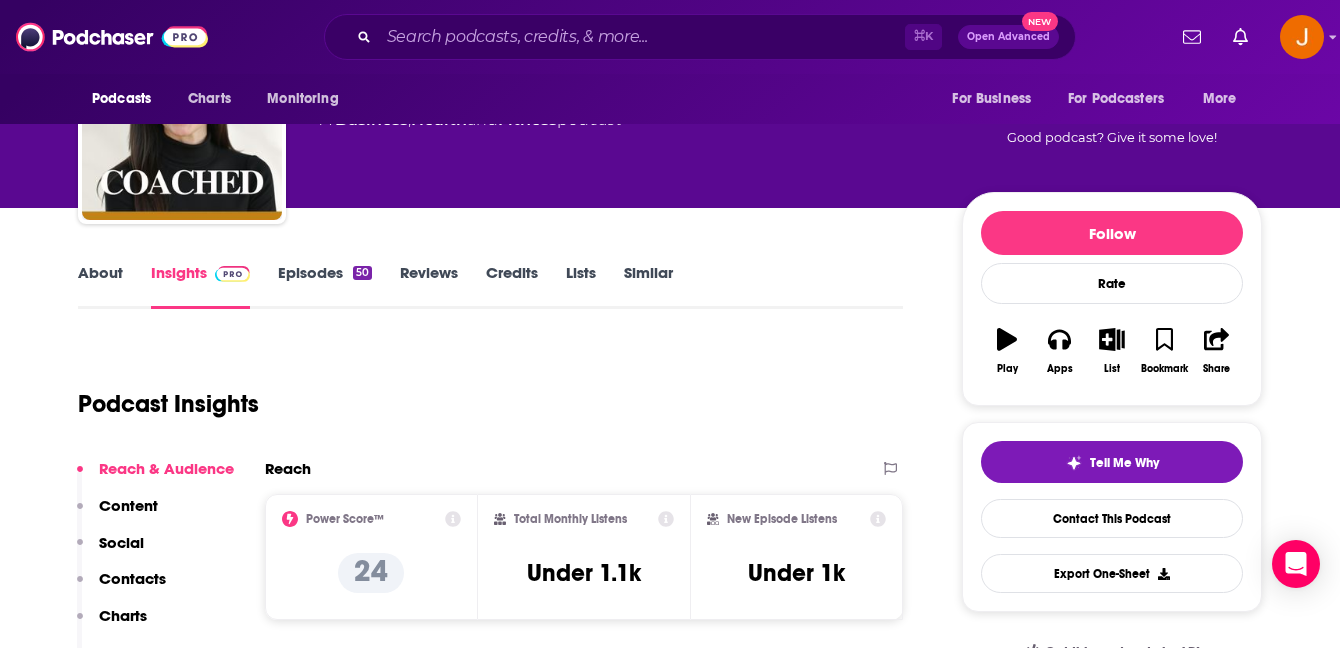 scroll, scrollTop: 153, scrollLeft: 0, axis: vertical 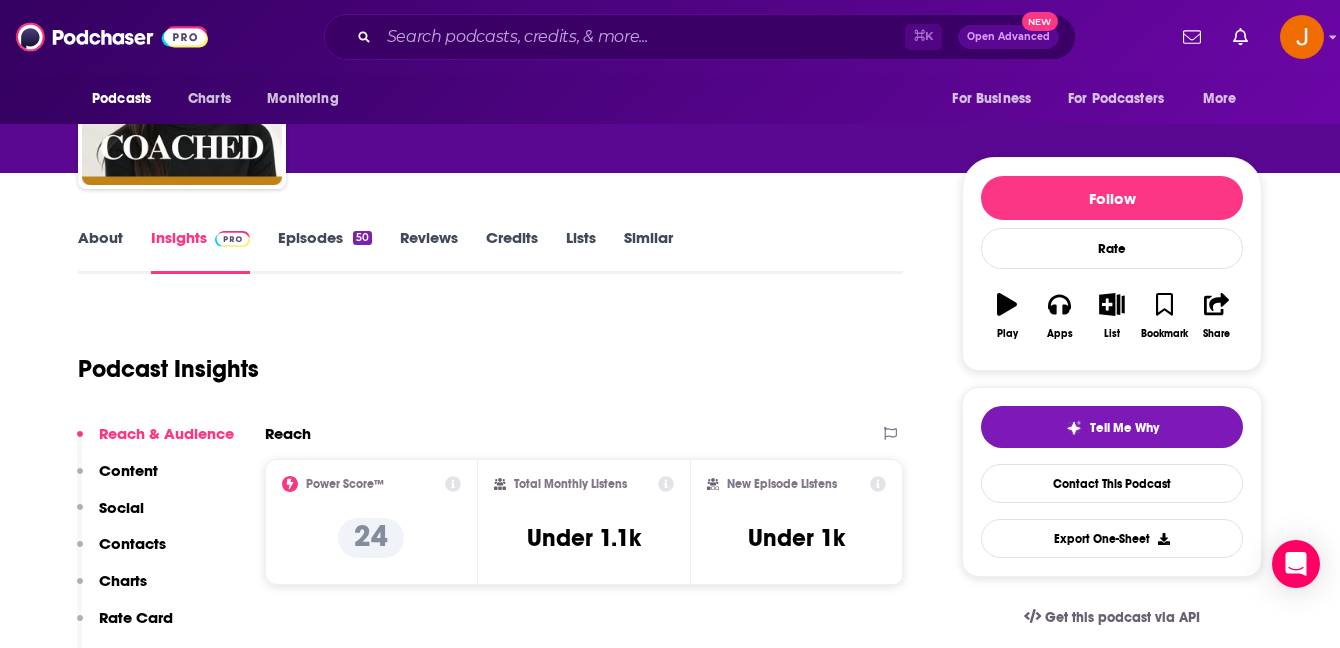 click on "Episodes 50" at bounding box center [325, 251] 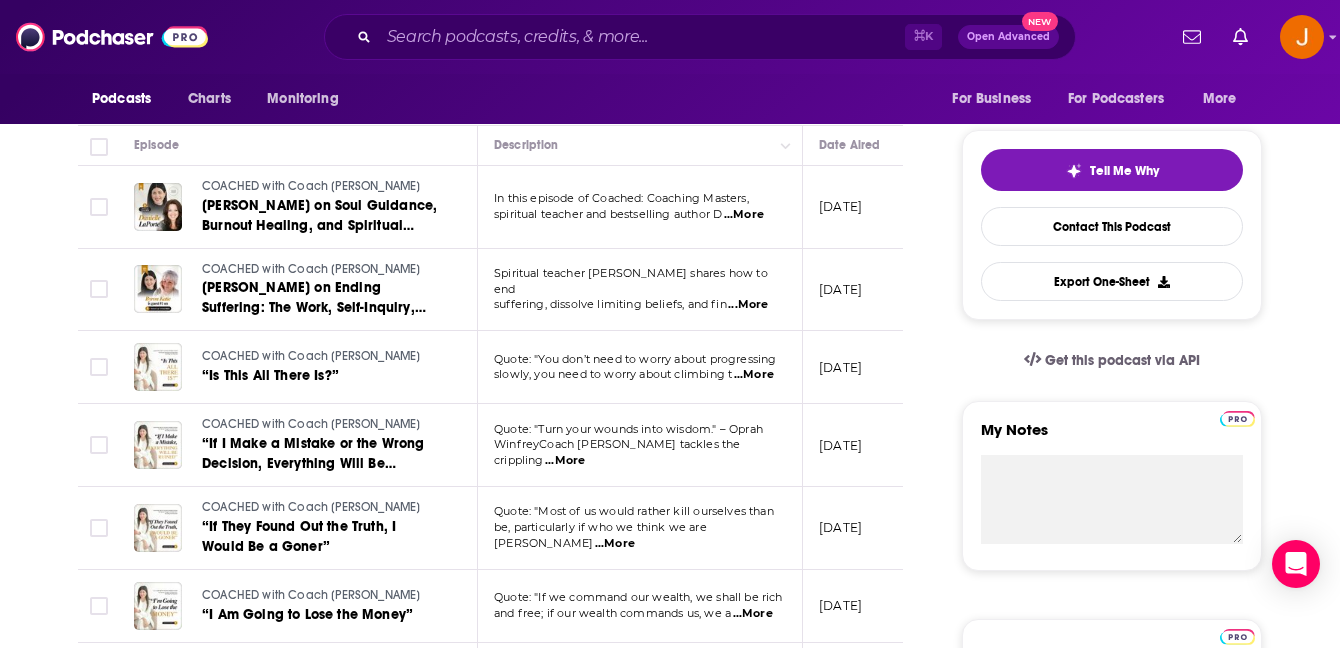 scroll, scrollTop: 0, scrollLeft: 0, axis: both 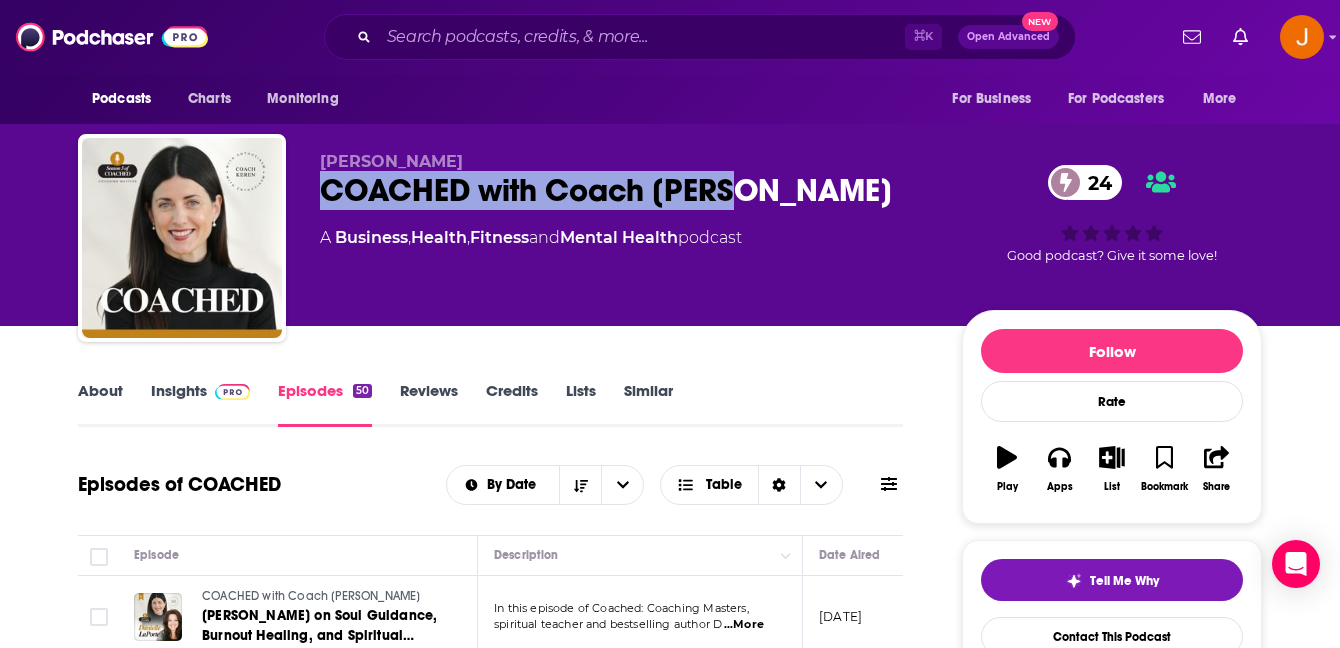 drag, startPoint x: 760, startPoint y: 197, endPoint x: 325, endPoint y: 198, distance: 435.00116 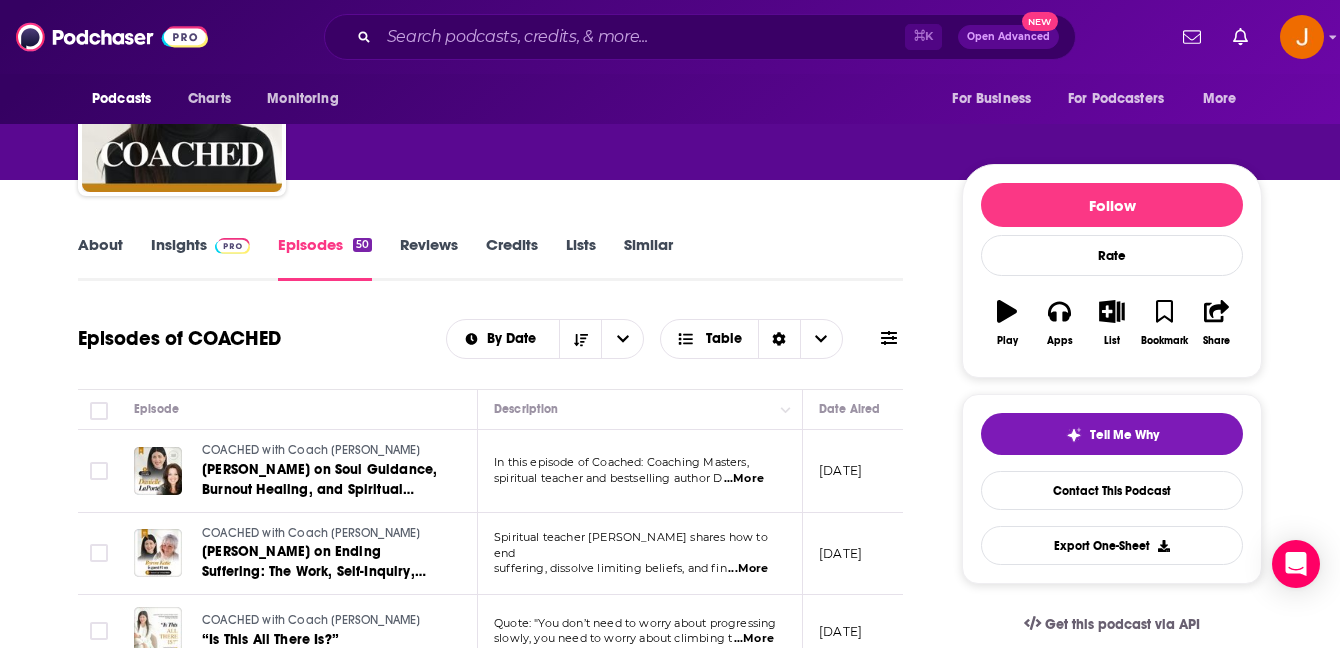scroll, scrollTop: 125, scrollLeft: 0, axis: vertical 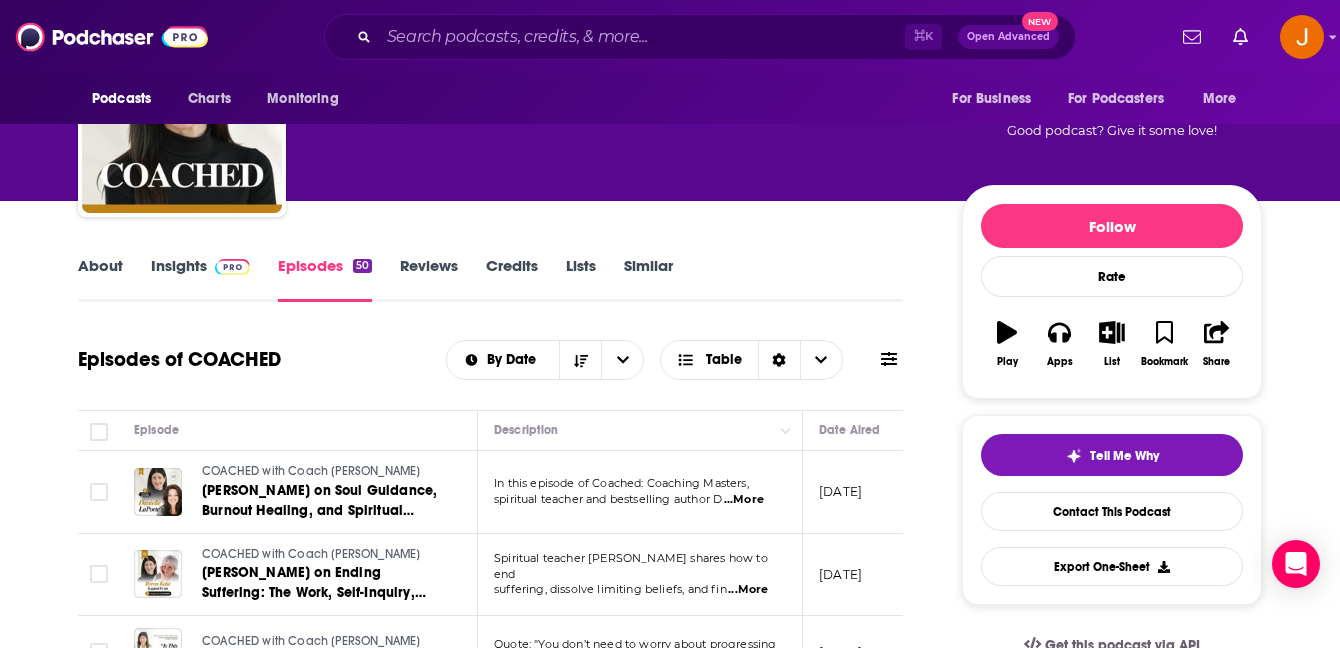 click at bounding box center [228, 265] 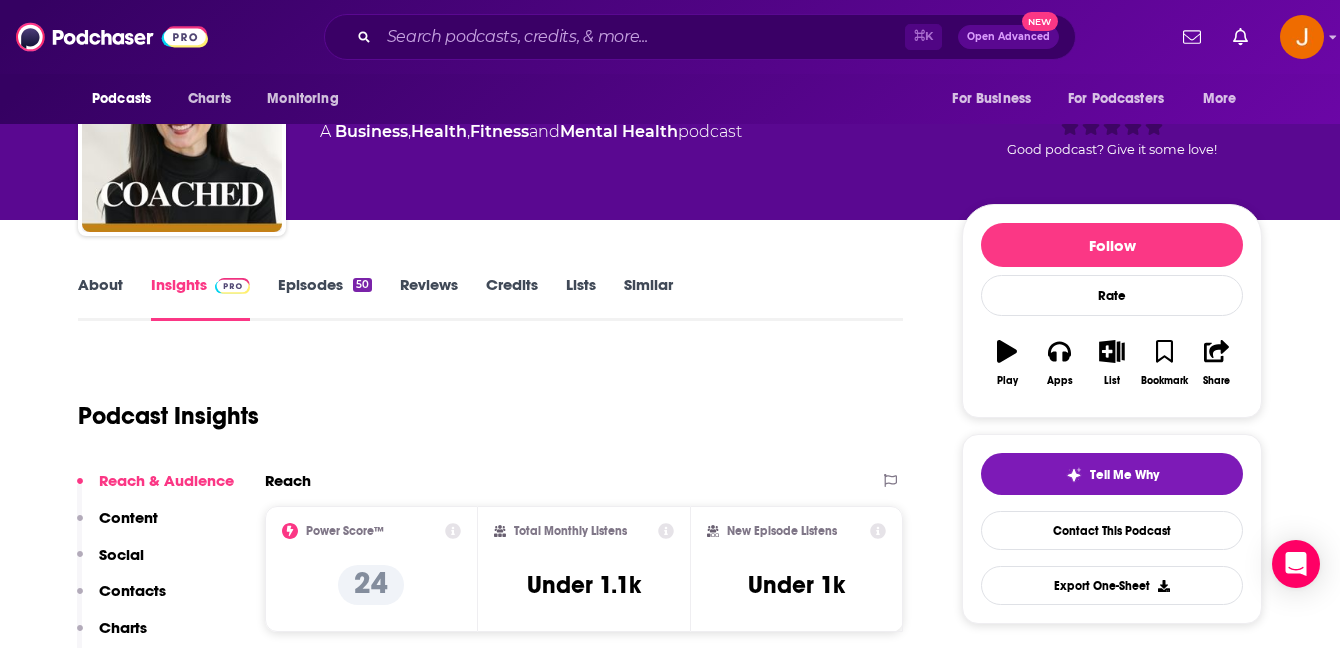 scroll, scrollTop: 261, scrollLeft: 0, axis: vertical 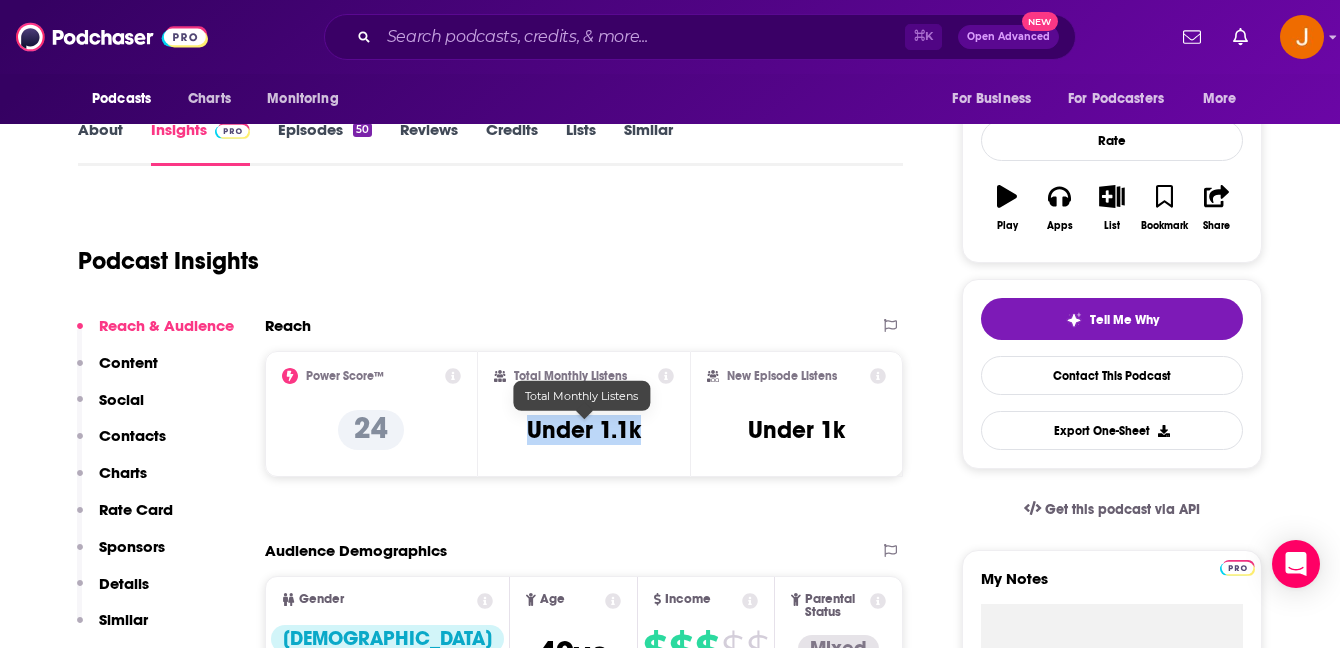drag, startPoint x: 528, startPoint y: 436, endPoint x: 640, endPoint y: 439, distance: 112.04017 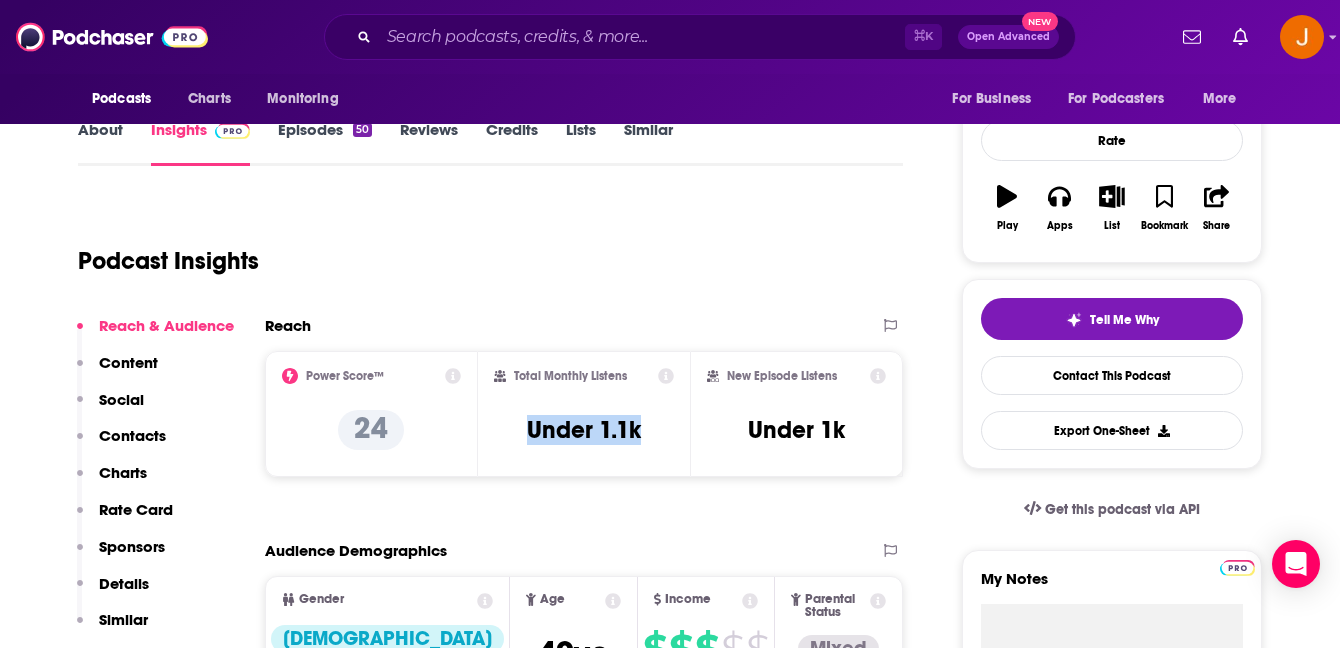 click on "Contacts" at bounding box center (132, 435) 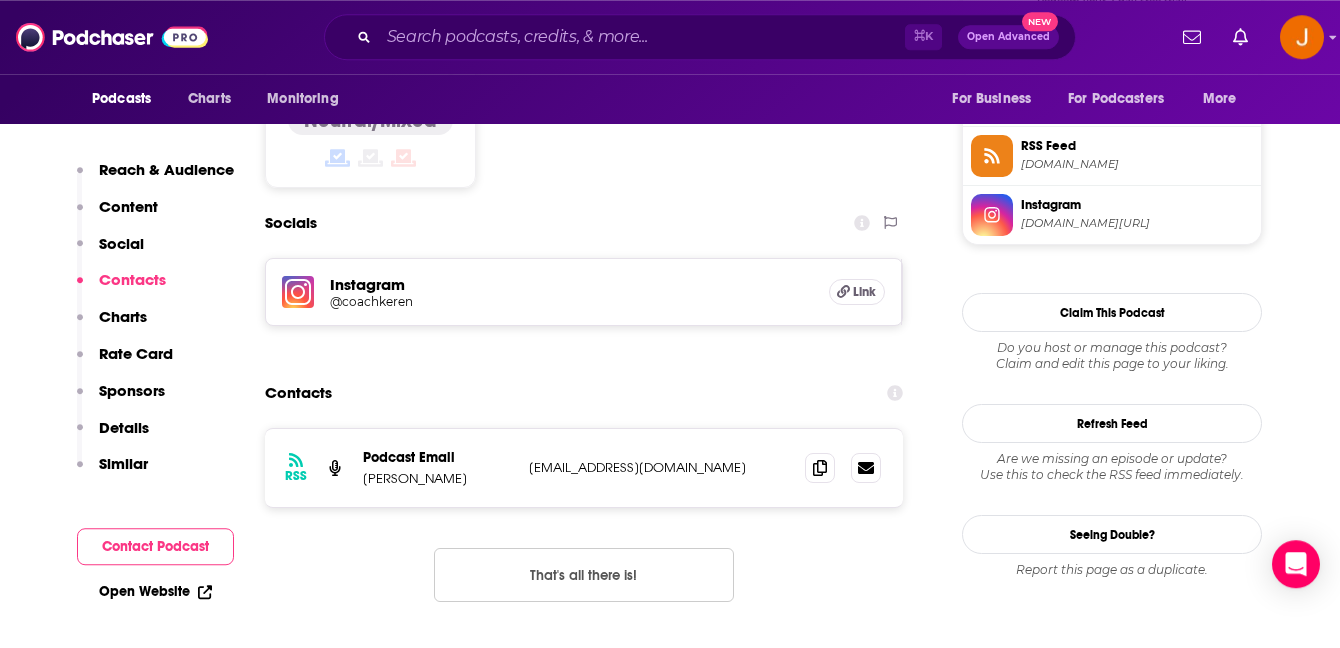 scroll, scrollTop: 1654, scrollLeft: 0, axis: vertical 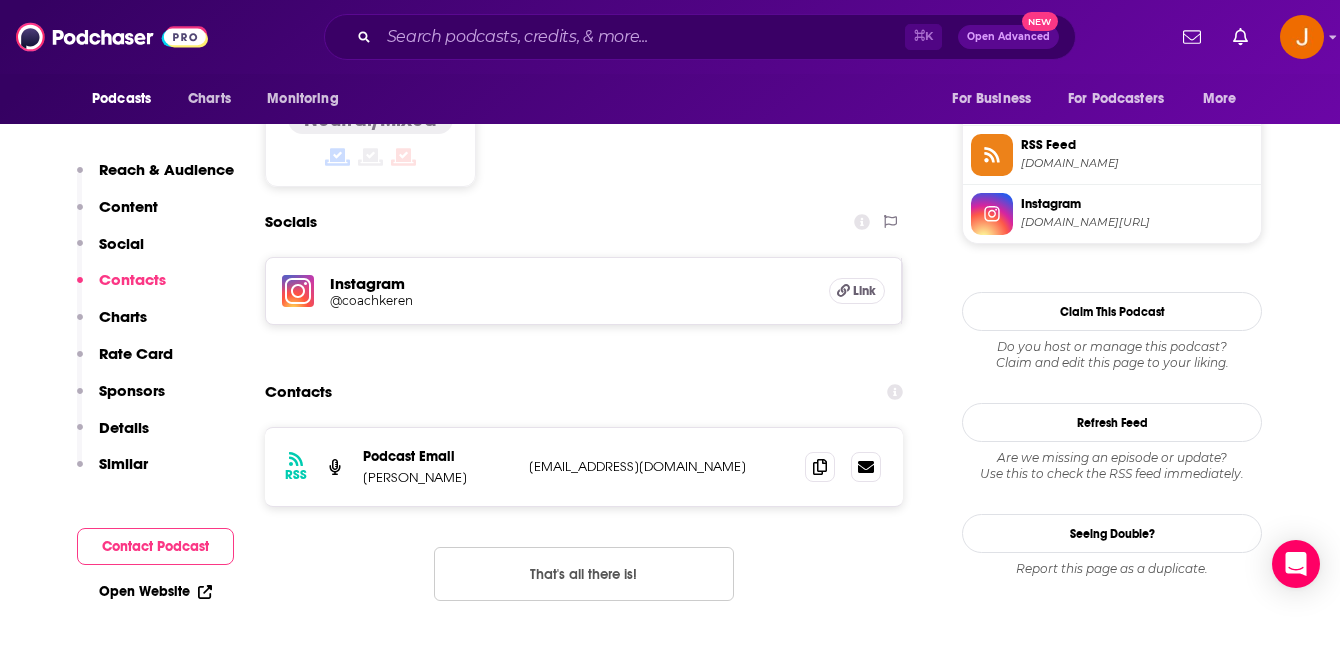 drag, startPoint x: 773, startPoint y: 383, endPoint x: 532, endPoint y: 375, distance: 241.13274 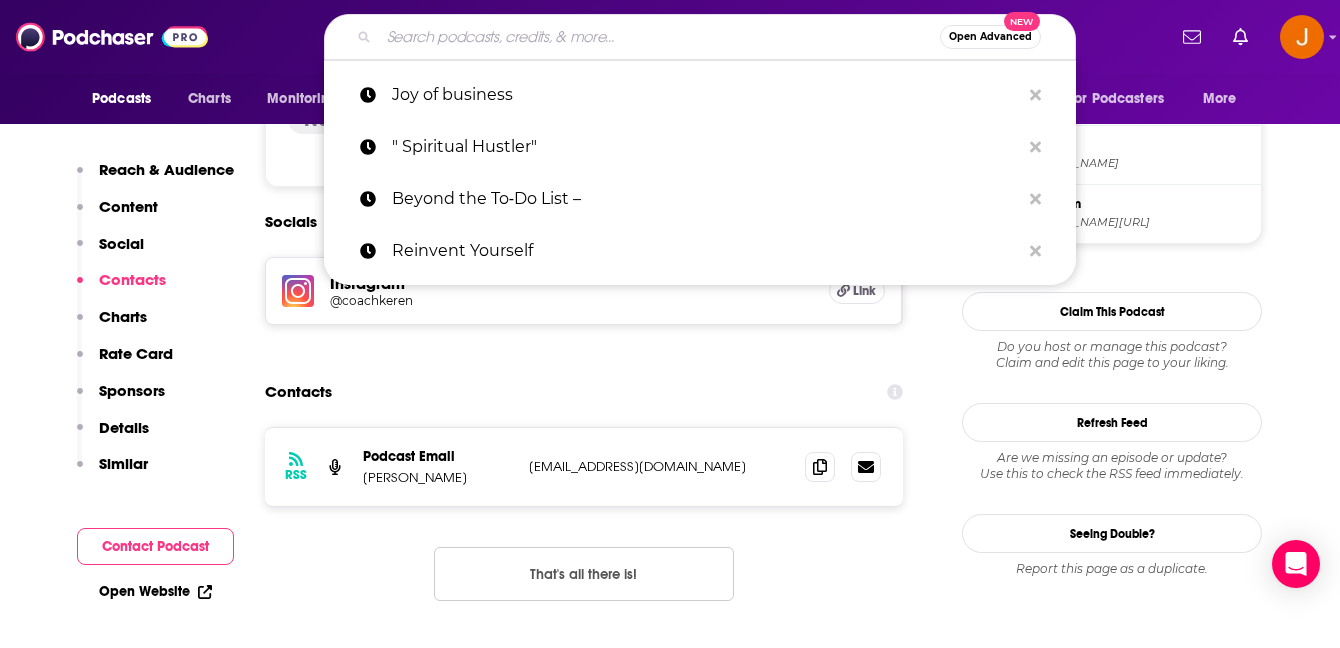 click at bounding box center (659, 37) 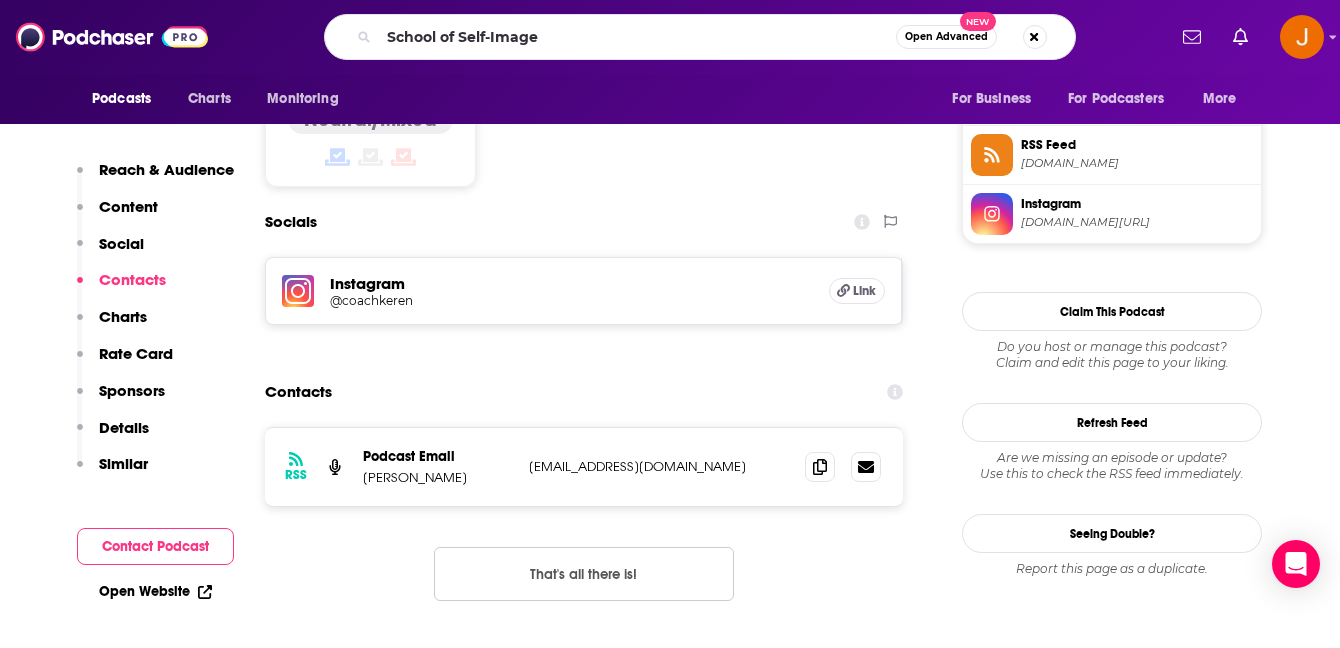 scroll, scrollTop: 0, scrollLeft: 0, axis: both 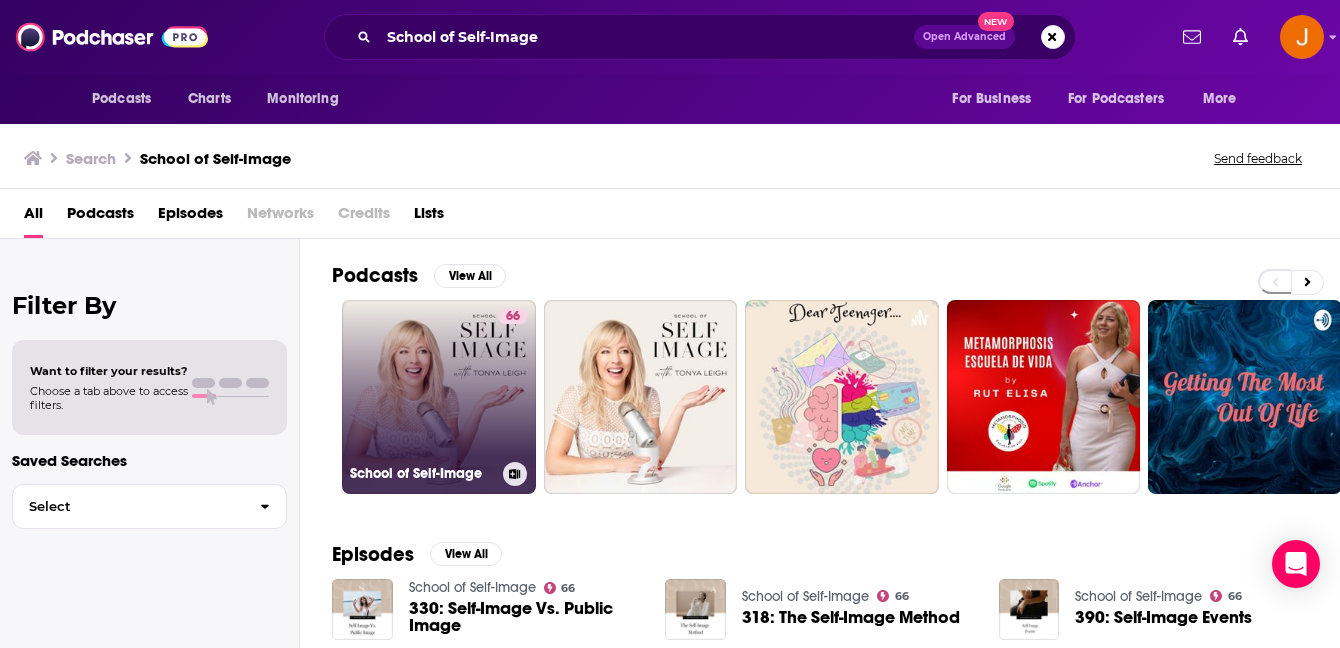 click on "66 School of Self-Image" at bounding box center (439, 397) 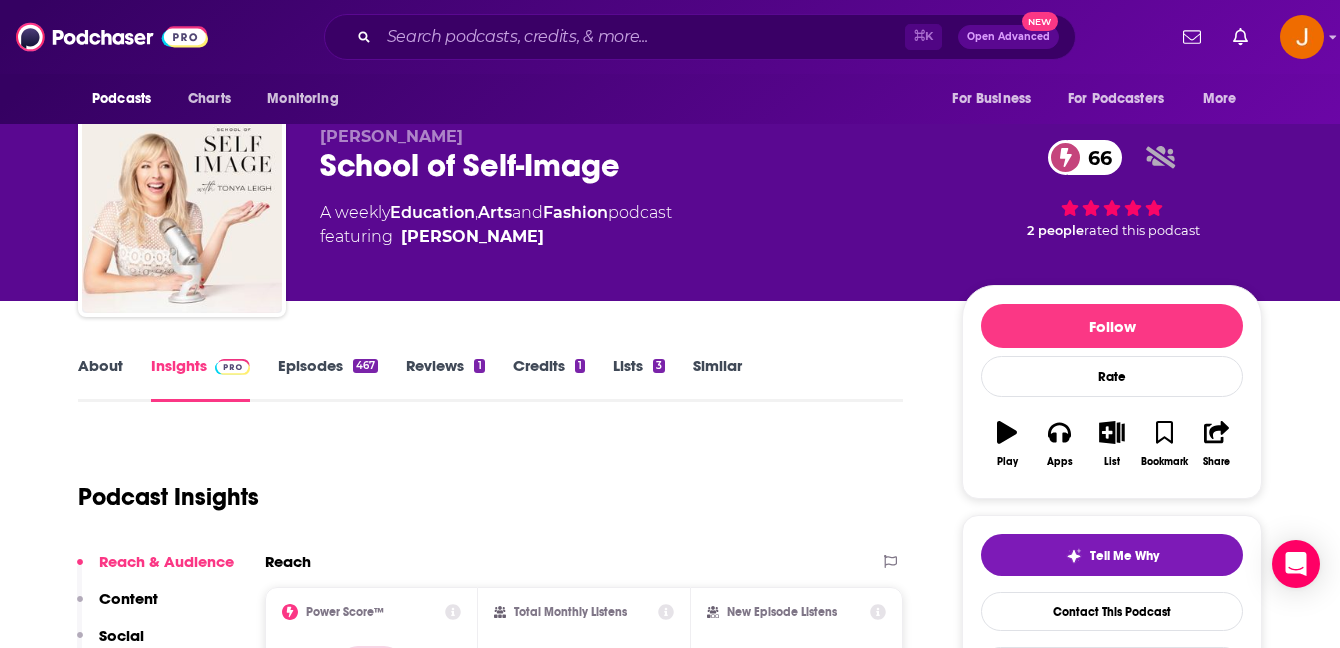 scroll, scrollTop: 35, scrollLeft: 0, axis: vertical 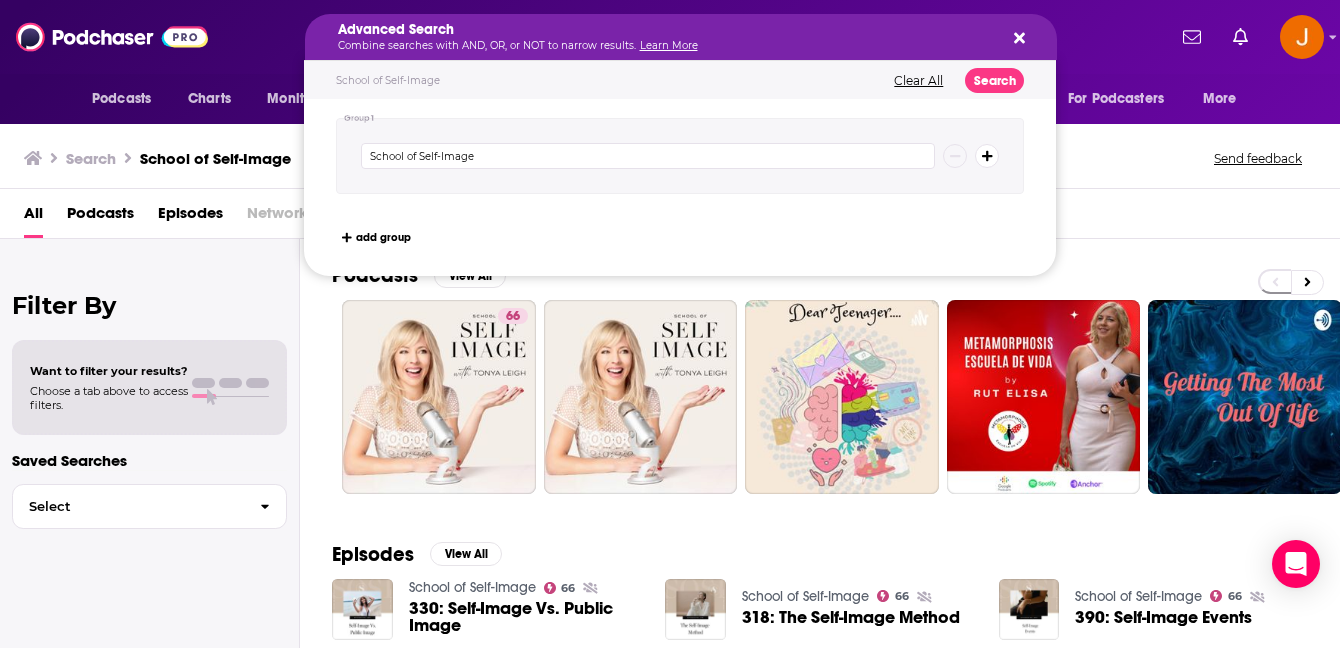 drag, startPoint x: 590, startPoint y: 34, endPoint x: 249, endPoint y: 26, distance: 341.09384 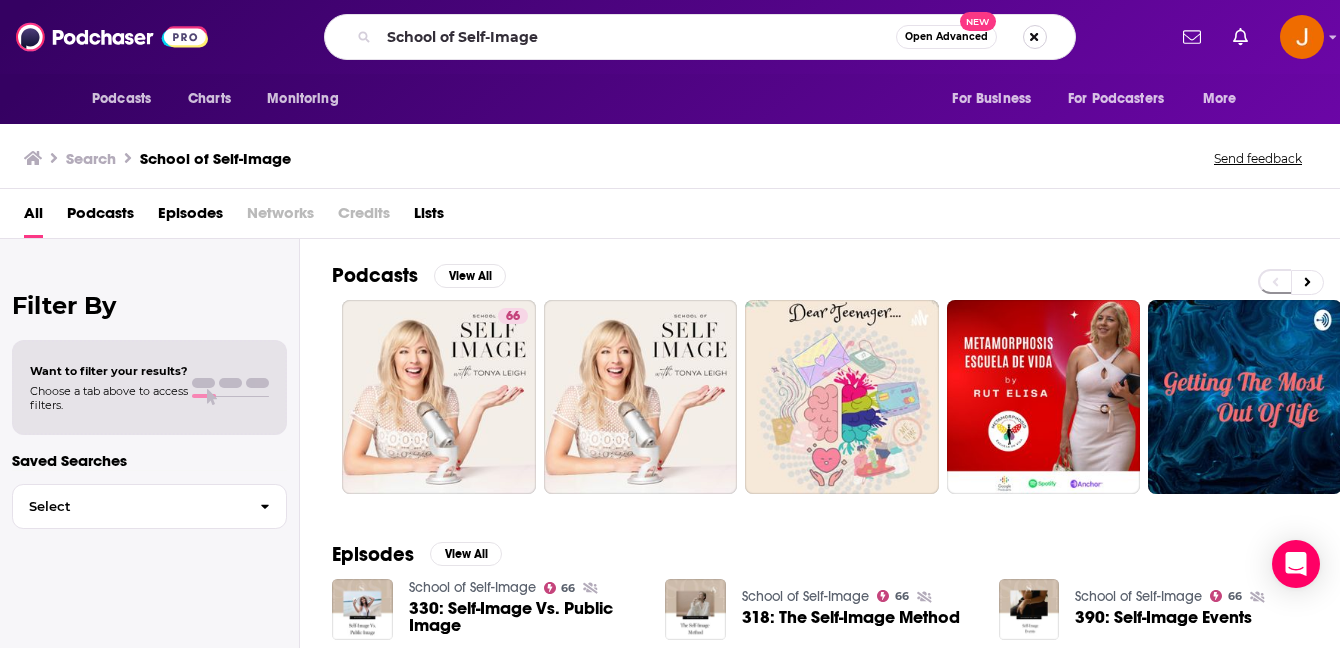 click at bounding box center (1035, 37) 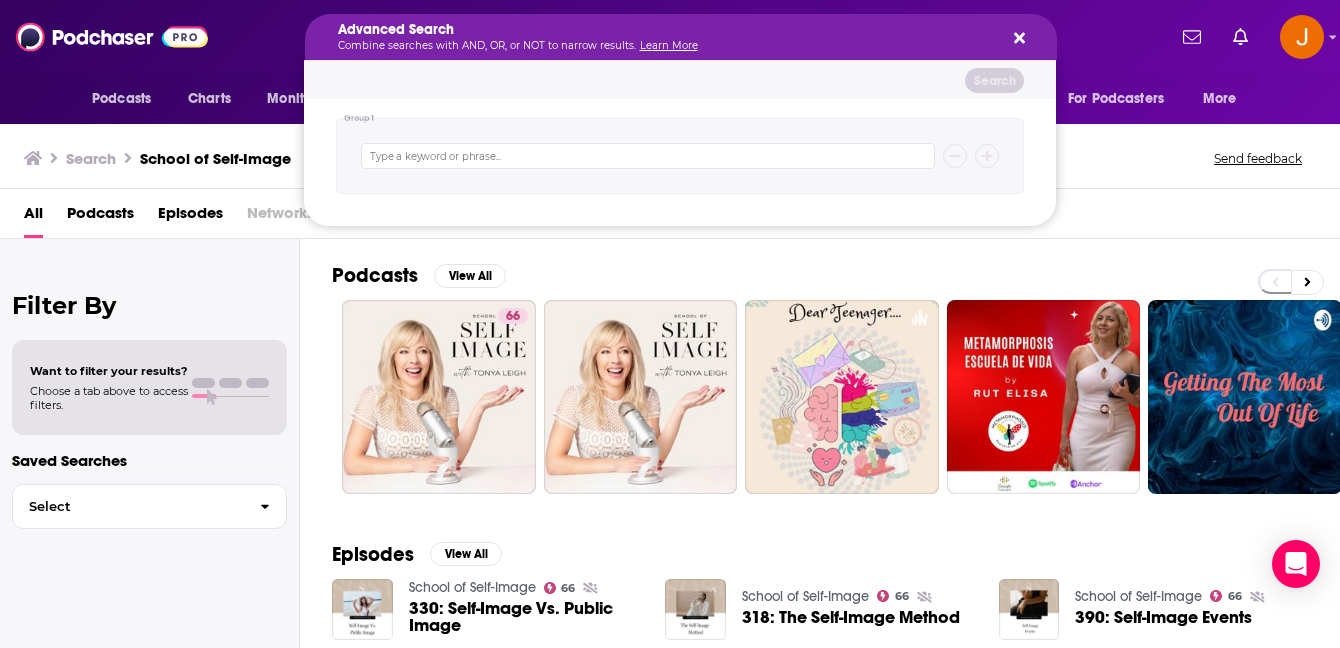 click 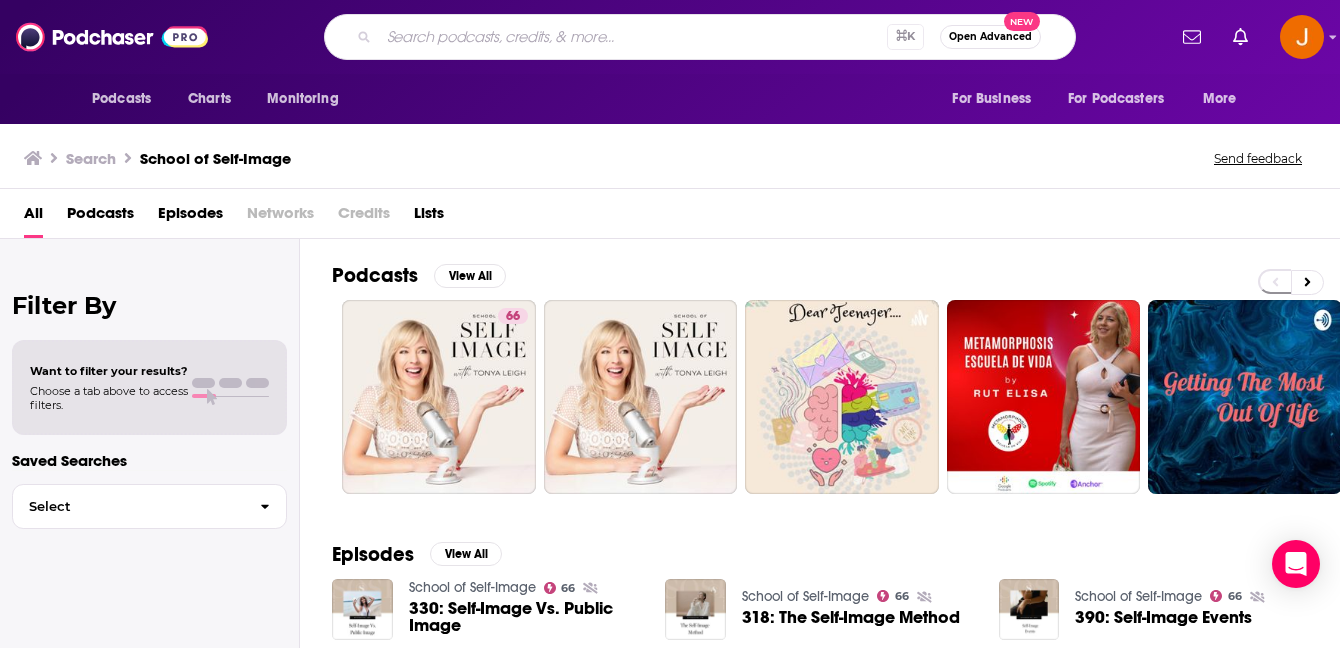 click on "⌘  K Open Advanced New" at bounding box center (700, 37) 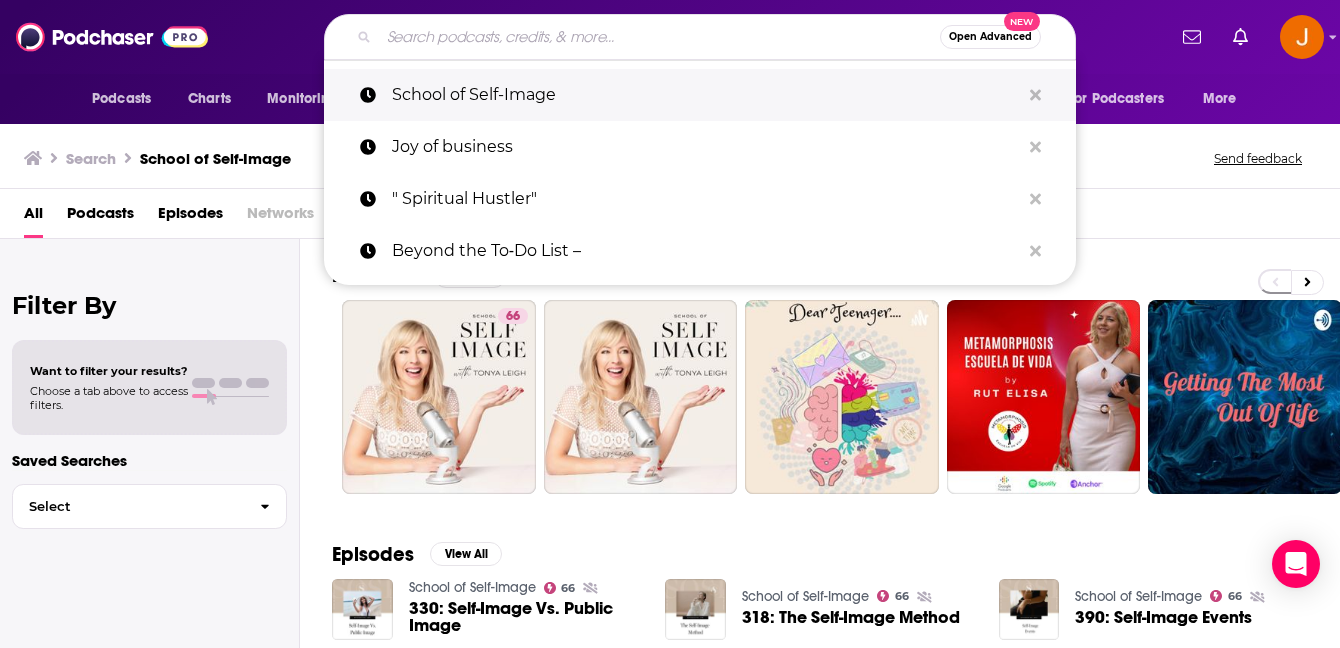 paste on "Self-Belief Chief" 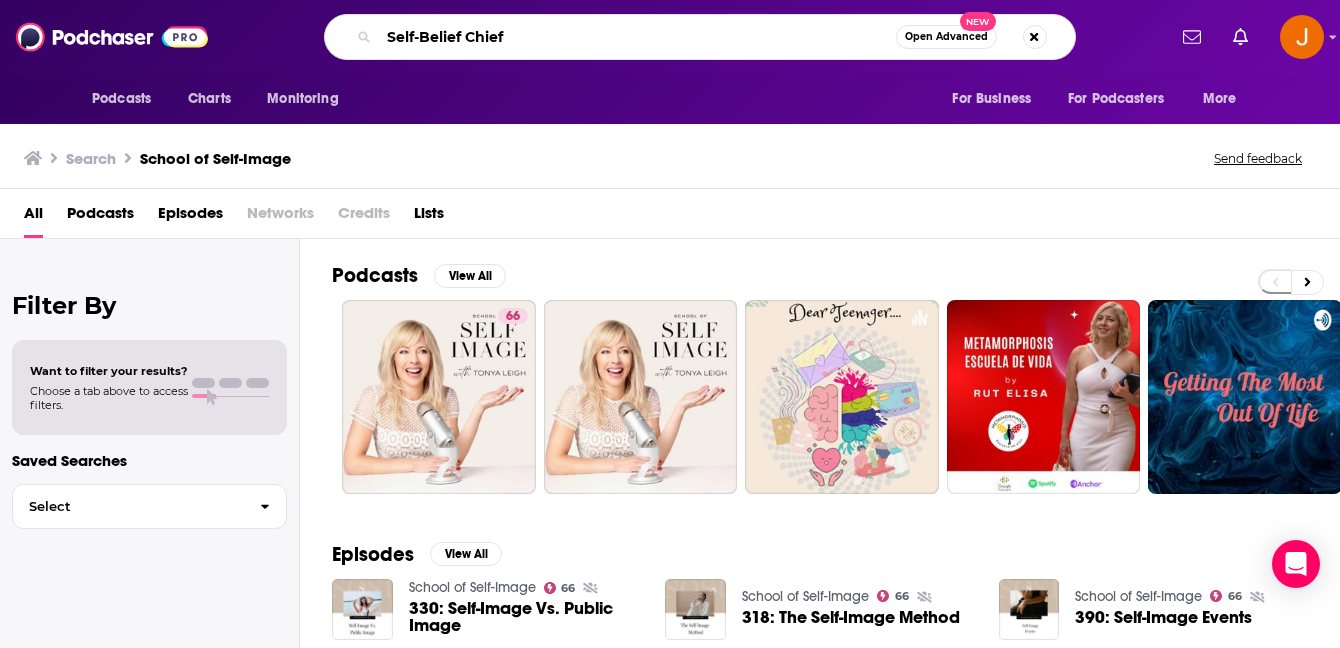 type on "Self-Belief Chief" 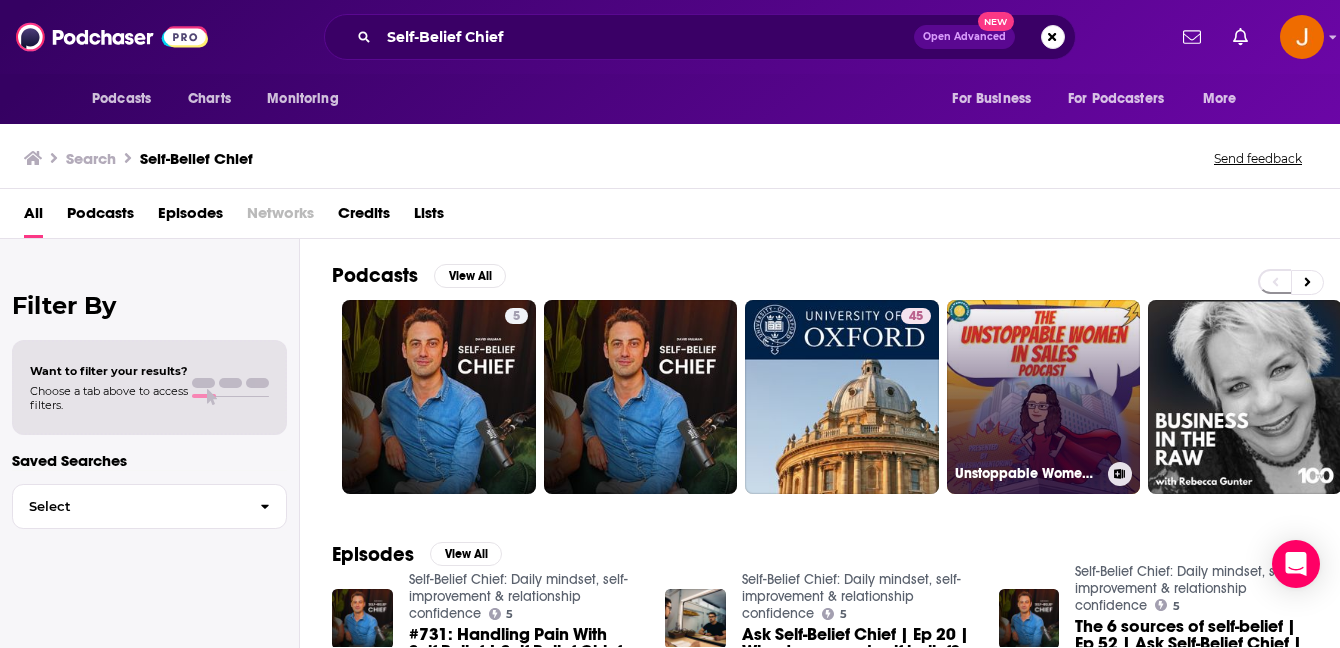 click on "Unstoppable Women in Sales" at bounding box center (1044, 397) 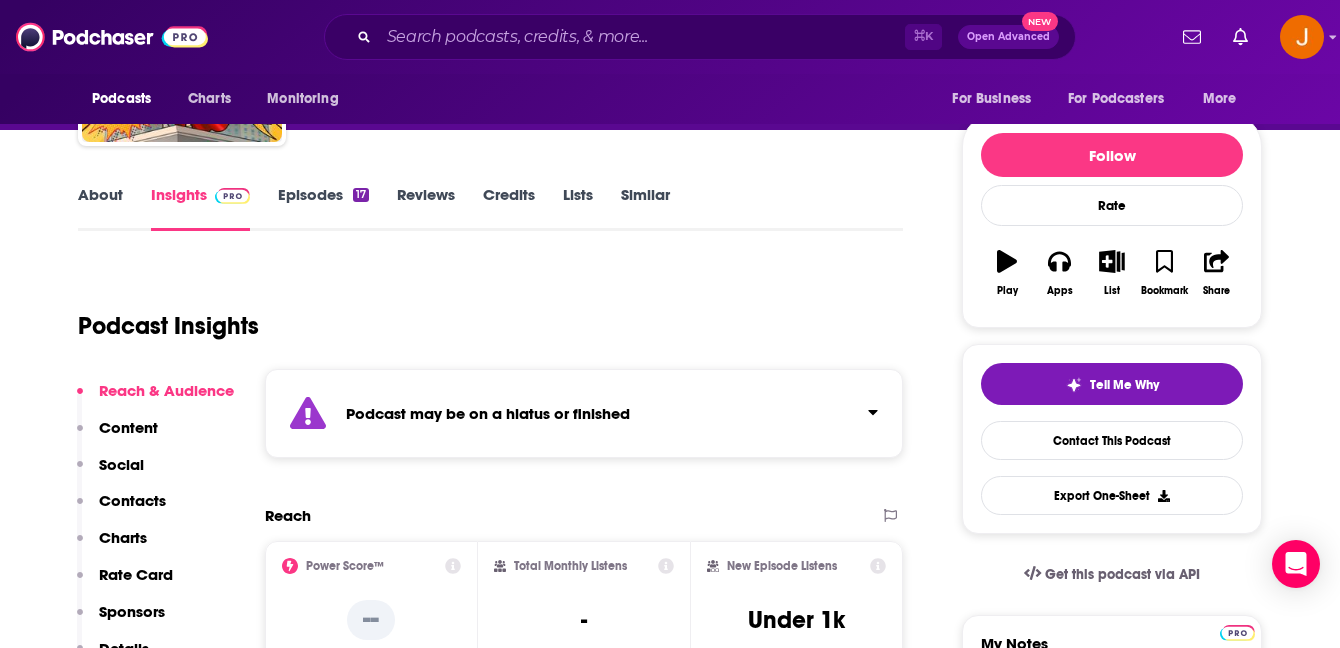 scroll, scrollTop: 218, scrollLeft: 0, axis: vertical 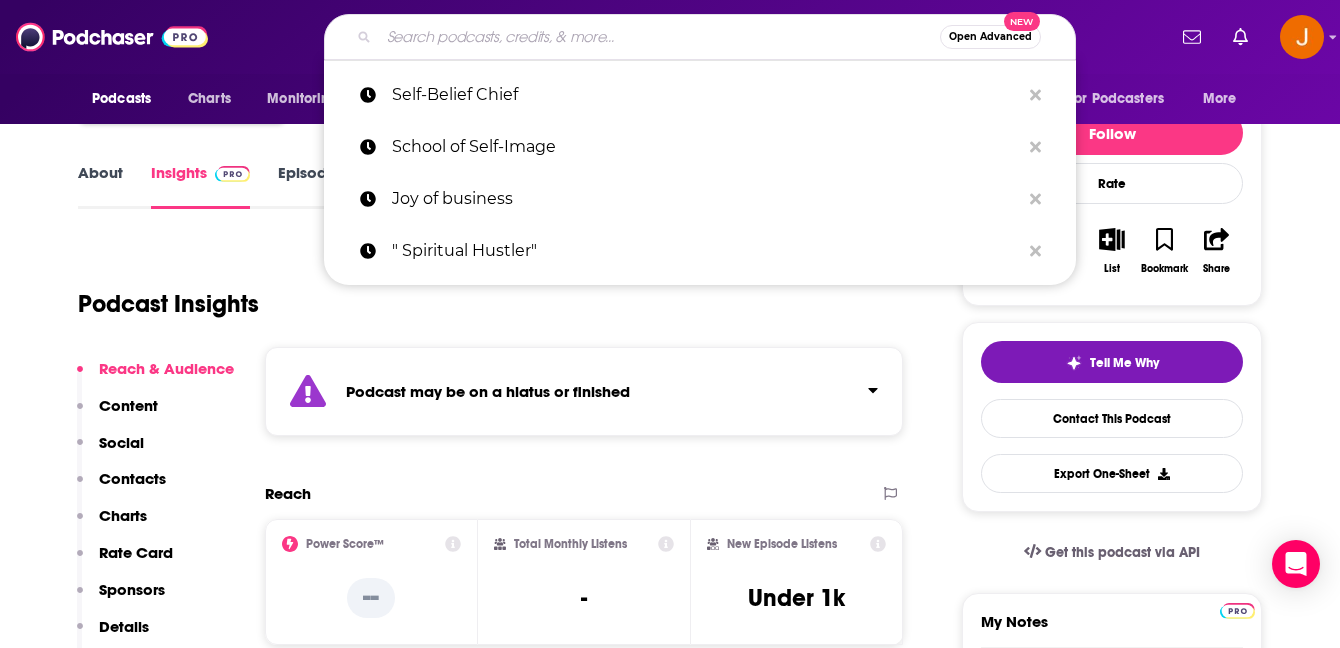 click at bounding box center (659, 37) 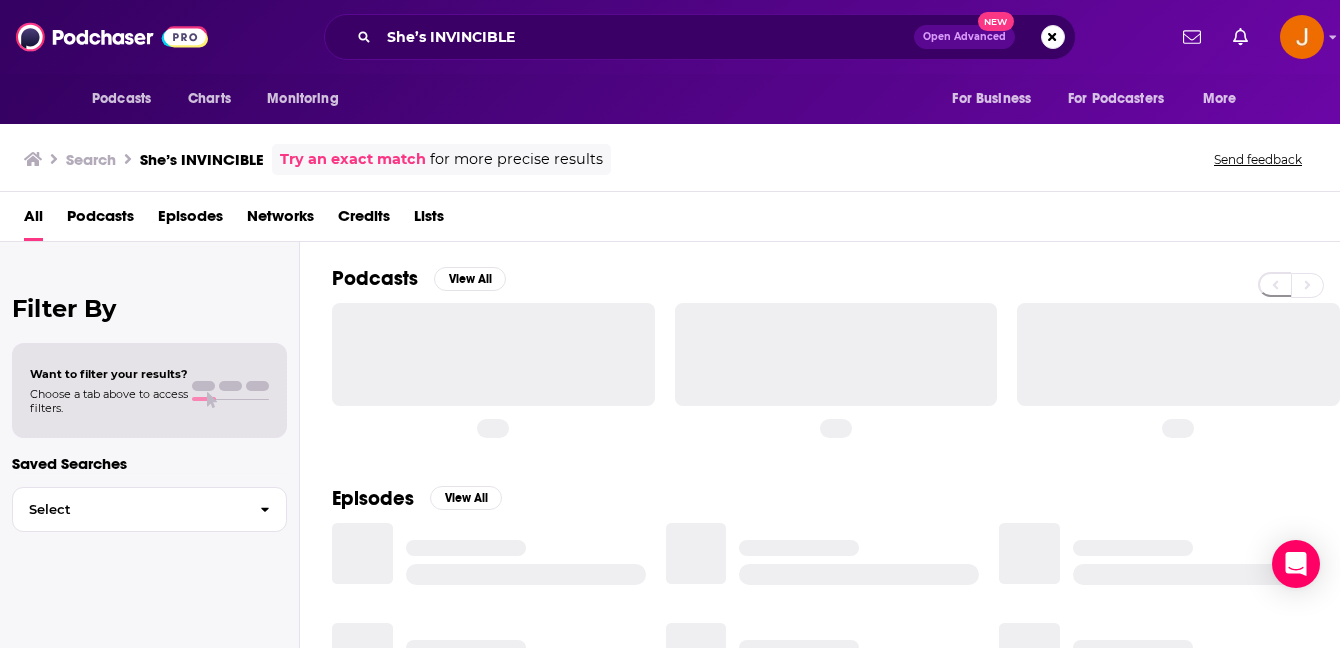 scroll, scrollTop: 0, scrollLeft: 0, axis: both 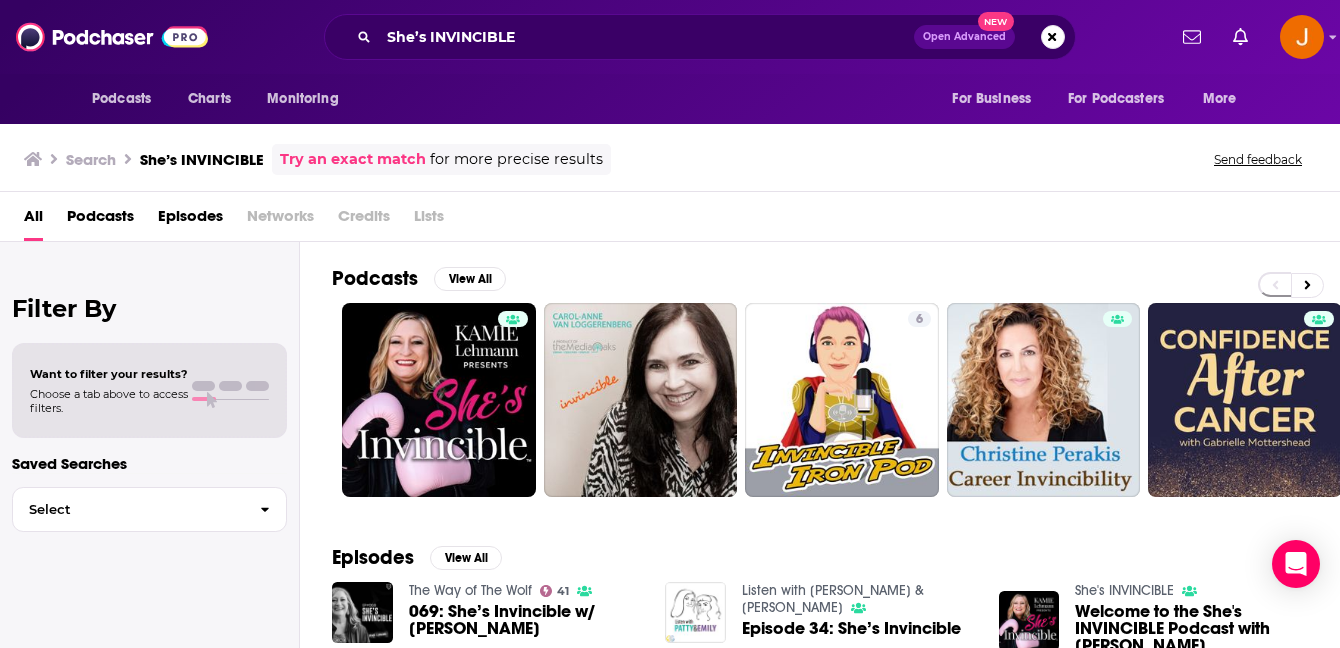 click on "She’s INVINCIBLE Open Advanced New" at bounding box center [700, 37] 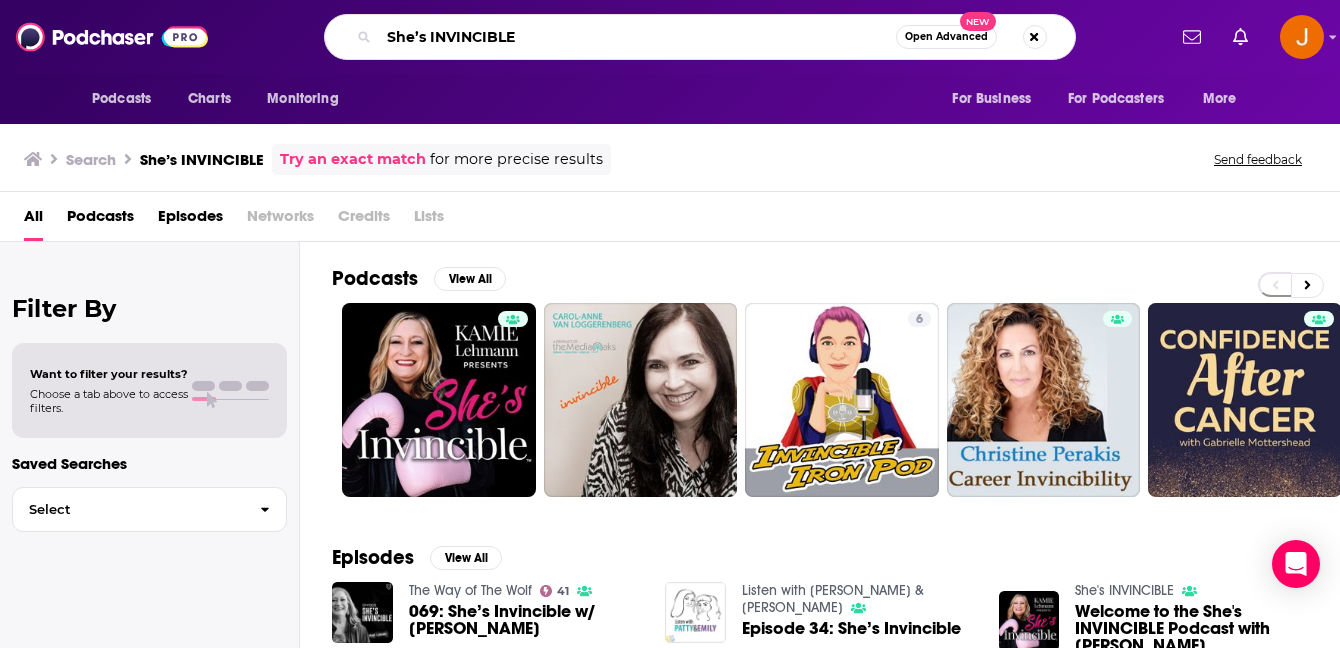 drag, startPoint x: 546, startPoint y: 40, endPoint x: 265, endPoint y: 22, distance: 281.57593 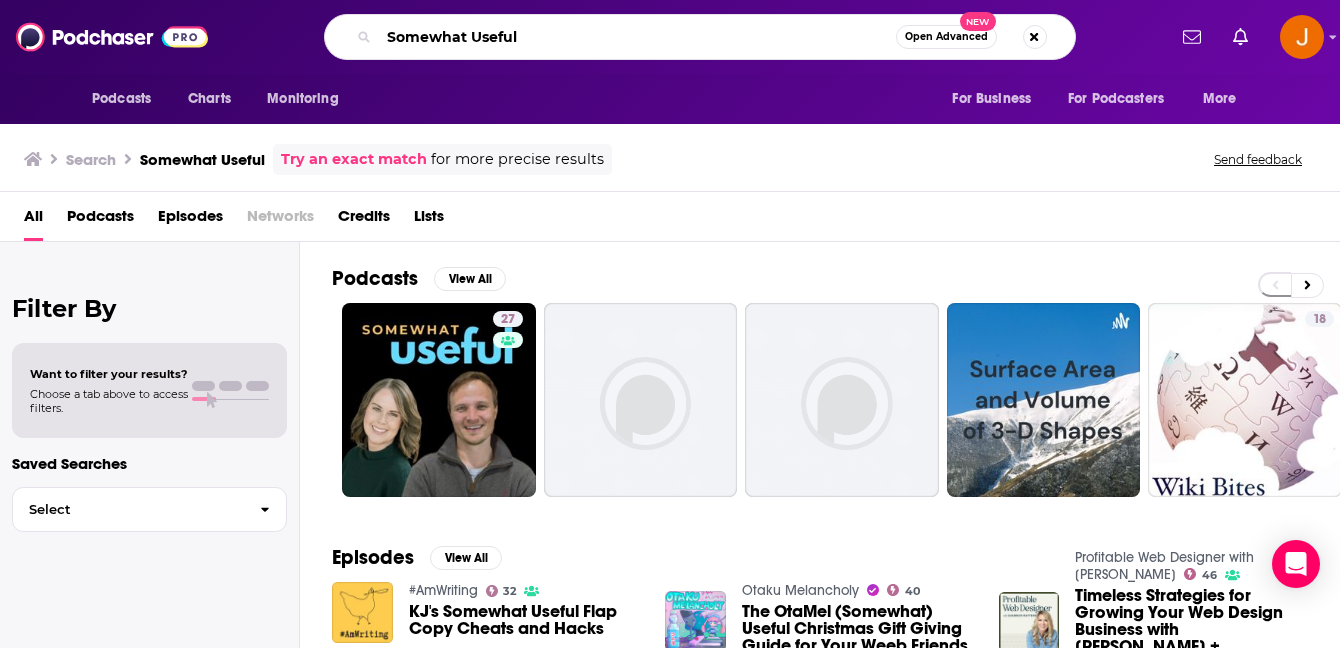 drag, startPoint x: 544, startPoint y: 42, endPoint x: 289, endPoint y: 31, distance: 255.23715 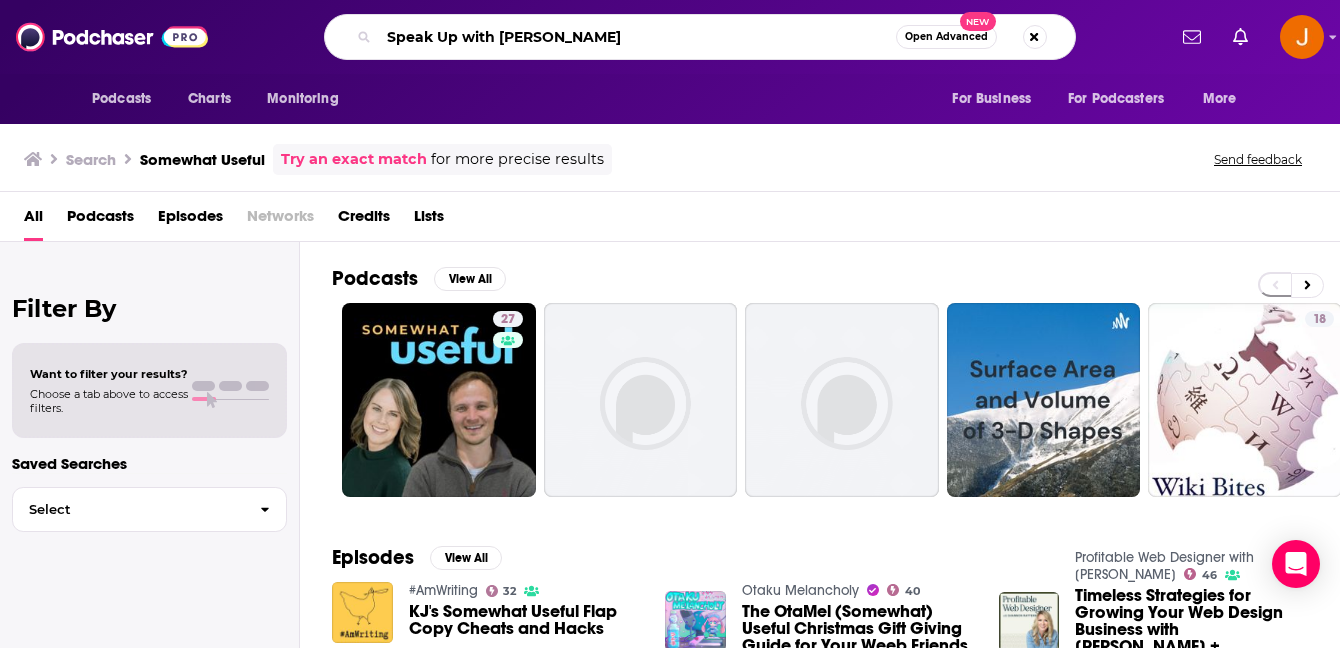 type on "Speak Up with Laura Camacho" 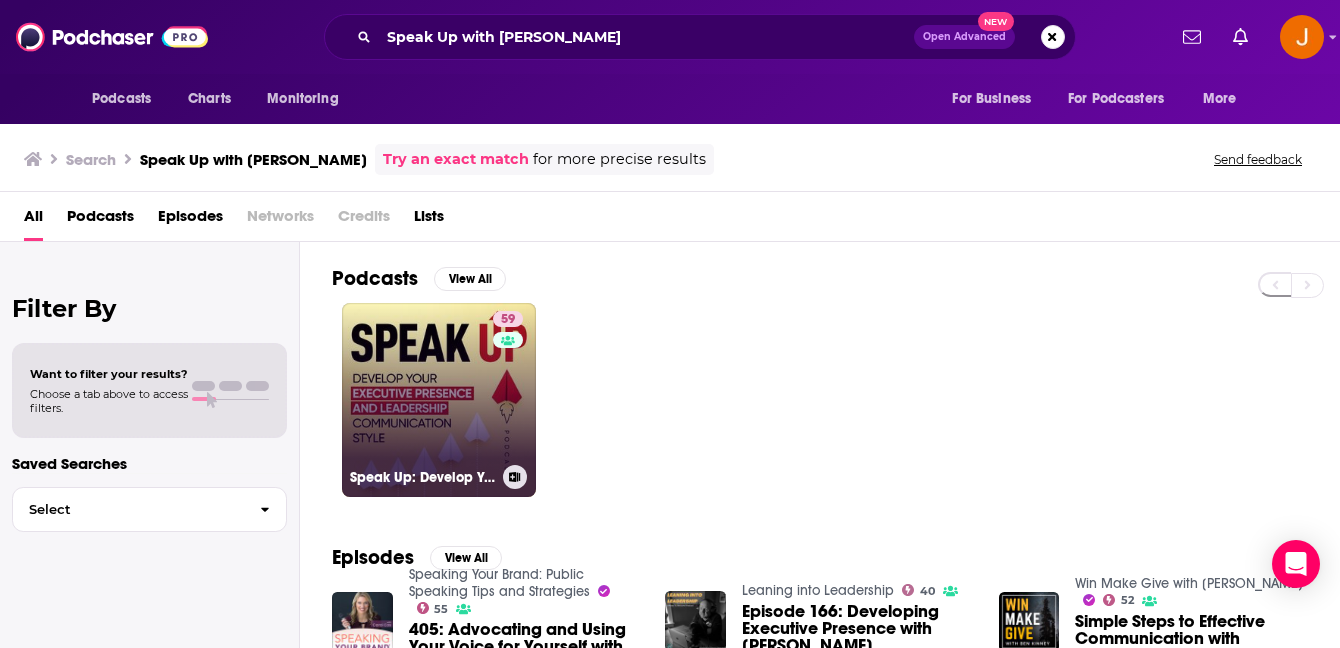 click on "59" at bounding box center [510, 388] 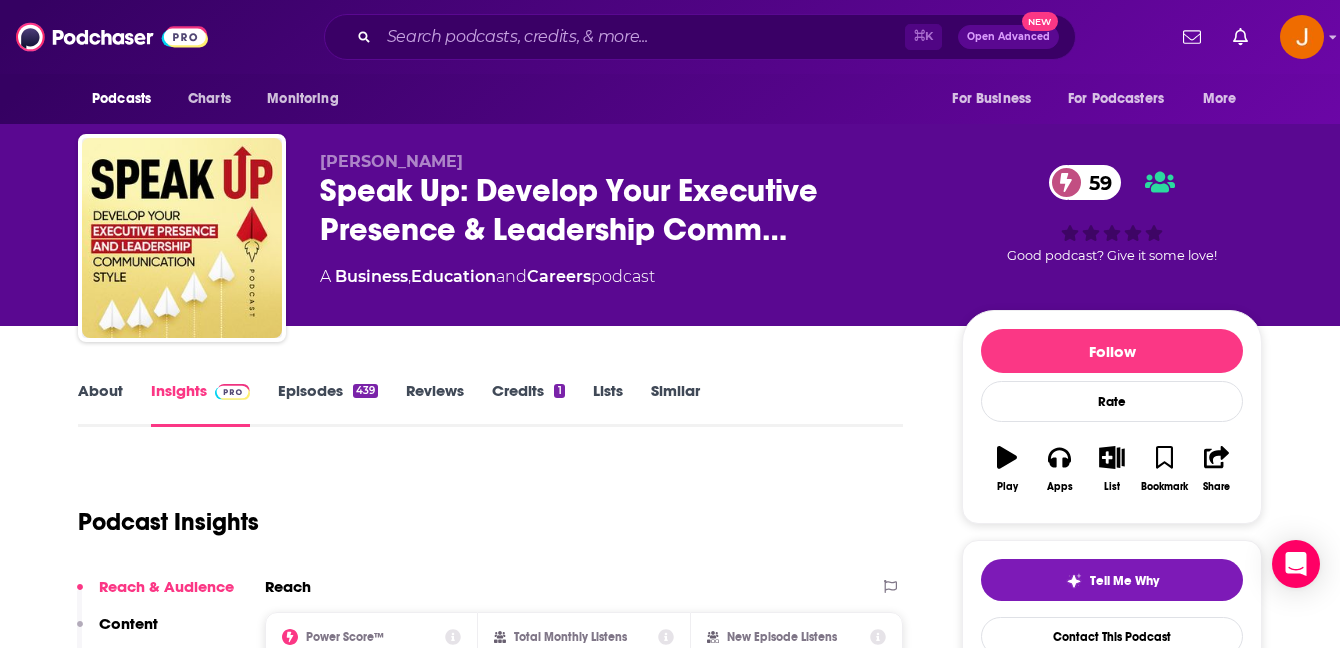 scroll, scrollTop: 164, scrollLeft: 0, axis: vertical 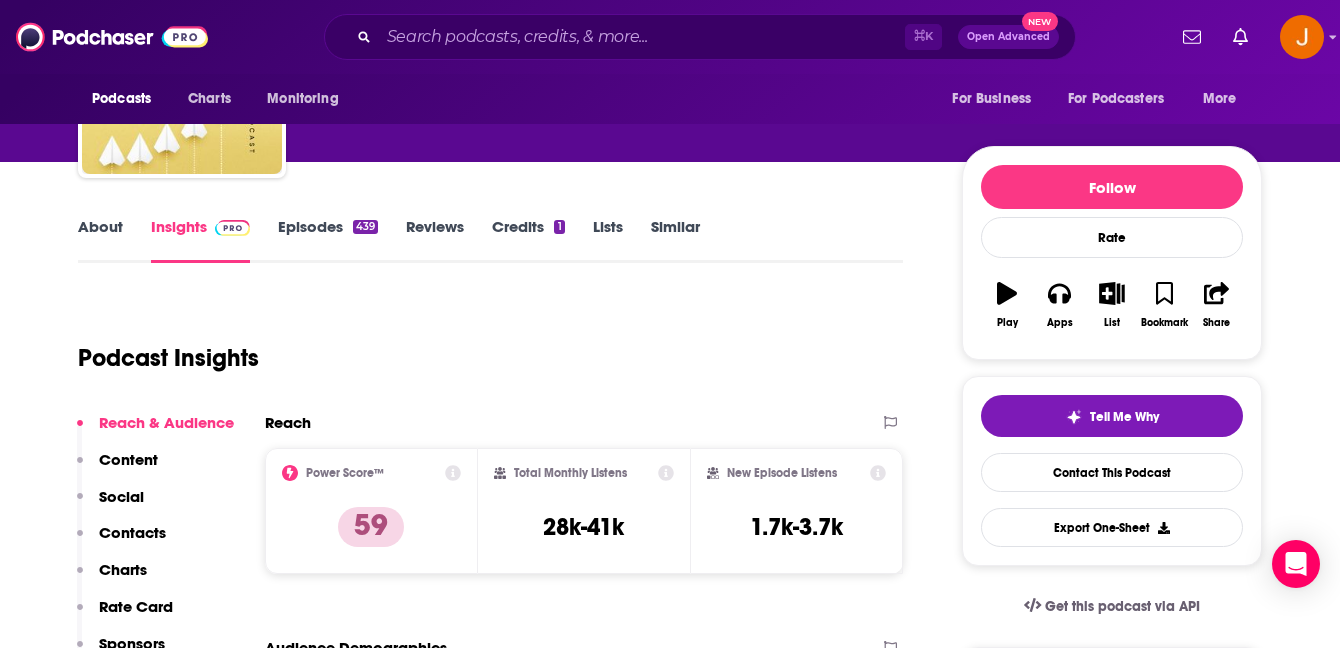 click on "Episodes 439" at bounding box center [328, 240] 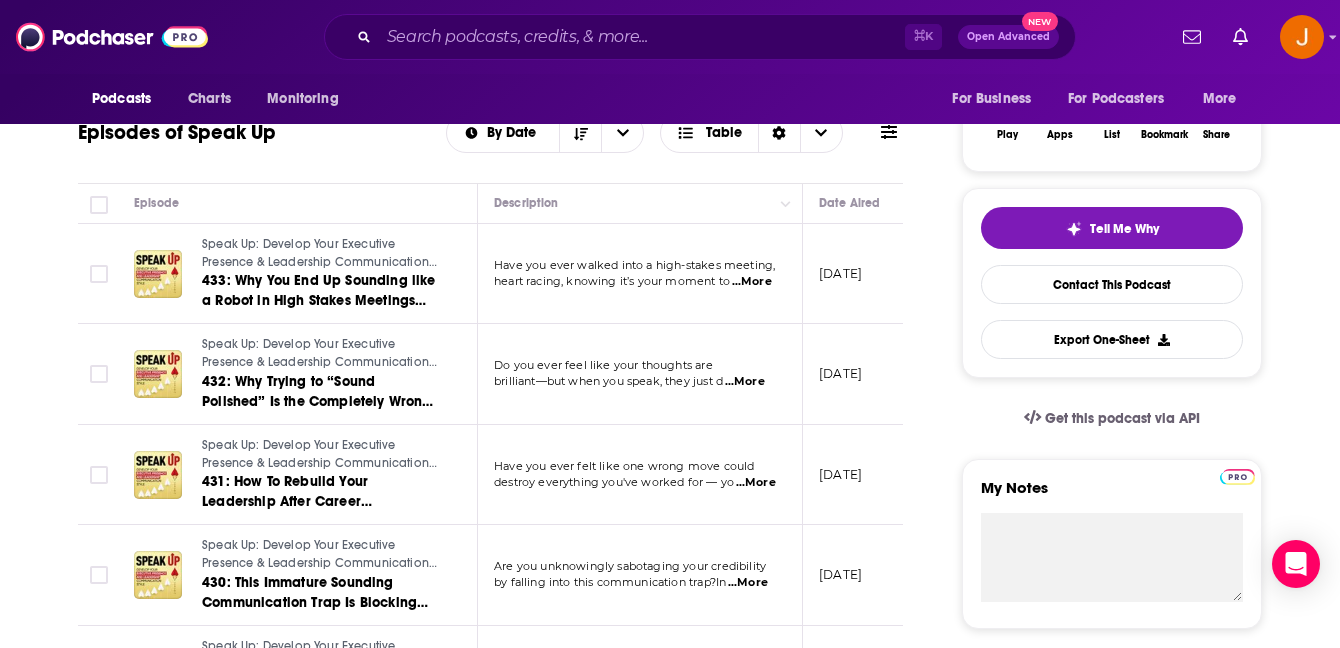 scroll, scrollTop: 353, scrollLeft: 0, axis: vertical 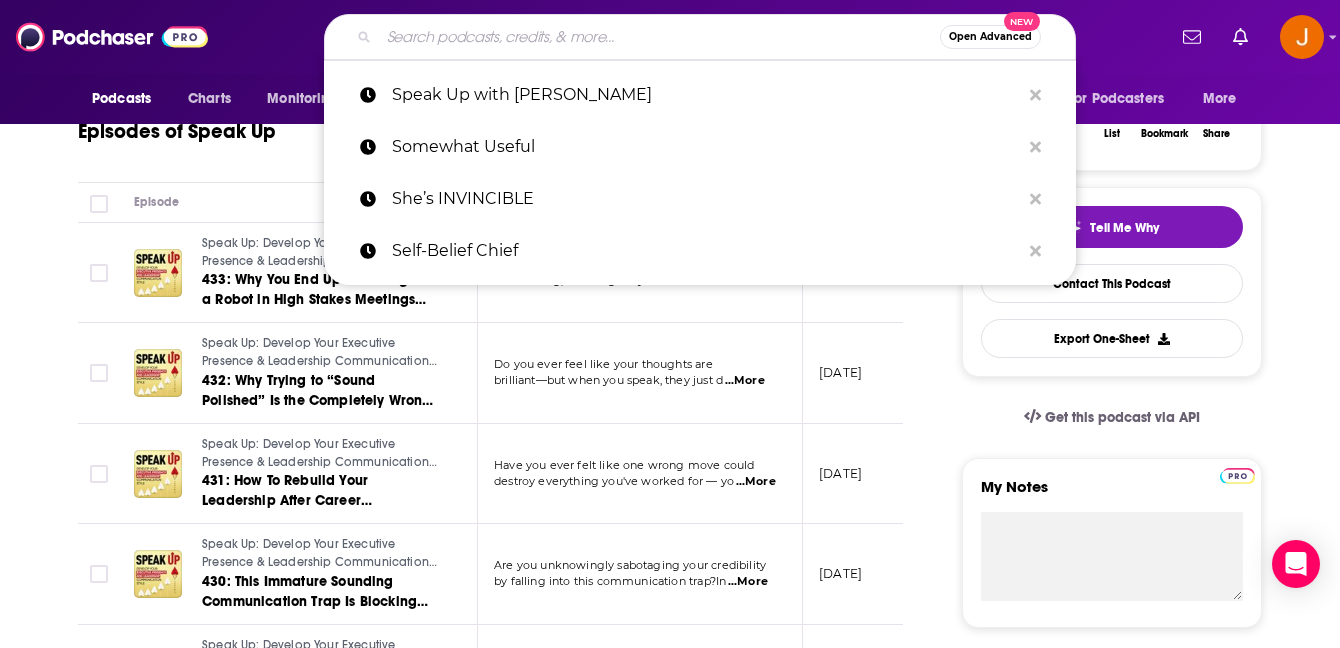 click at bounding box center [659, 37] 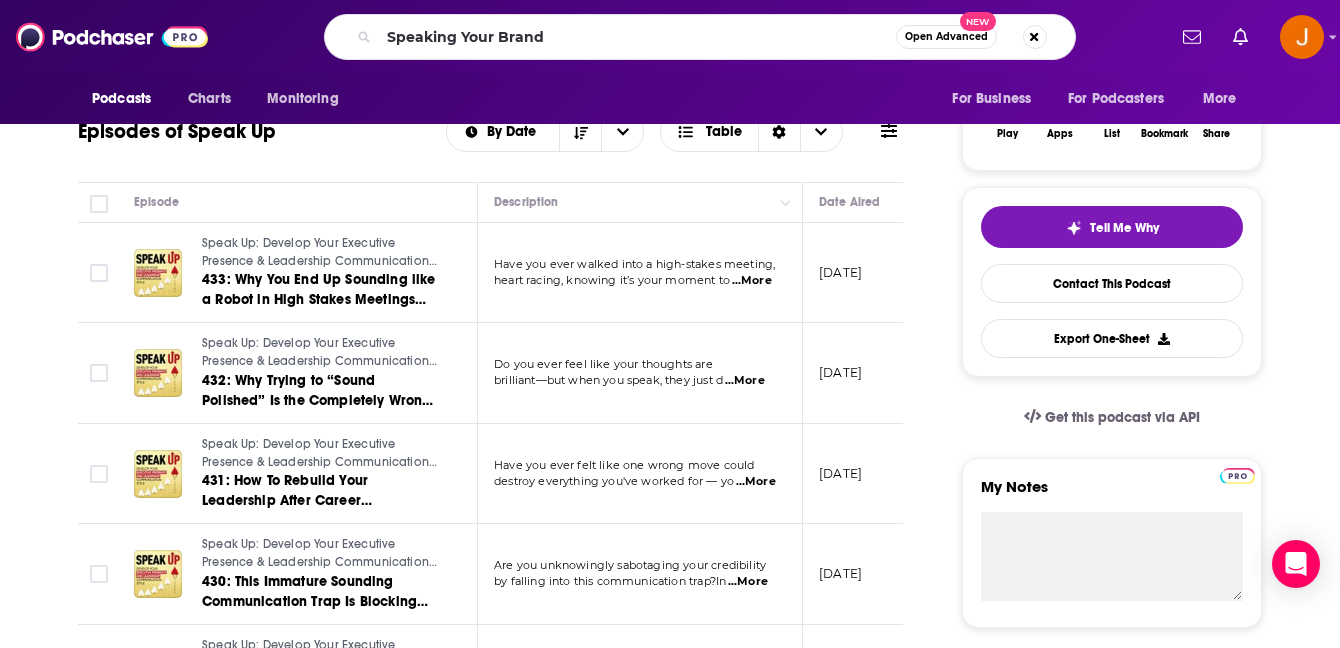 scroll, scrollTop: 0, scrollLeft: 0, axis: both 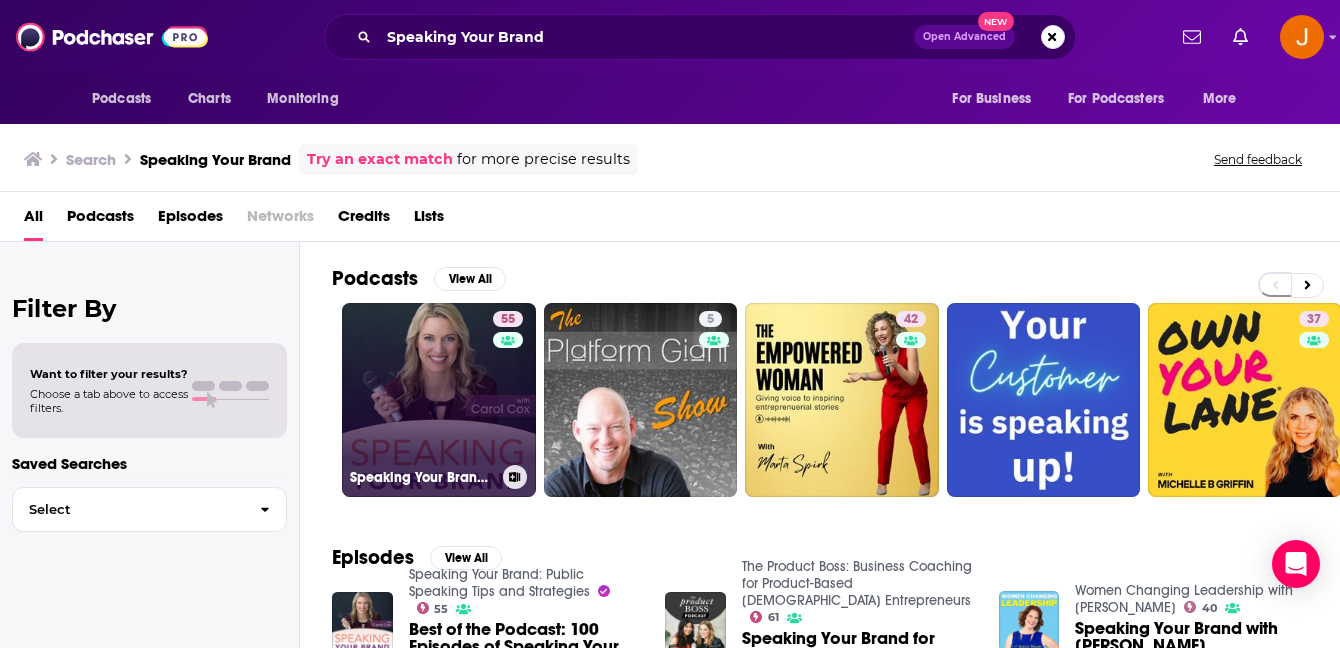 click on "55 Speaking Your Brand: Public Speaking Tips and Strategies" at bounding box center (439, 400) 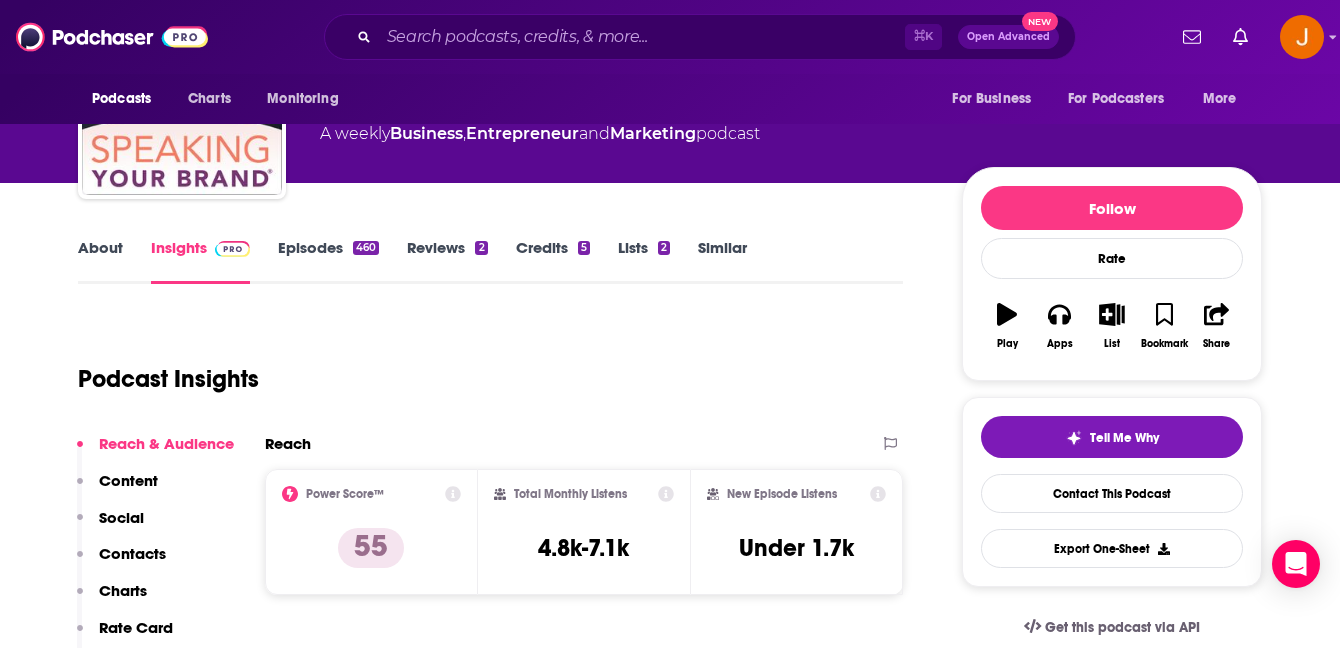 scroll, scrollTop: 152, scrollLeft: 0, axis: vertical 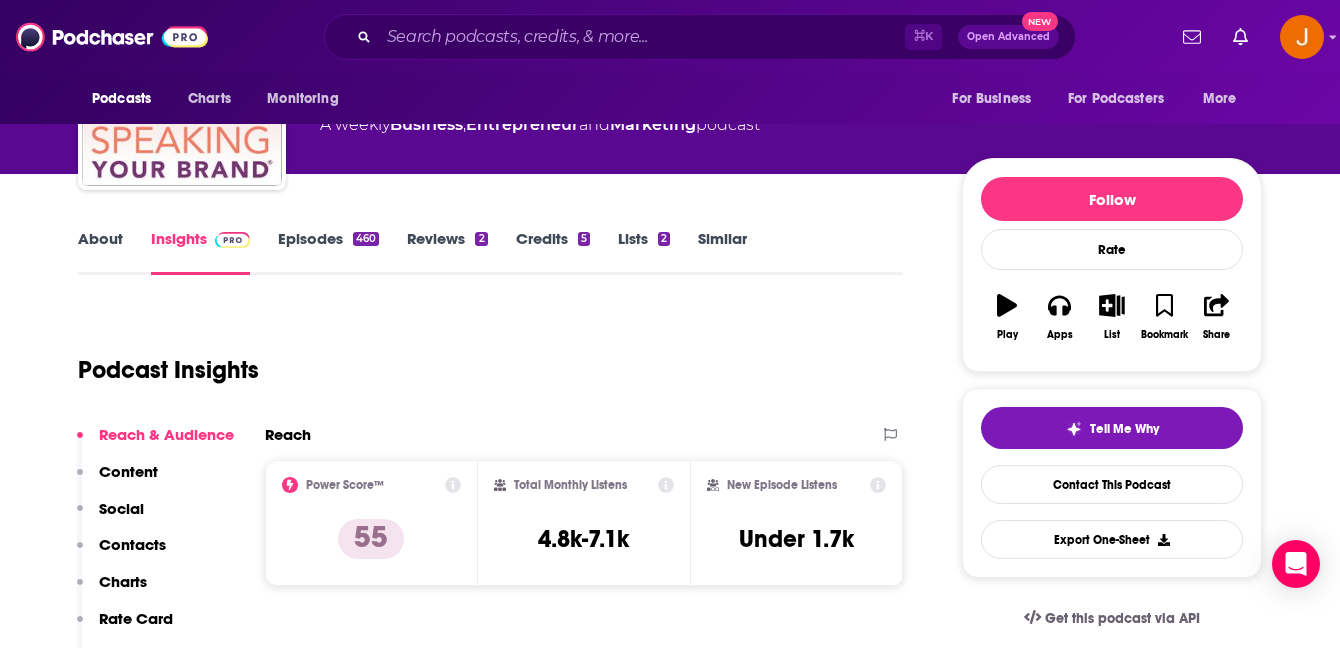 click on "Episodes 460" at bounding box center (328, 252) 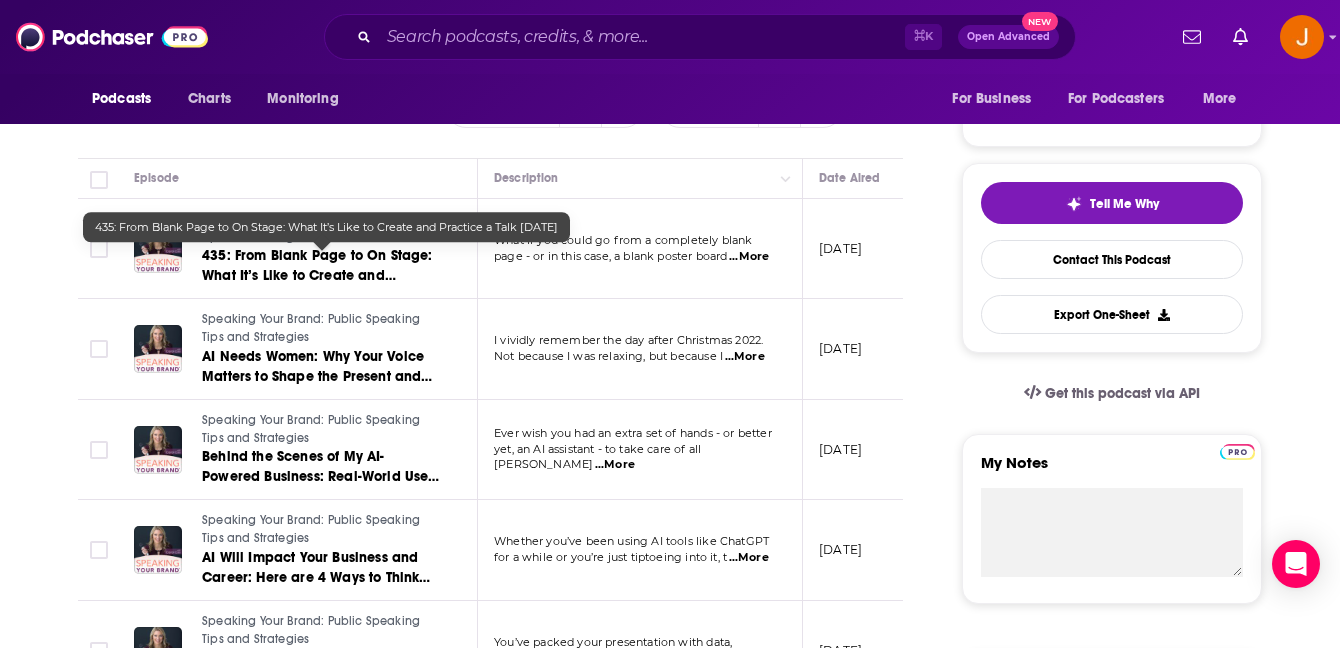 scroll, scrollTop: 545, scrollLeft: 0, axis: vertical 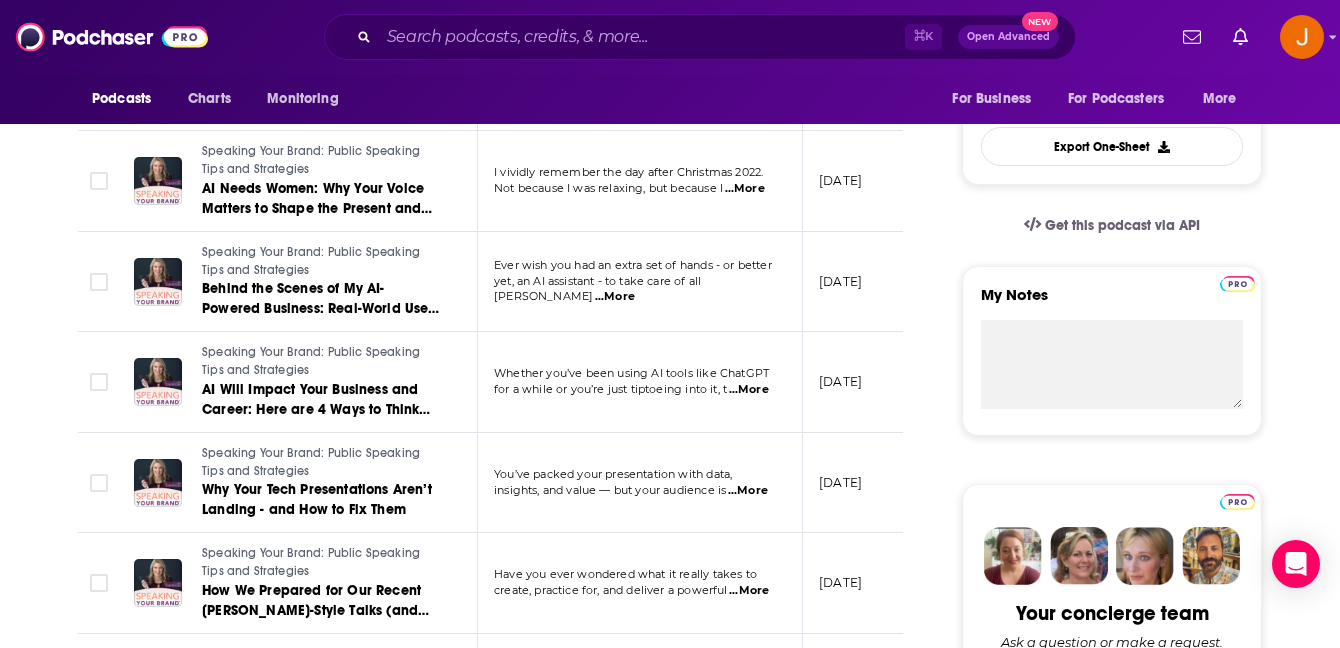 click on "⌘  K Open Advanced New" at bounding box center [700, 37] 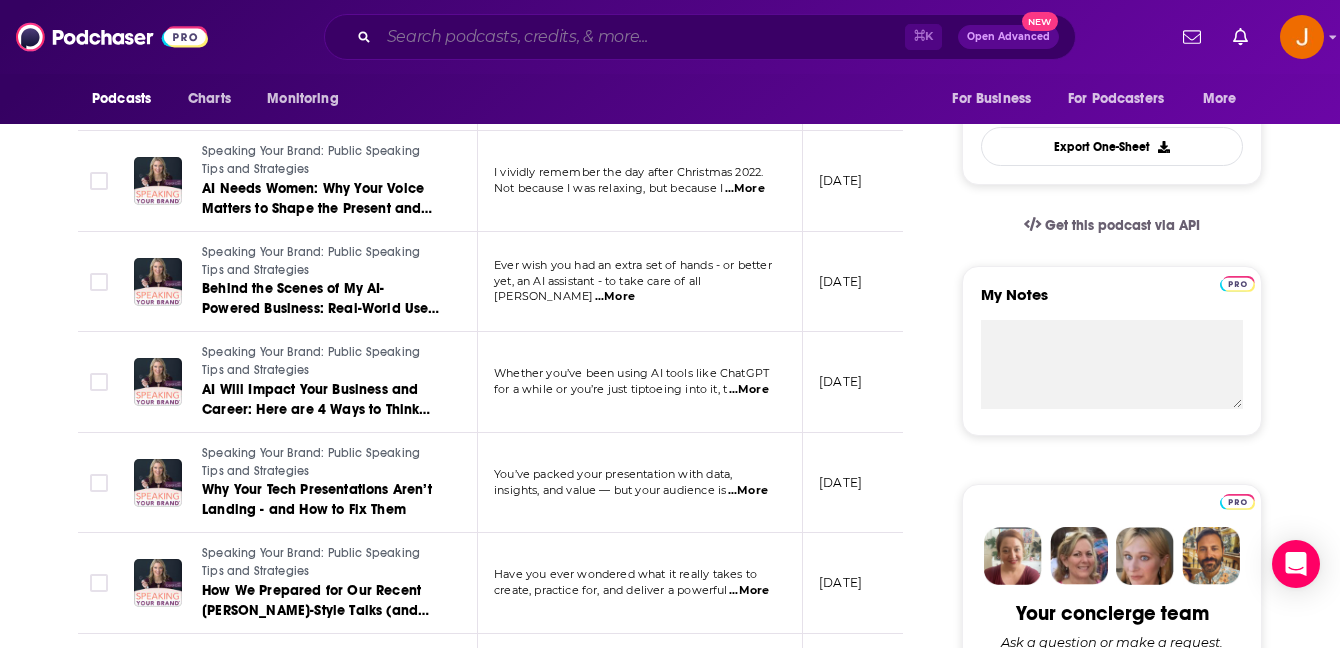 click at bounding box center [642, 37] 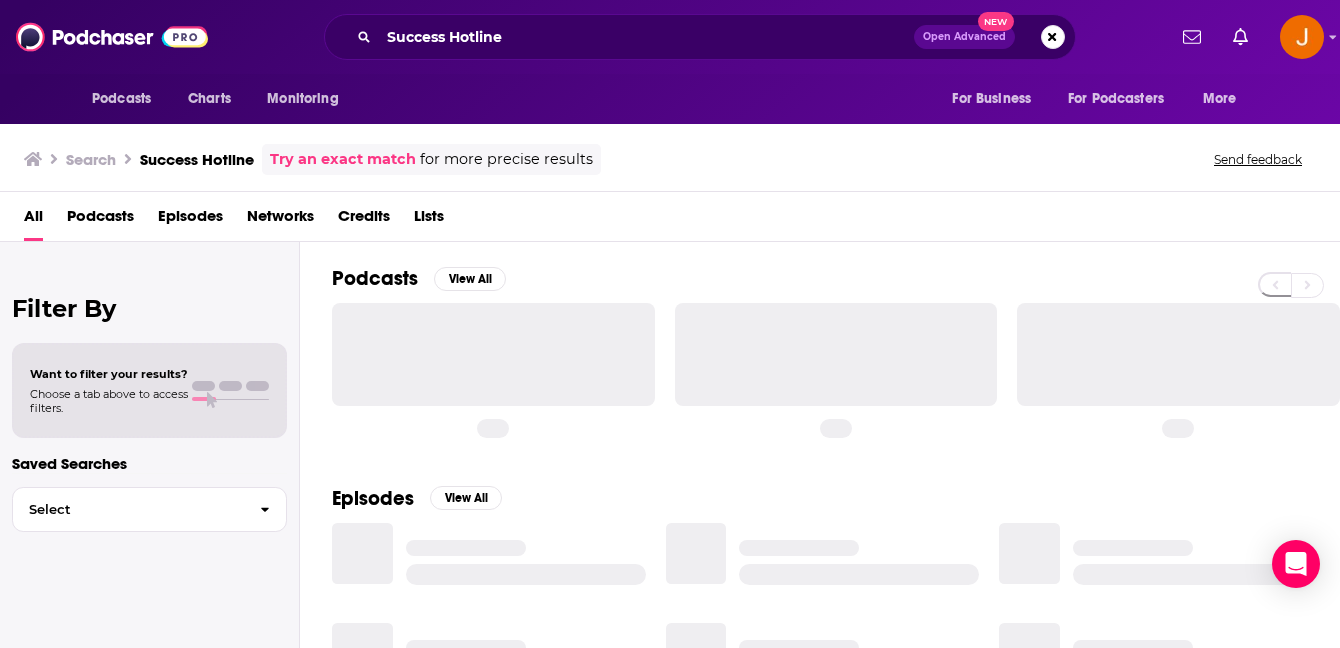 scroll, scrollTop: 0, scrollLeft: 0, axis: both 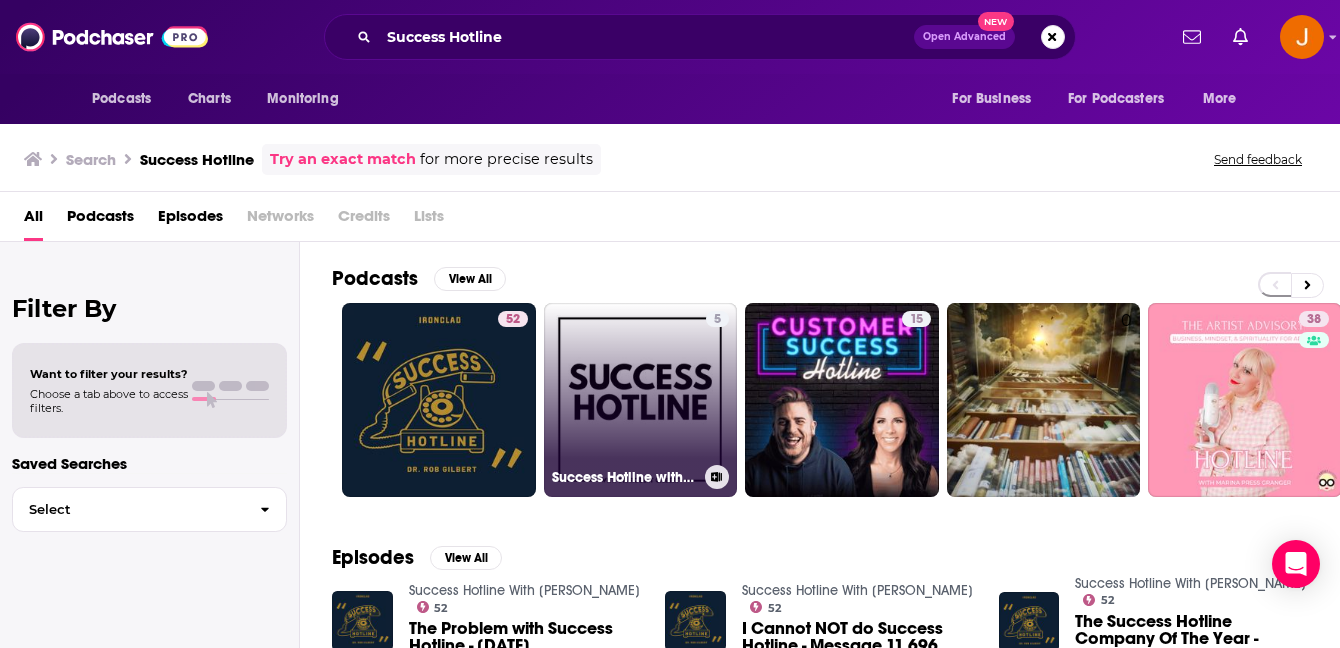 click on "5 Success Hotline with Dr. Robert Gilbert" at bounding box center (641, 400) 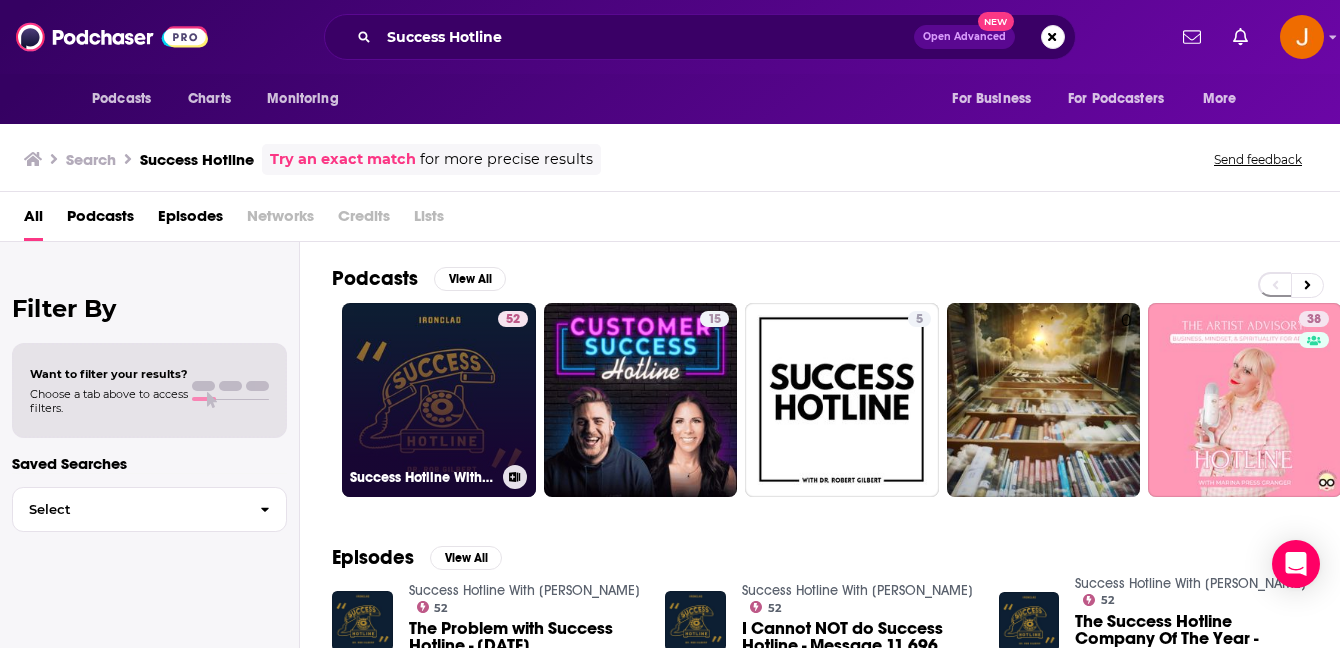 click on "52 Success Hotline With Dr. Rob Gilbert" at bounding box center [439, 400] 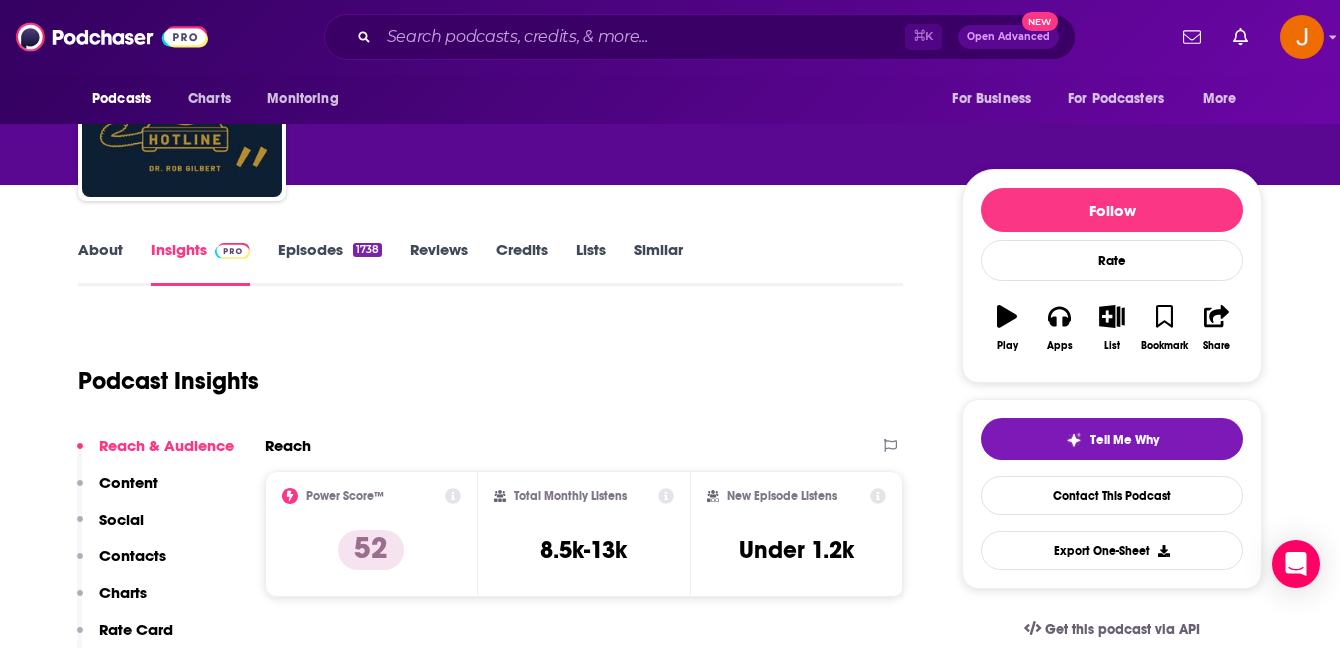 scroll, scrollTop: 184, scrollLeft: 0, axis: vertical 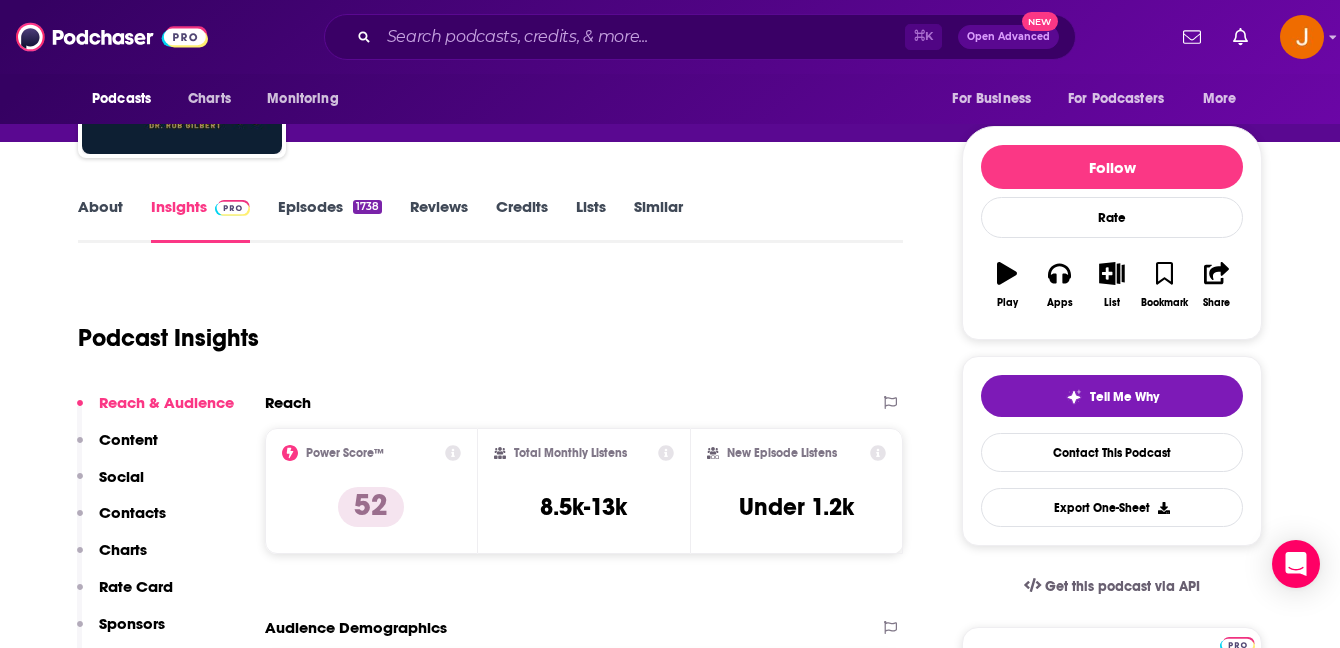 click on "Episodes 1738" at bounding box center (330, 220) 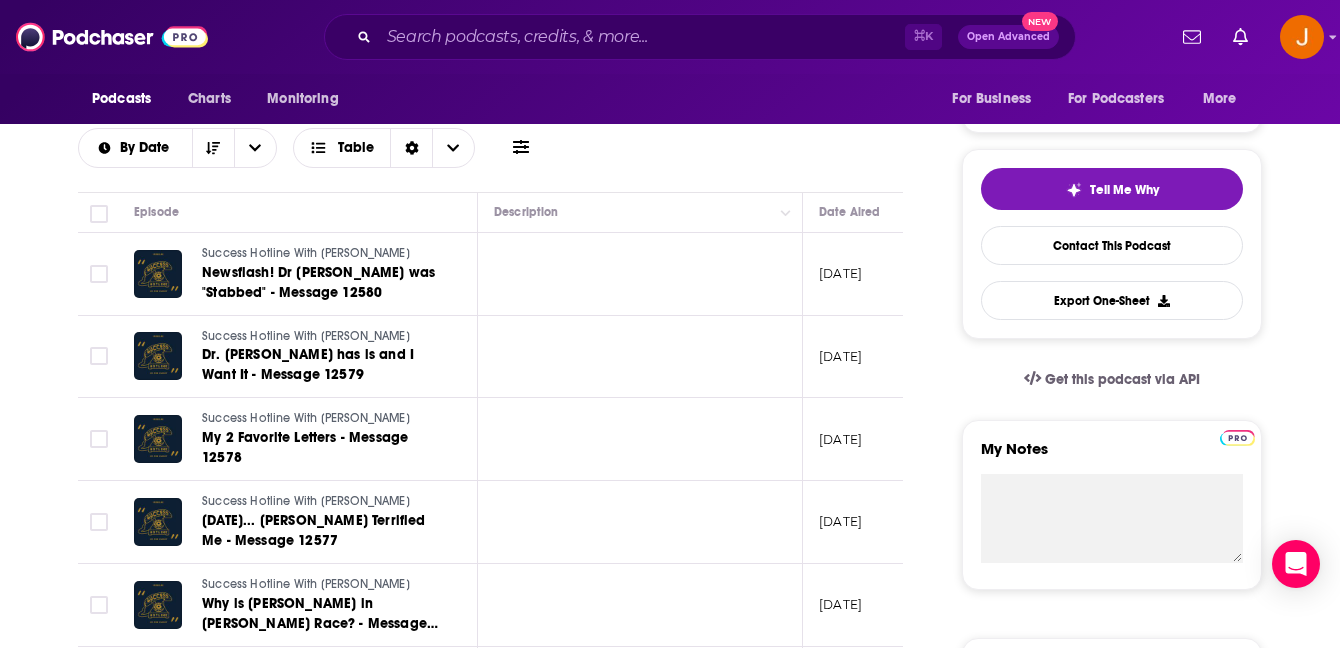 scroll, scrollTop: 396, scrollLeft: 0, axis: vertical 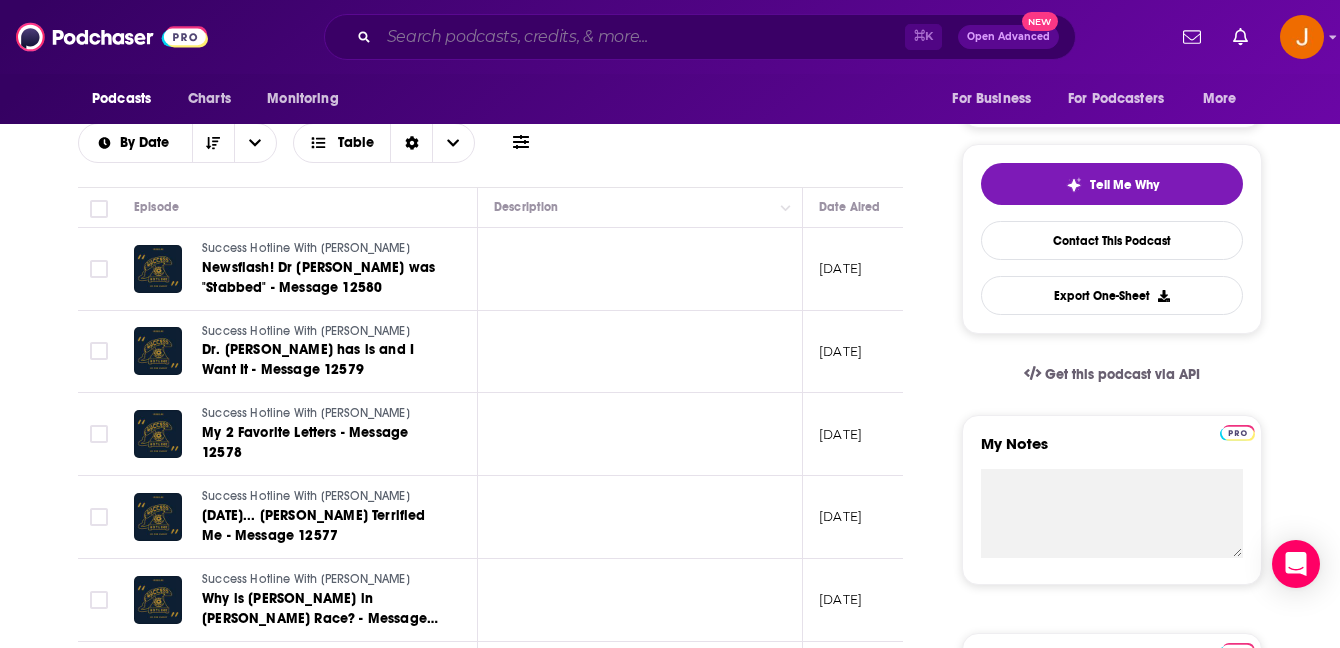 click at bounding box center [642, 37] 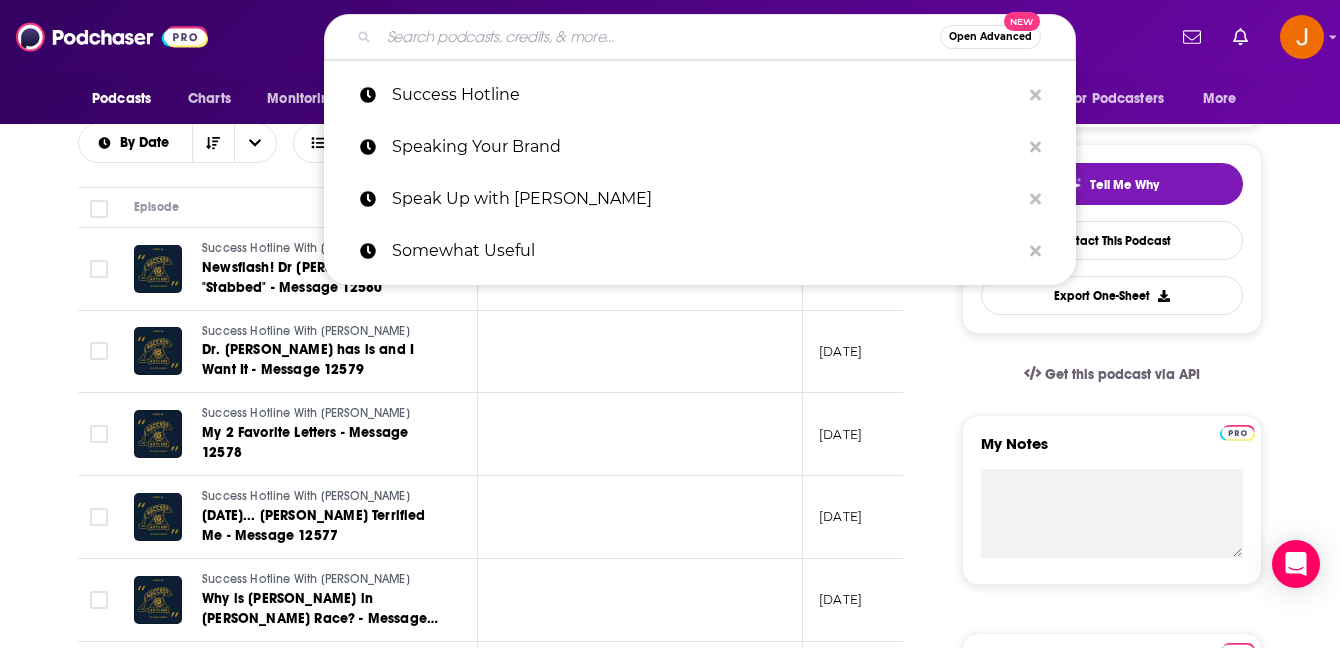 paste on "THE BEST DAY PODCAST" 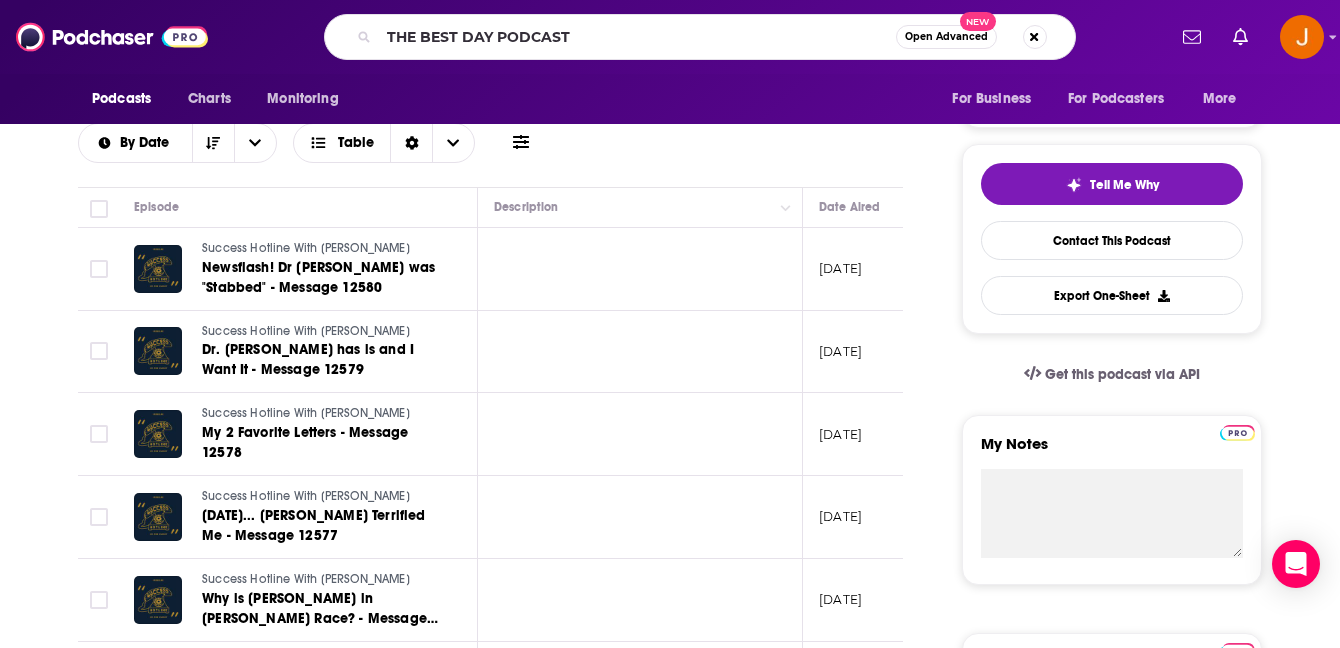 scroll, scrollTop: 0, scrollLeft: 0, axis: both 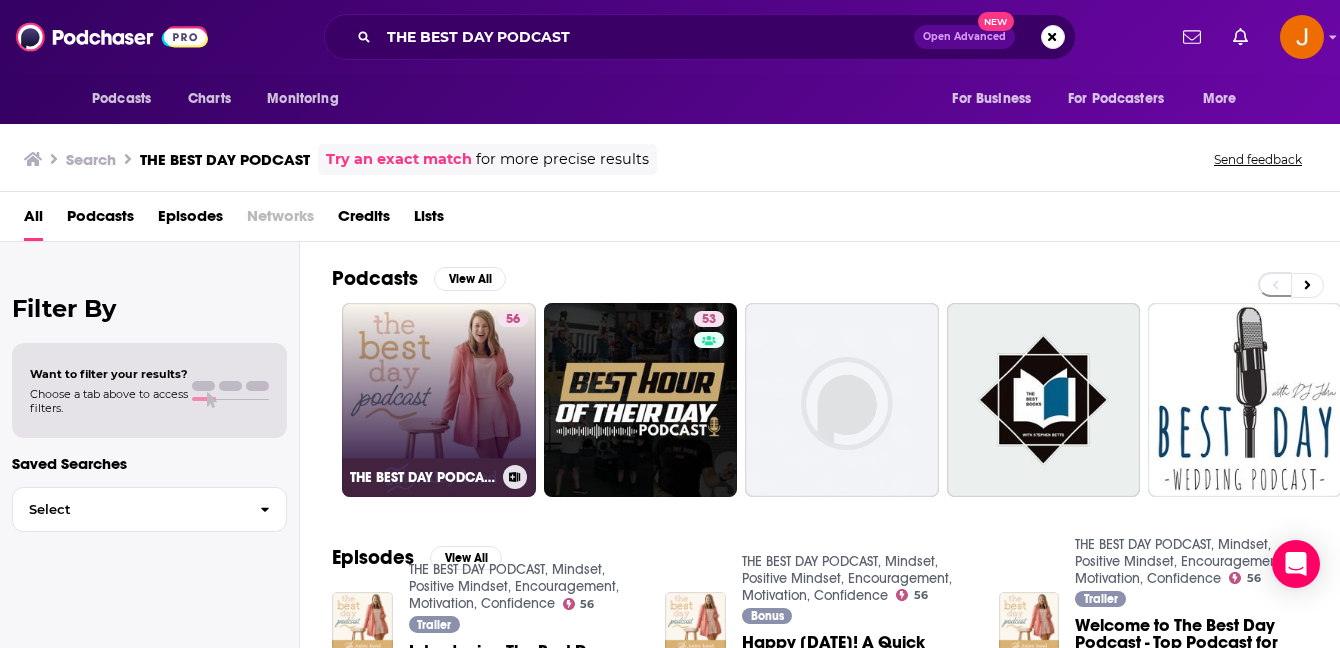 click on "56 THE BEST DAY PODCAST, Mindset, Positive Mindset, Encouragement, Motivation, Confidence" at bounding box center (439, 400) 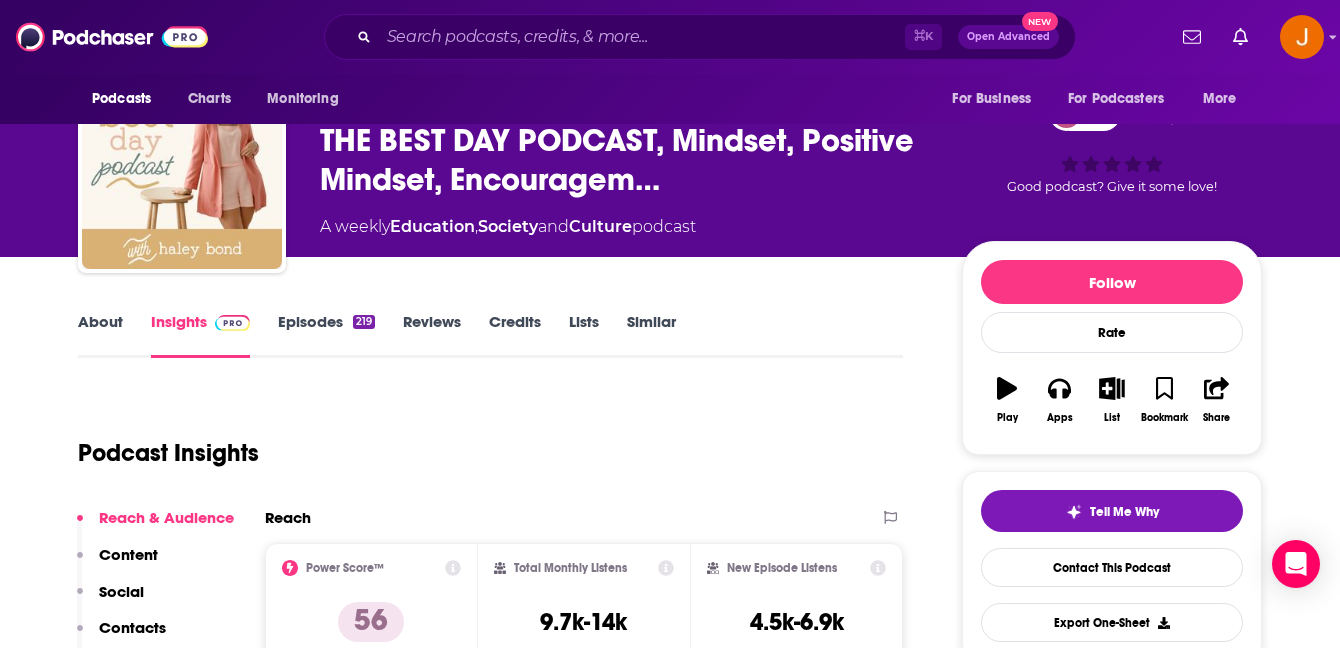 scroll, scrollTop: 7, scrollLeft: 0, axis: vertical 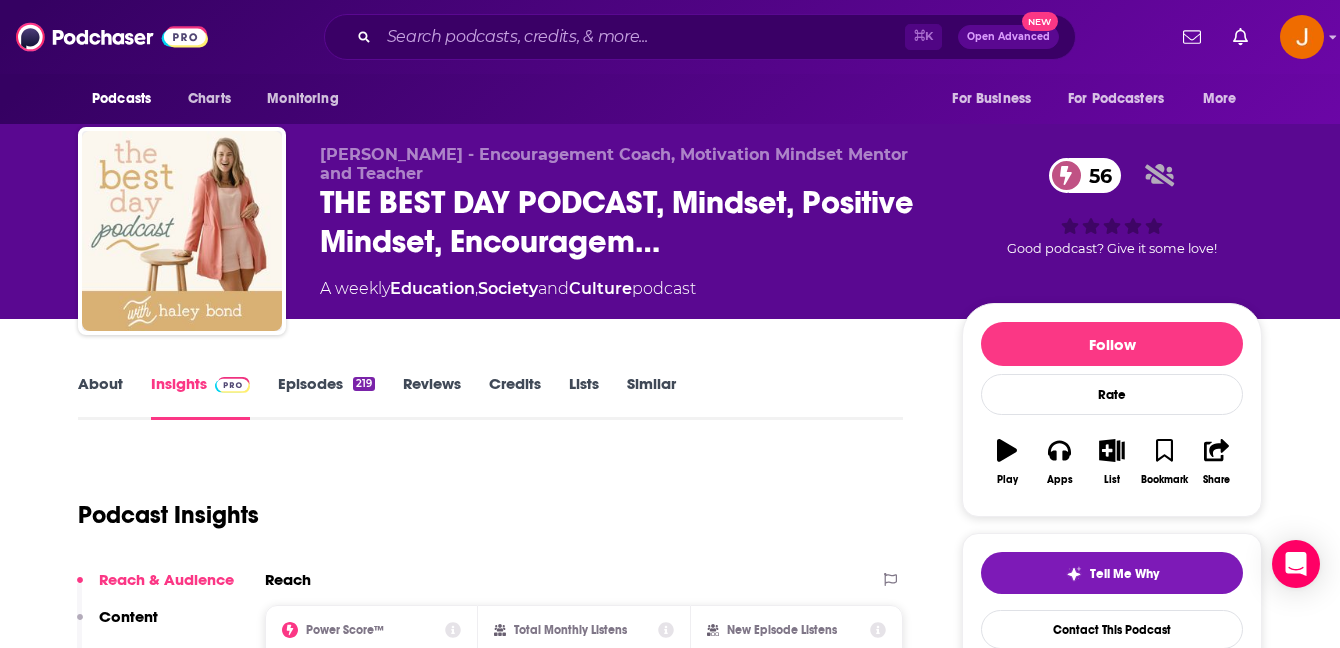 click on "Episodes 219" at bounding box center [326, 397] 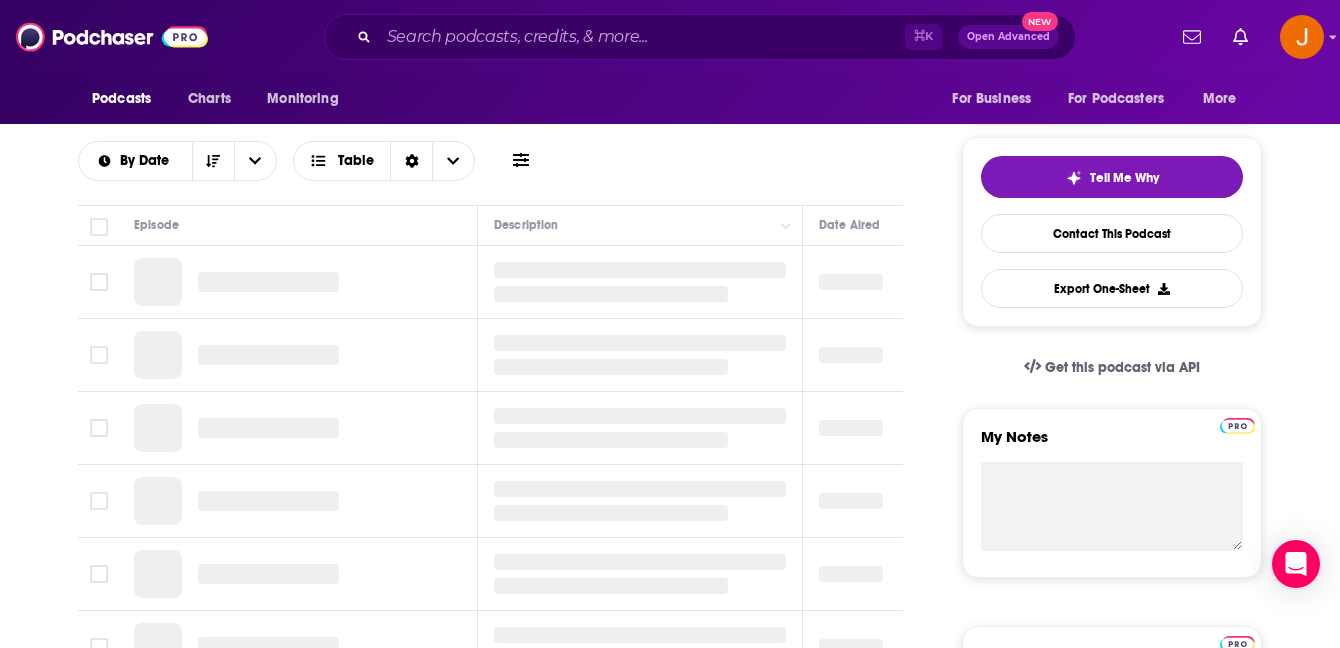 scroll, scrollTop: 439, scrollLeft: 0, axis: vertical 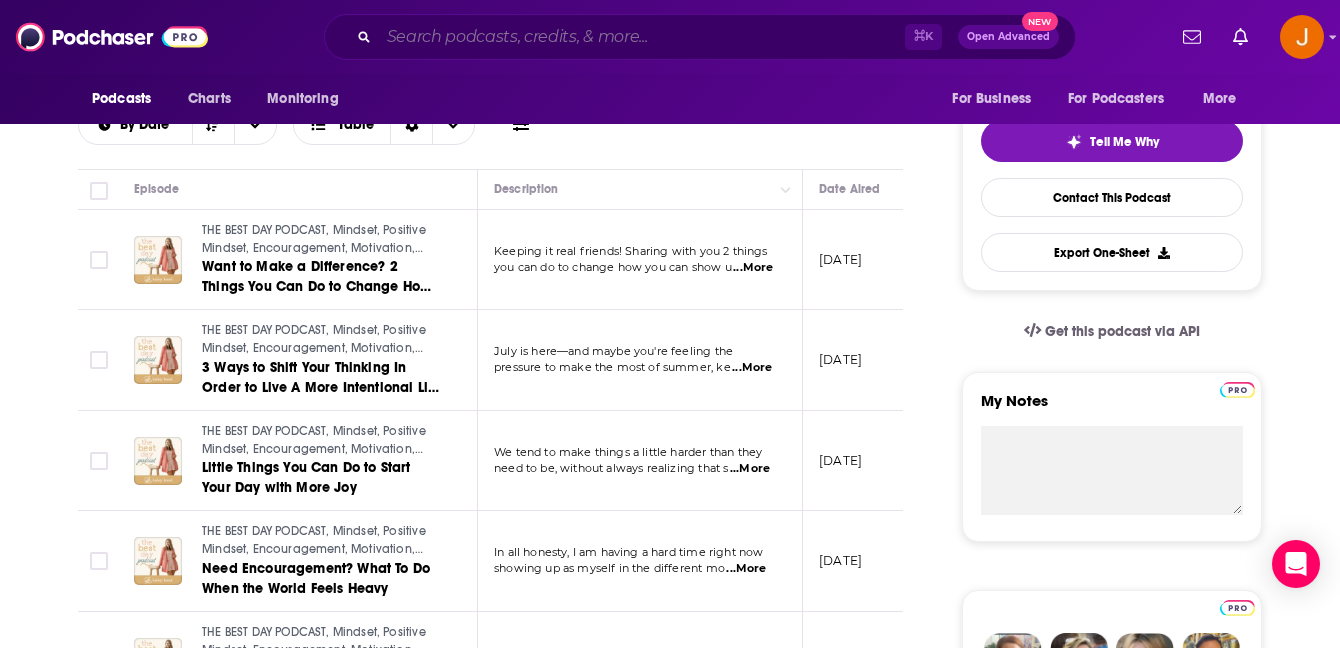 click at bounding box center (642, 37) 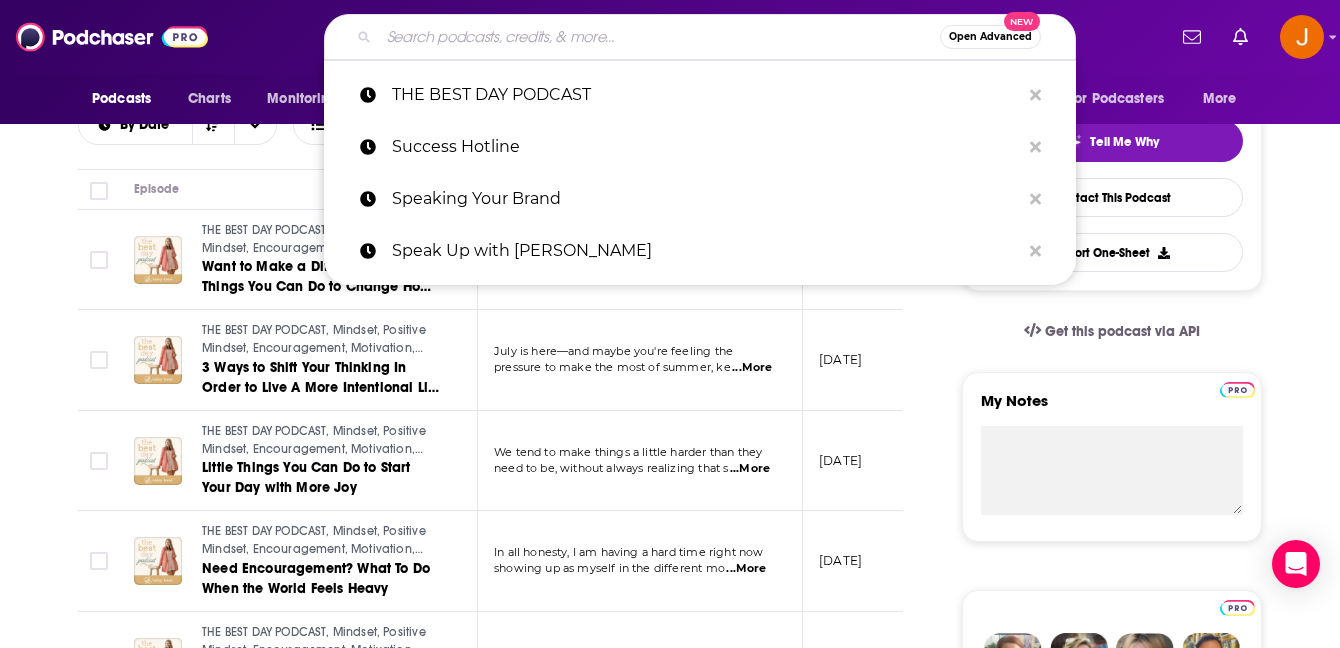 paste on "Success Made to Last Podcast" 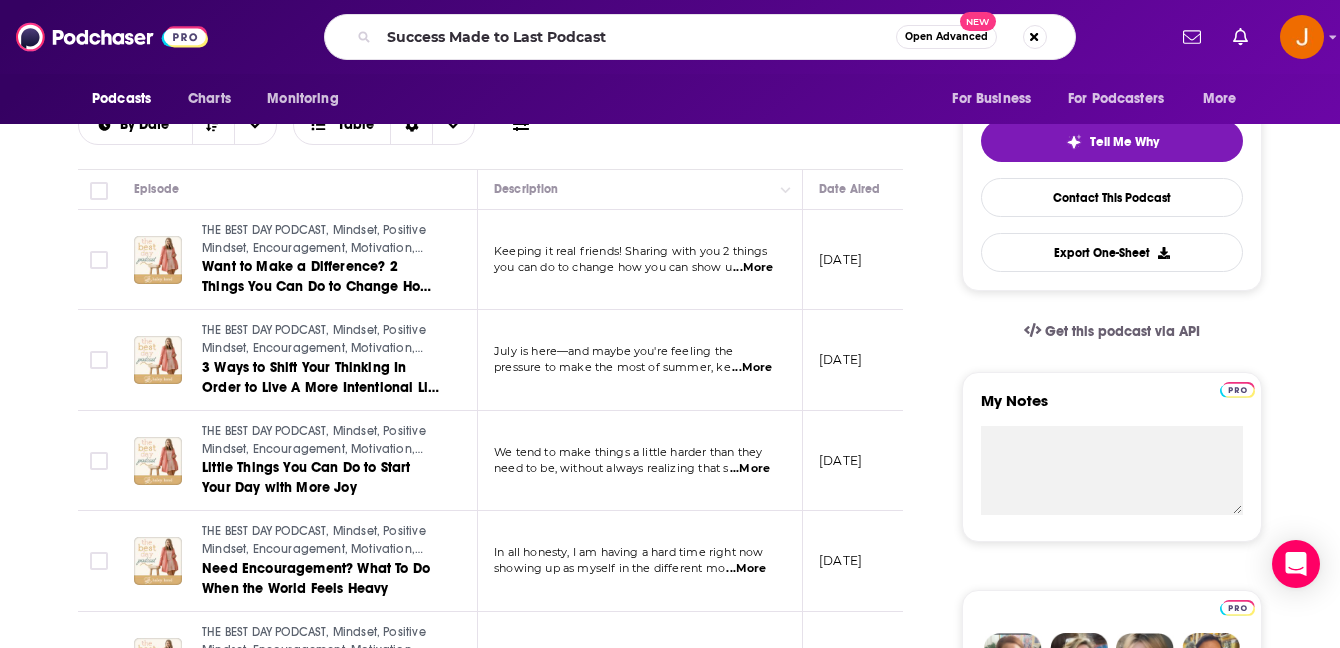 scroll, scrollTop: 0, scrollLeft: 0, axis: both 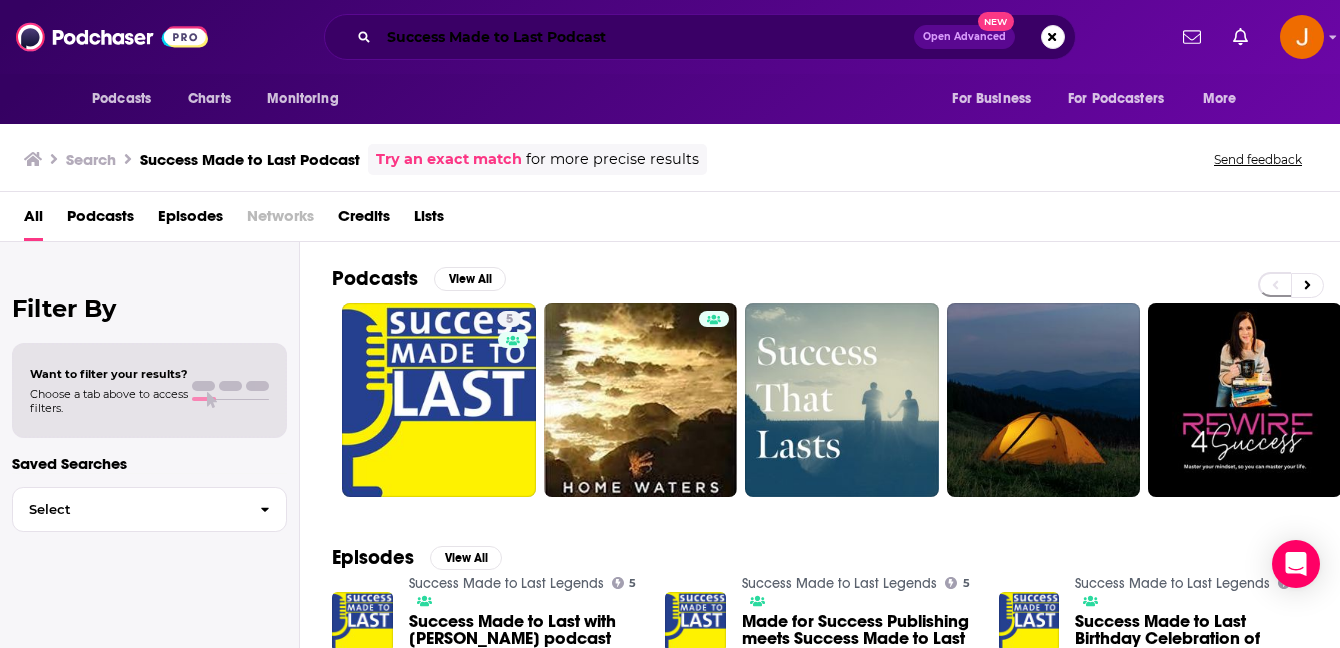 click on "Success Made to Last Podcast" at bounding box center (646, 37) 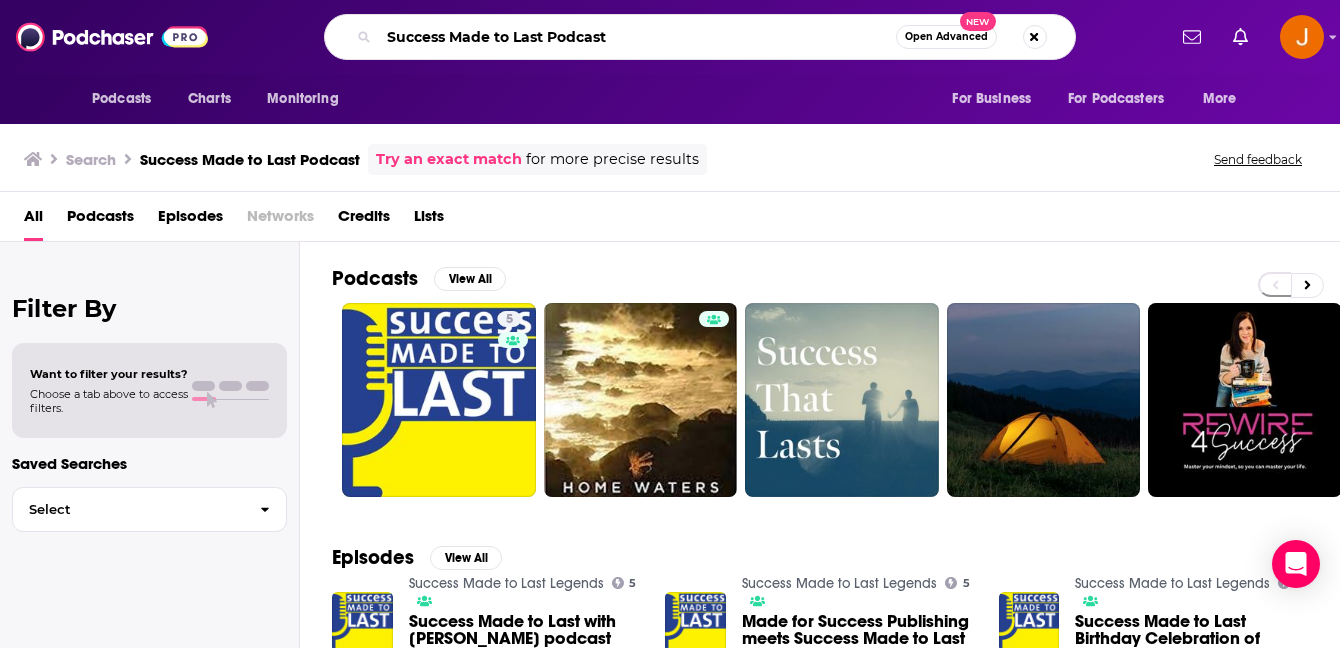 drag, startPoint x: 612, startPoint y: 41, endPoint x: 358, endPoint y: 16, distance: 255.22736 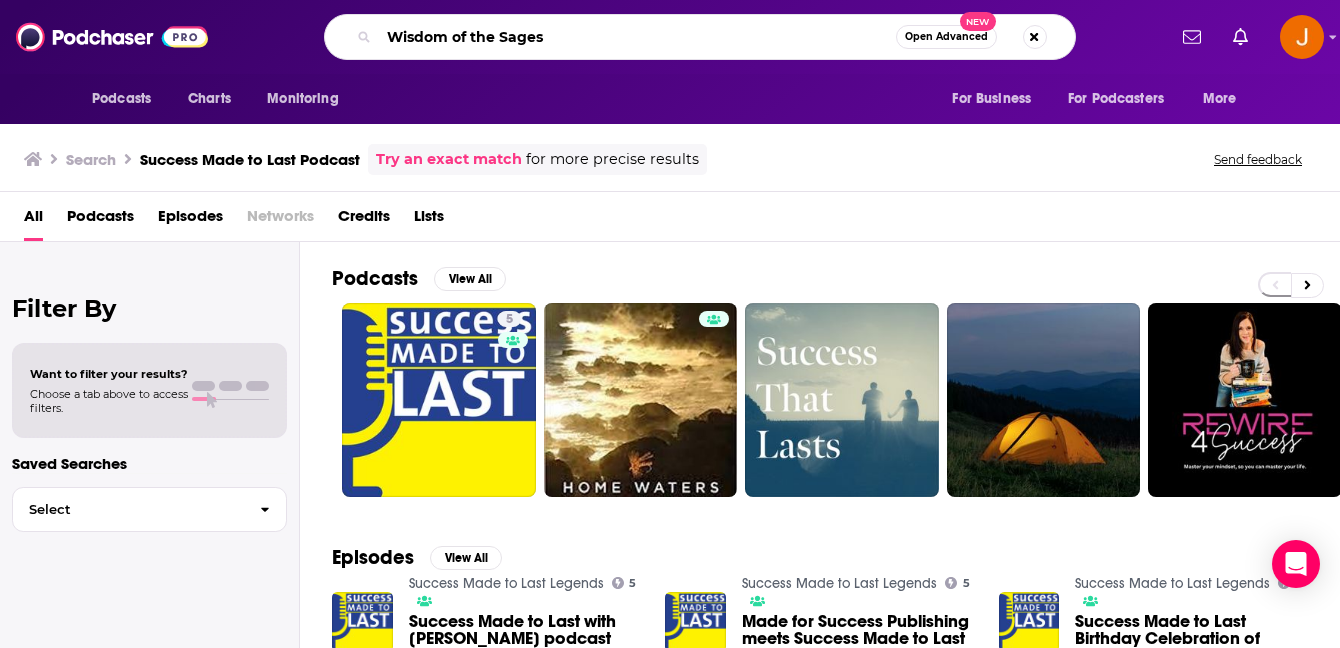 type on "Wisdom of the Sages" 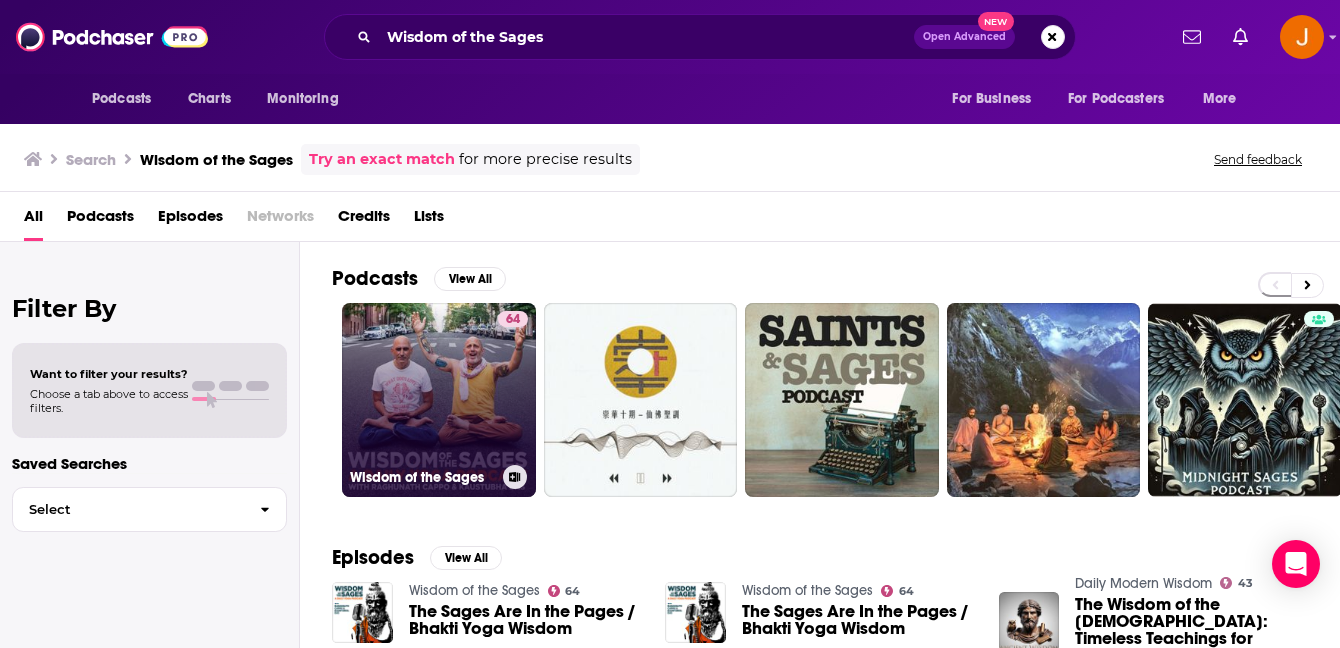 click on "64 Wisdom of the Sages" at bounding box center (439, 400) 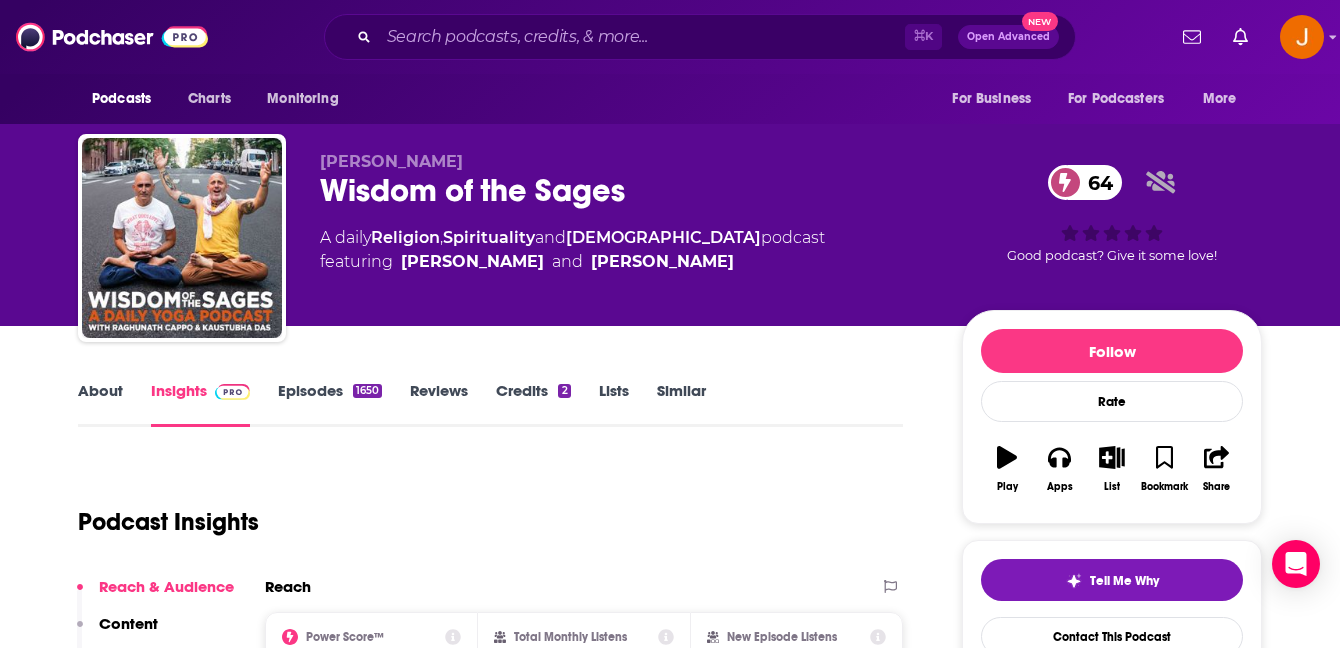 click on "Episodes 1650" at bounding box center [330, 404] 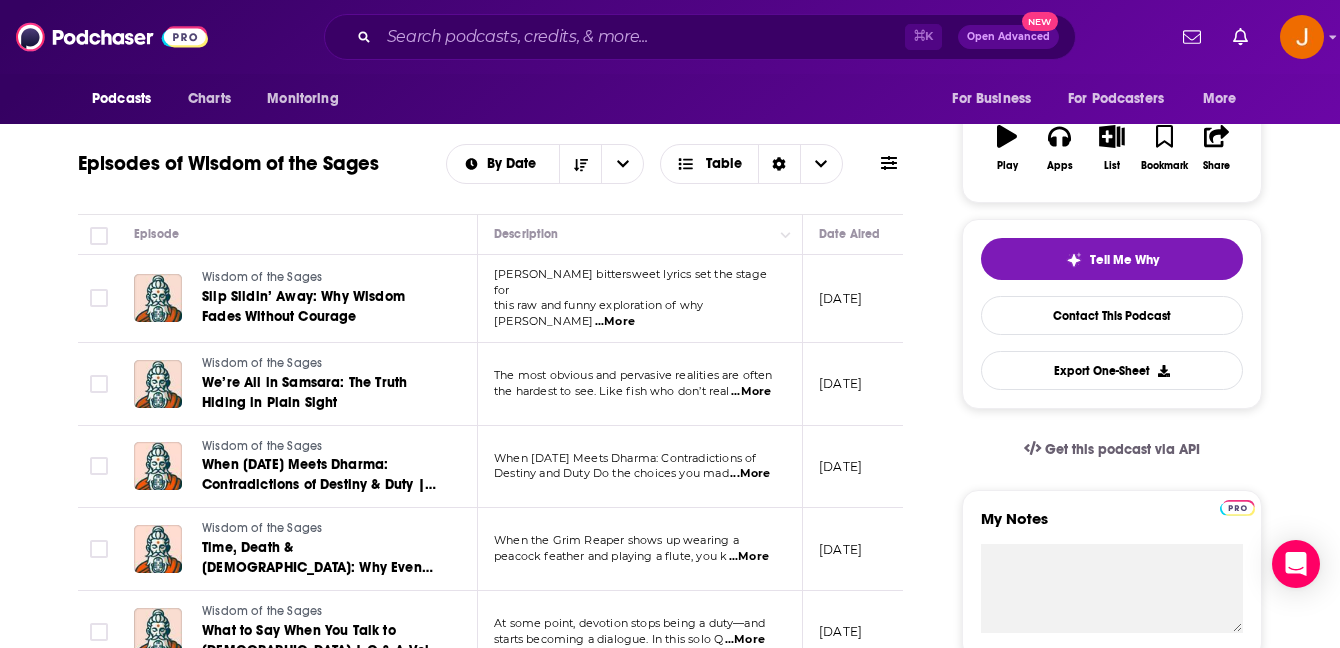 scroll, scrollTop: 337, scrollLeft: 0, axis: vertical 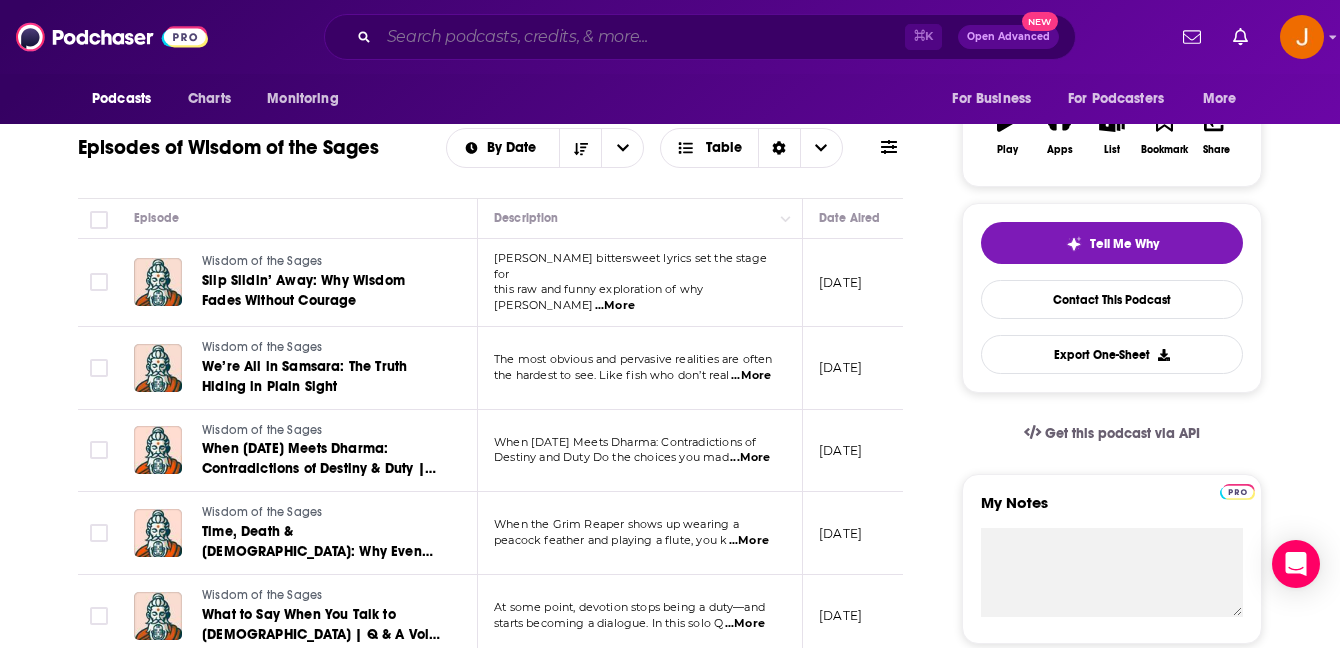 click at bounding box center [642, 37] 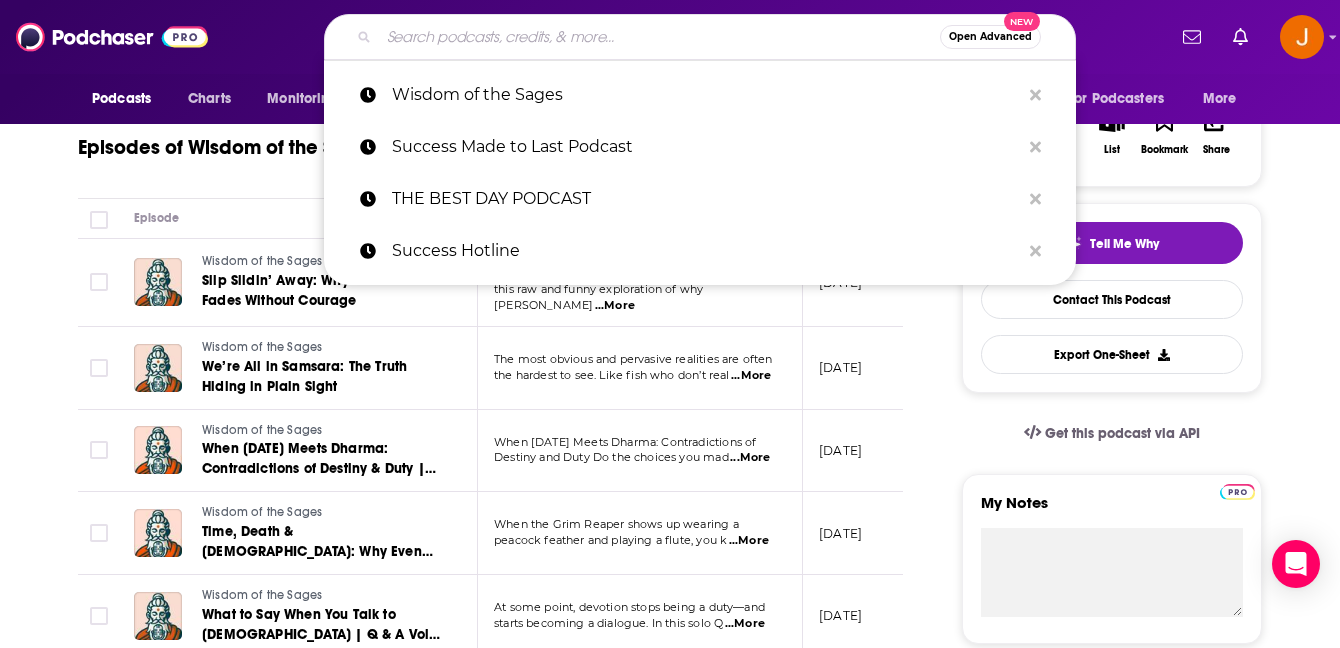 paste on "Who We Are Now" 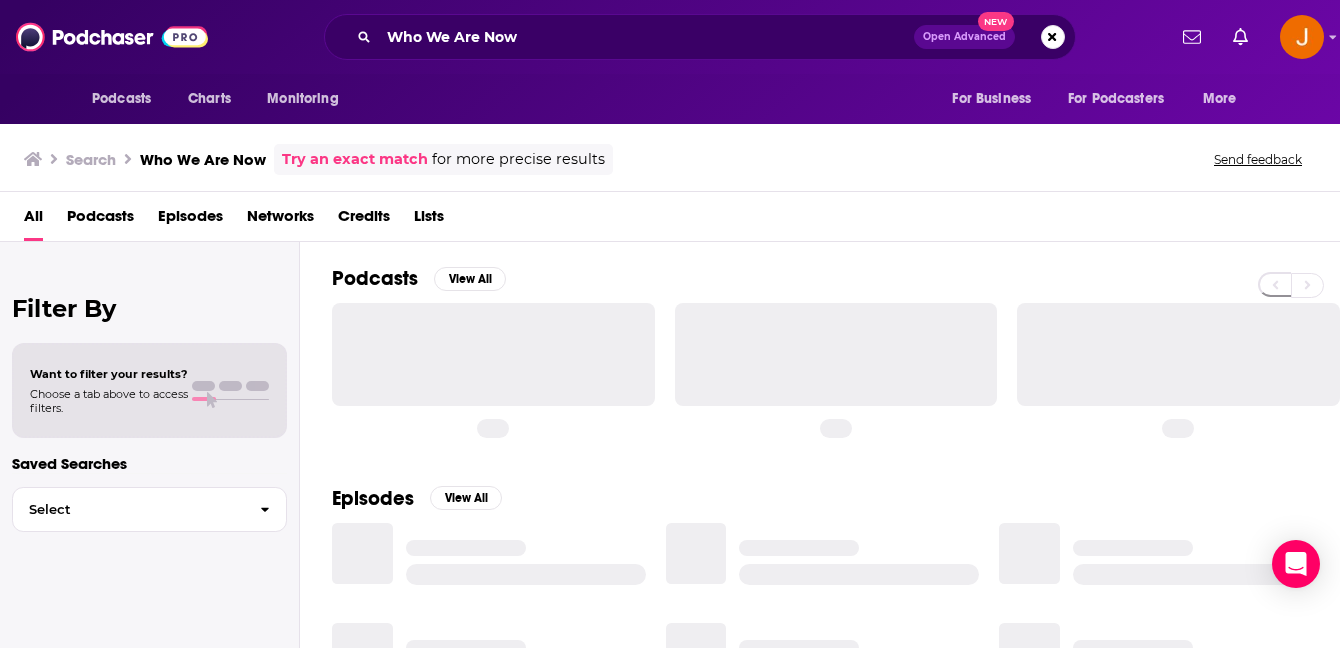scroll, scrollTop: 0, scrollLeft: 0, axis: both 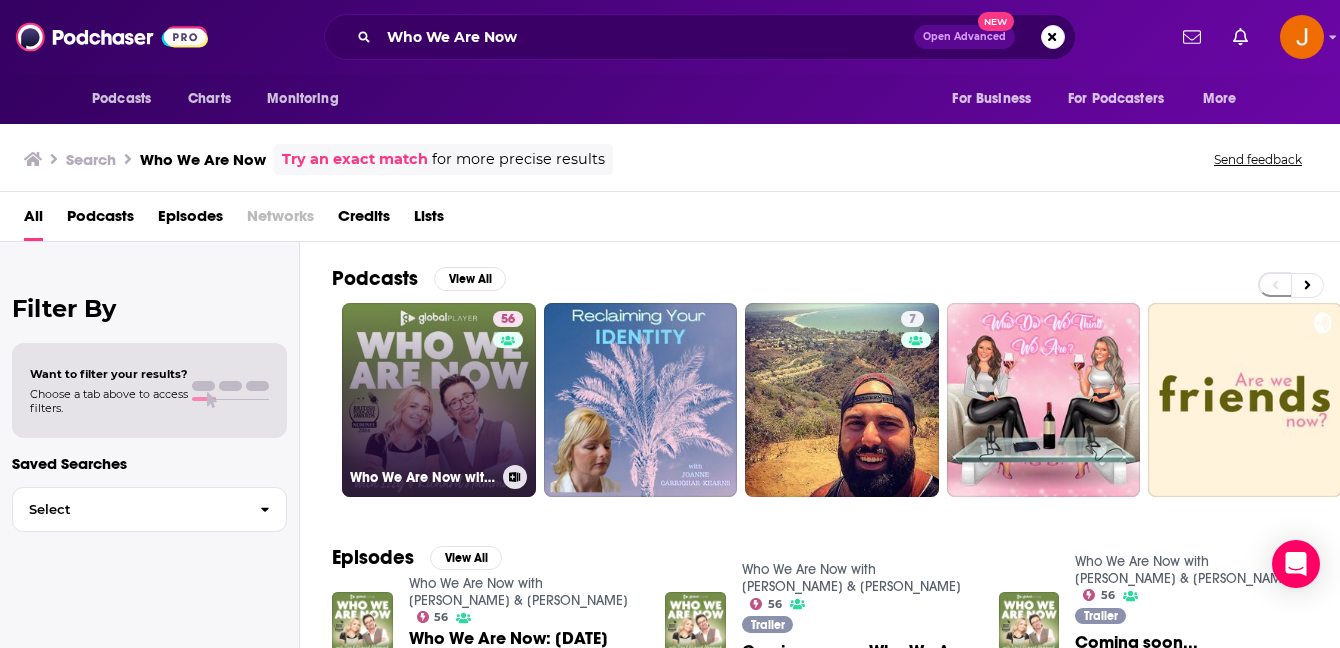click on "56 Who We Are Now with Izzy & Richard Hammond" at bounding box center (439, 400) 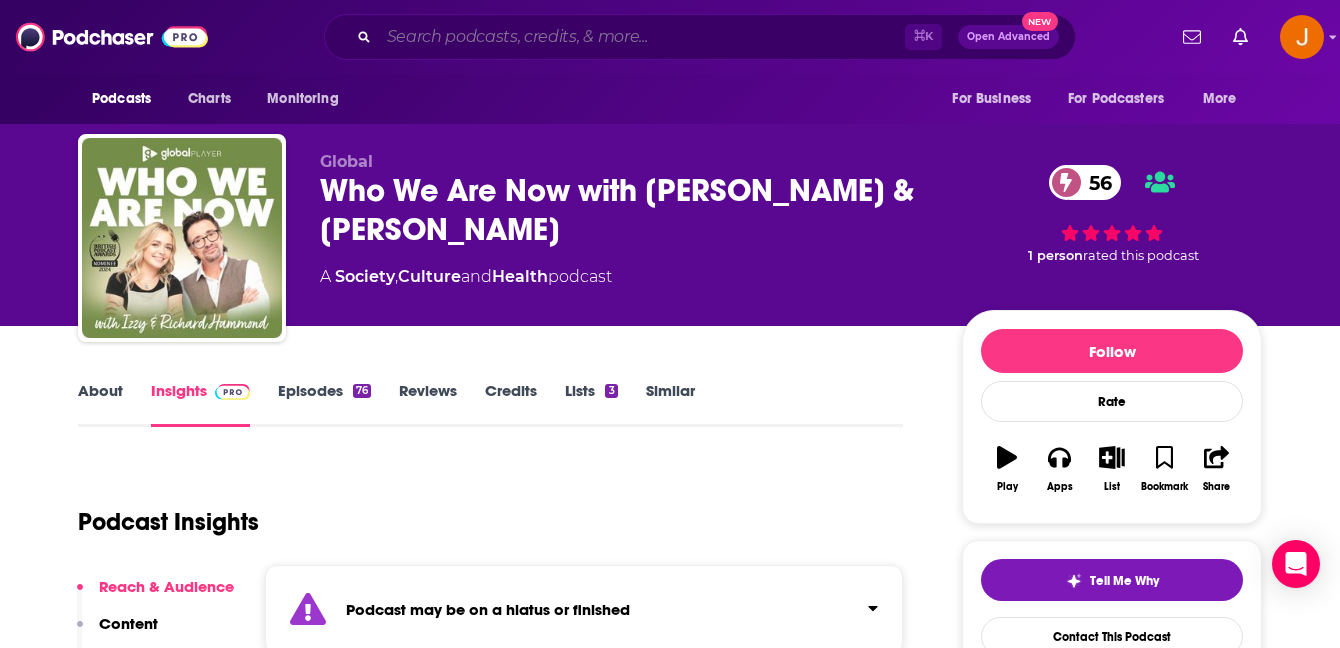click at bounding box center (642, 37) 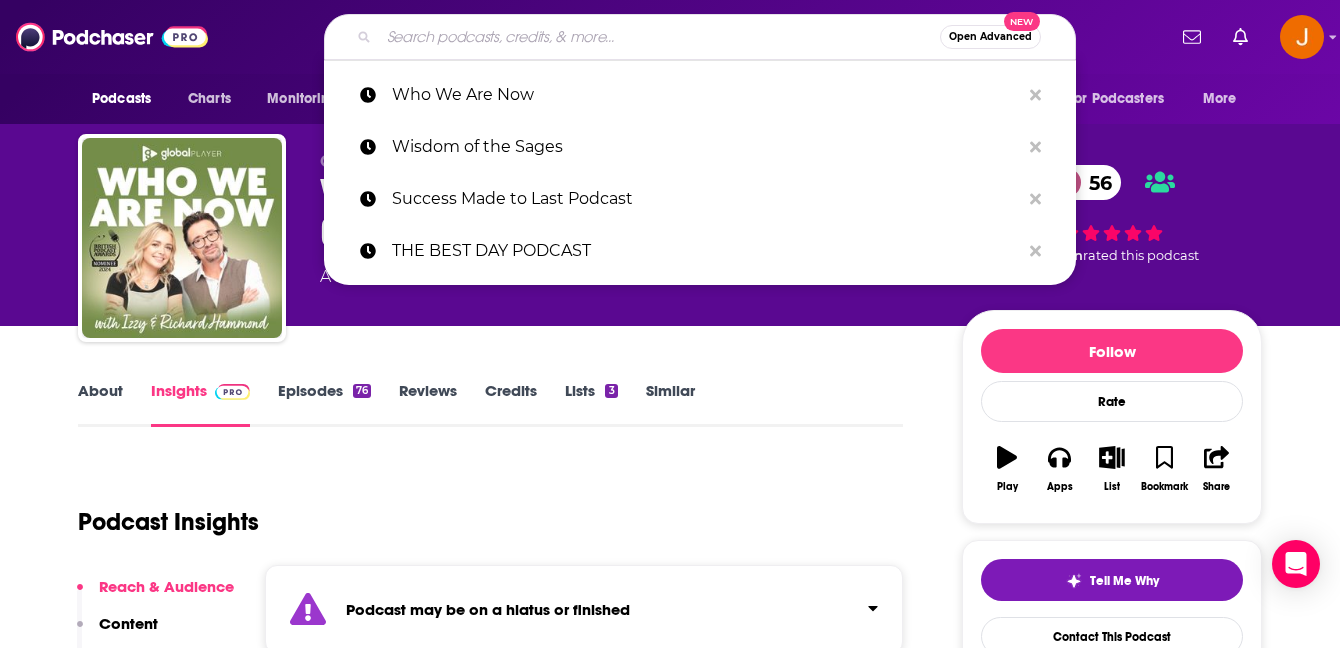 paste on "Visionary Life | Marketing & Business Podcast" 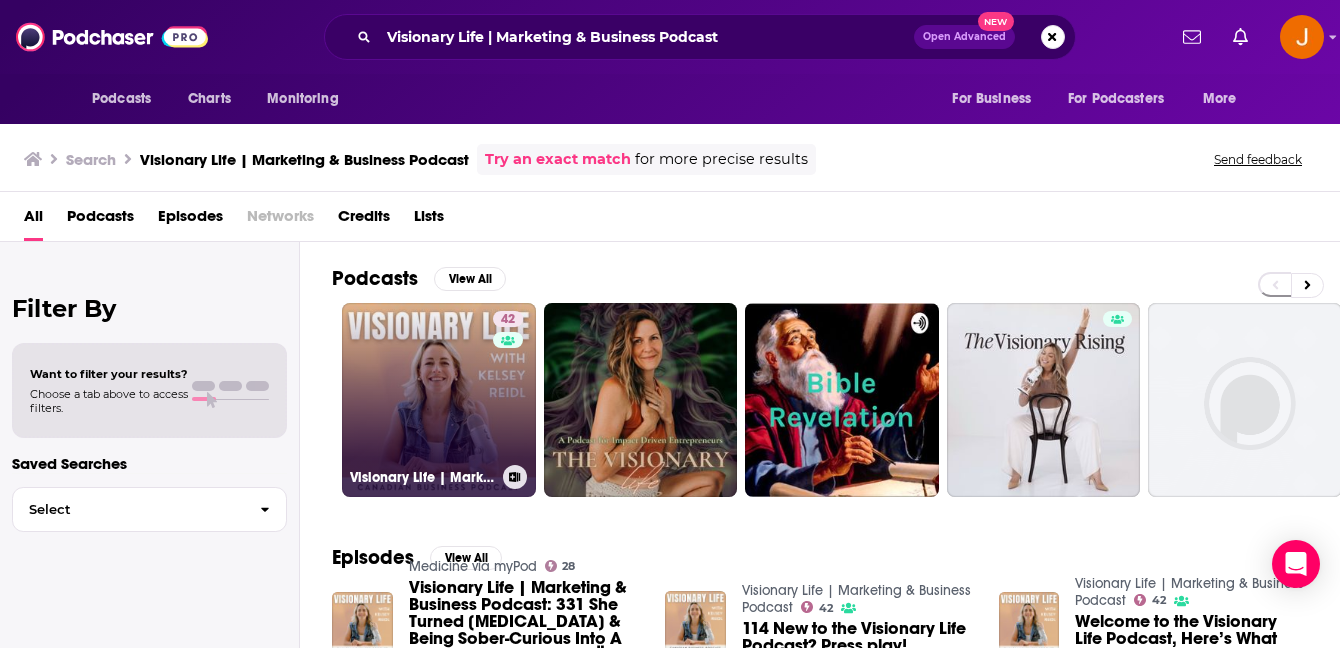 click on "42 Visionary Life | Marketing & Business Podcast" at bounding box center (439, 400) 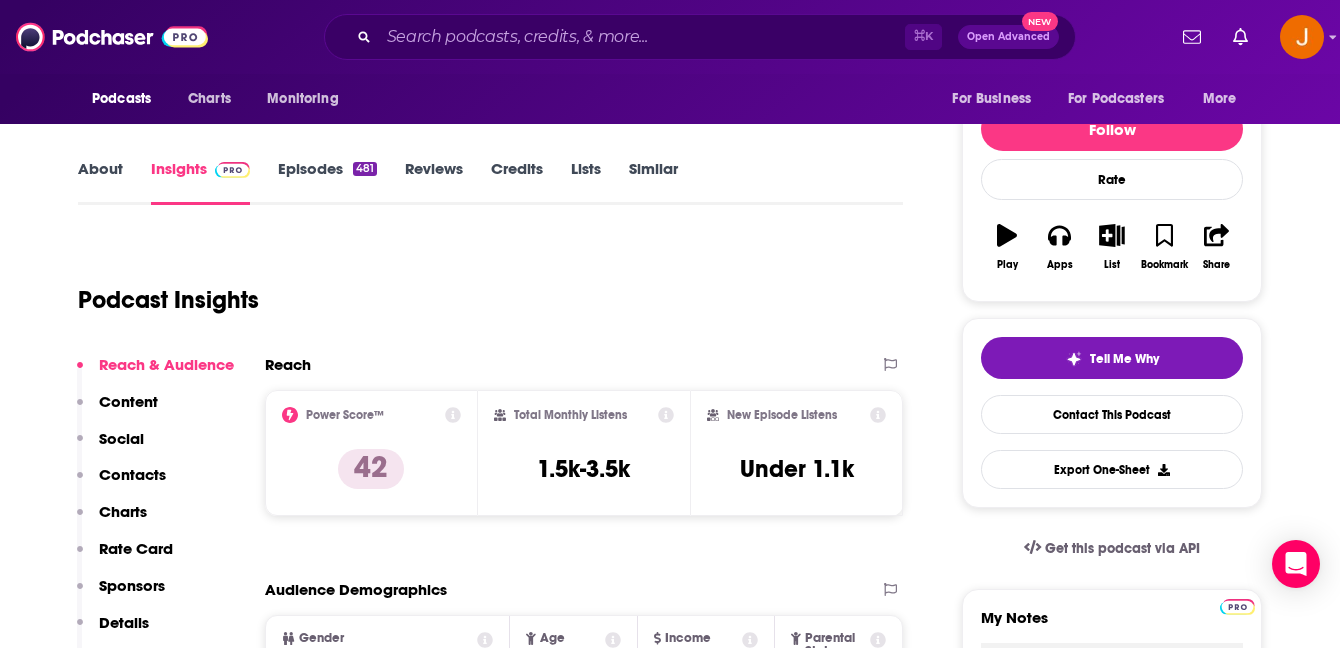 scroll, scrollTop: 233, scrollLeft: 0, axis: vertical 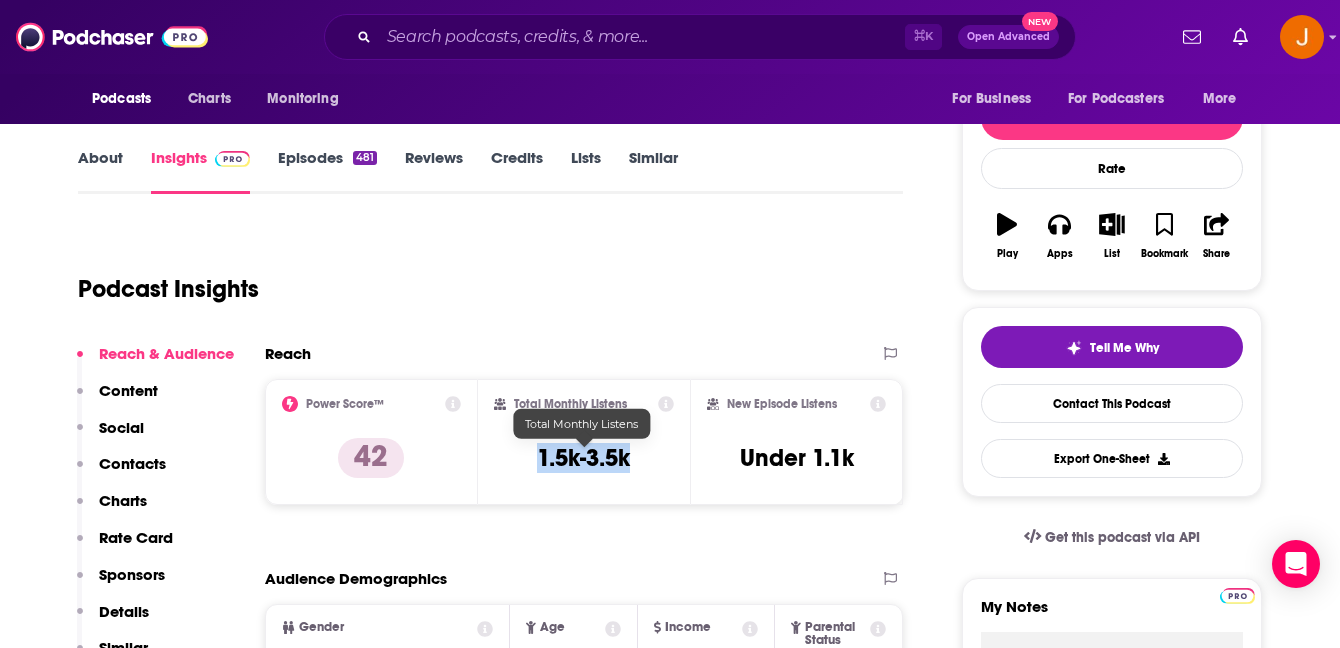 drag, startPoint x: 529, startPoint y: 464, endPoint x: 626, endPoint y: 461, distance: 97.04638 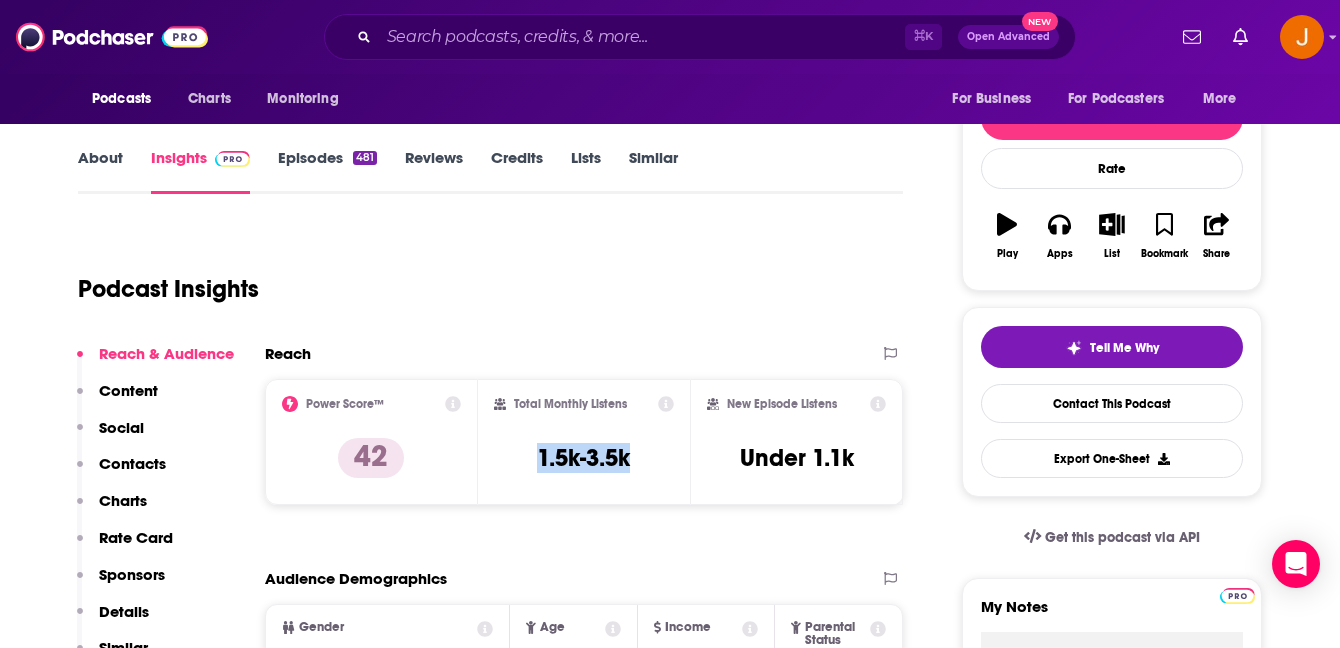 scroll, scrollTop: 0, scrollLeft: 0, axis: both 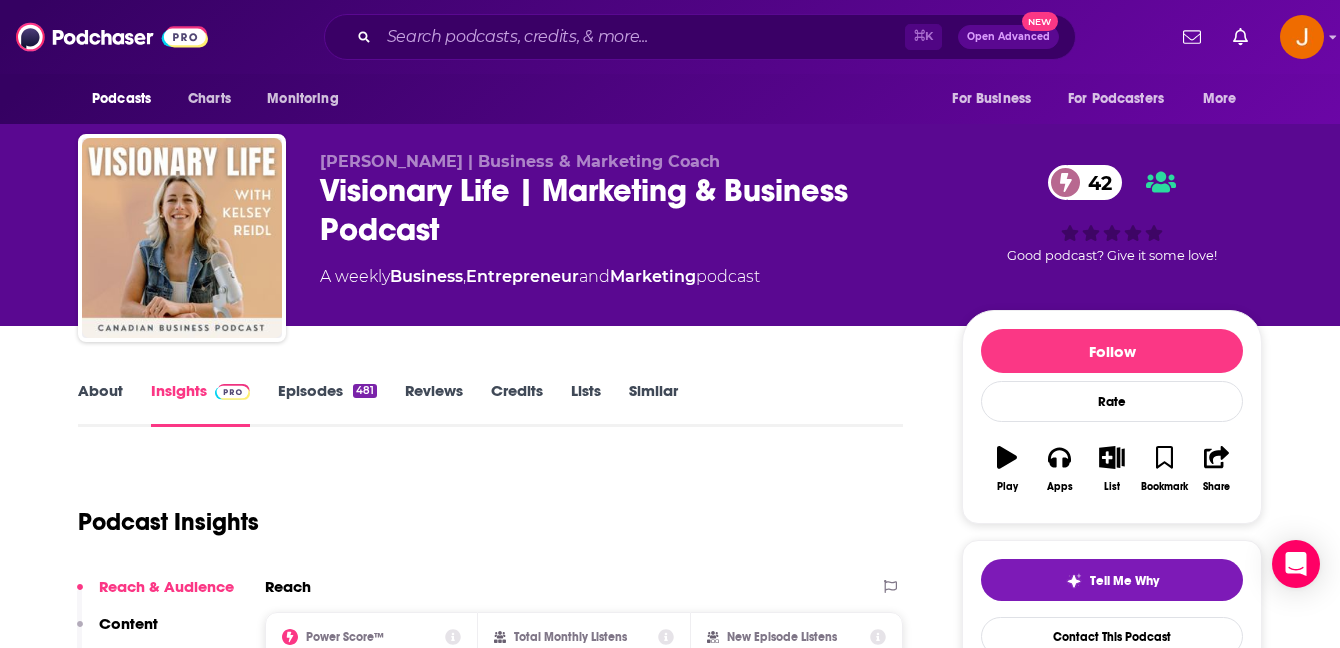 click on "Episodes 481" at bounding box center (327, 404) 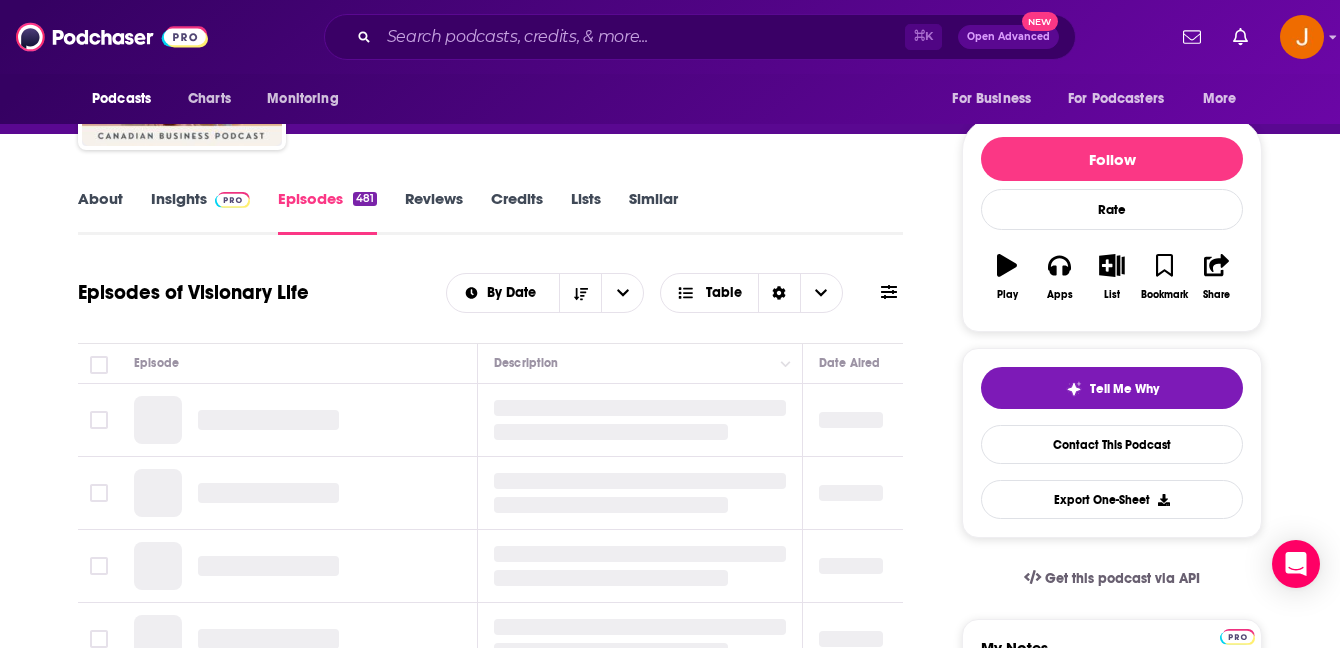 scroll, scrollTop: 252, scrollLeft: 0, axis: vertical 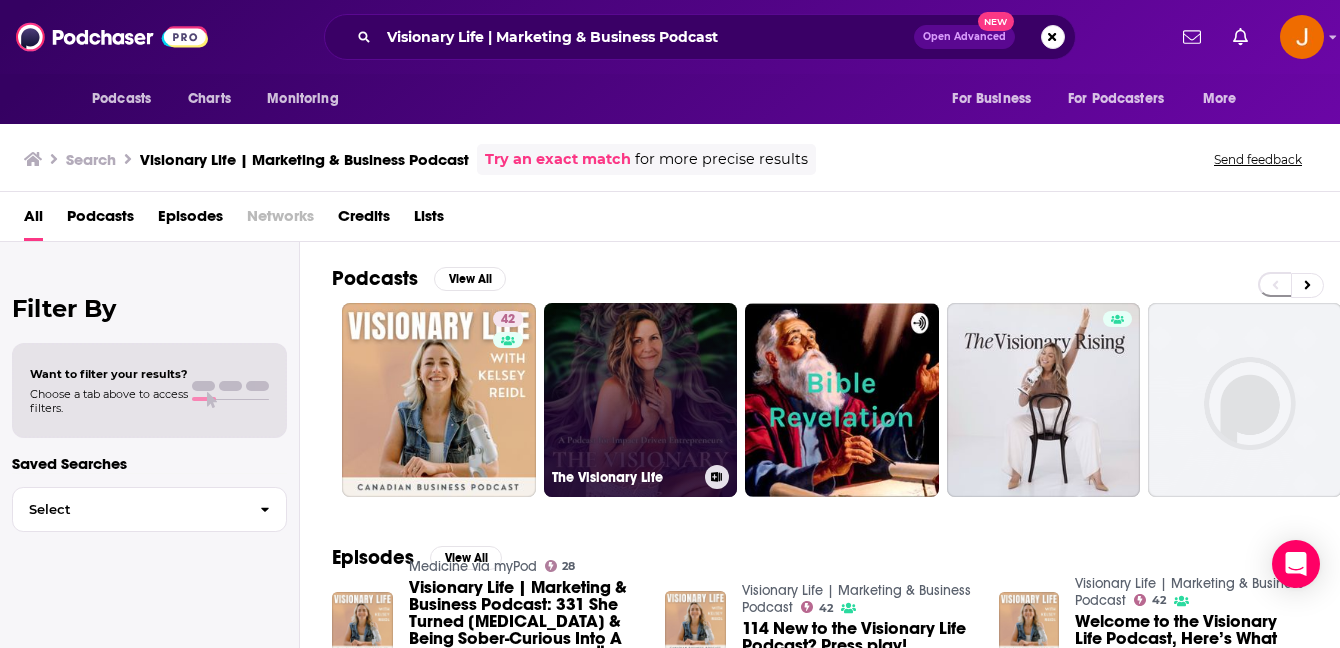 click on "The Visionary Life" at bounding box center [641, 400] 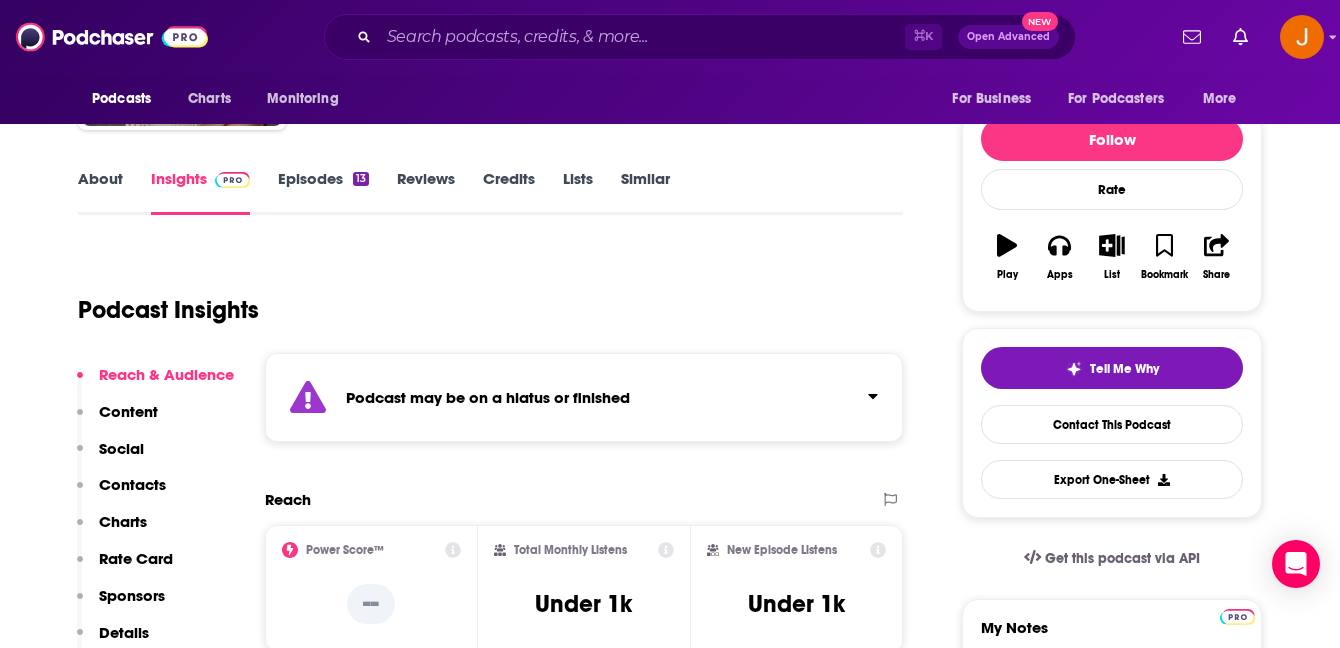 scroll, scrollTop: 214, scrollLeft: 0, axis: vertical 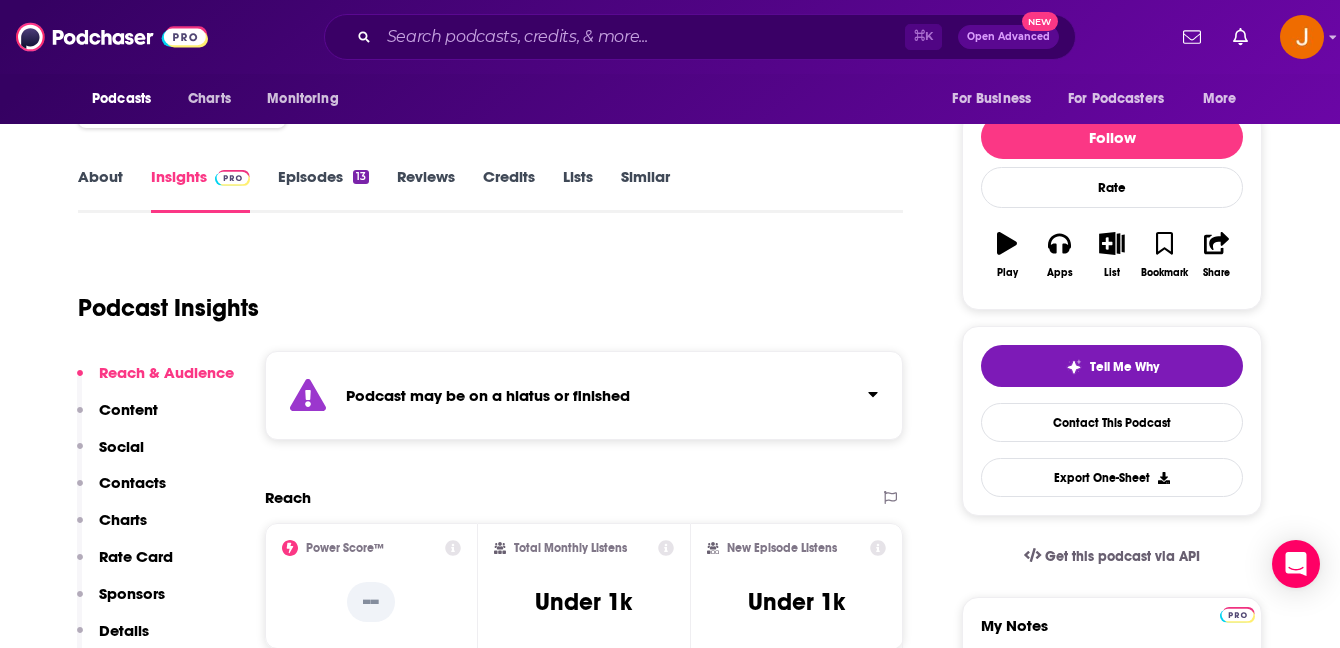 click on "Episodes 13" at bounding box center [323, 190] 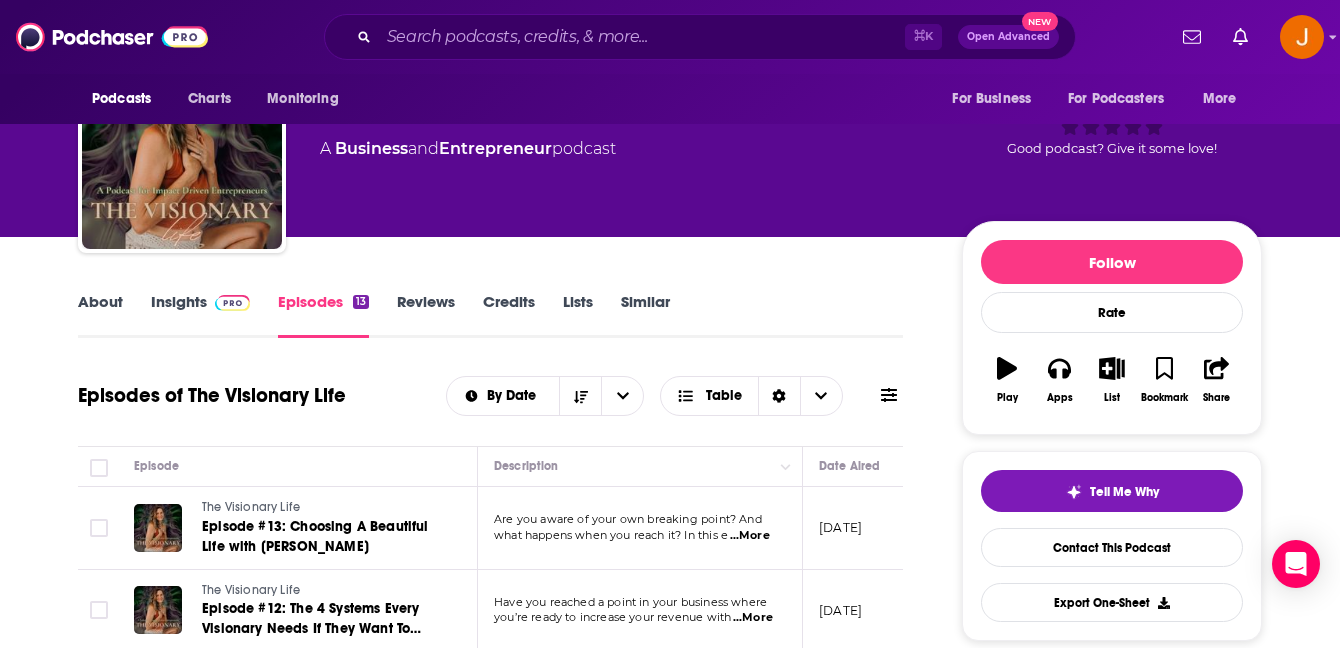 scroll, scrollTop: 96, scrollLeft: 0, axis: vertical 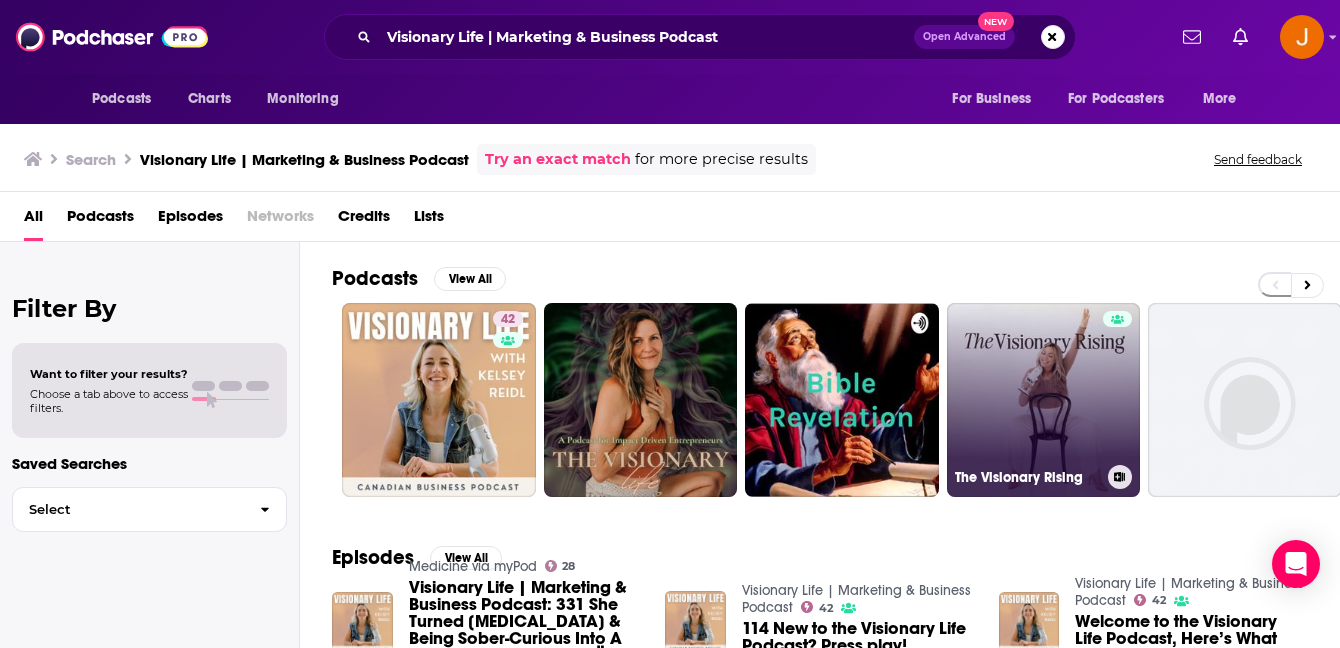 click on "The Visionary Rising" at bounding box center [1044, 400] 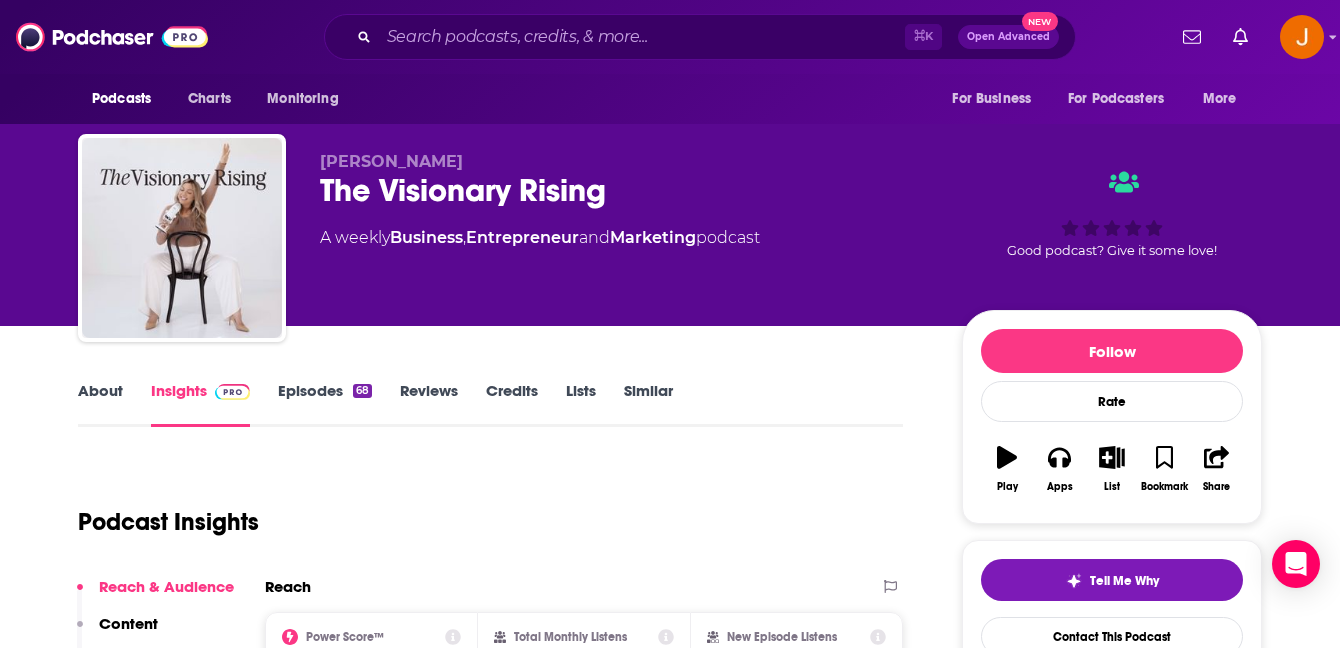 scroll, scrollTop: 56, scrollLeft: 0, axis: vertical 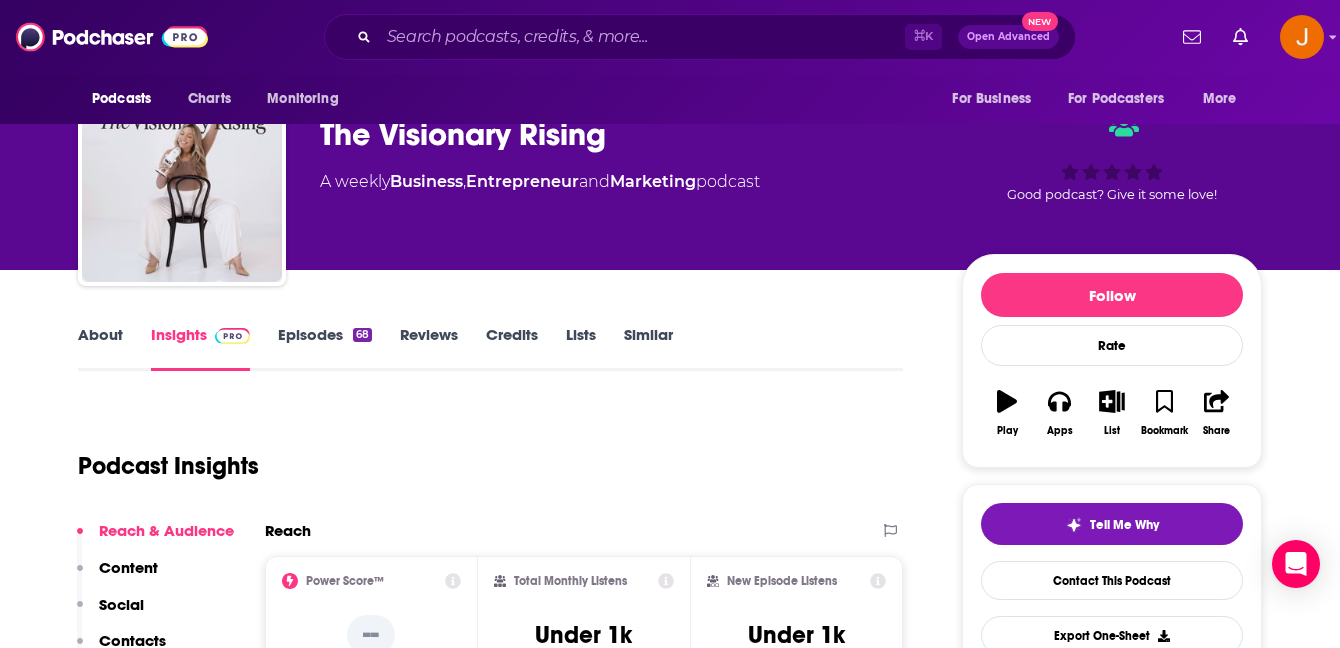 click on "Episodes 68" at bounding box center [325, 348] 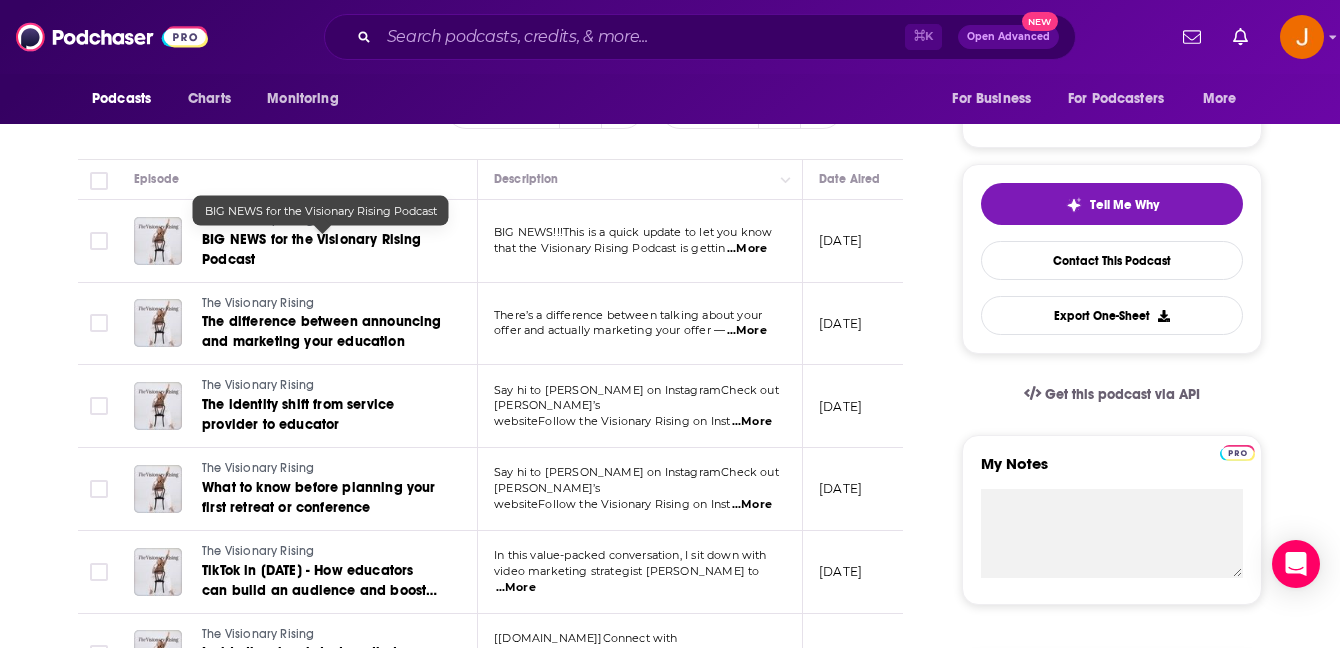 scroll, scrollTop: 382, scrollLeft: 0, axis: vertical 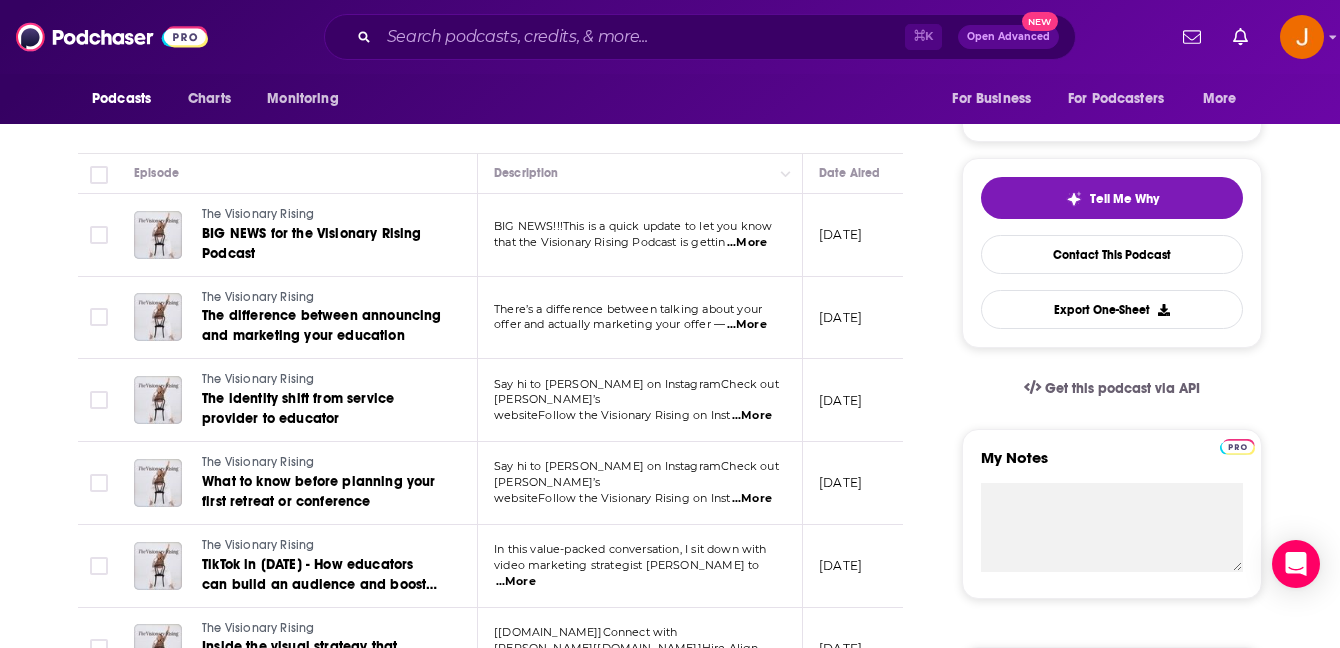 click on "...More" at bounding box center [747, 243] 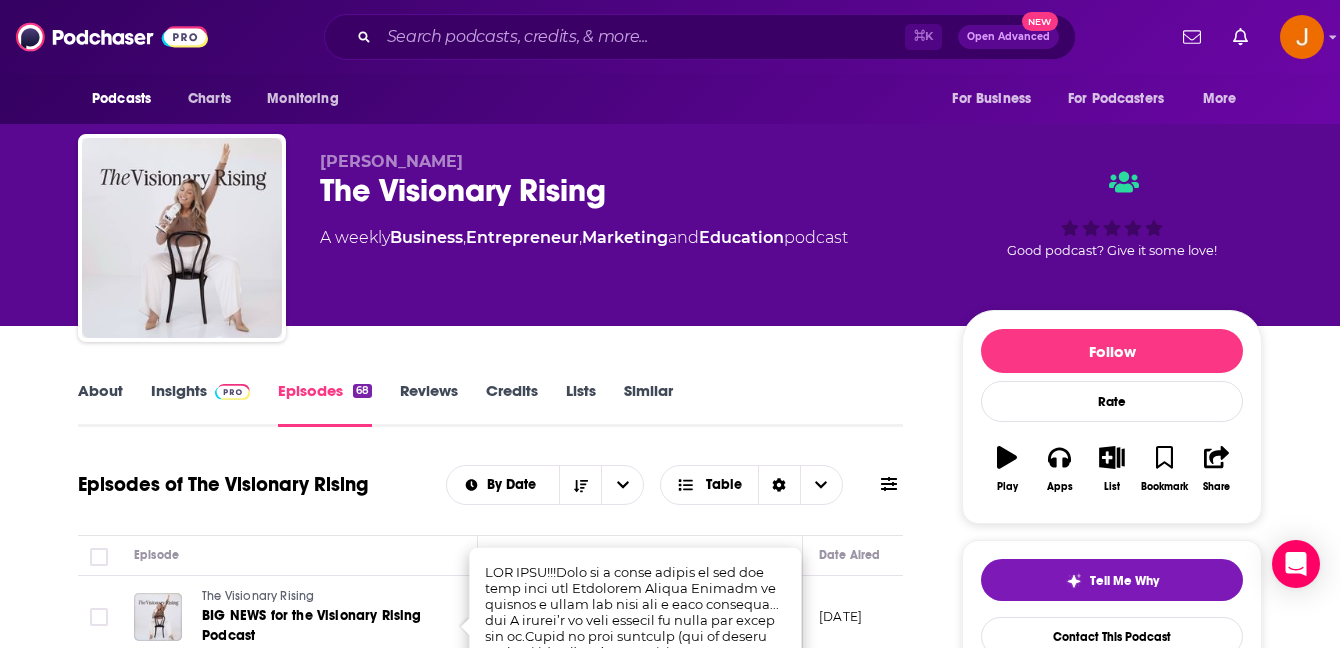 scroll, scrollTop: 128, scrollLeft: 0, axis: vertical 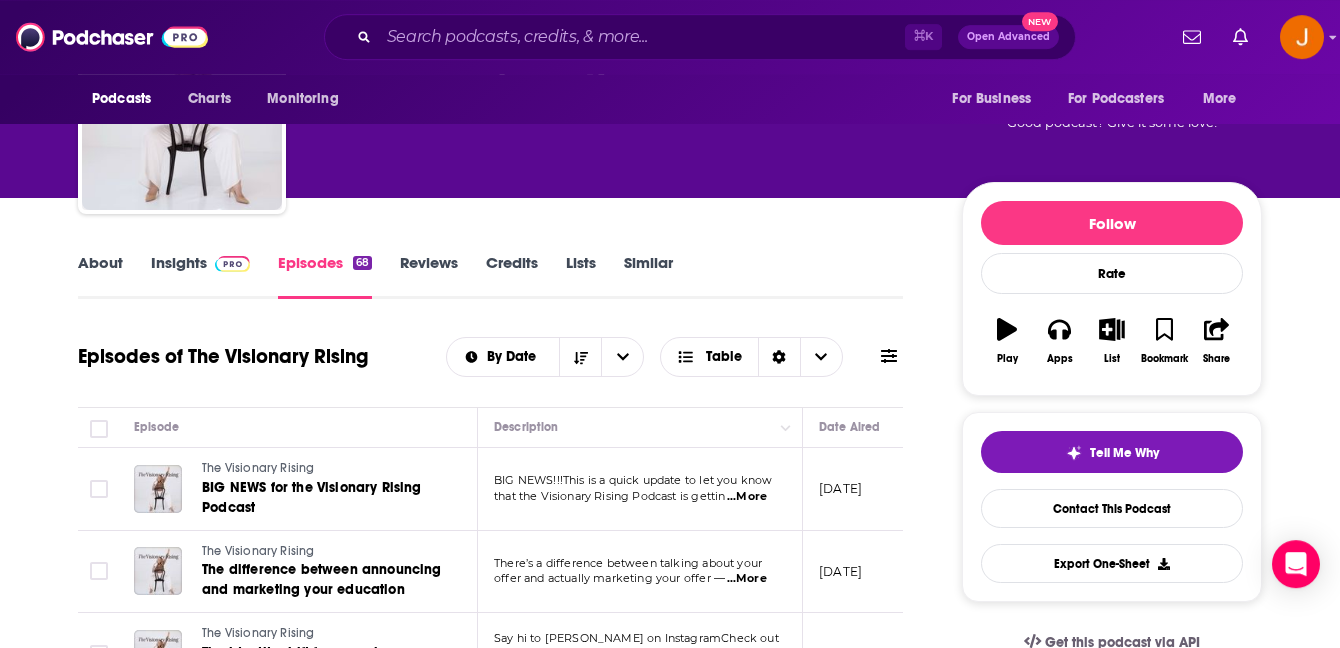 click on "About Insights Episodes 68 Reviews Credits Lists Similar Episodes of The Visionary Rising By Date Table Episode Description Date Aired Reach Episode Guests Length The Visionary Rising BIG NEWS for the Visionary Rising Podcast BIG NEWS!!!This is a quick update to let you know that the Visionary Rising Podcast is gettin  ...More June 30, 2025 Under 1k -- 1:45 s The Visionary Rising The difference between announcing and marketing your education There’s a difference between talking about your offer and actually marketing your offer —   ...More June 18, 2025 Under 1k -- 22:00 s The Visionary Rising The identity shift from service provider to educator Say hi to Jodie on InstagramCheck out Jodie’s websiteFollow the Visionary Rising on Inst  ...More June 4, 2025 Under 1k -- 33:14 s The Visionary Rising What to know before planning your first retreat or conference Say hi to Jodie on InstagramCheck out Jodie’s websiteFollow the Visionary Rising on Inst  ...More May 21, 2025 Under 1k -- 47:59 s  ...More Under 1k" at bounding box center [670, 1536] 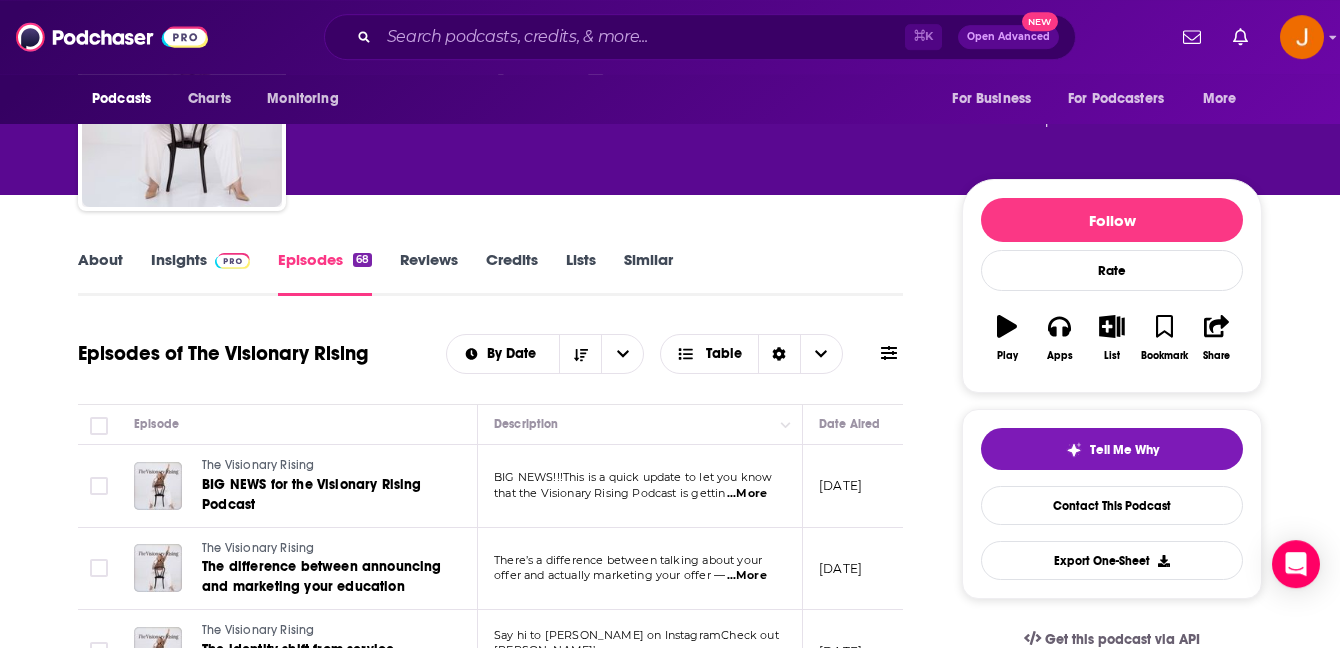 scroll, scrollTop: 0, scrollLeft: 0, axis: both 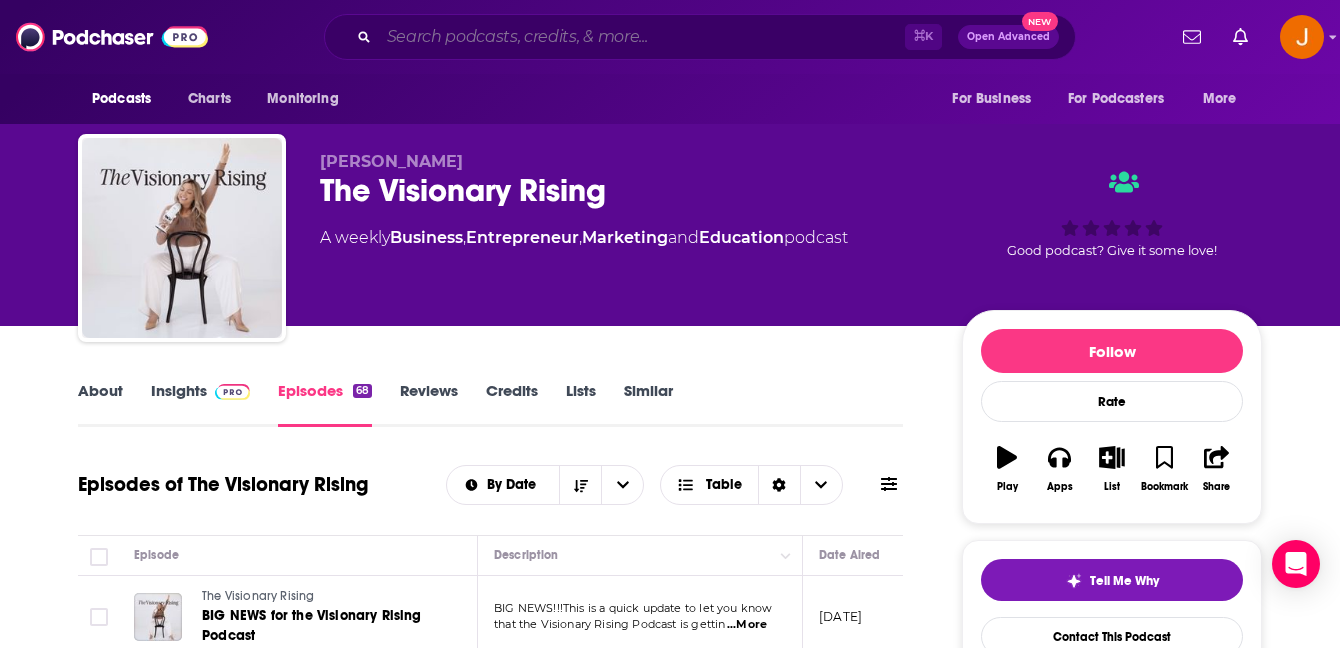 click at bounding box center (642, 37) 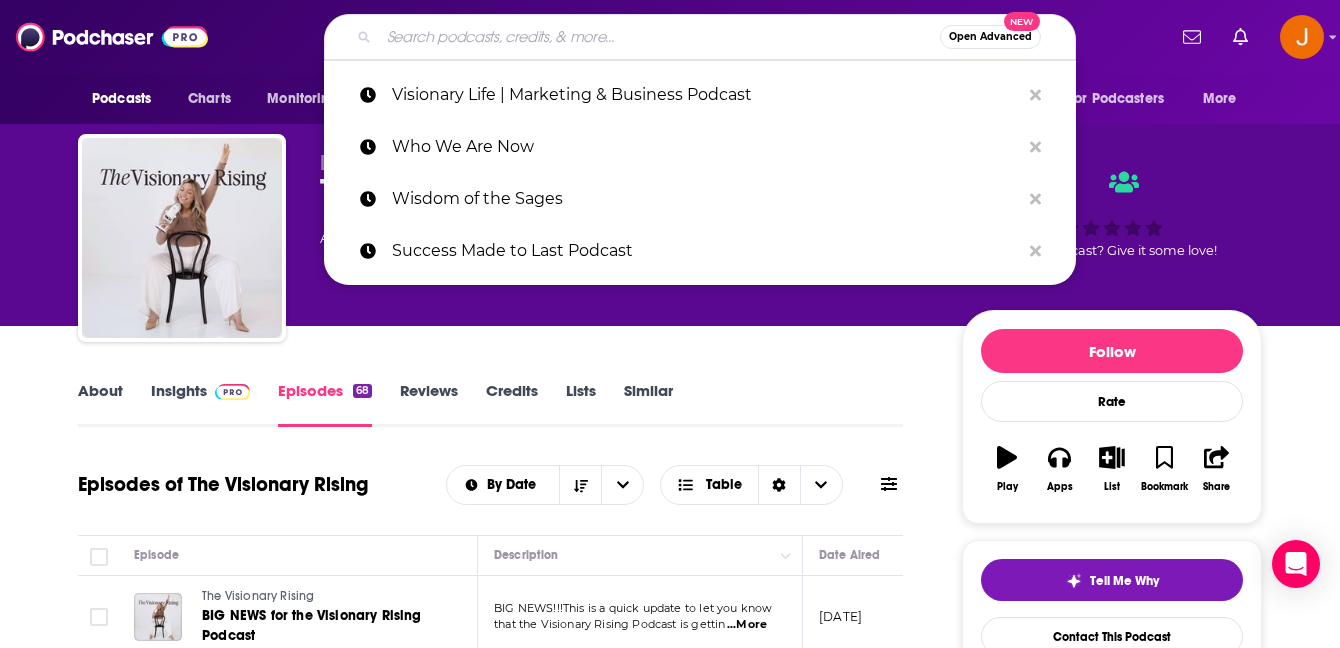 paste on "The Career Happiness Podcast" 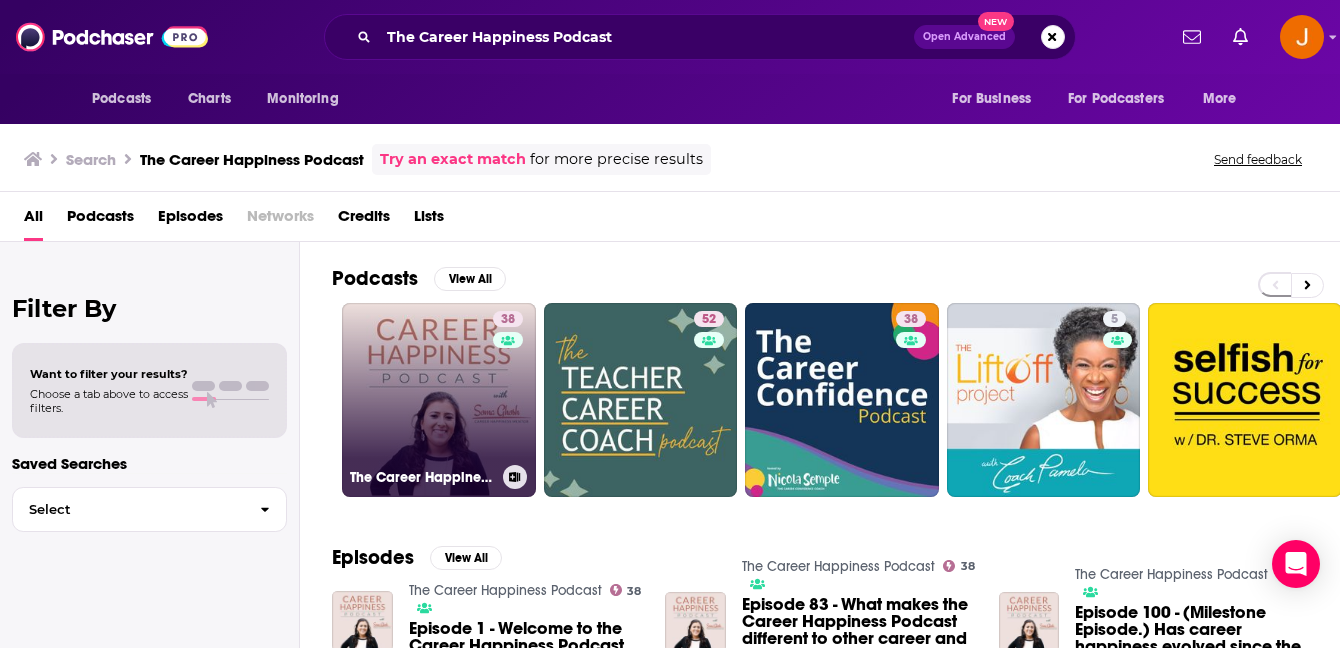 click on "38 The Career Happiness Podcast" at bounding box center [439, 400] 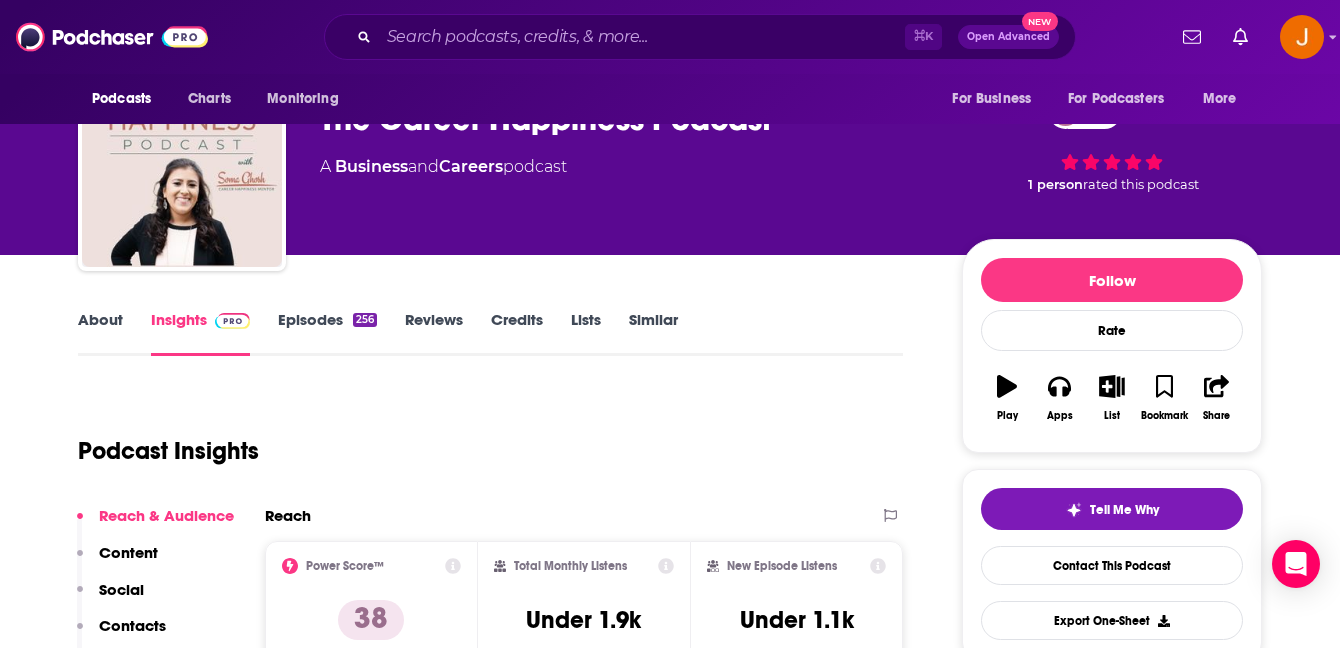 scroll, scrollTop: 0, scrollLeft: 0, axis: both 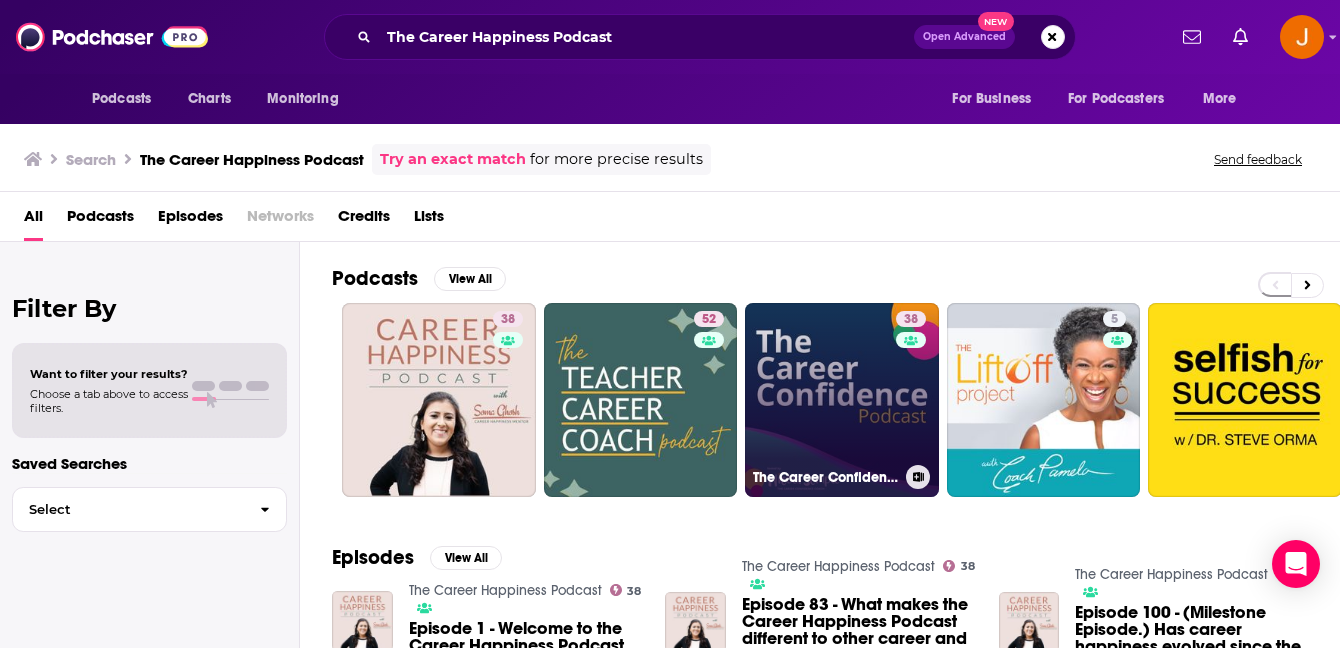 click on "38 The Career Confidence Podcast" at bounding box center (842, 400) 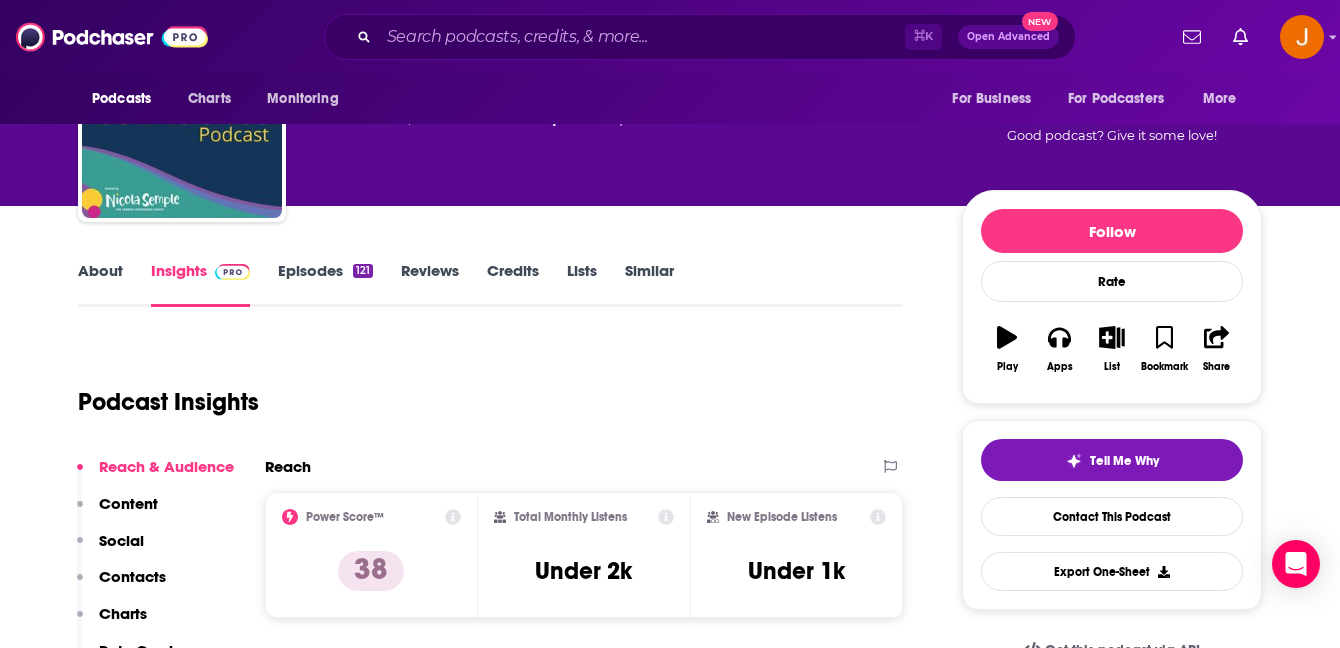 scroll, scrollTop: 170, scrollLeft: 0, axis: vertical 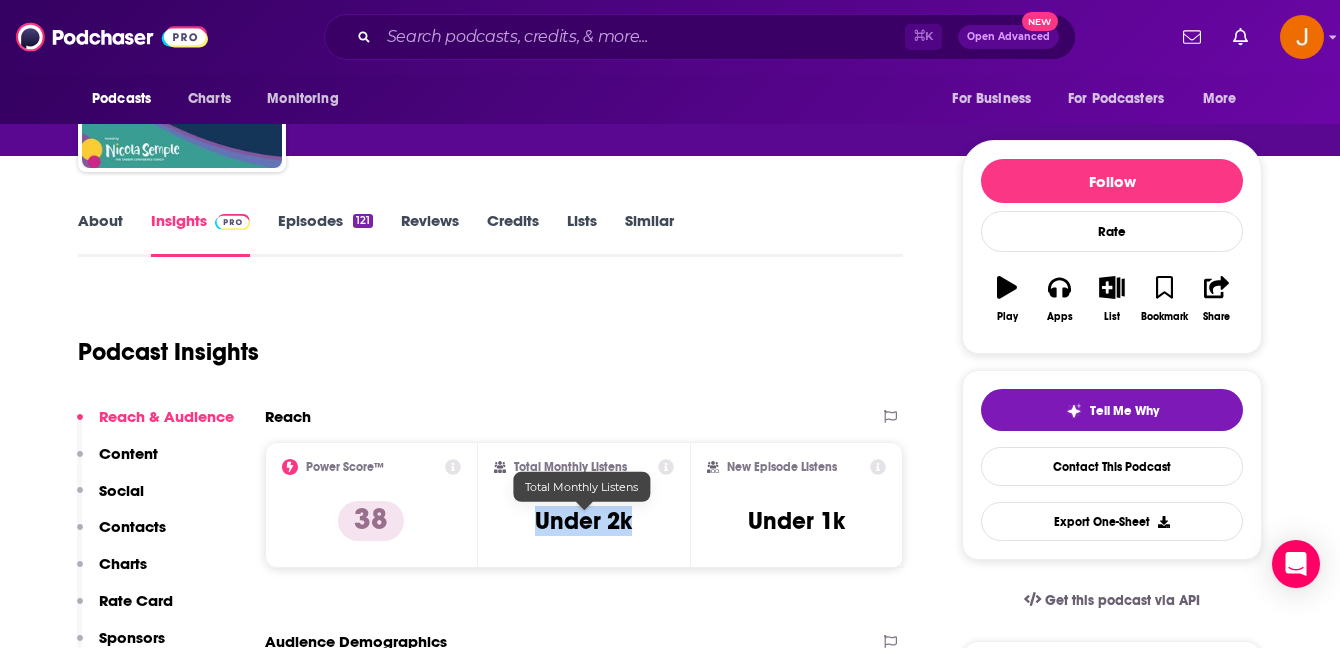 drag, startPoint x: 535, startPoint y: 525, endPoint x: 632, endPoint y: 528, distance: 97.04638 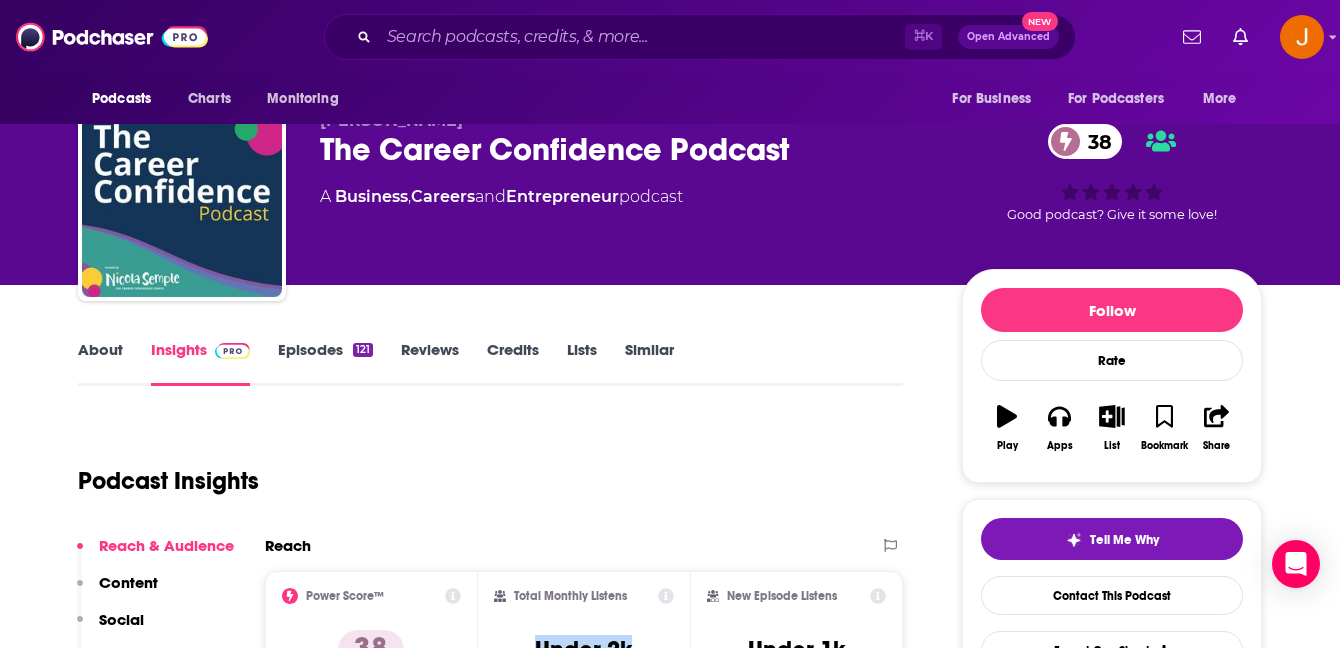 scroll, scrollTop: 0, scrollLeft: 0, axis: both 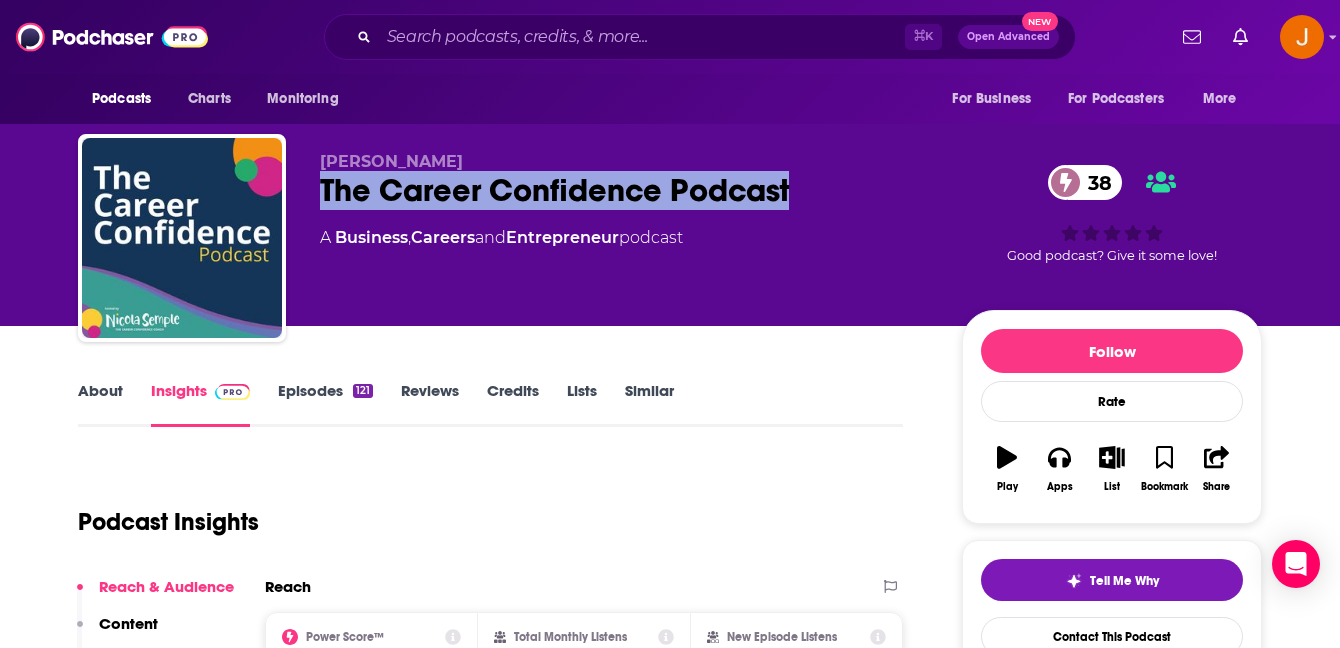 drag, startPoint x: 317, startPoint y: 199, endPoint x: 785, endPoint y: 217, distance: 468.34604 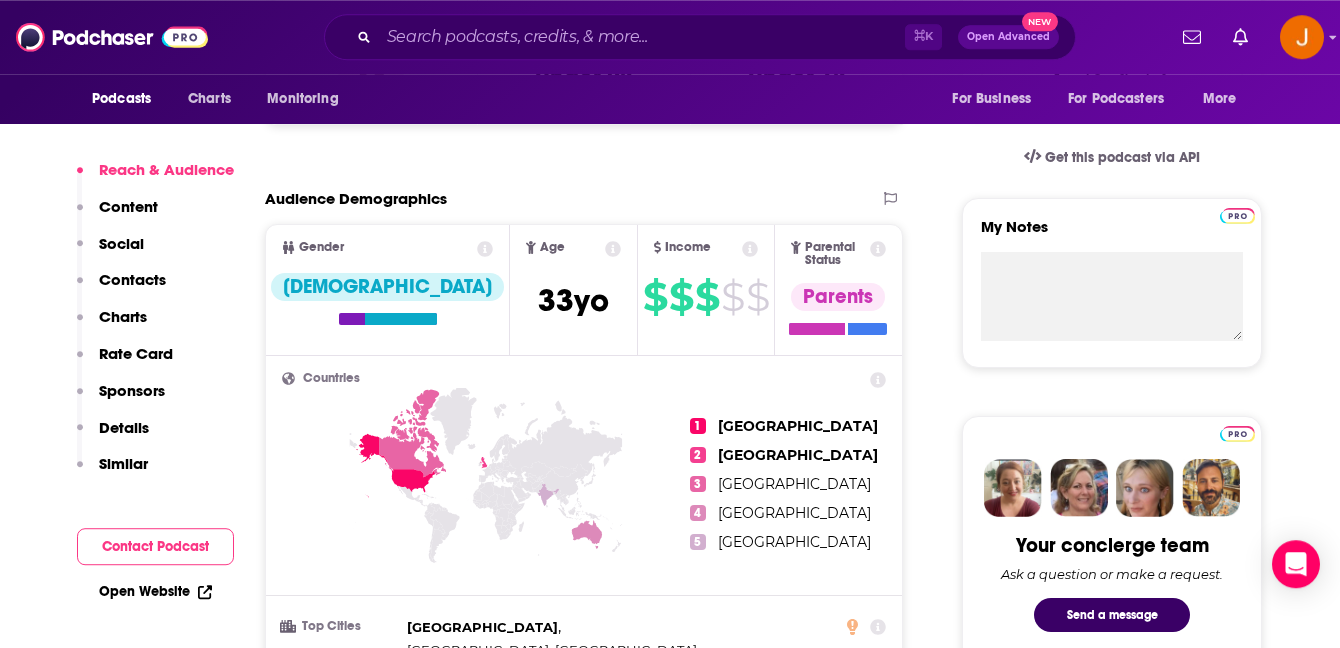 scroll, scrollTop: 615, scrollLeft: 0, axis: vertical 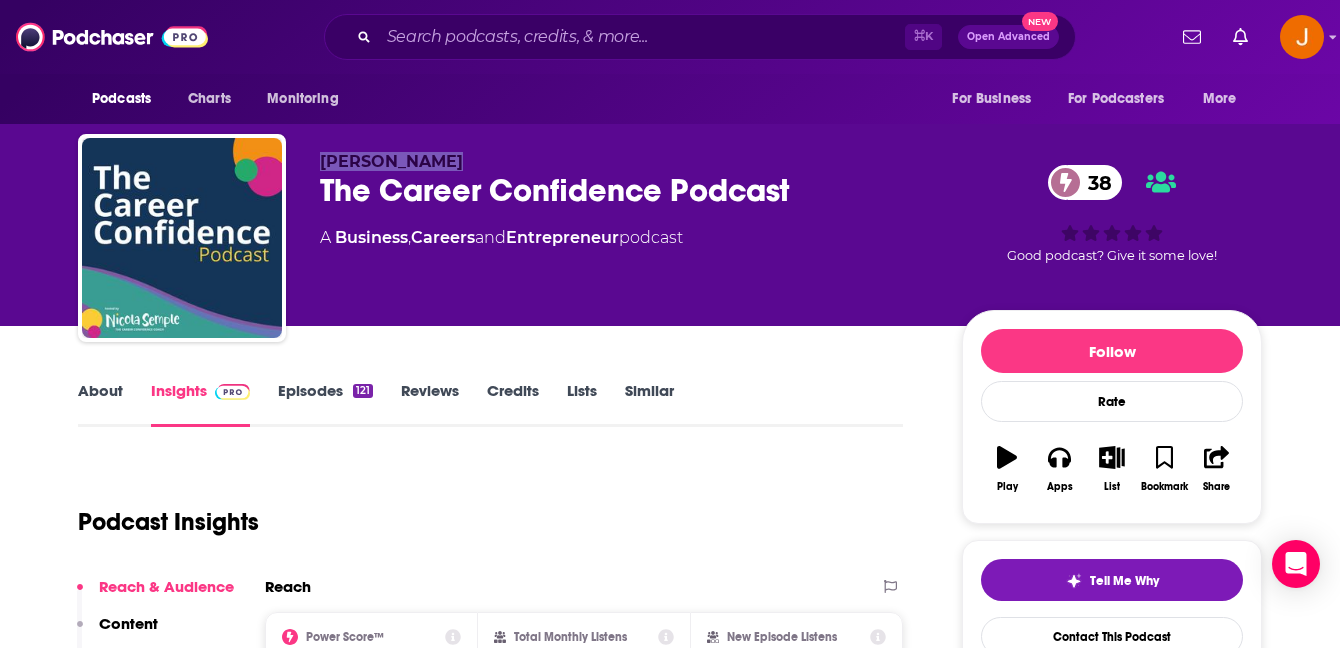 drag, startPoint x: 453, startPoint y: 165, endPoint x: 324, endPoint y: 165, distance: 129 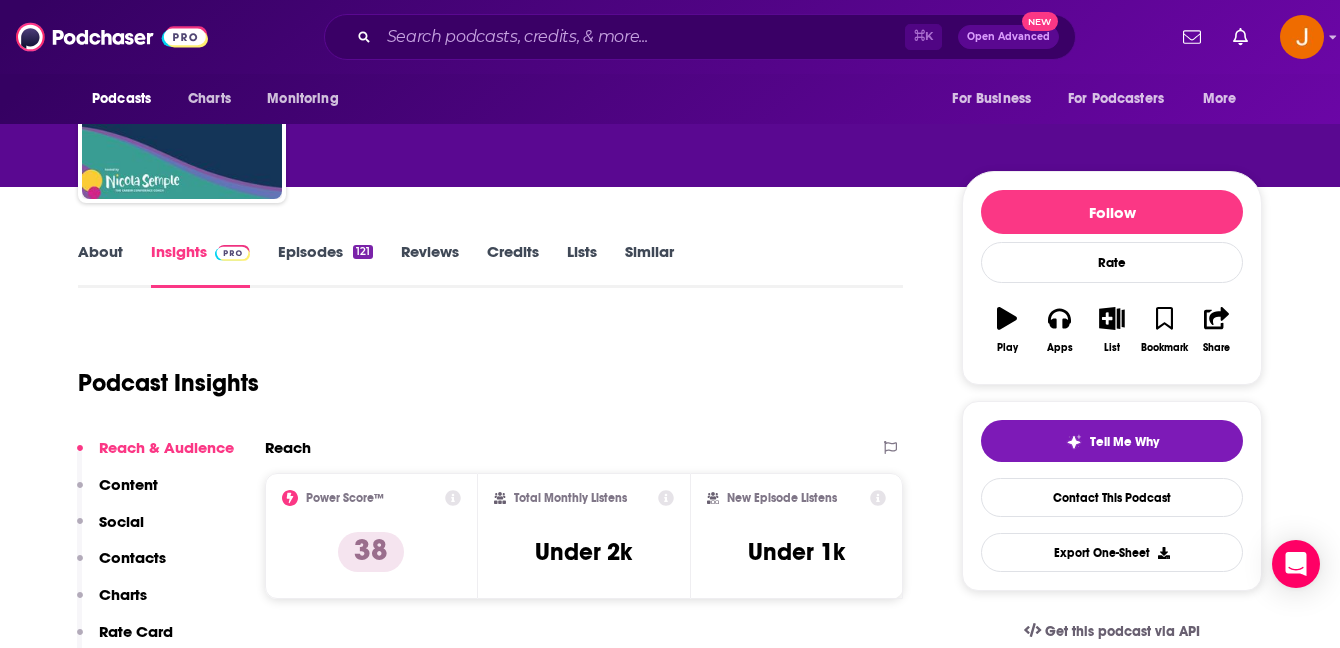 scroll, scrollTop: 312, scrollLeft: 0, axis: vertical 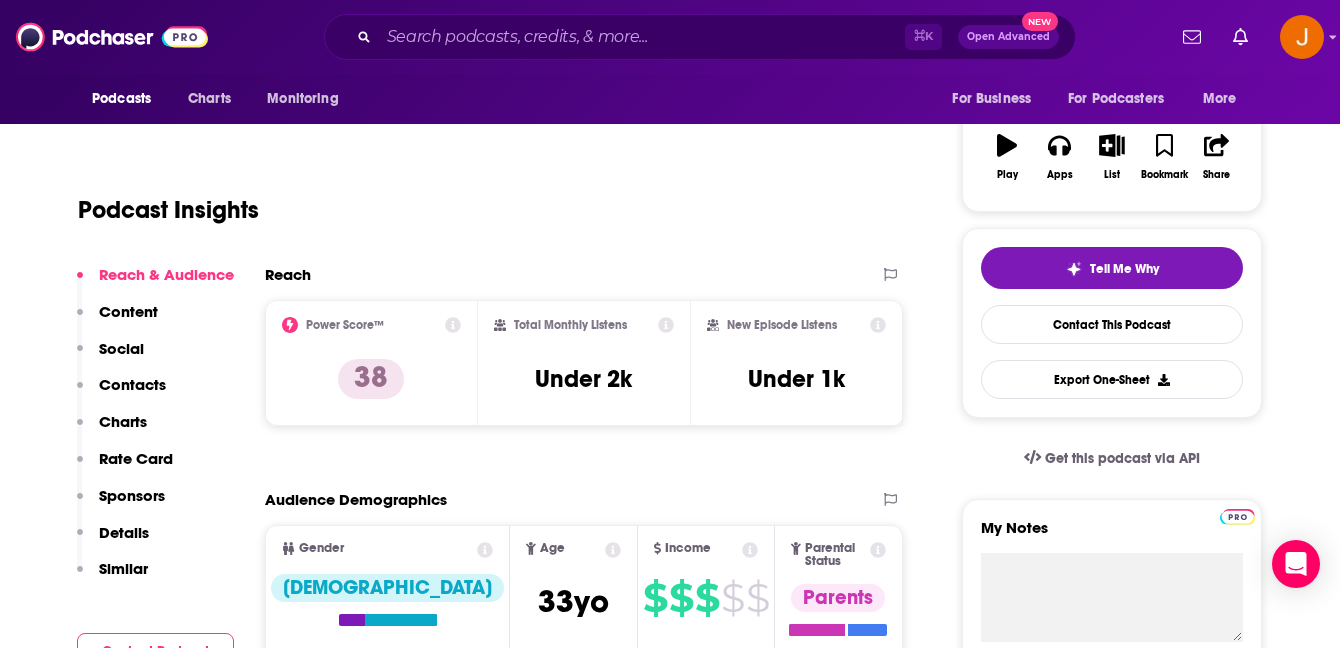 click on "Contacts" at bounding box center (132, 384) 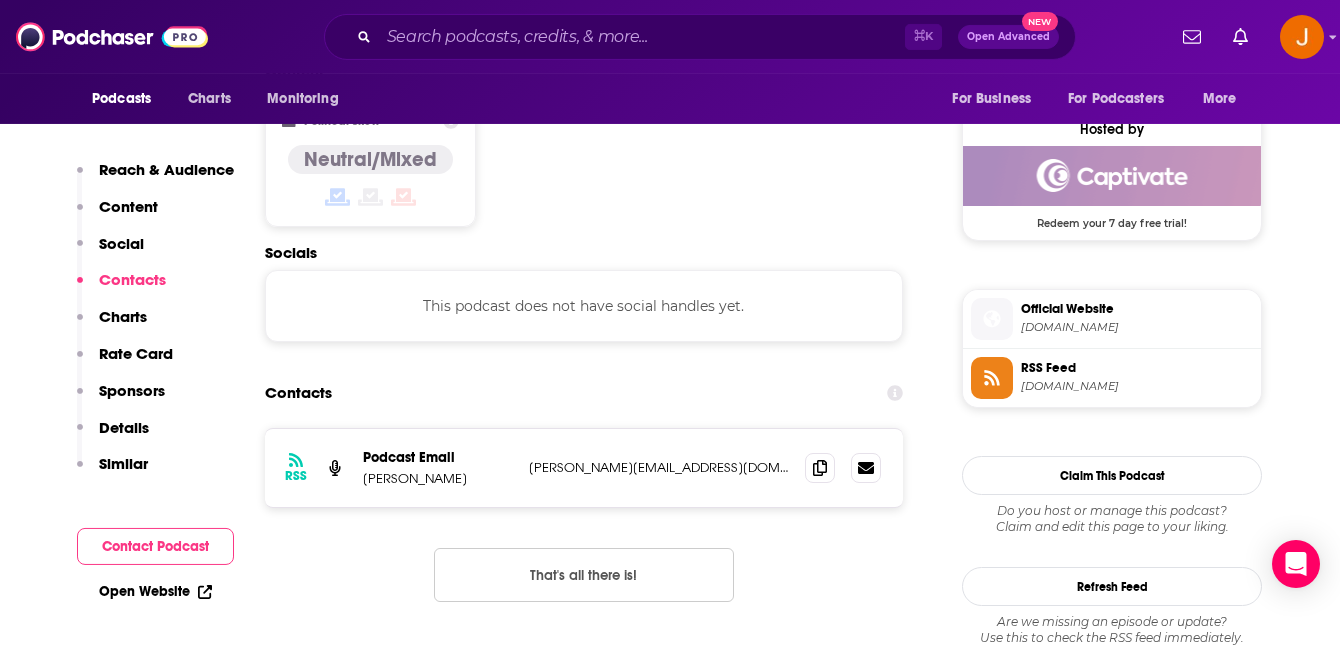 scroll, scrollTop: 1592, scrollLeft: 0, axis: vertical 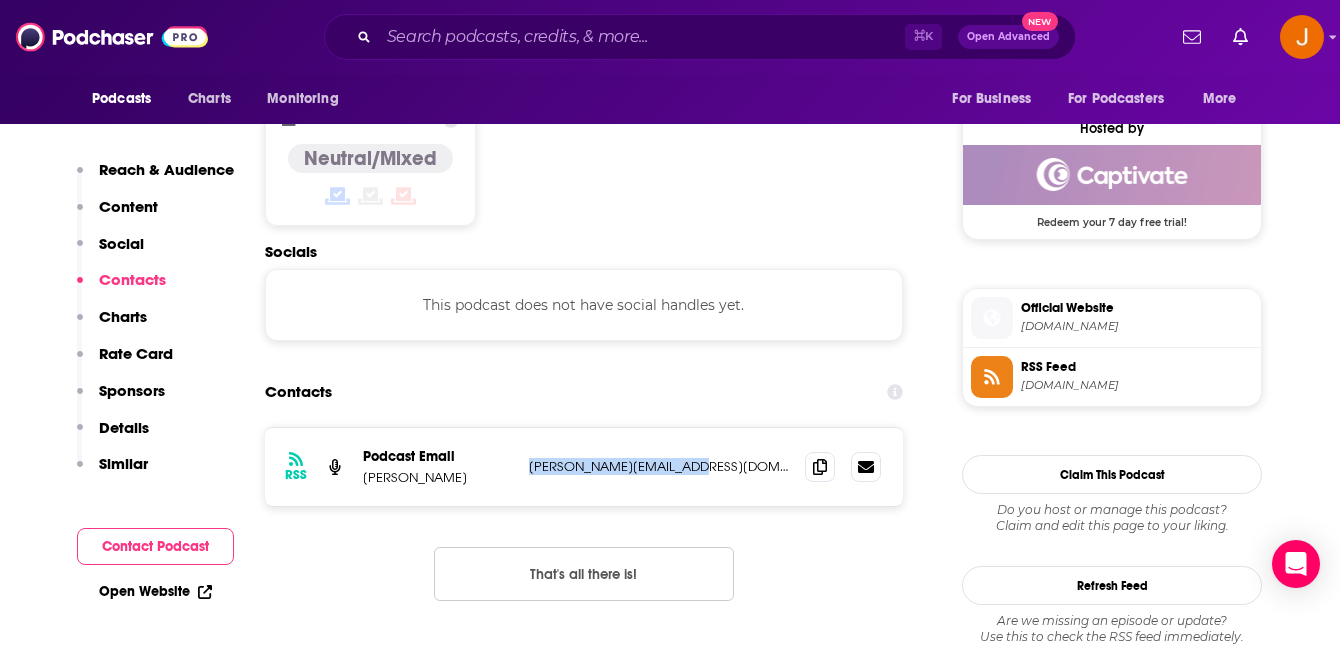 drag, startPoint x: 713, startPoint y: 376, endPoint x: 528, endPoint y: 375, distance: 185.0027 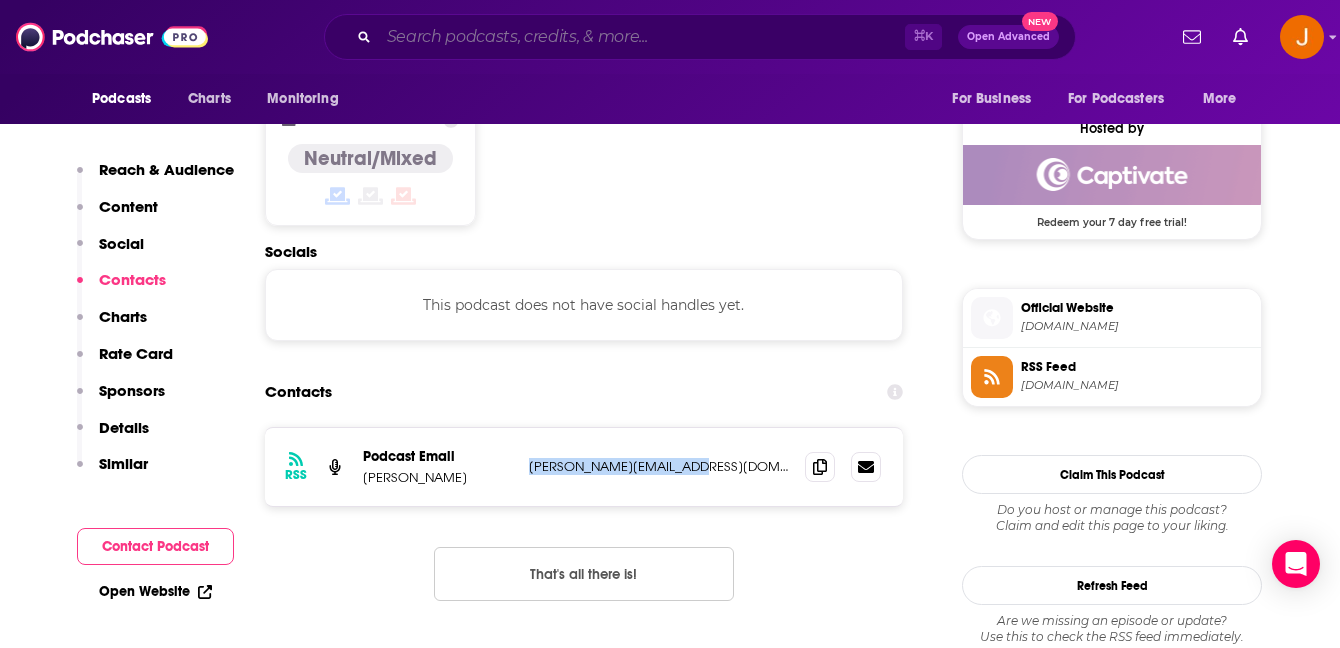 click at bounding box center (642, 37) 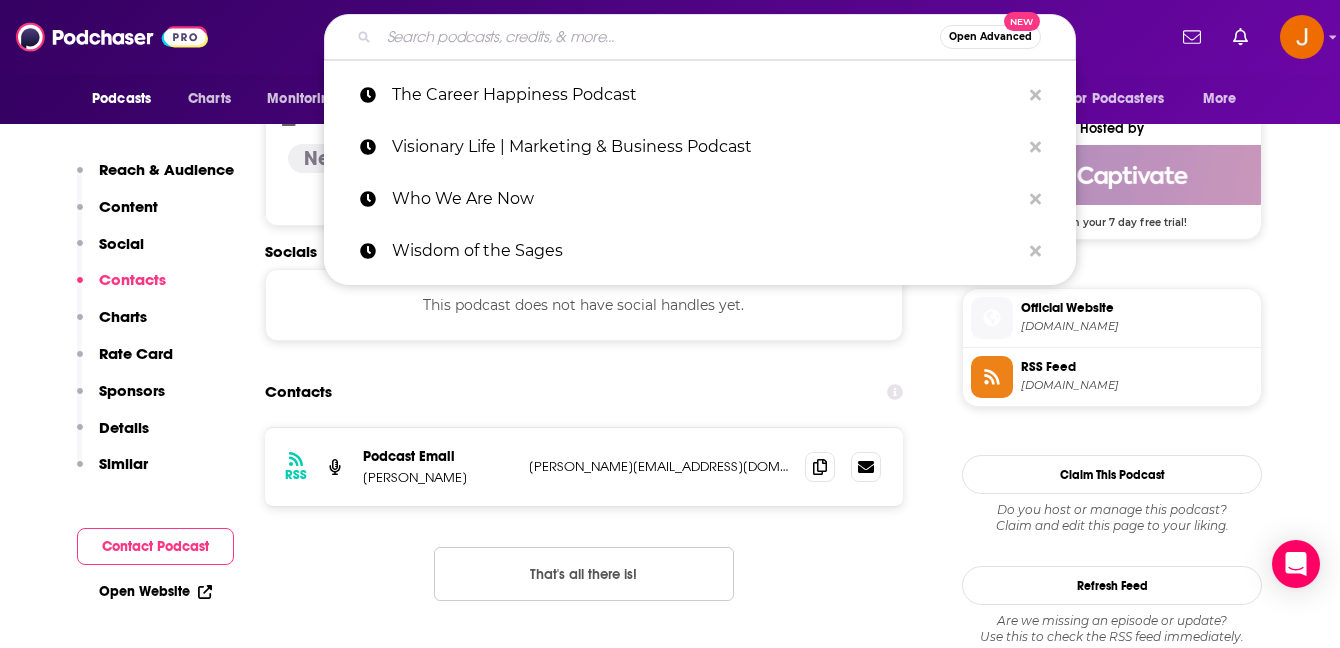 paste on "The Danny Miranda Podcast" 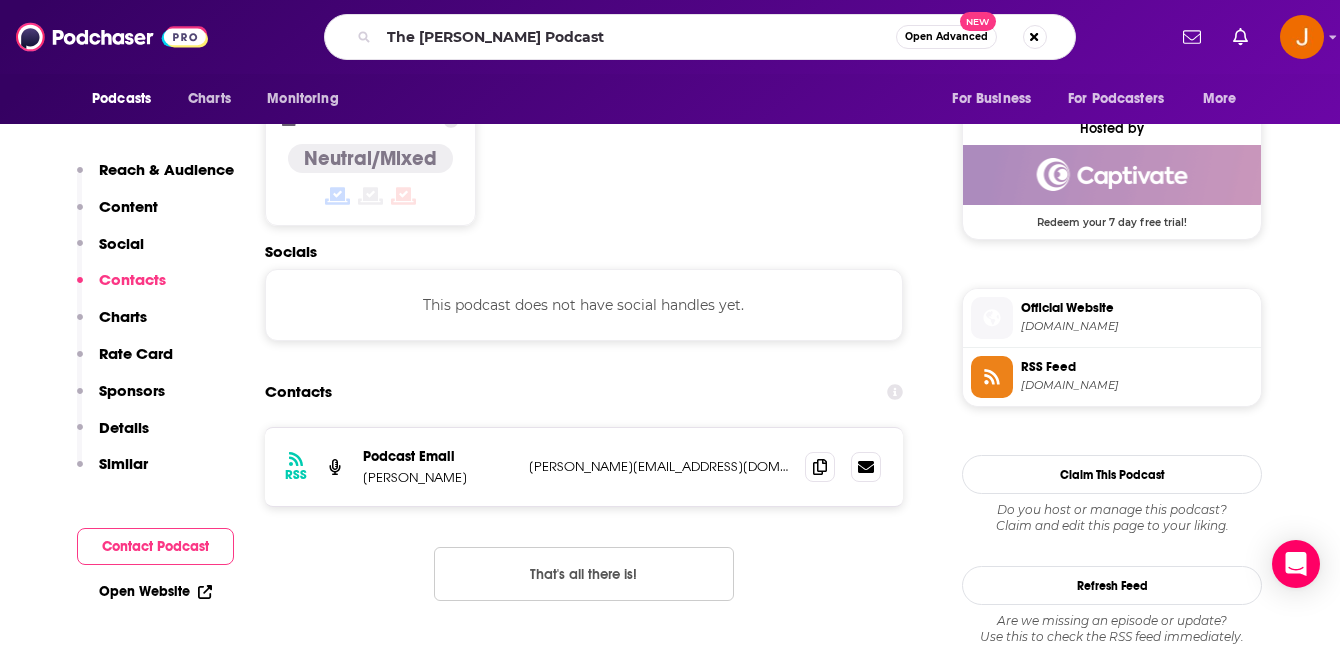 scroll, scrollTop: 0, scrollLeft: 0, axis: both 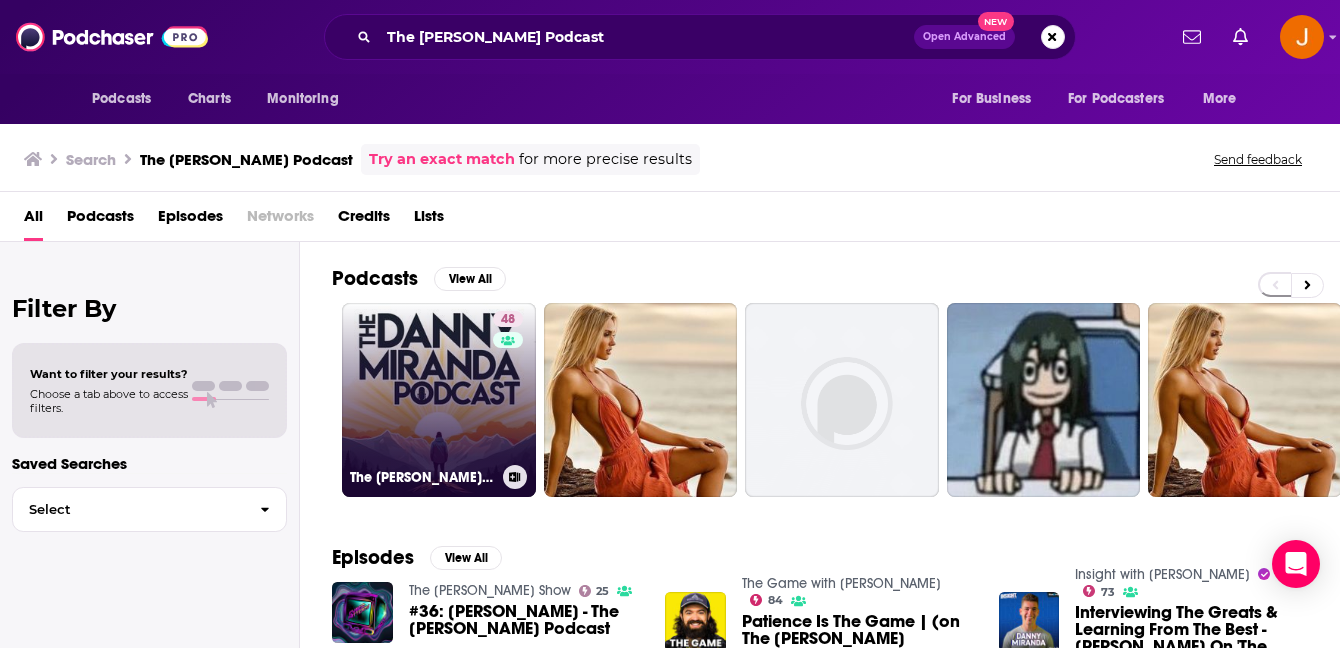 click on "48 The Danny Miranda Podcast" at bounding box center [439, 400] 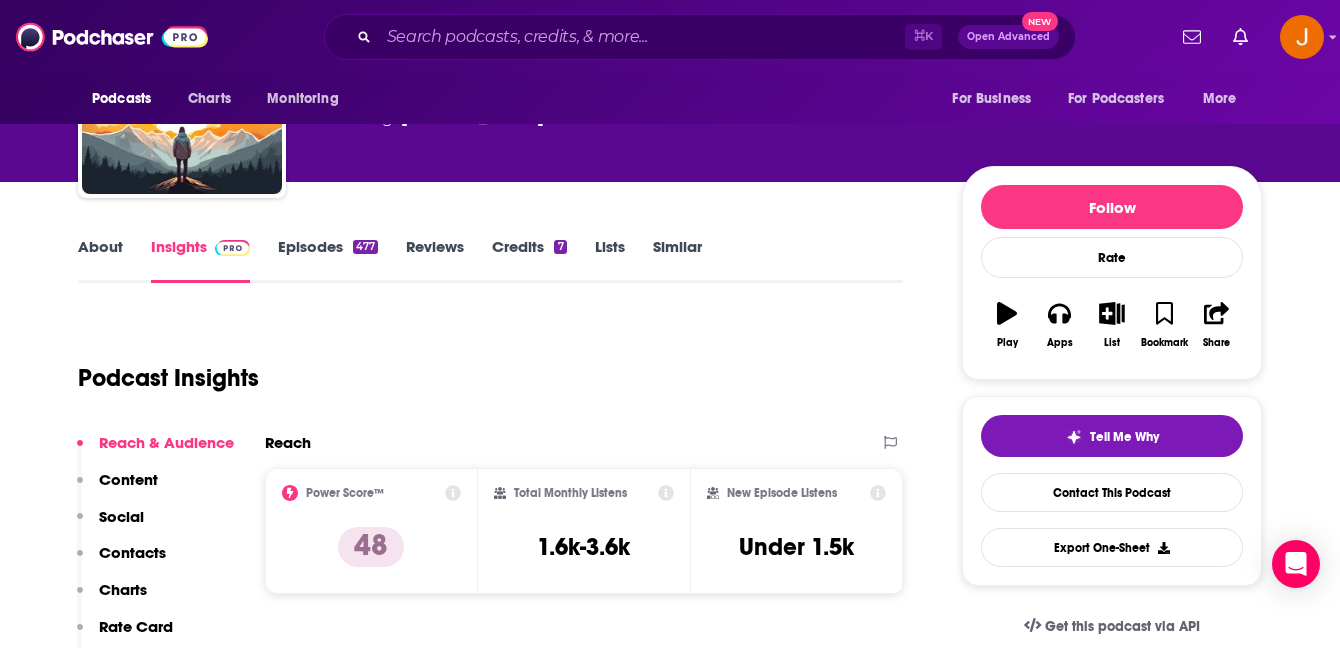 scroll, scrollTop: 156, scrollLeft: 0, axis: vertical 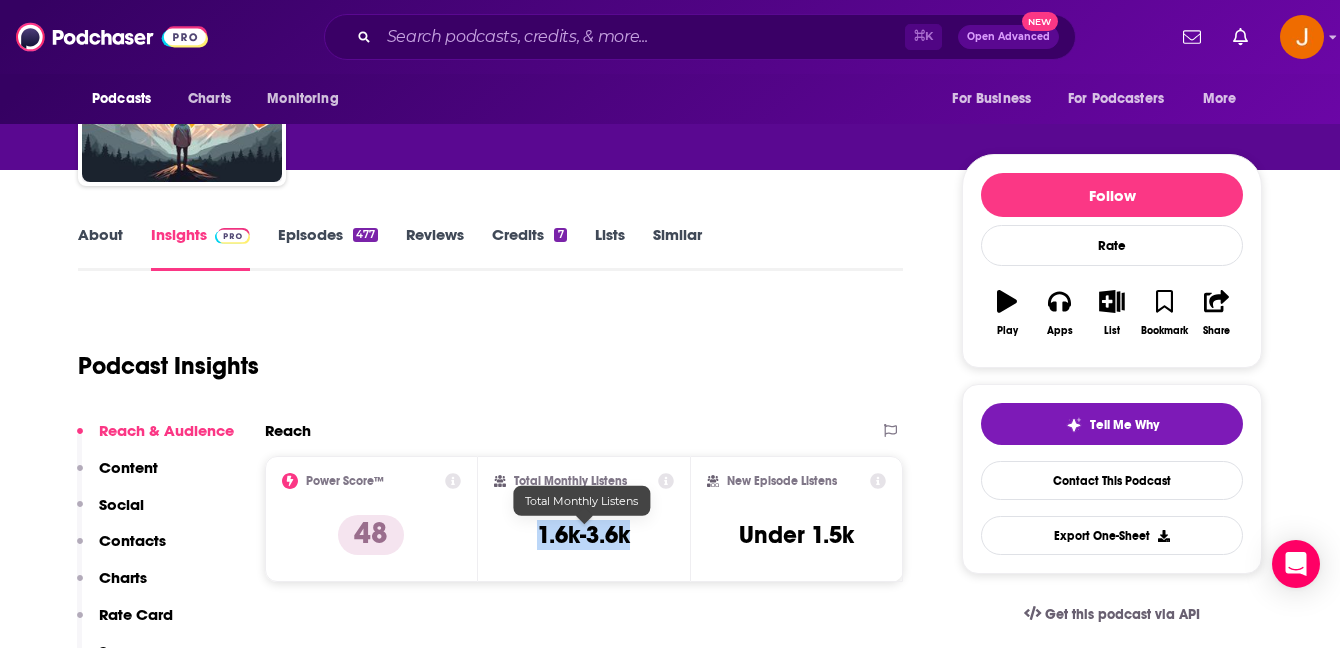 drag, startPoint x: 536, startPoint y: 537, endPoint x: 632, endPoint y: 539, distance: 96.02083 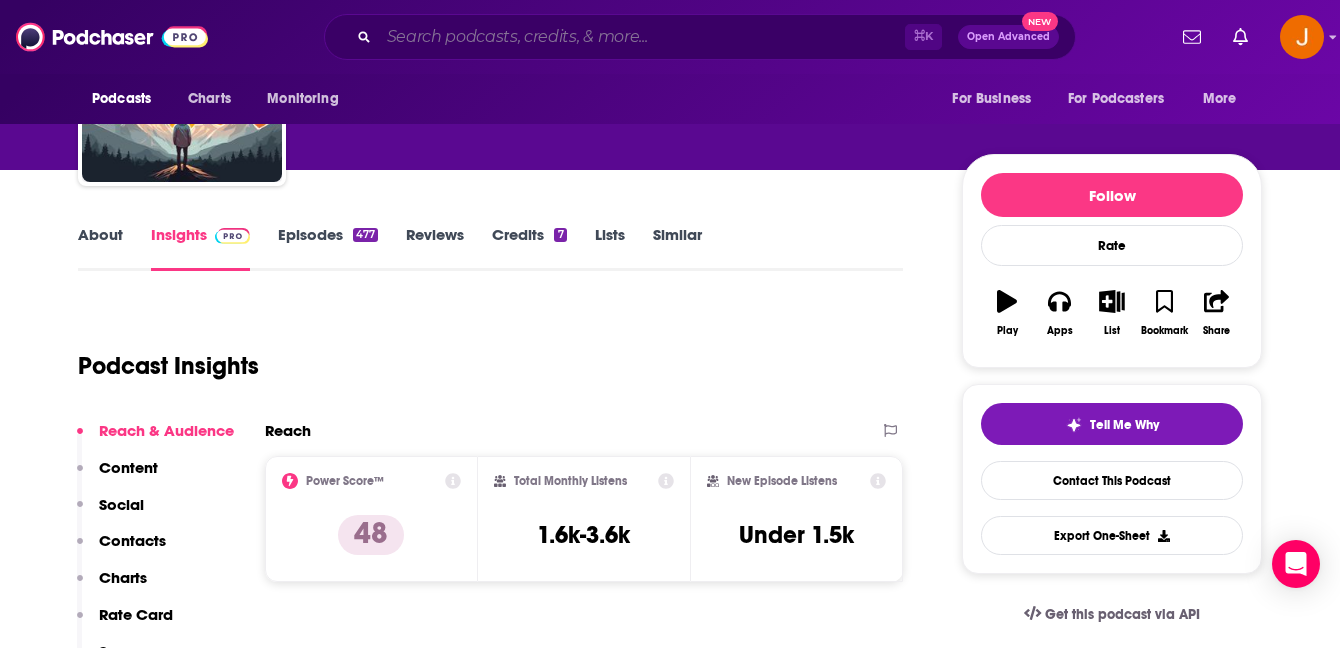 click at bounding box center [642, 37] 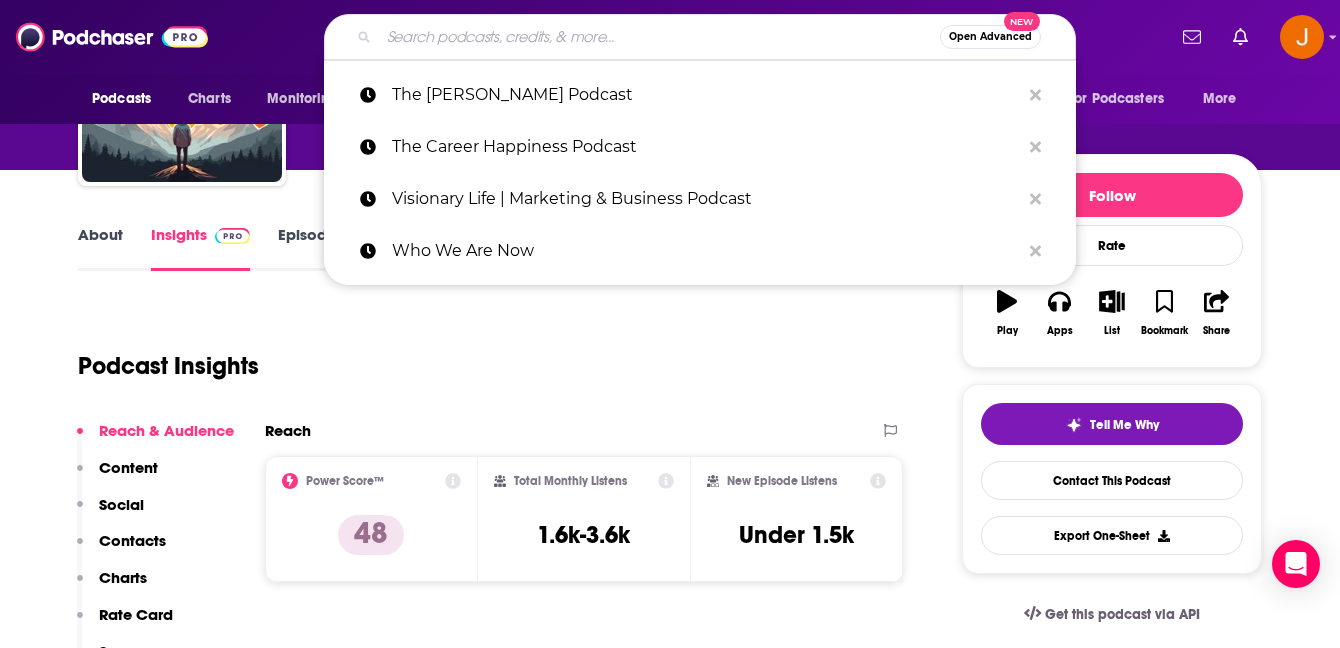 paste on "The Delingpod: The James Delingpole Podcast" 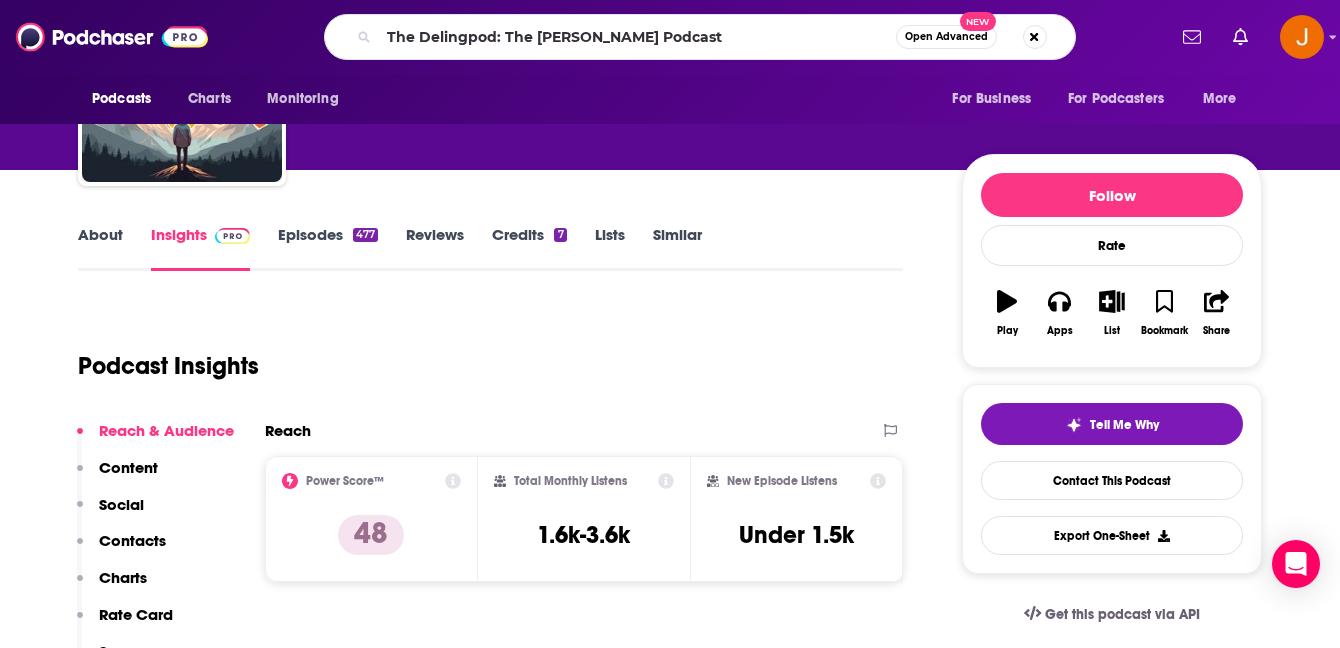 scroll, scrollTop: 0, scrollLeft: 0, axis: both 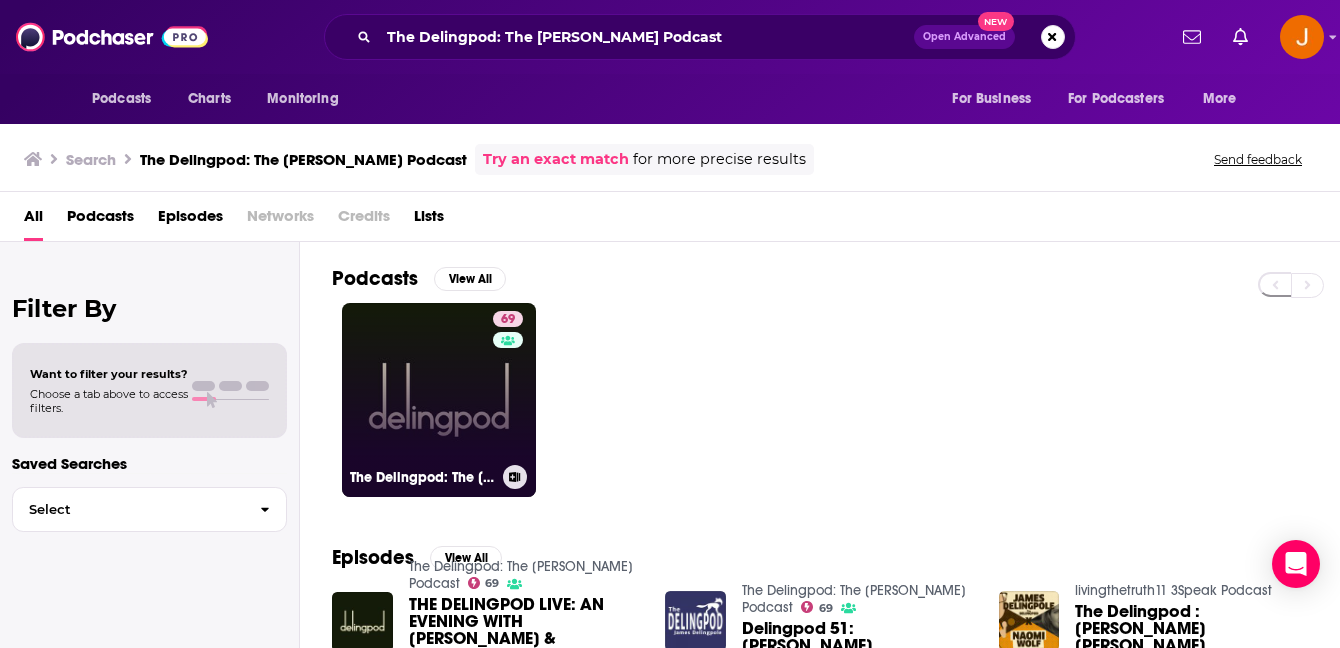 click on "69 The Delingpod: The James Delingpole Podcast" at bounding box center [439, 400] 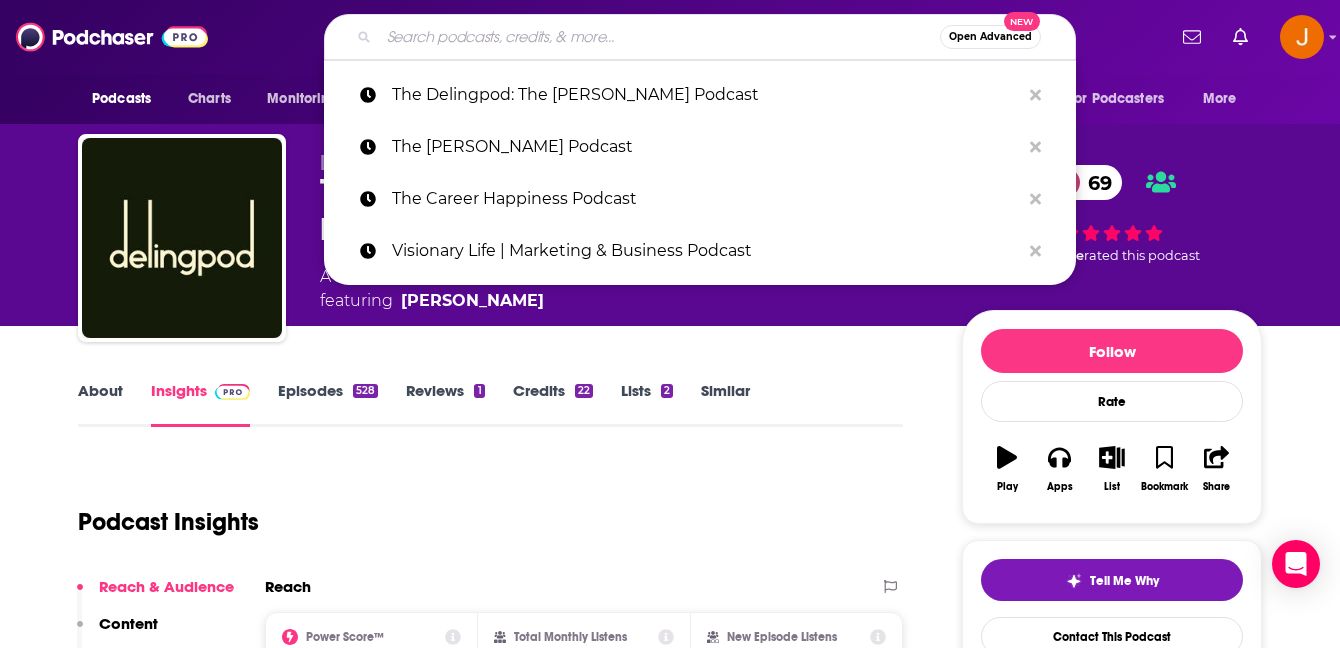 click at bounding box center (659, 37) 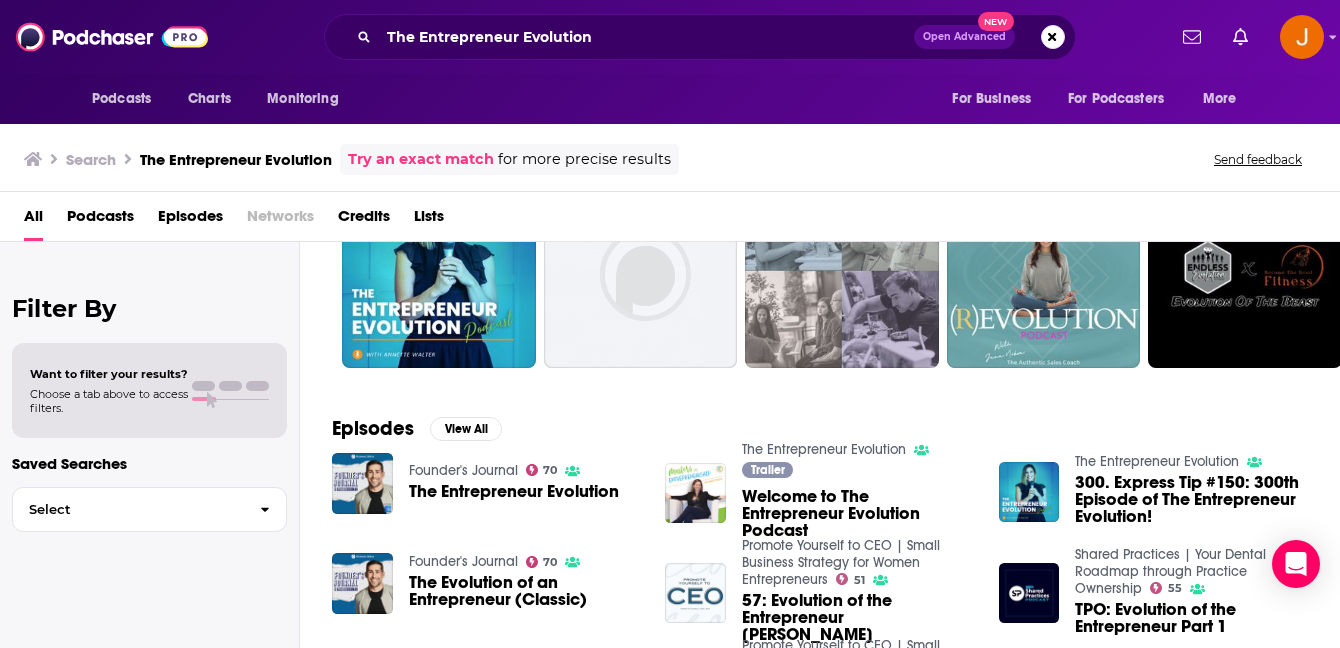 scroll, scrollTop: 220, scrollLeft: 0, axis: vertical 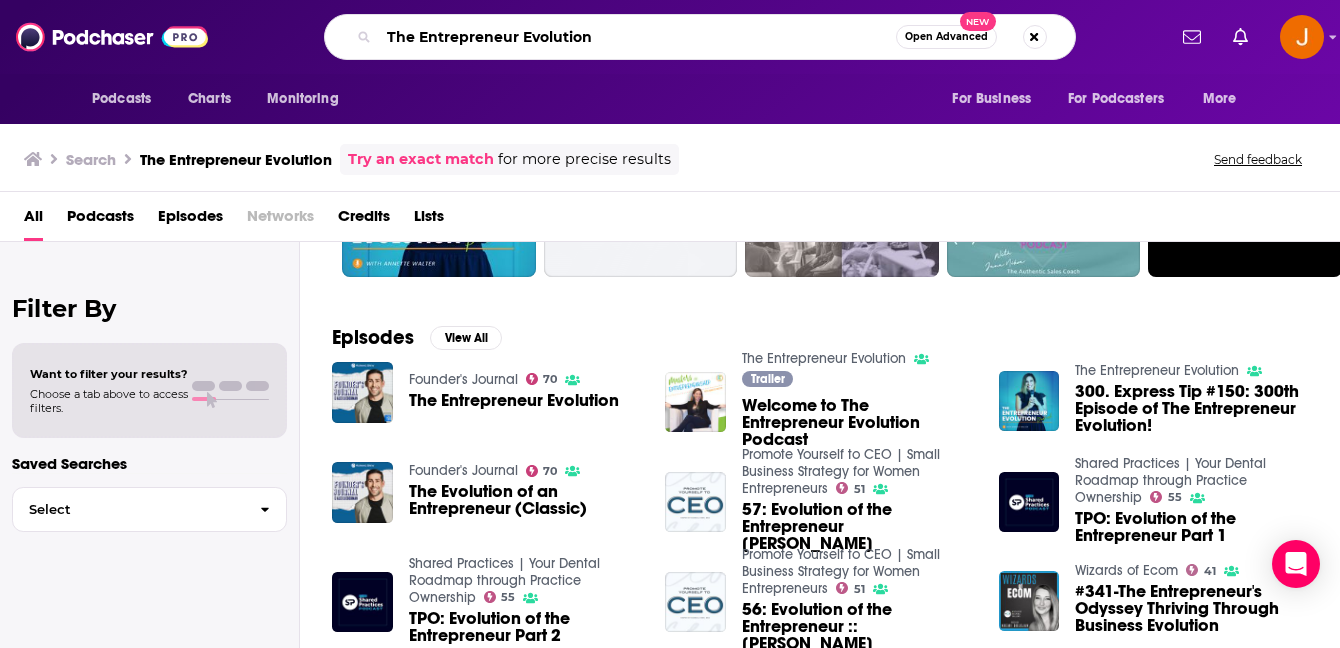 drag, startPoint x: 601, startPoint y: 37, endPoint x: 201, endPoint y: 5, distance: 401.27795 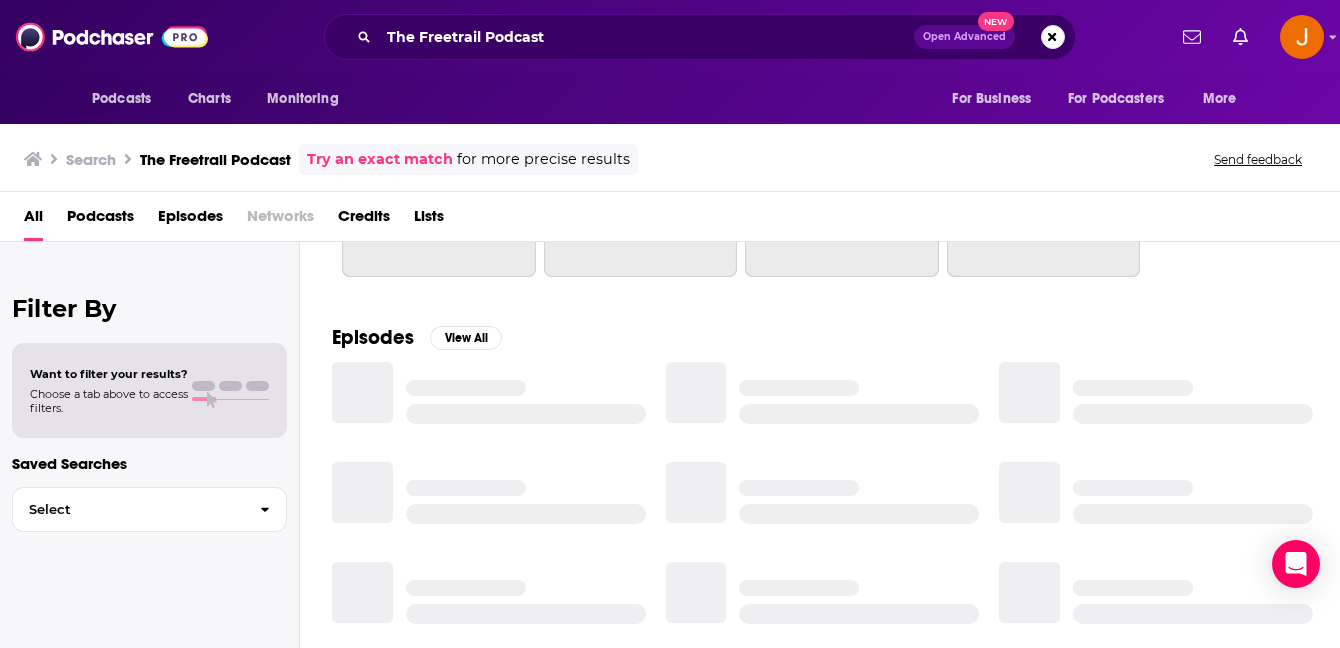 scroll, scrollTop: 279, scrollLeft: 0, axis: vertical 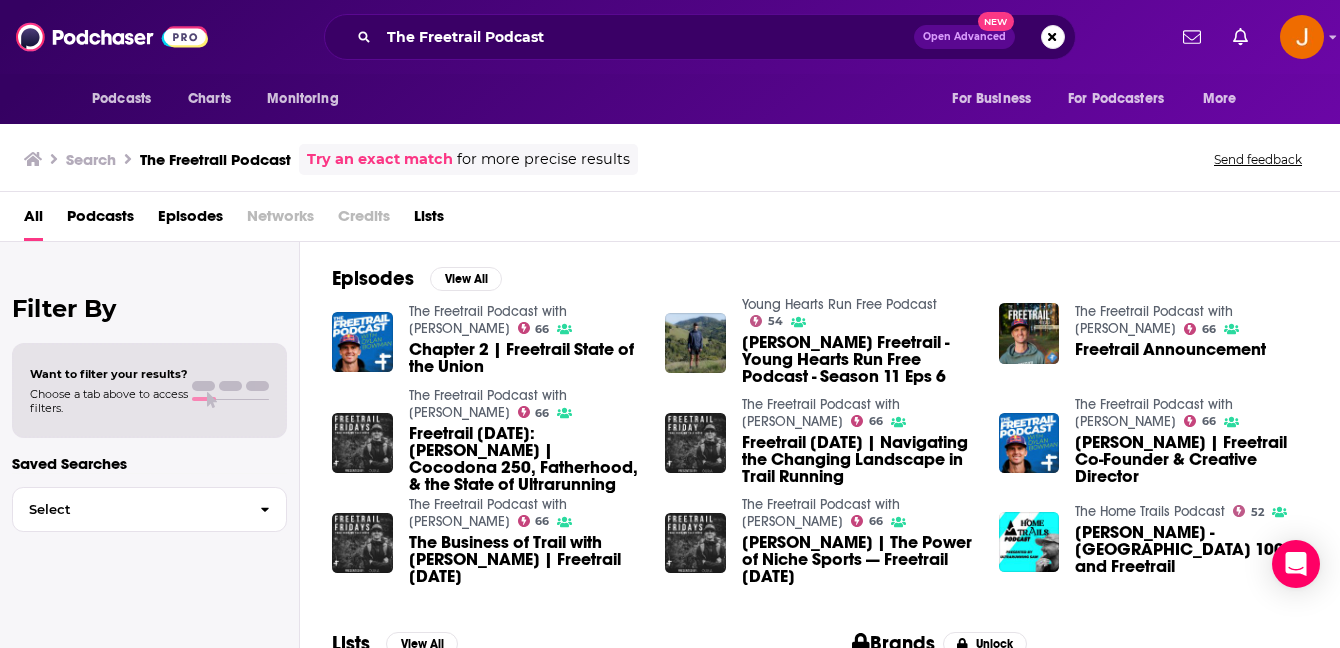 drag, startPoint x: 478, startPoint y: 54, endPoint x: 519, endPoint y: 52, distance: 41.04875 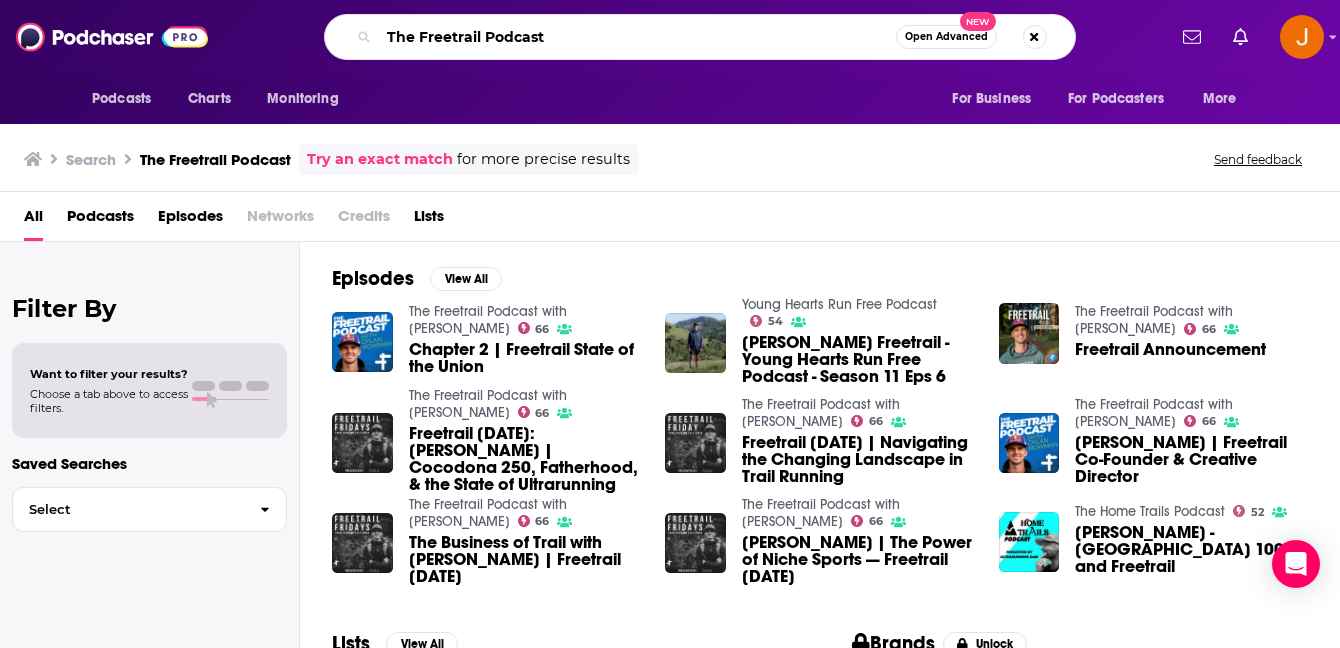 drag, startPoint x: 567, startPoint y: 50, endPoint x: 317, endPoint y: 29, distance: 250.88045 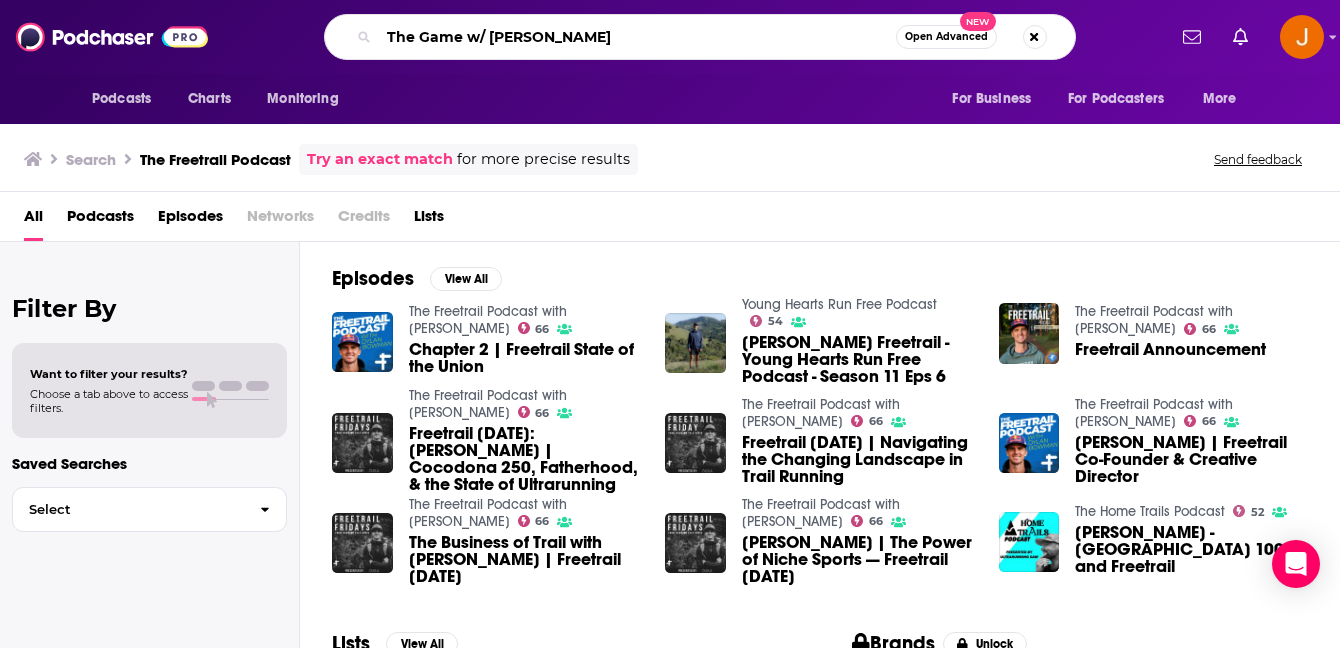 type on "The Game w/ Alex Hormozi" 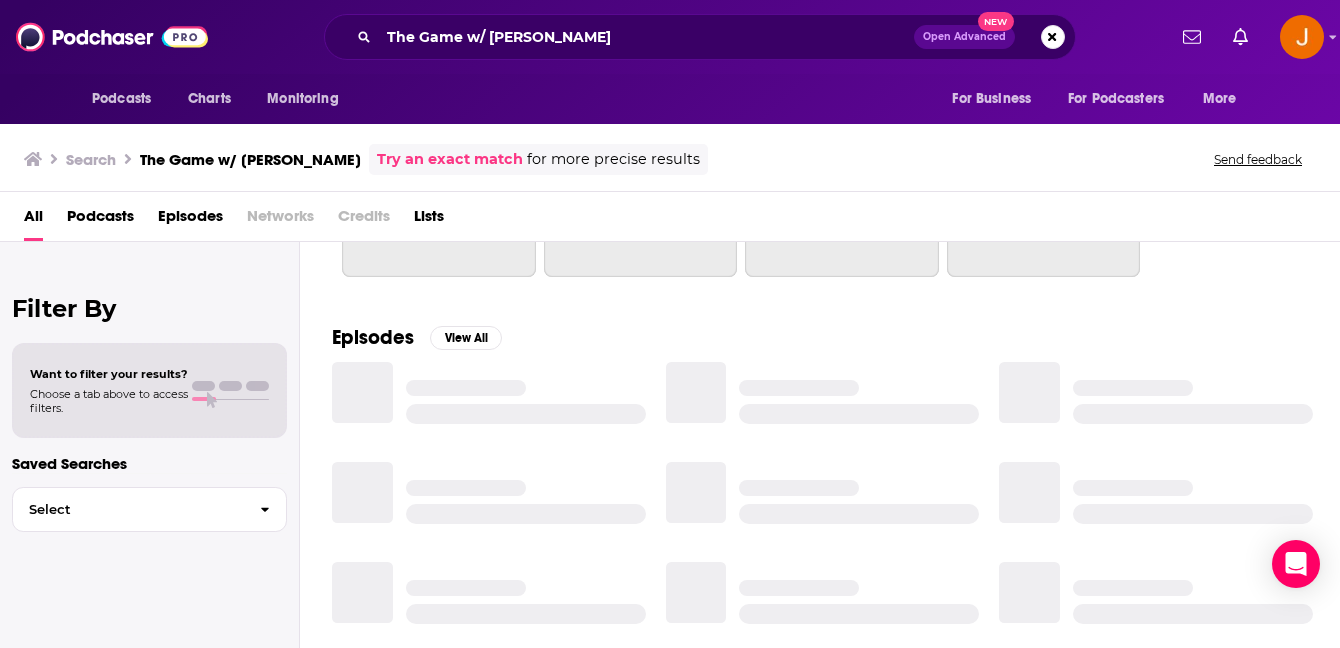 scroll, scrollTop: 279, scrollLeft: 0, axis: vertical 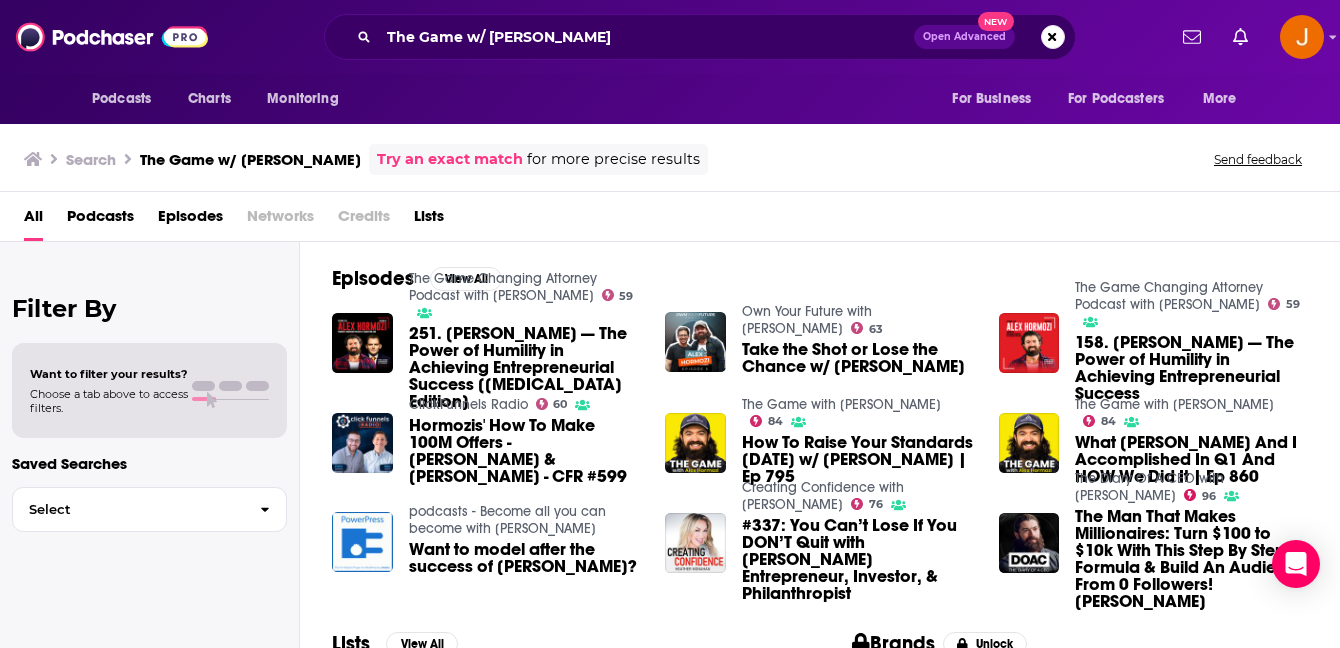 click on "Podcasts Charts Monitoring The Game w/ Alex Hormozi Open Advanced New For Business For Podcasters More Podcasts Charts Monitoring For Business For Podcasters More Search The Game w/ Alex Hormozi Try an exact match for more precise results Send feedback All Podcasts Episodes Networks Credits Lists Filter By Want to filter your results? Choose a tab above to access filters. Saved Searches Select Podcasts View All 84 85 6 Episodes View All The Game Changing Attorney Podcast with Michael Mogill 59 251. Alex Hormozi — The Power of Humility in Achieving Entrepreneurial Success [Encore Edition] Own Your Future with Dean Graziosi 63 Take the Shot or Lose the Chance w/ Alex Hormozi The Game Changing Attorney Podcast with Michael Mogill 59 158. Alex Hormozi — The Power of Humility in Achieving Entrepreneurial Success ClickFunnels Radio 60 Hormozis' How To Make 100M Offers - Leila & Alex Hormozi - CFR #599 The Game with Alex Hormozi 84 How To Raise Your Standards TODAY w/ Leila Hormozi | Ep 795 84 76 96 Lists" at bounding box center (670, 324) 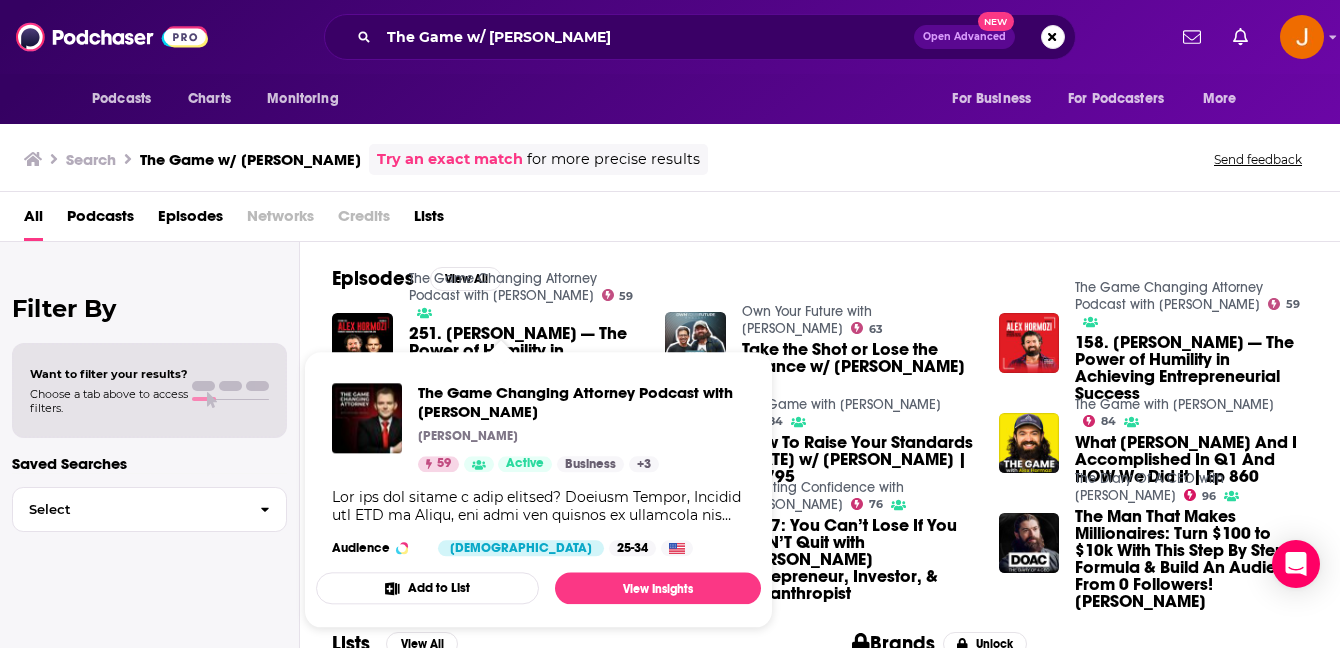 scroll, scrollTop: 287, scrollLeft: 0, axis: vertical 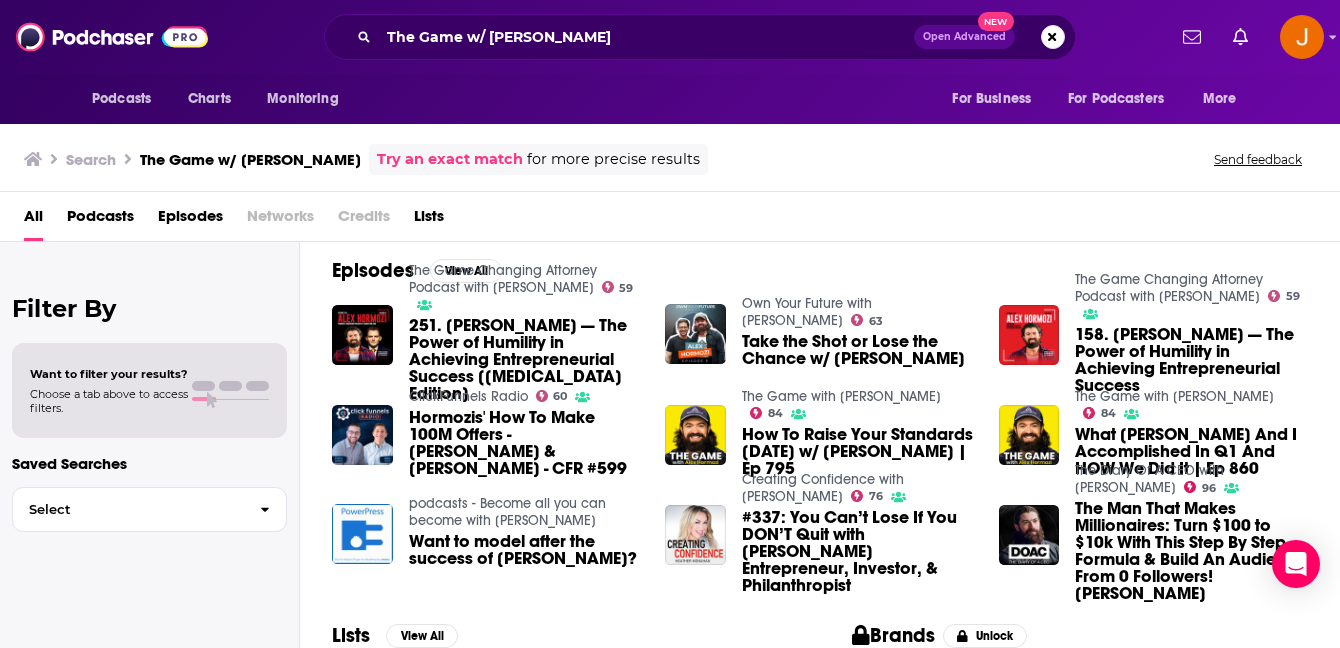 click on "Podcasts Charts Monitoring The Game w/ Alex Hormozi Open Advanced New For Business For Podcasters More Podcasts Charts Monitoring For Business For Podcasters More Search The Game w/ Alex Hormozi Try an exact match for more precise results Send feedback All Podcasts Episodes Networks Credits Lists Filter By Want to filter your results? Choose a tab above to access filters. Saved Searches Select Podcasts View All 84 85 6 Episodes View All The Game Changing Attorney Podcast with Michael Mogill 59 251. Alex Hormozi — The Power of Humility in Achieving Entrepreneurial Success [Encore Edition] Own Your Future with Dean Graziosi 63 Take the Shot or Lose the Chance w/ Alex Hormozi The Game Changing Attorney Podcast with Michael Mogill 59 158. Alex Hormozi — The Power of Humility in Achieving Entrepreneurial Success ClickFunnels Radio 60 Hormozis' How To Make 100M Offers - Leila & Alex Hormozi - CFR #599 The Game with Alex Hormozi 84 How To Raise Your Standards TODAY w/ Leila Hormozi | Ep 795 84 76 96 Lists" at bounding box center (670, 324) 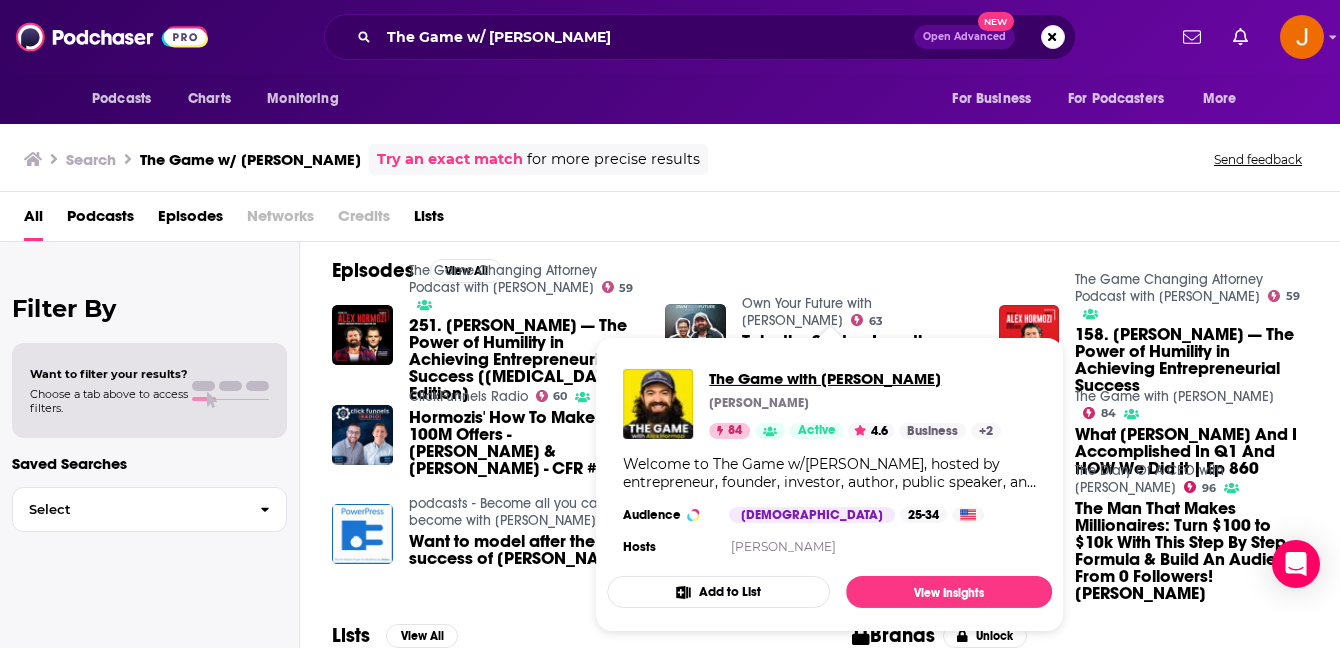 click on "The Game with Alex Hormozi" at bounding box center [855, 378] 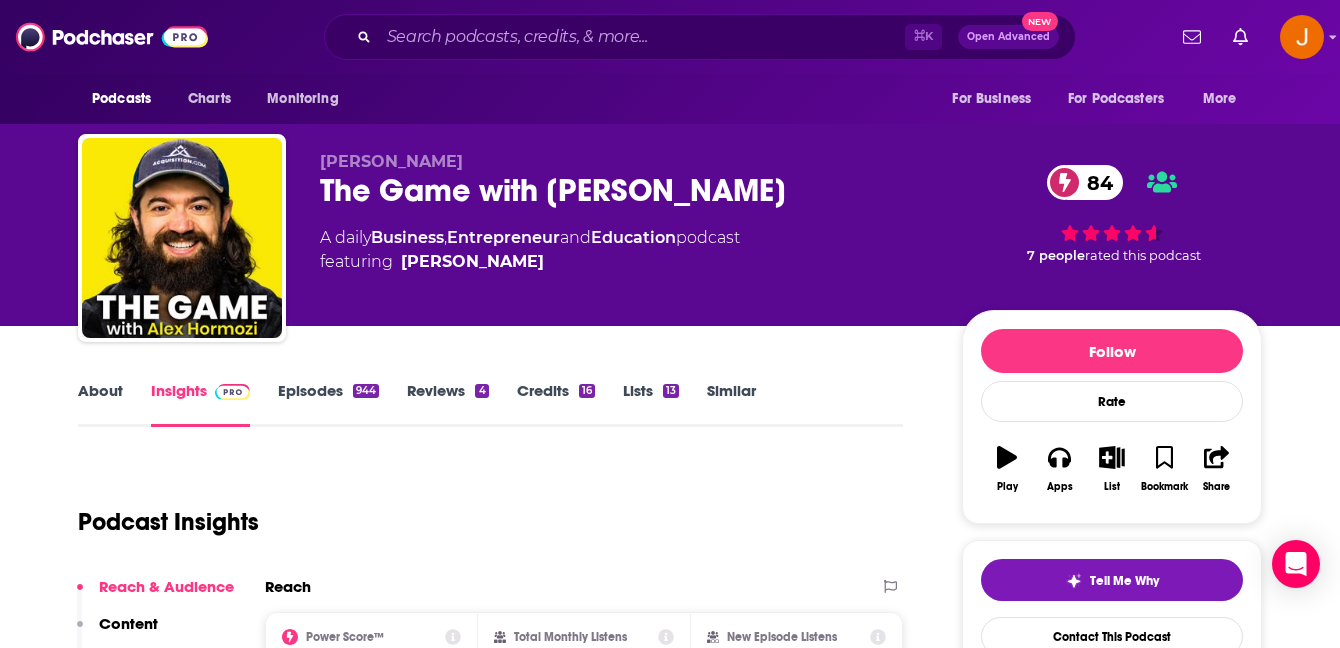 scroll, scrollTop: 219, scrollLeft: 0, axis: vertical 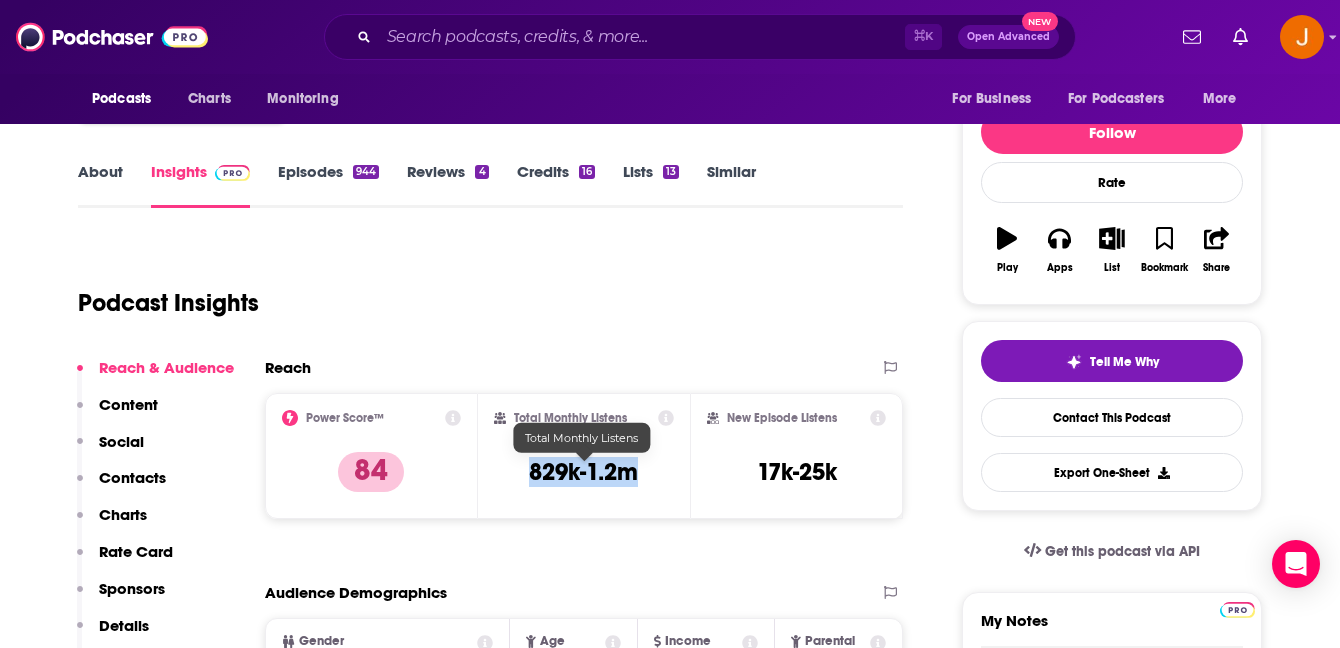 drag, startPoint x: 541, startPoint y: 475, endPoint x: 635, endPoint y: 477, distance: 94.02127 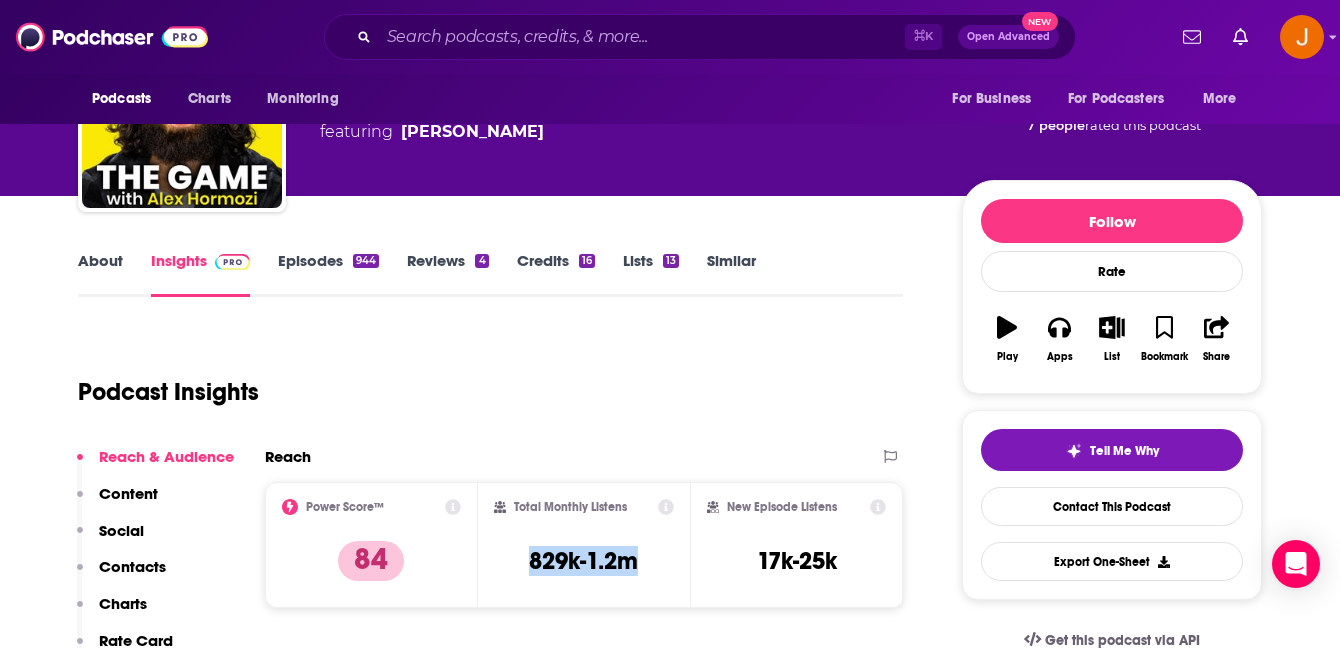 scroll, scrollTop: 2, scrollLeft: 0, axis: vertical 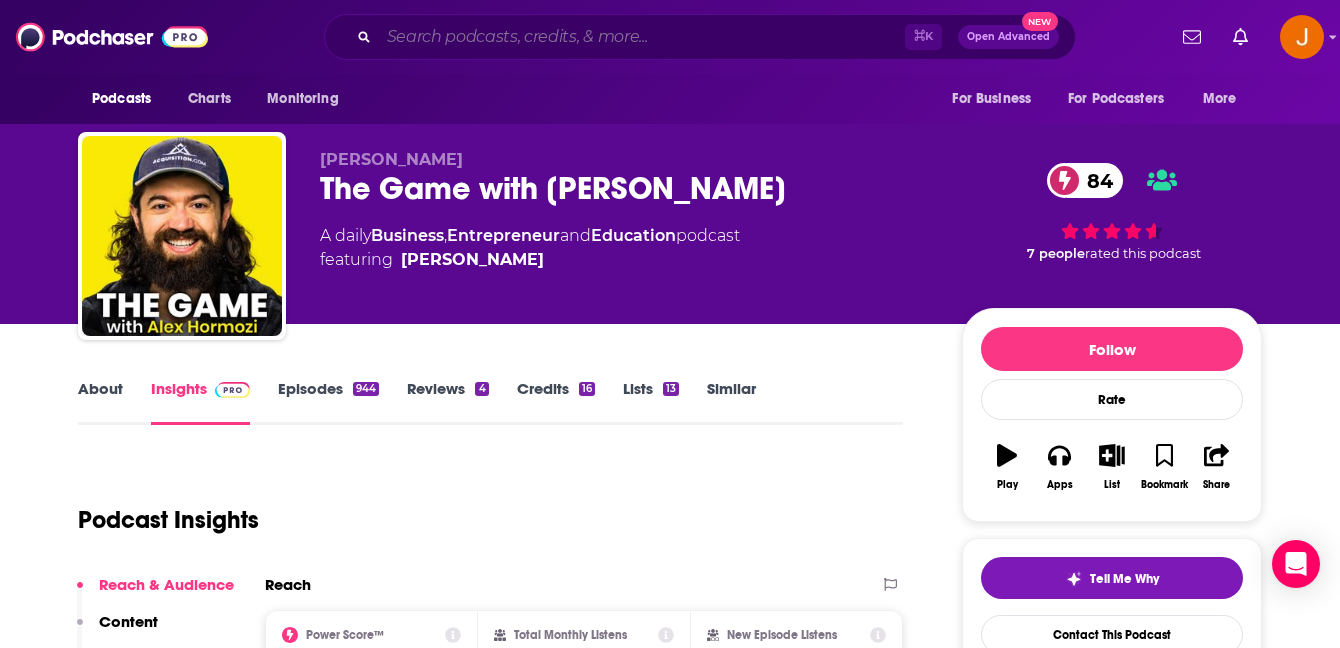 click at bounding box center [642, 37] 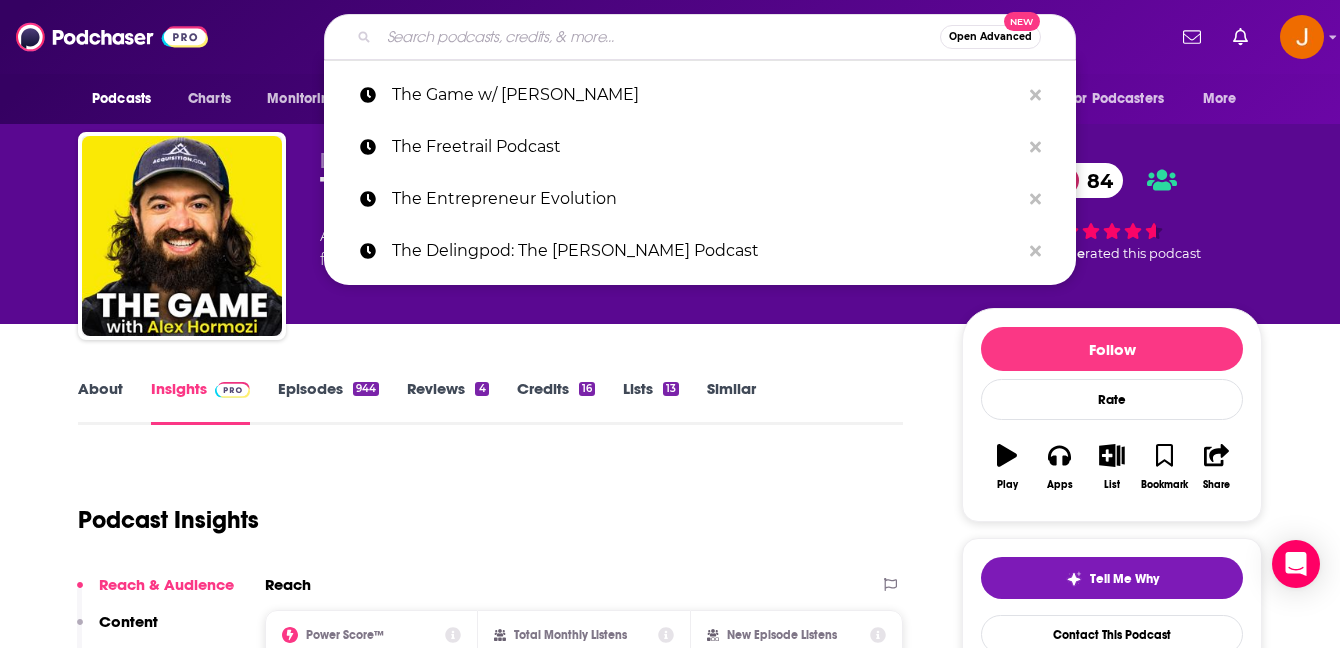 paste on "The Get Paid Podcast" 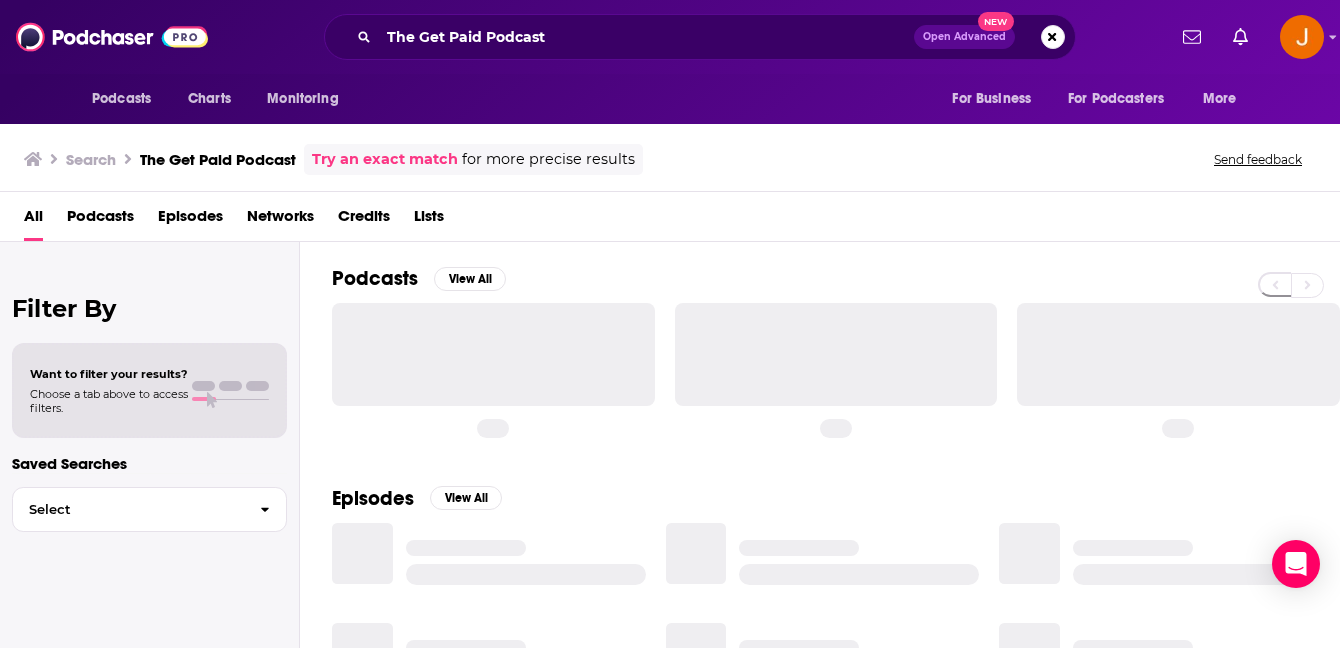 scroll, scrollTop: 0, scrollLeft: 0, axis: both 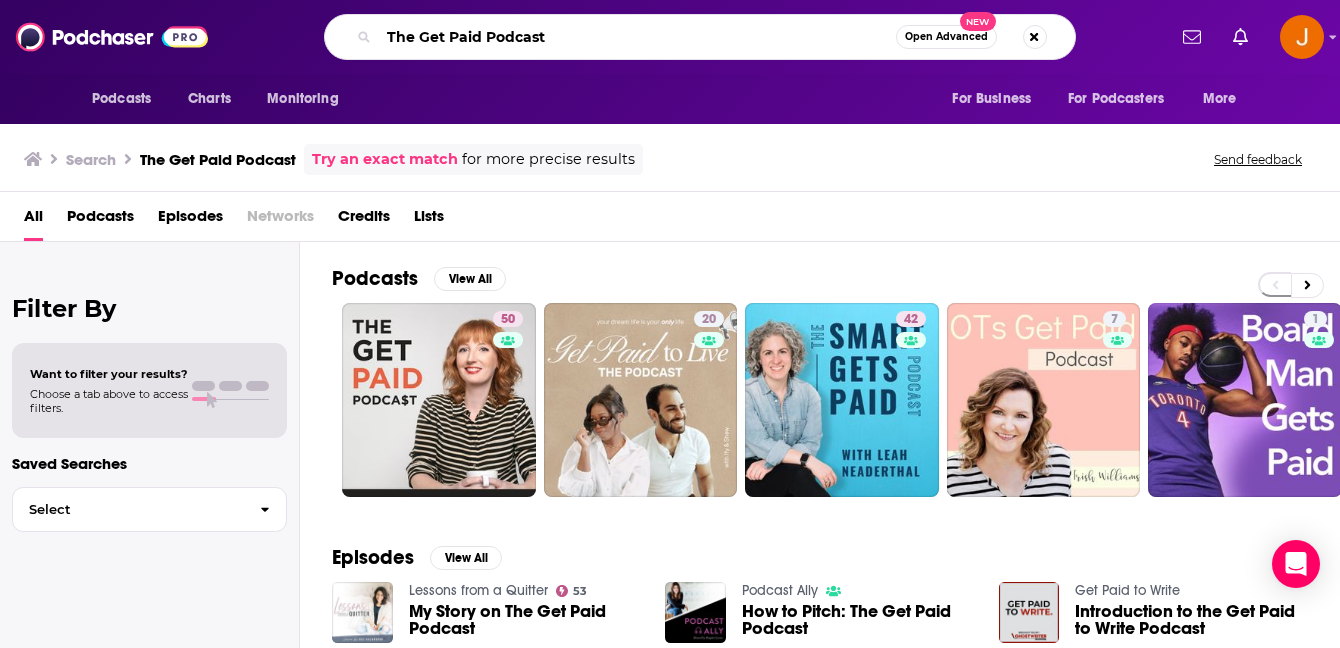drag, startPoint x: 586, startPoint y: 34, endPoint x: 258, endPoint y: 19, distance: 328.3428 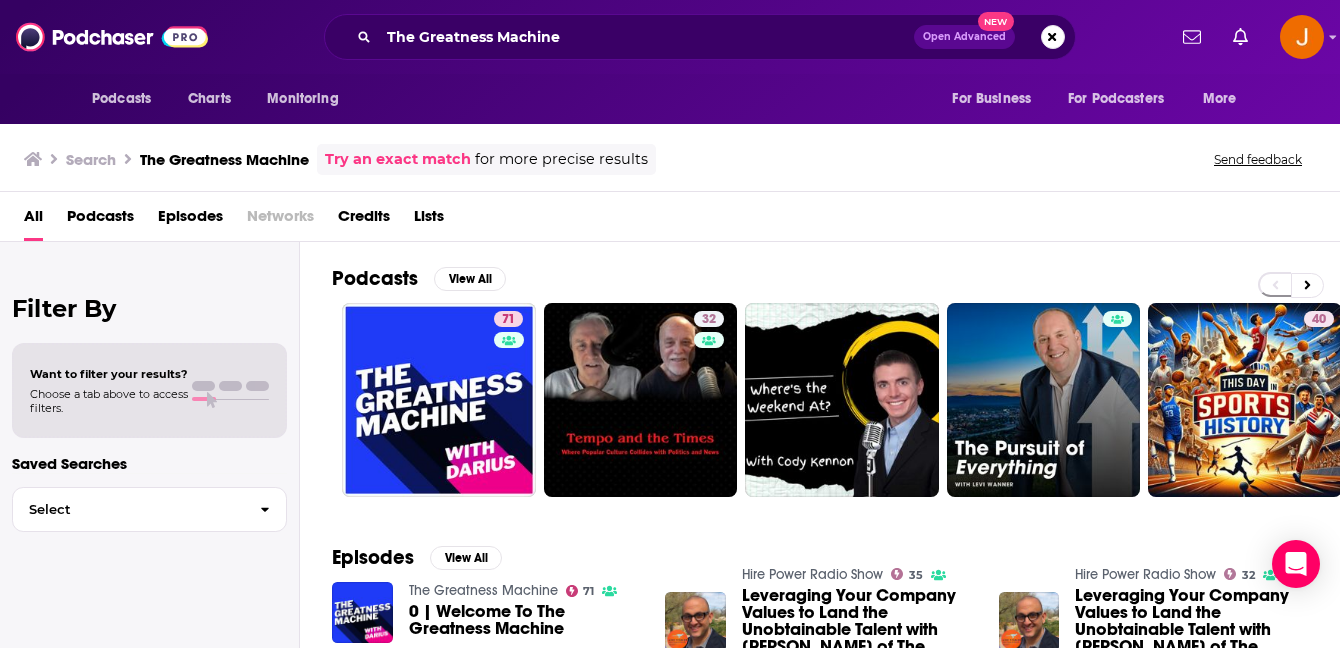click on "The Greatness Machine Open Advanced New" at bounding box center [700, 37] 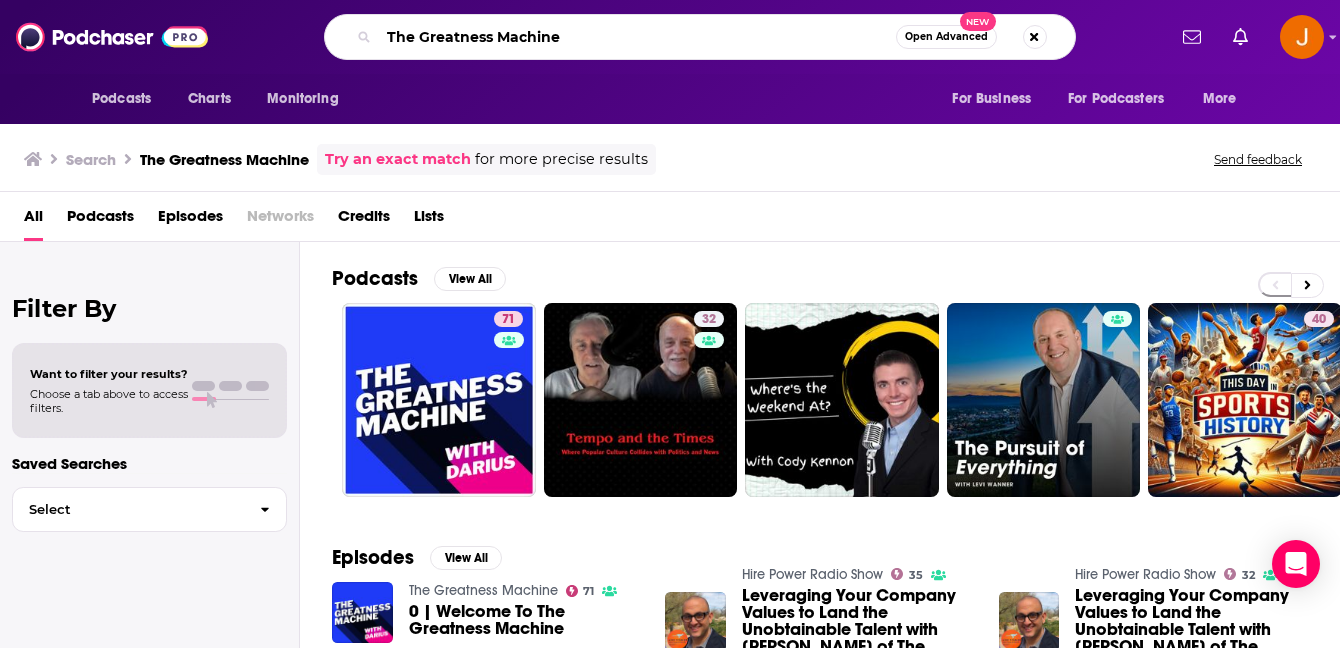 drag, startPoint x: 555, startPoint y: 44, endPoint x: 293, endPoint y: 22, distance: 262.92203 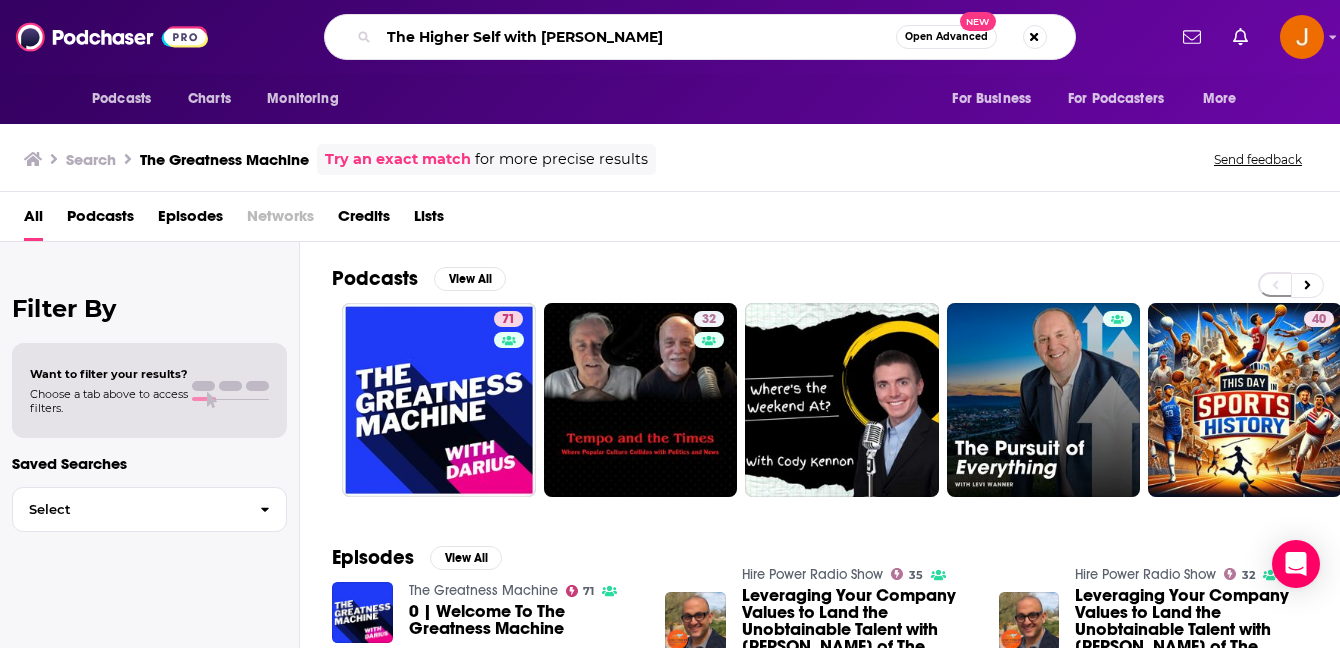 type on "The Higher Self with Danny Morel" 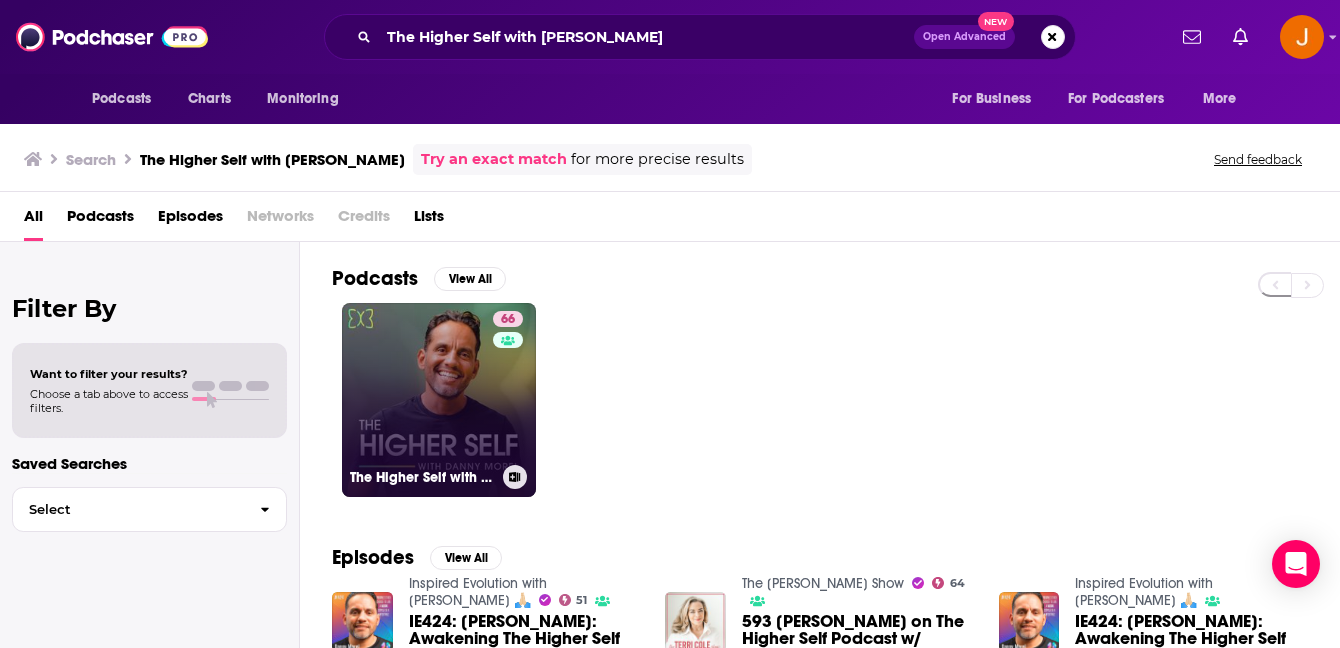 click on "66 The Higher Self with Danny Morel" at bounding box center (439, 400) 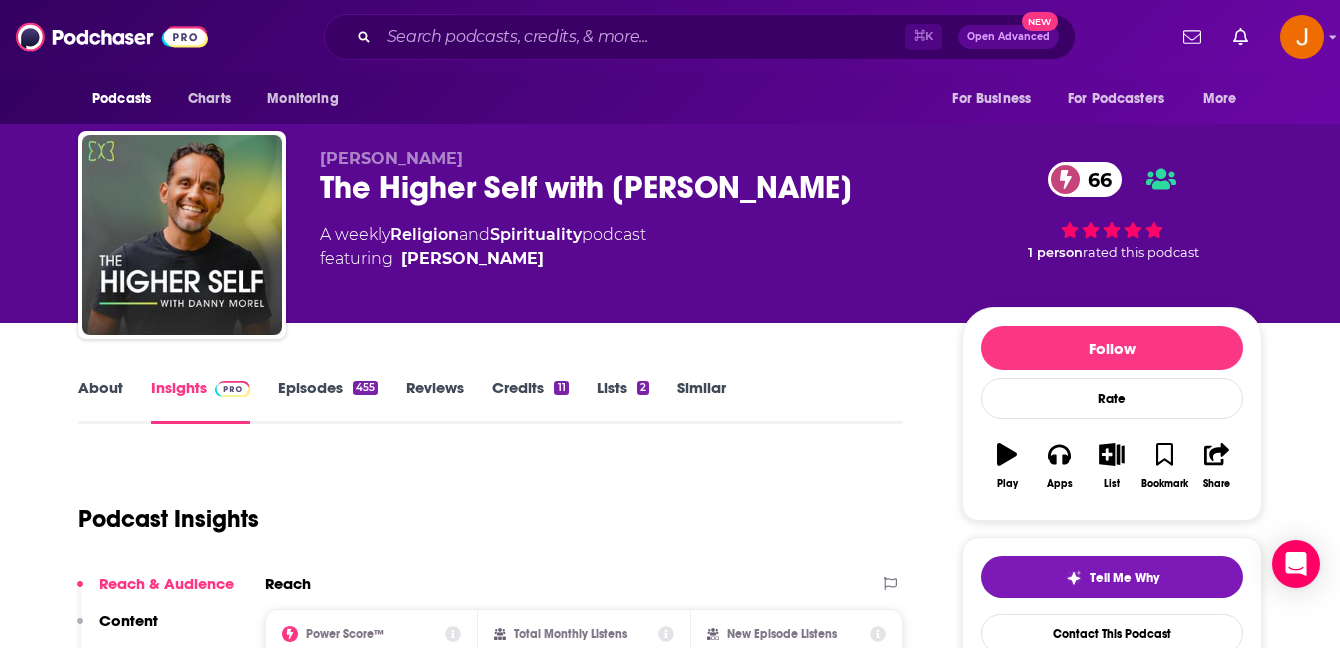 scroll, scrollTop: 120, scrollLeft: 0, axis: vertical 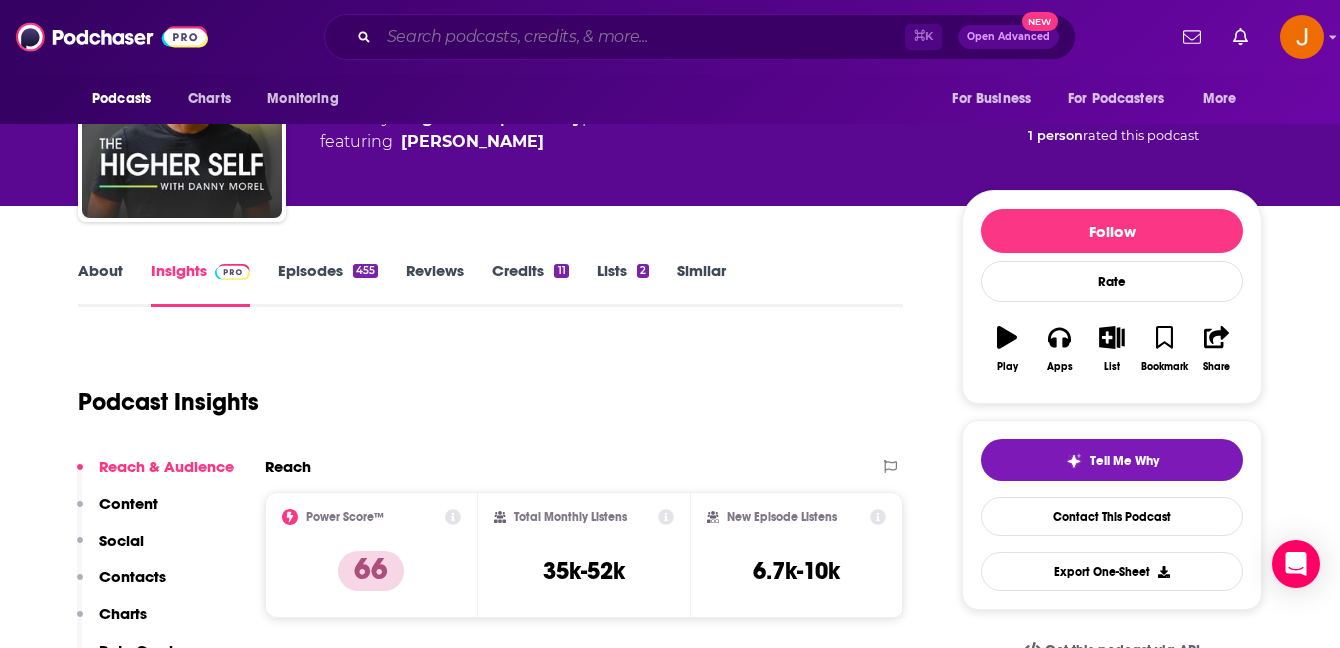 click at bounding box center [642, 37] 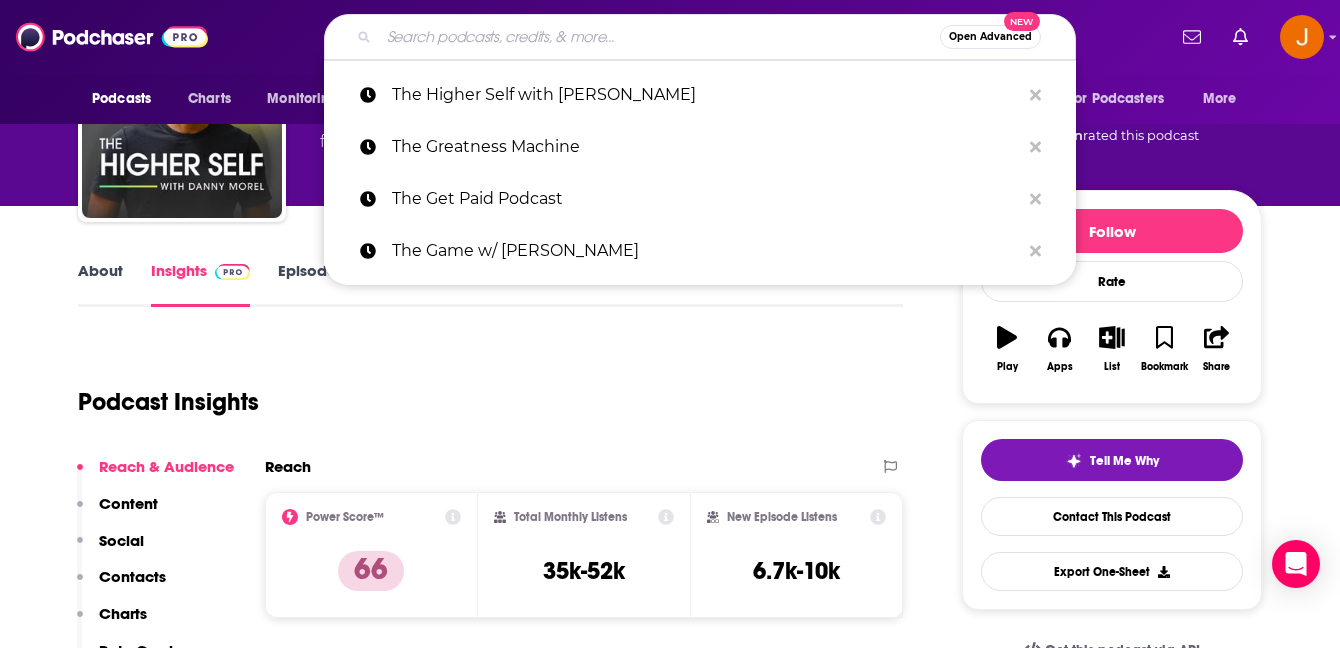 paste on "The HoneyDew with Ryan Sickler" 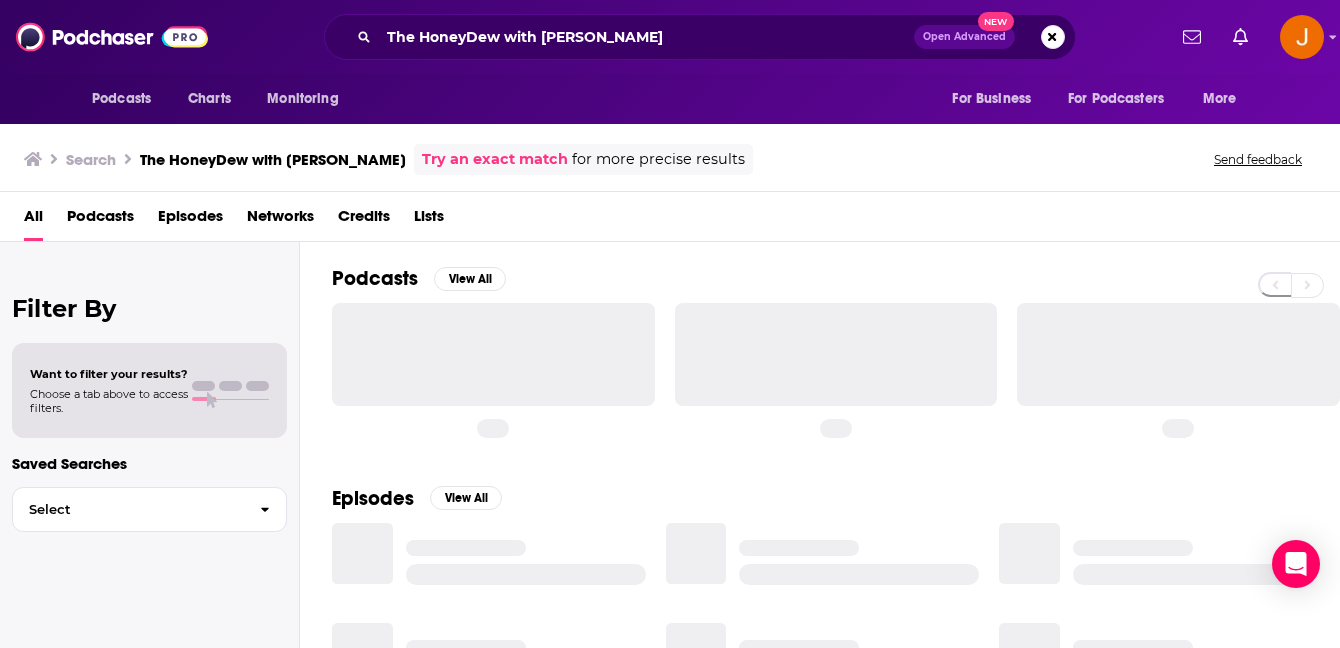 scroll, scrollTop: 0, scrollLeft: 0, axis: both 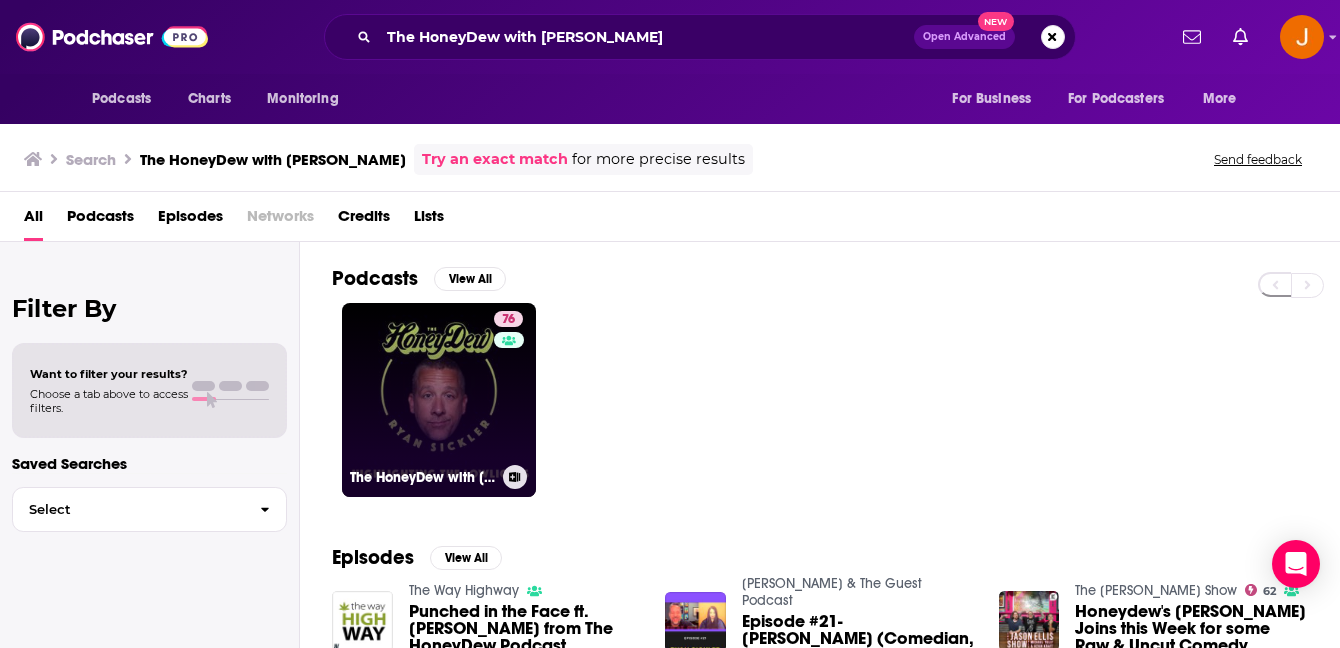 click on "76 The HoneyDew with Ryan Sickler" at bounding box center (439, 400) 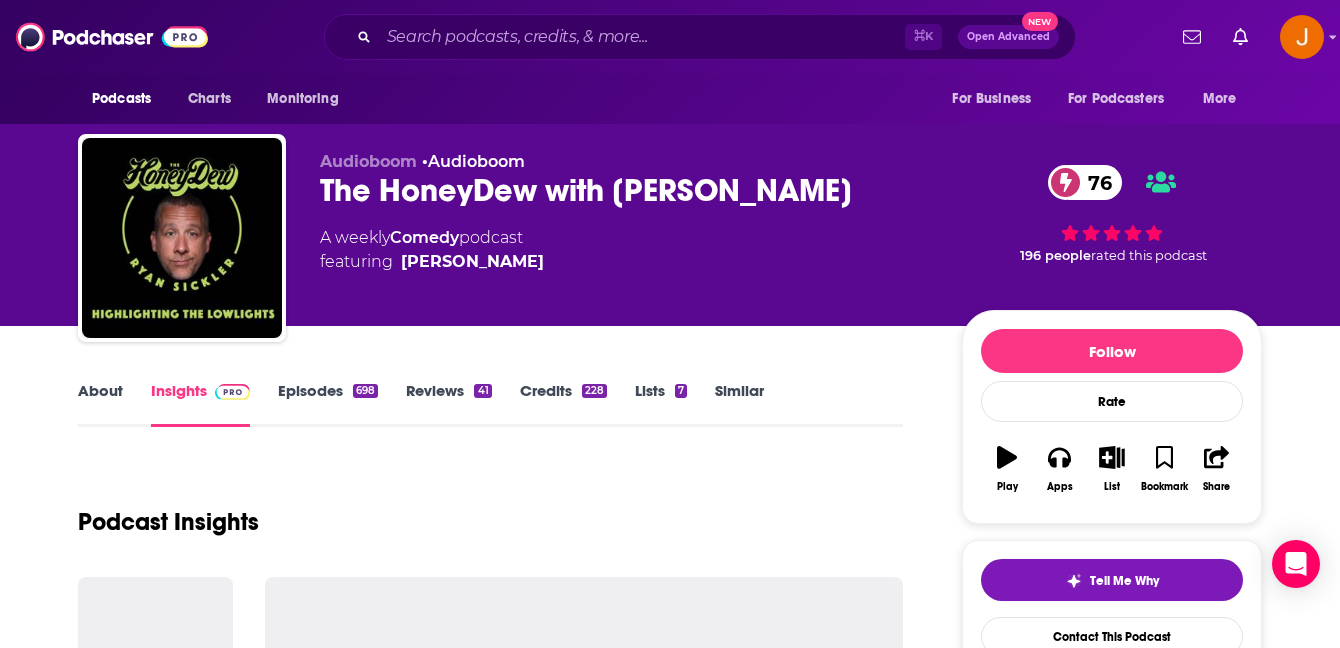 scroll, scrollTop: 53, scrollLeft: 0, axis: vertical 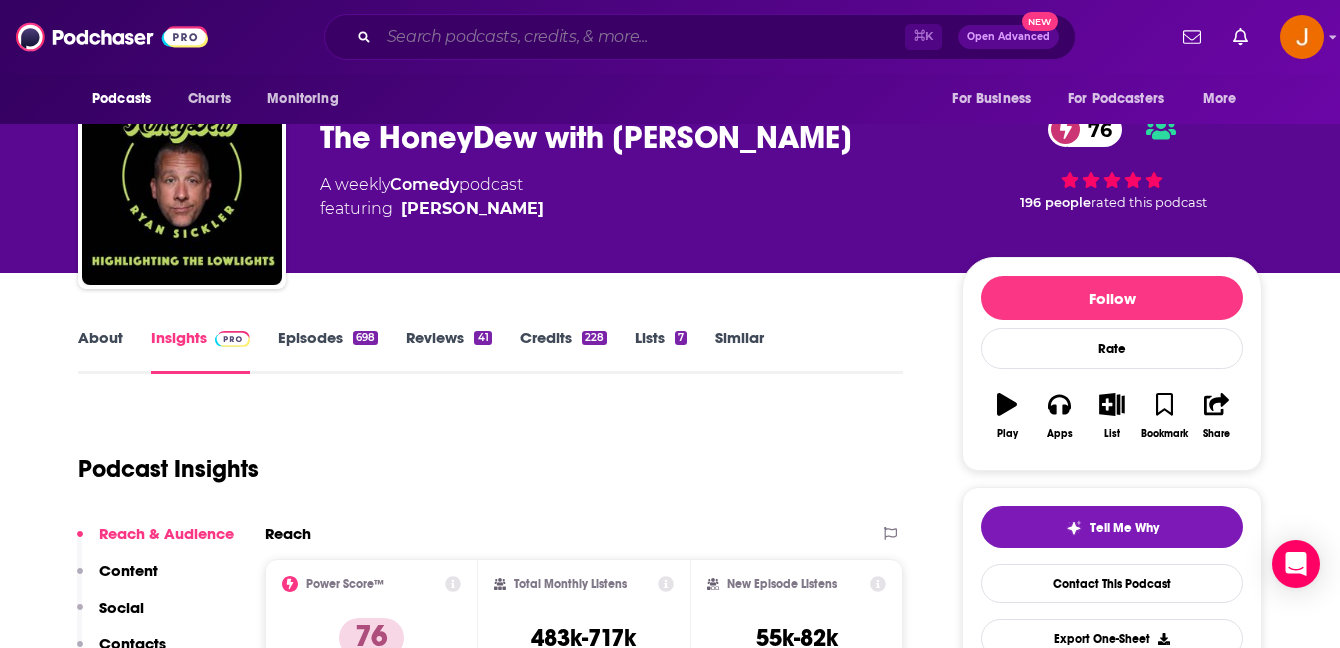 click at bounding box center (642, 37) 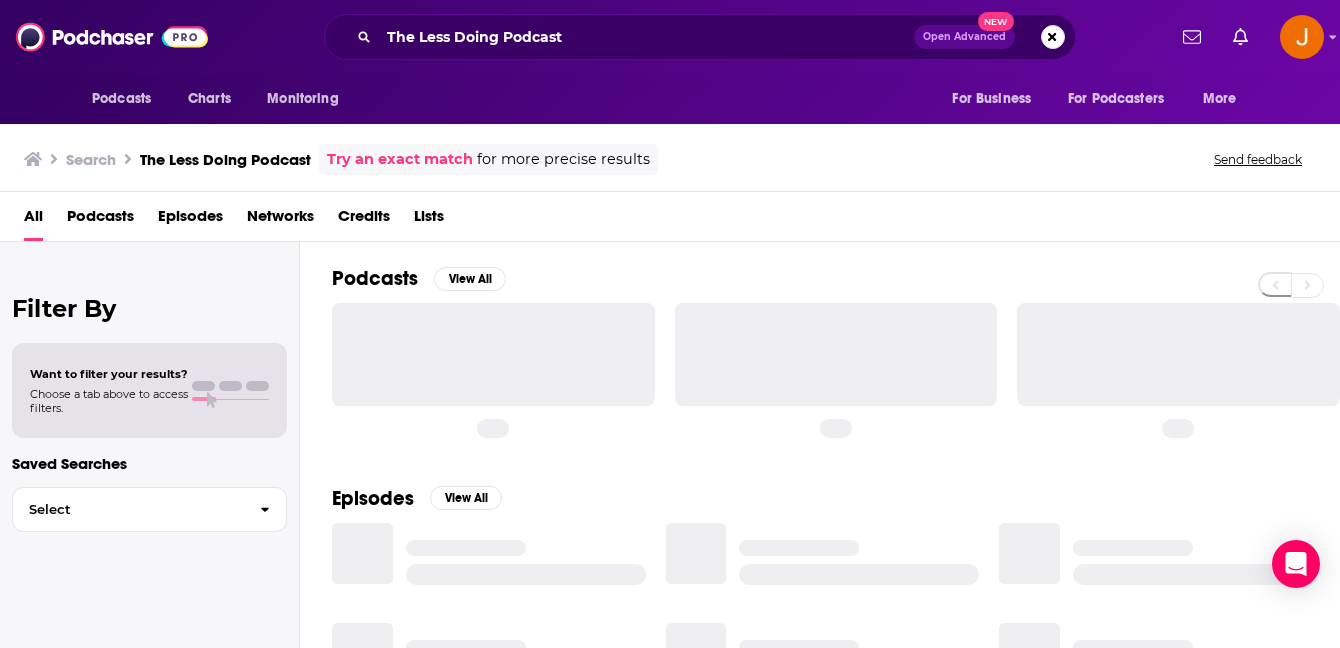 scroll, scrollTop: 0, scrollLeft: 0, axis: both 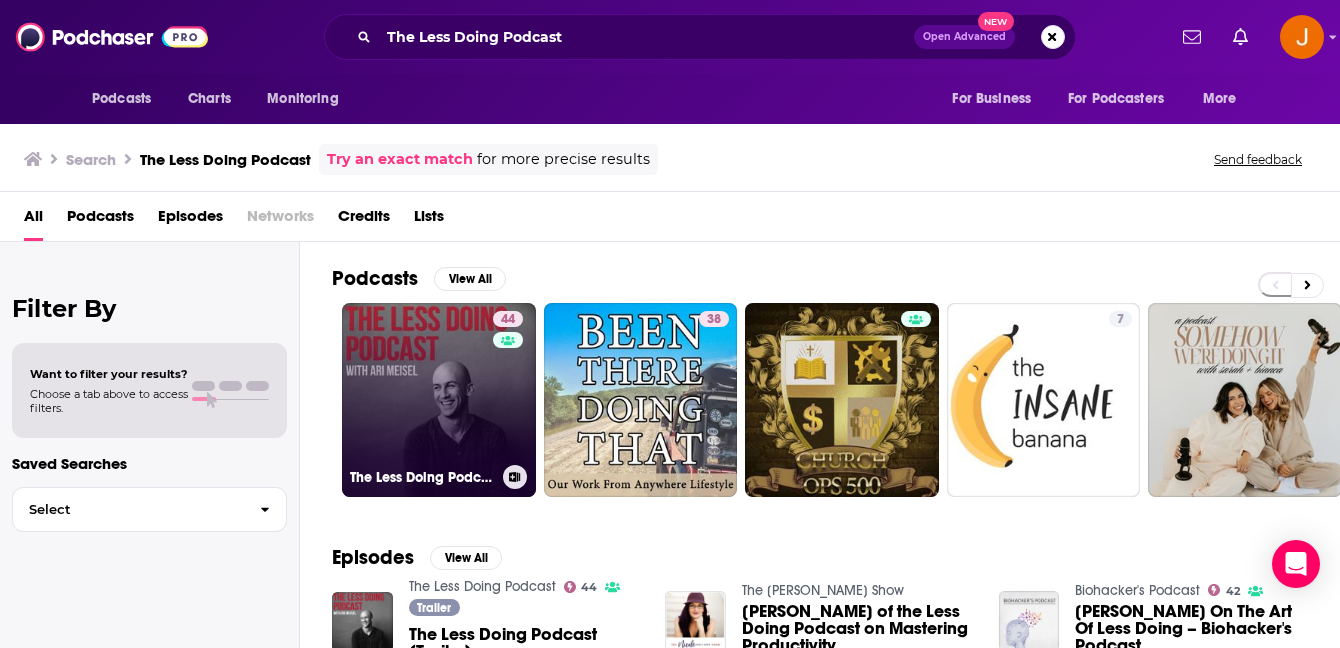 click on "44 The Less Doing Podcast" at bounding box center [439, 400] 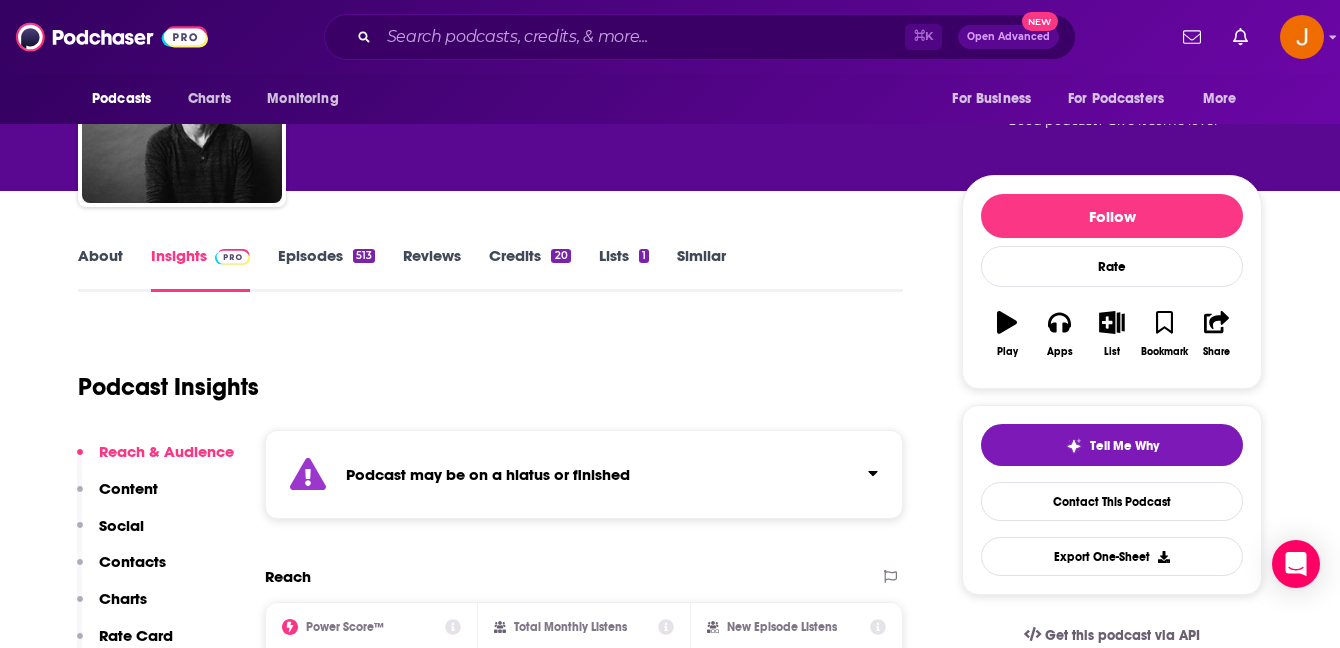 scroll, scrollTop: 127, scrollLeft: 0, axis: vertical 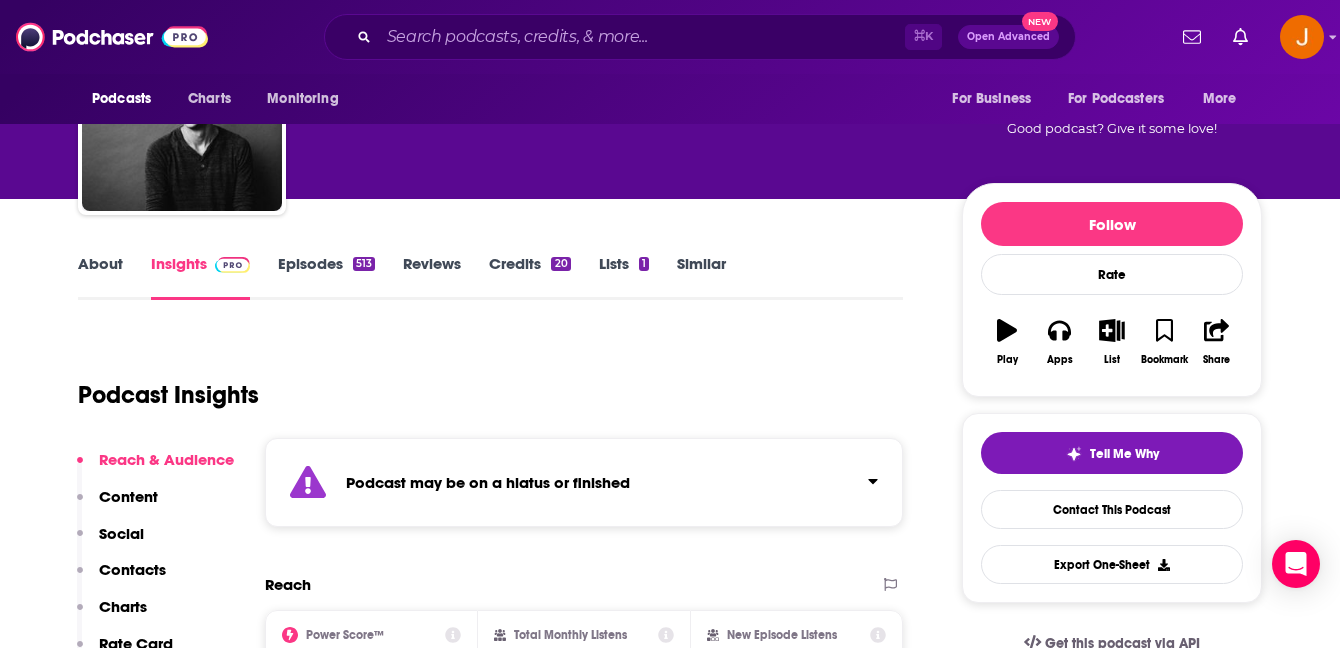 click on "Episodes 513" at bounding box center (326, 277) 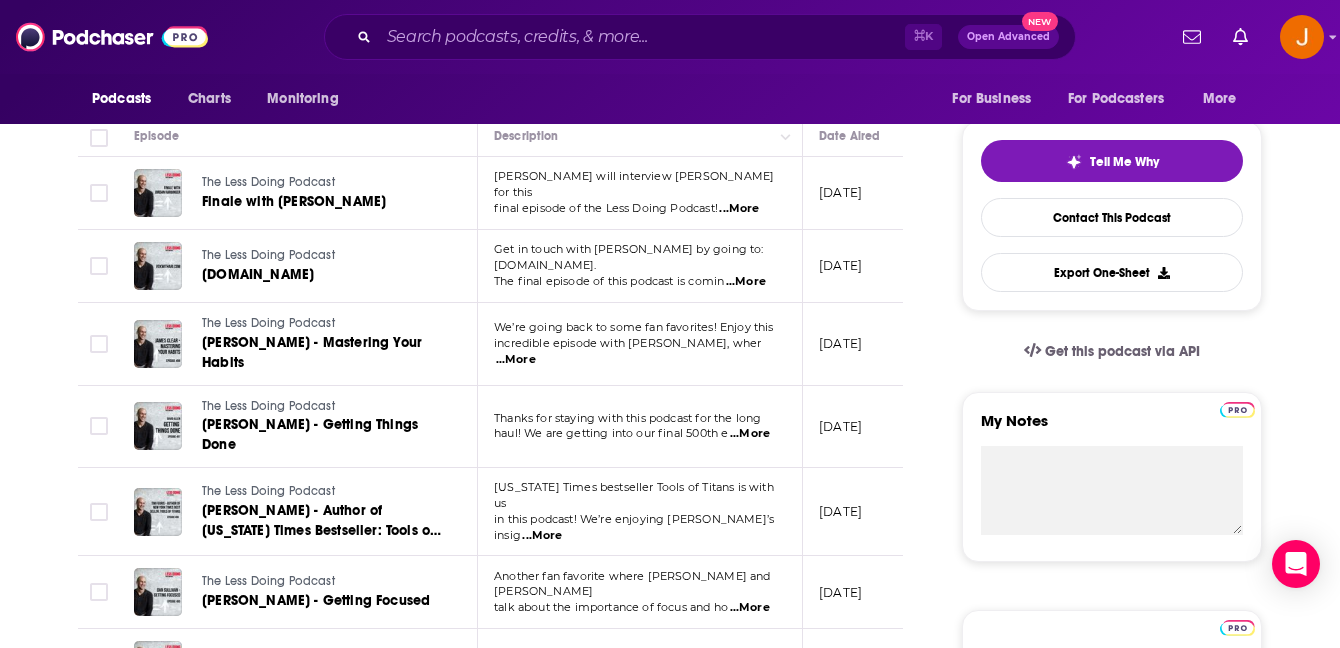 scroll, scrollTop: 413, scrollLeft: 0, axis: vertical 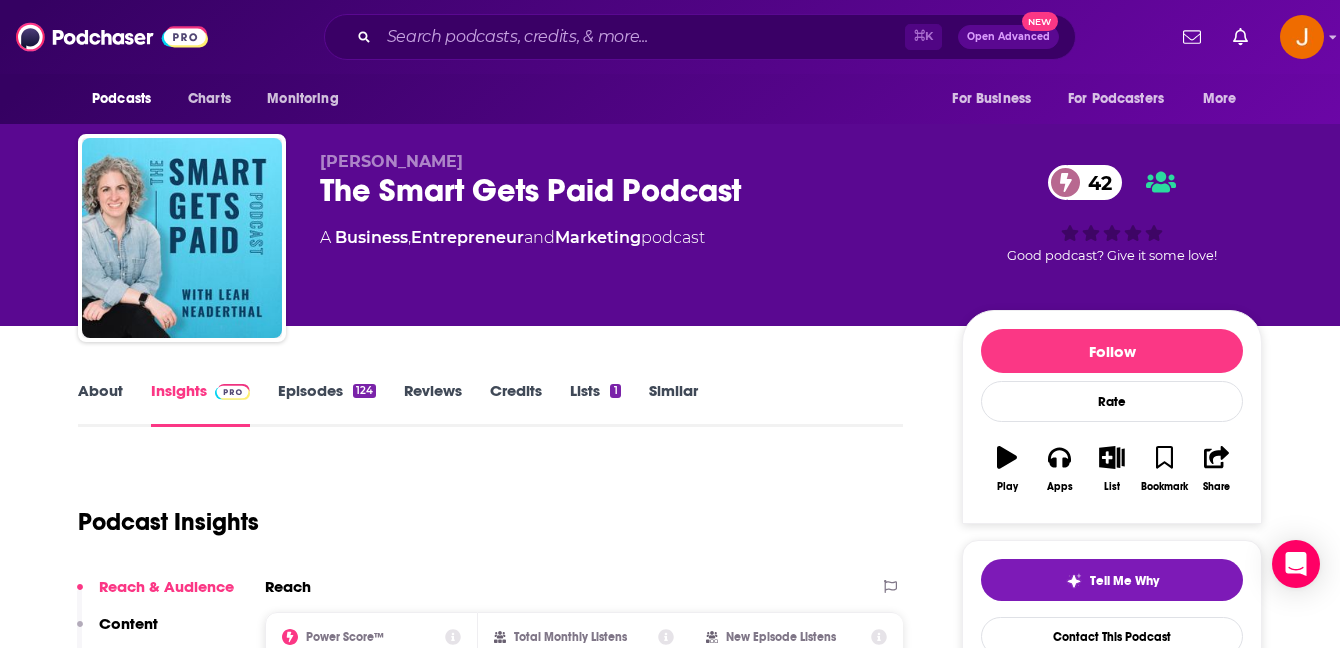 click on "Episodes 124" at bounding box center [327, 404] 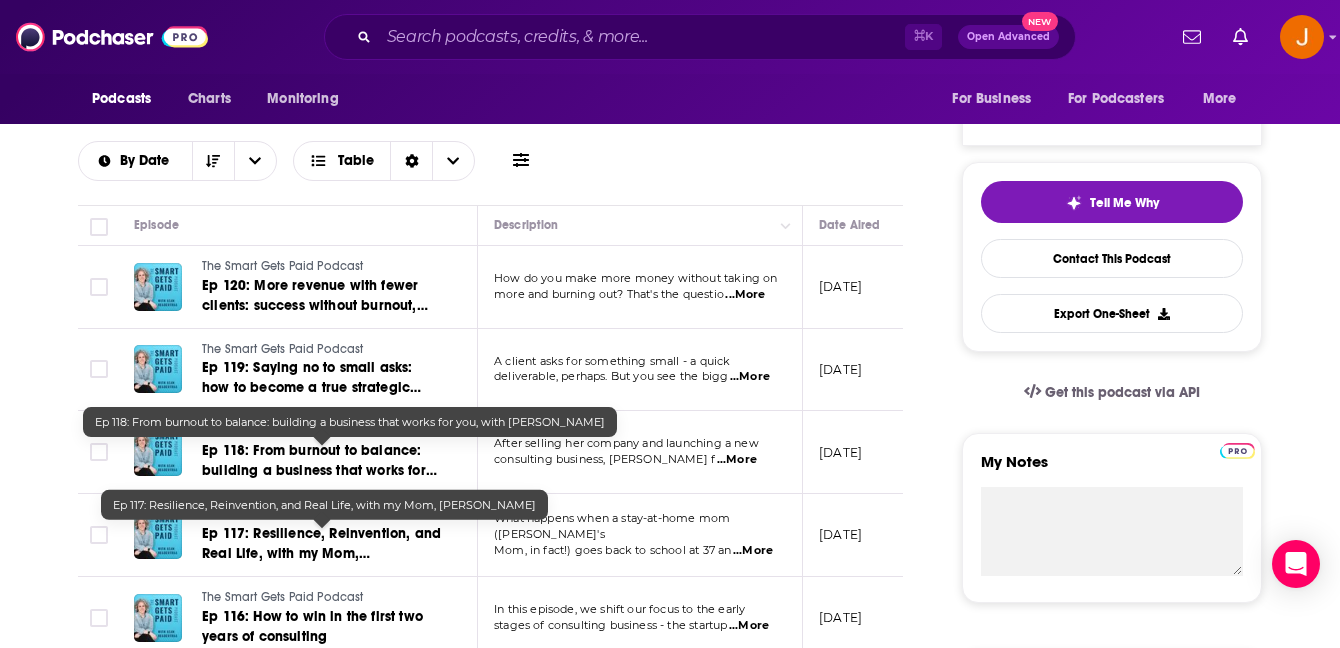 scroll, scrollTop: 0, scrollLeft: 0, axis: both 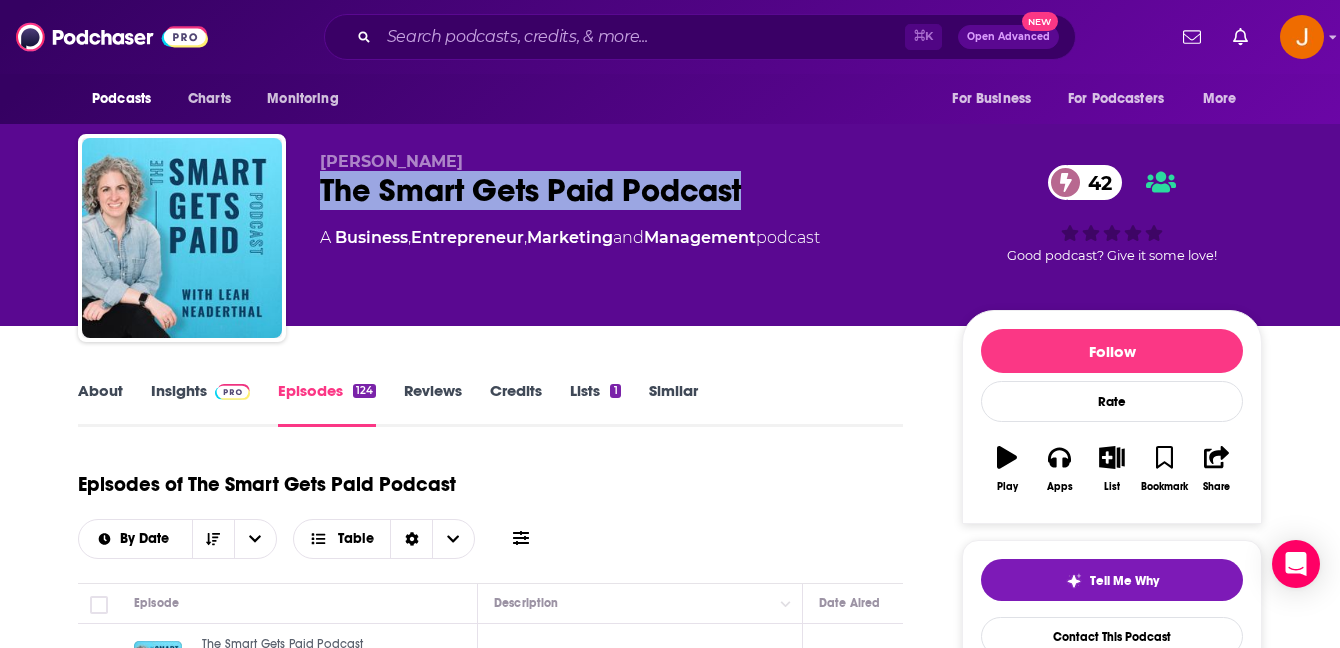 drag, startPoint x: 741, startPoint y: 197, endPoint x: 321, endPoint y: 189, distance: 420.07617 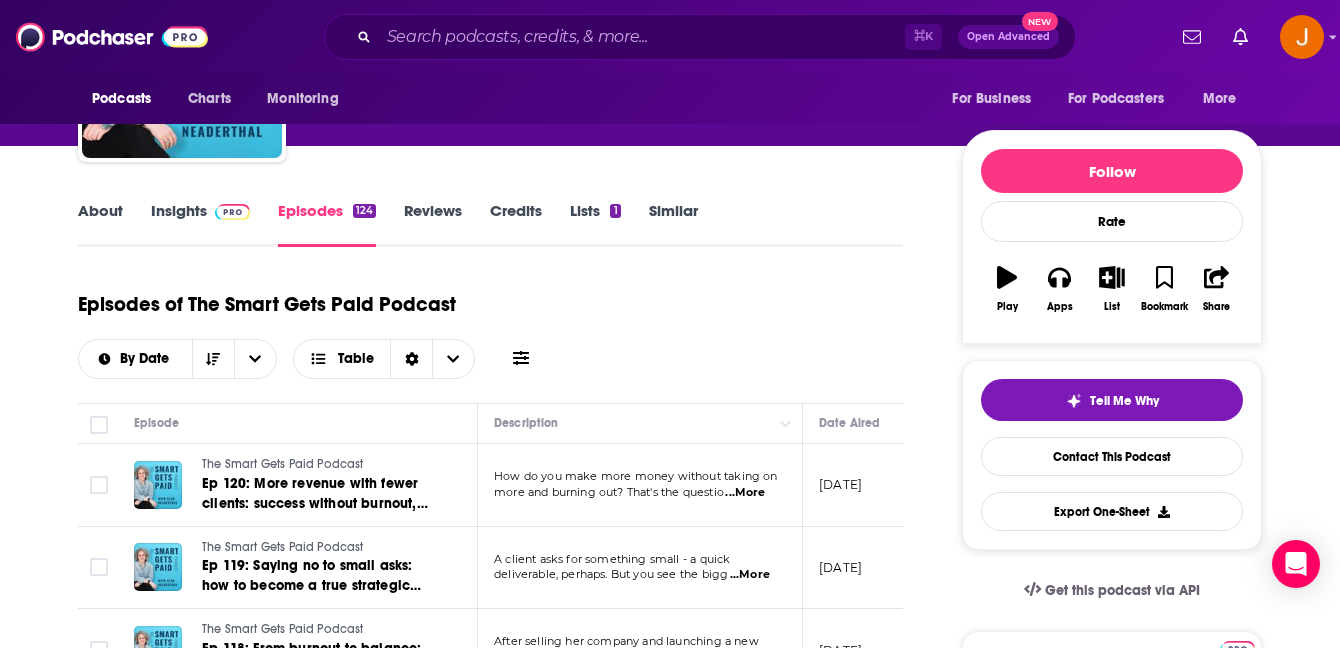 scroll, scrollTop: 181, scrollLeft: 0, axis: vertical 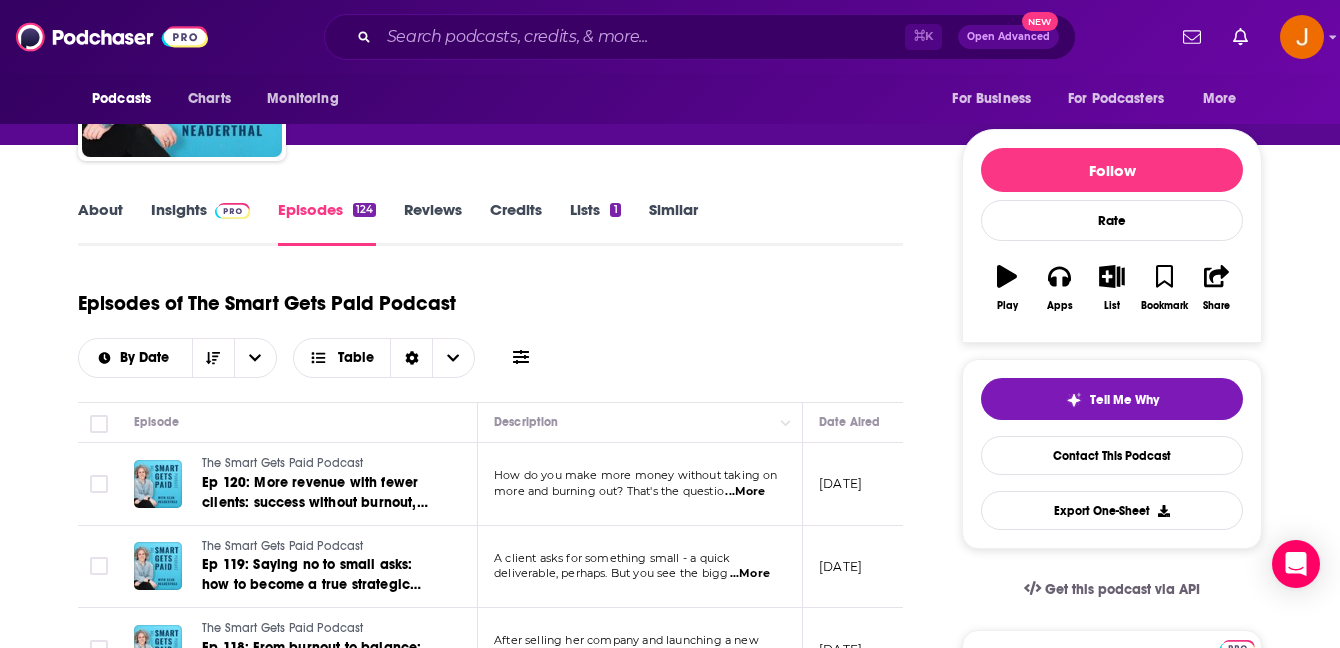 click on "Insights" at bounding box center (200, 223) 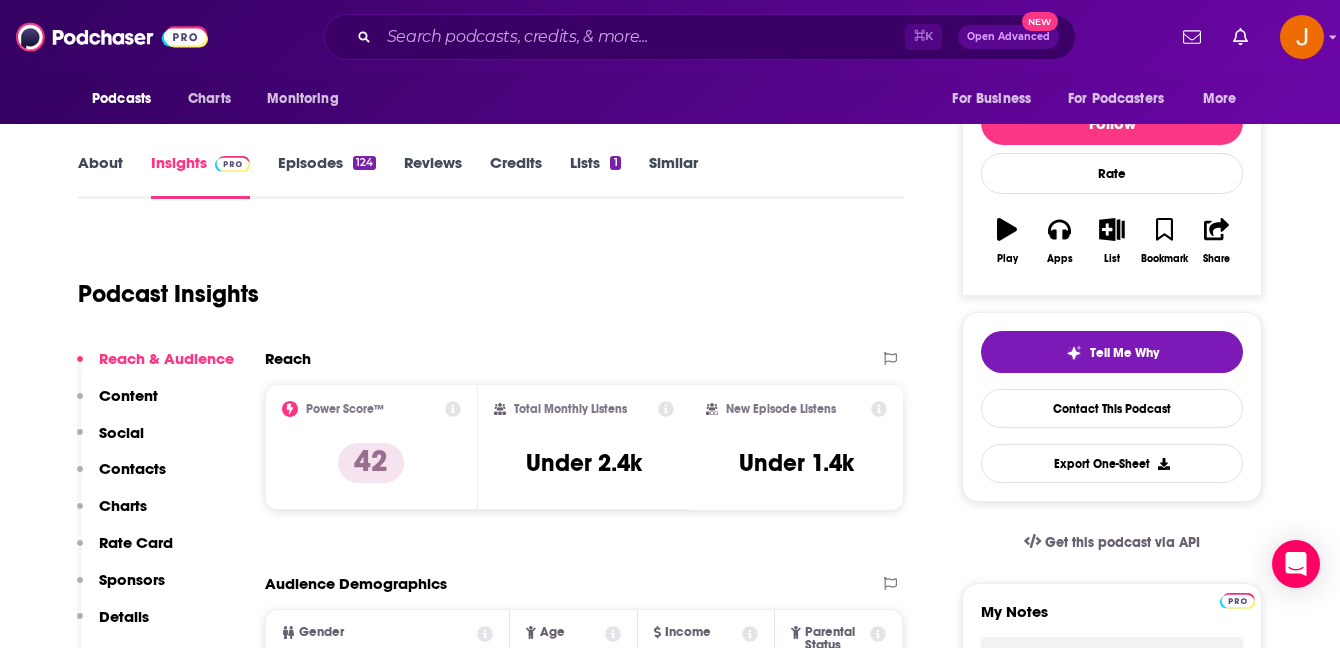 scroll, scrollTop: 250, scrollLeft: 0, axis: vertical 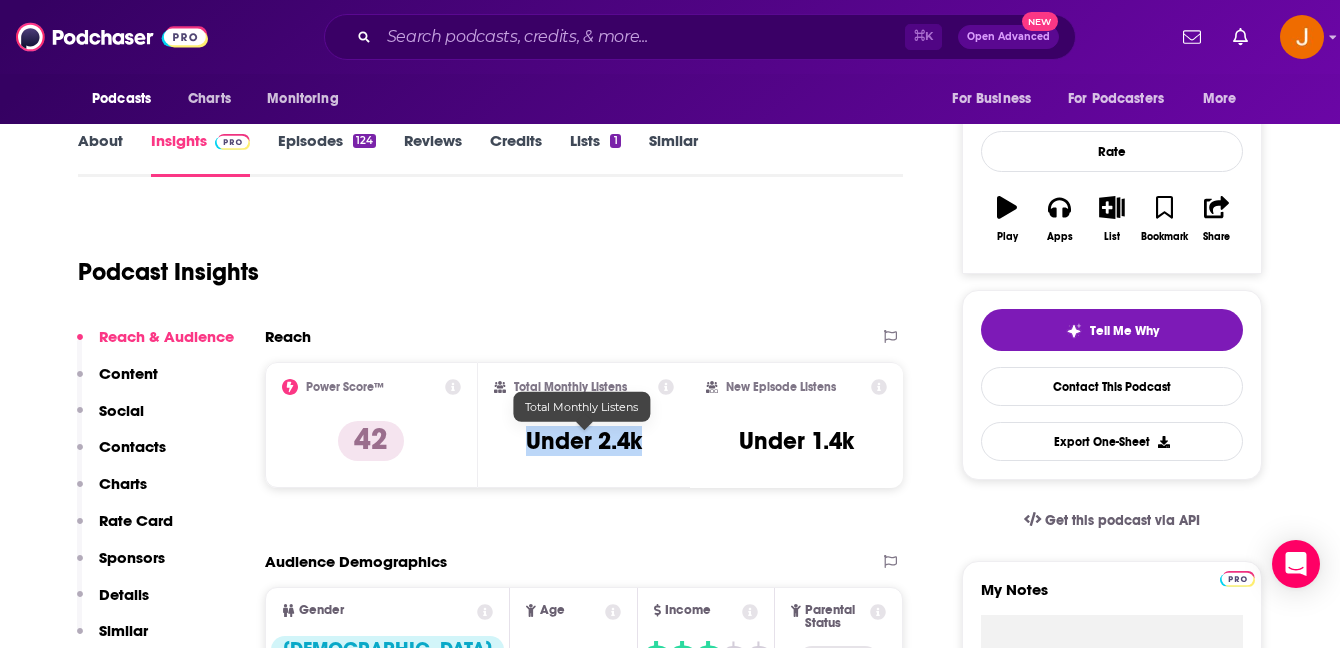 drag, startPoint x: 527, startPoint y: 438, endPoint x: 637, endPoint y: 455, distance: 111.305885 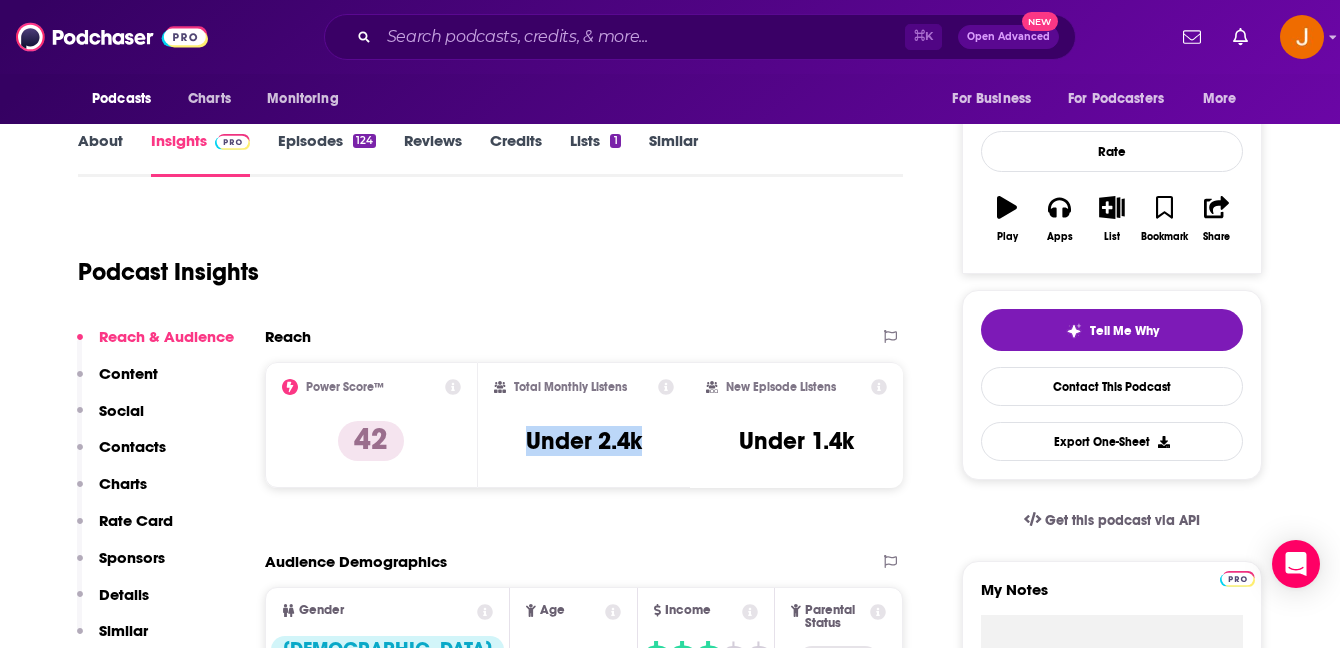 click on "Social" at bounding box center (110, 419) 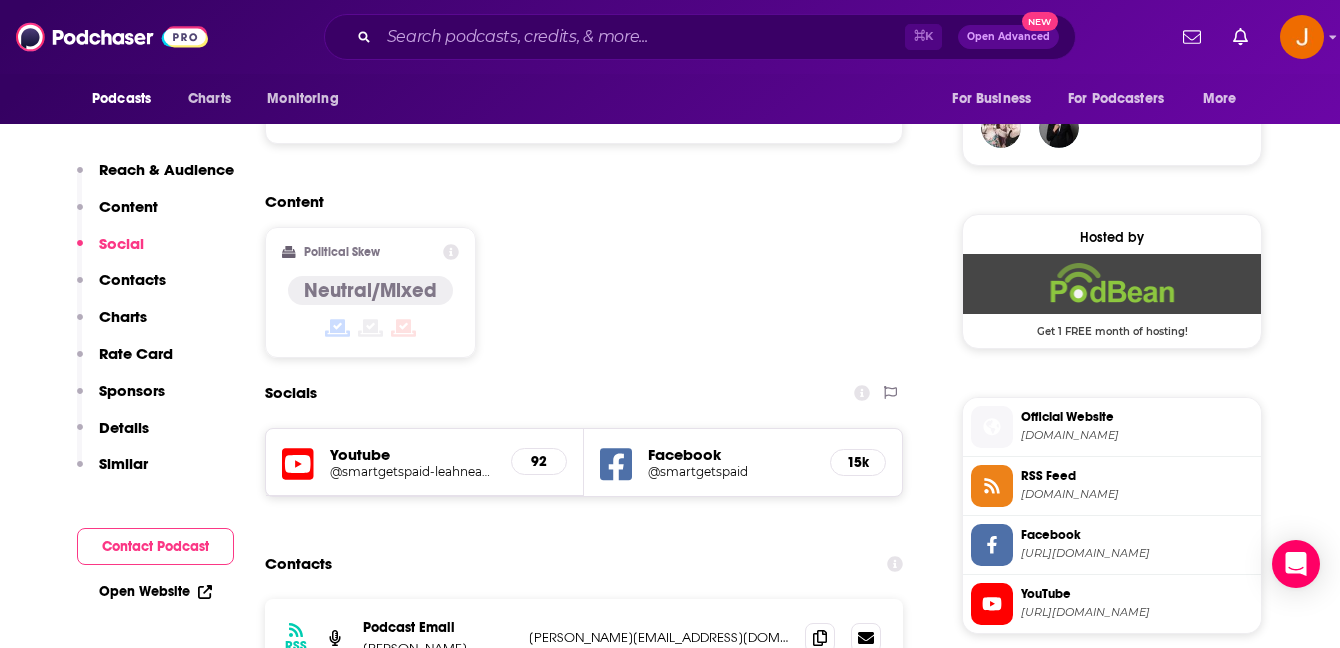 click on "Contacts" at bounding box center [132, 279] 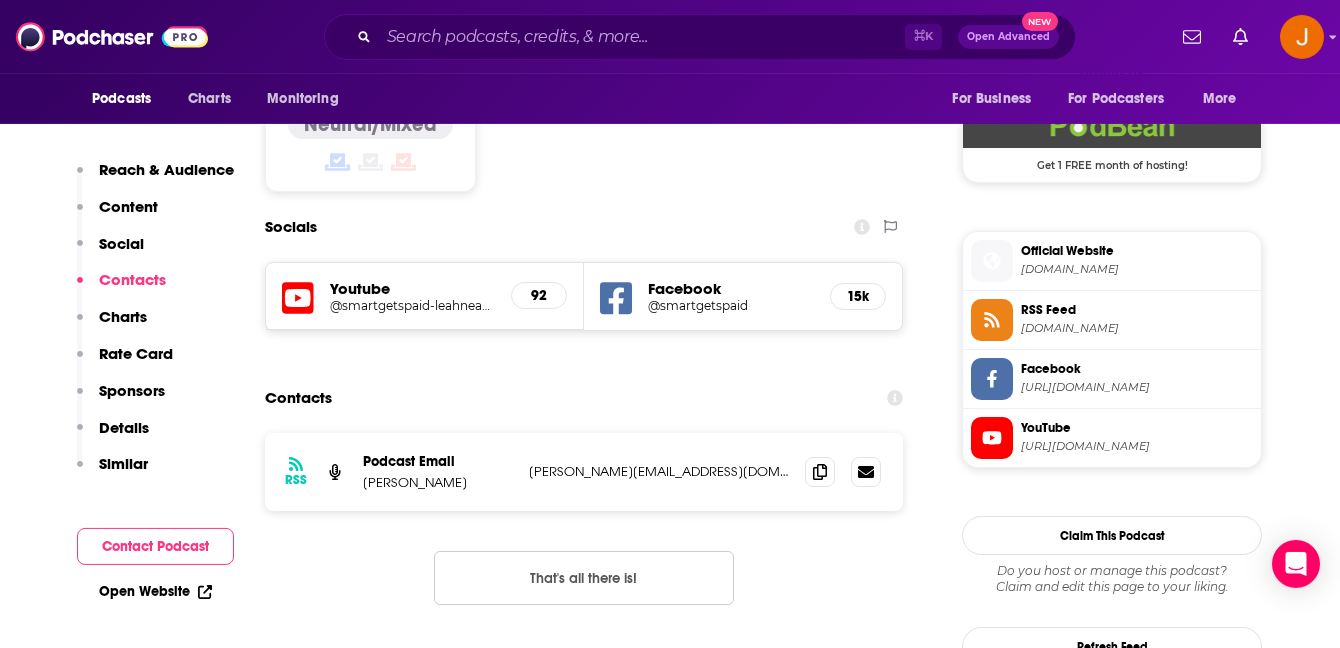 scroll, scrollTop: 1655, scrollLeft: 0, axis: vertical 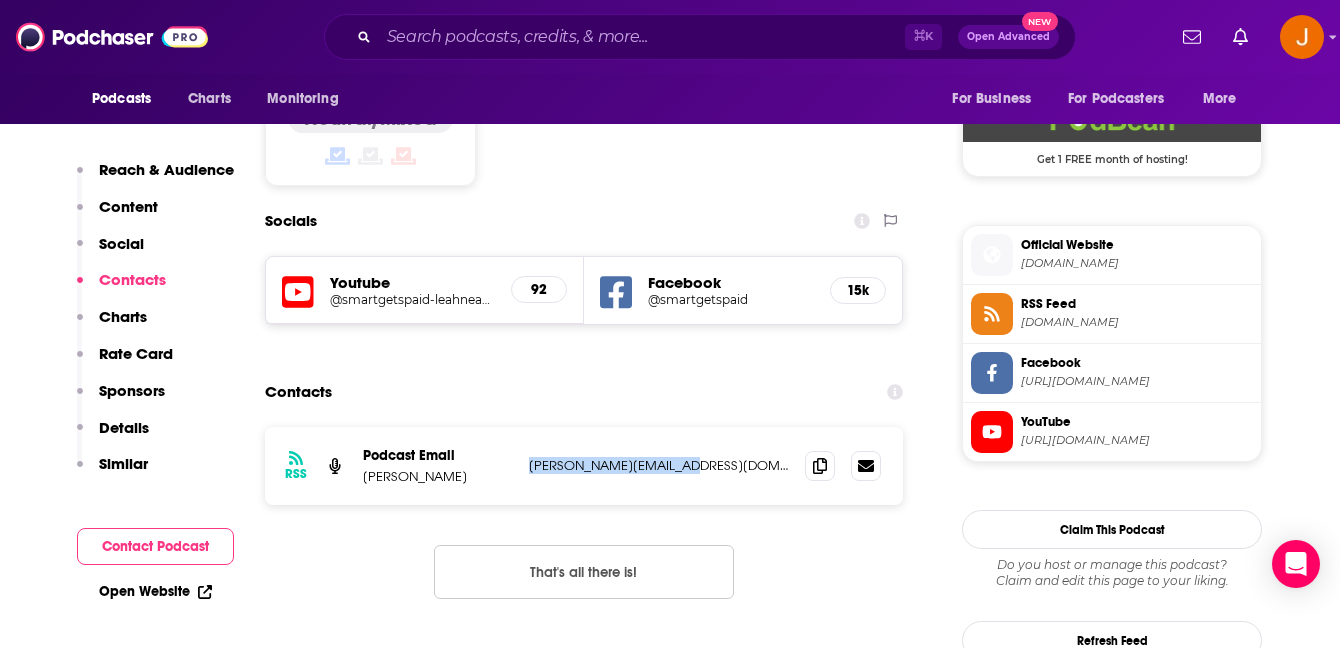 drag, startPoint x: 709, startPoint y: 386, endPoint x: 524, endPoint y: 380, distance: 185.09727 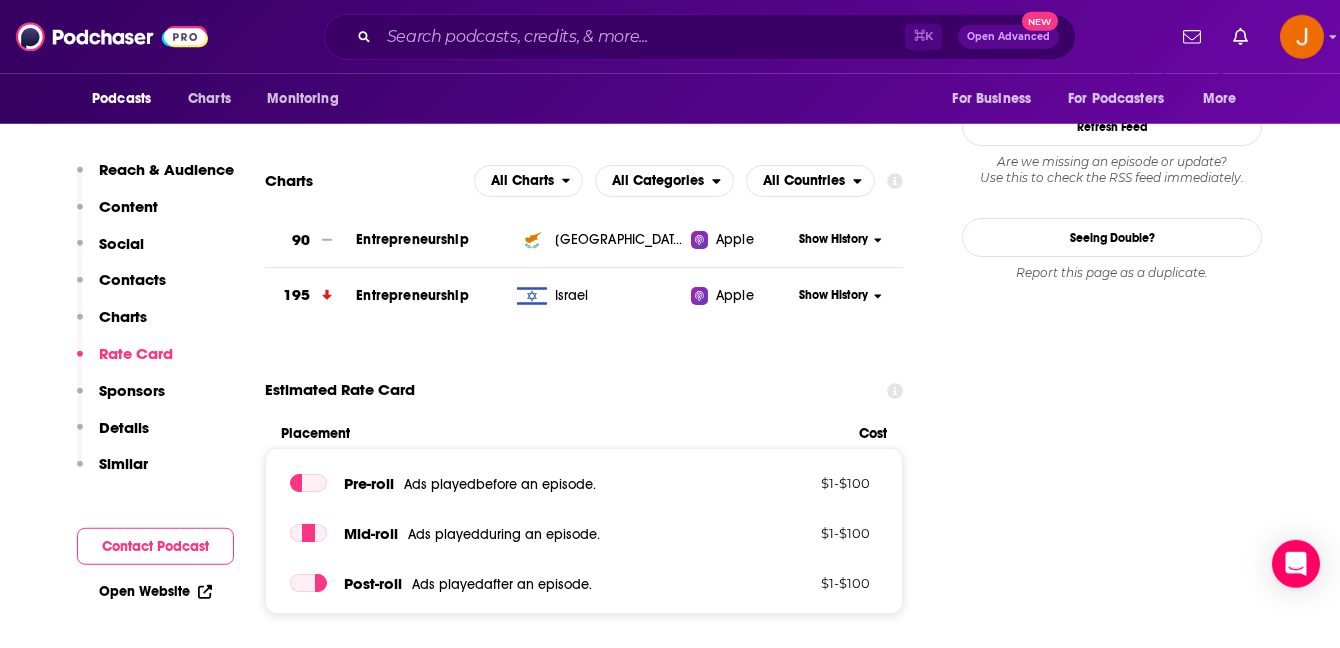 scroll, scrollTop: 2270, scrollLeft: 0, axis: vertical 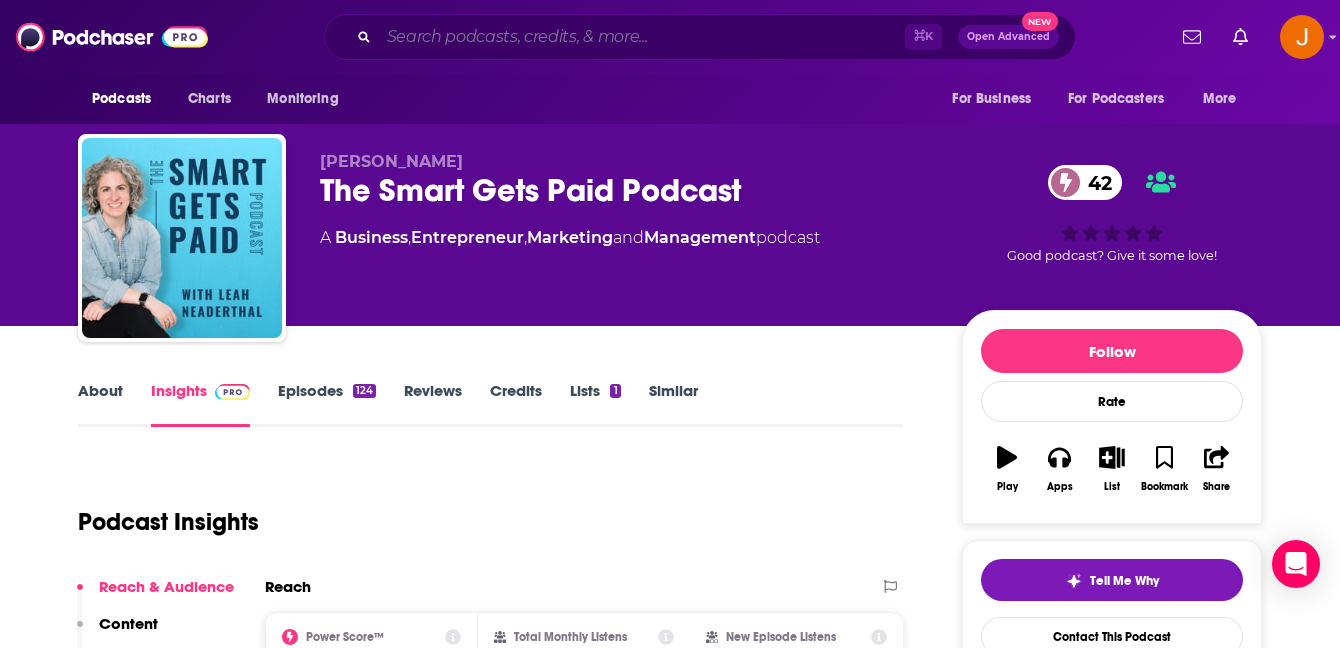 click at bounding box center (642, 37) 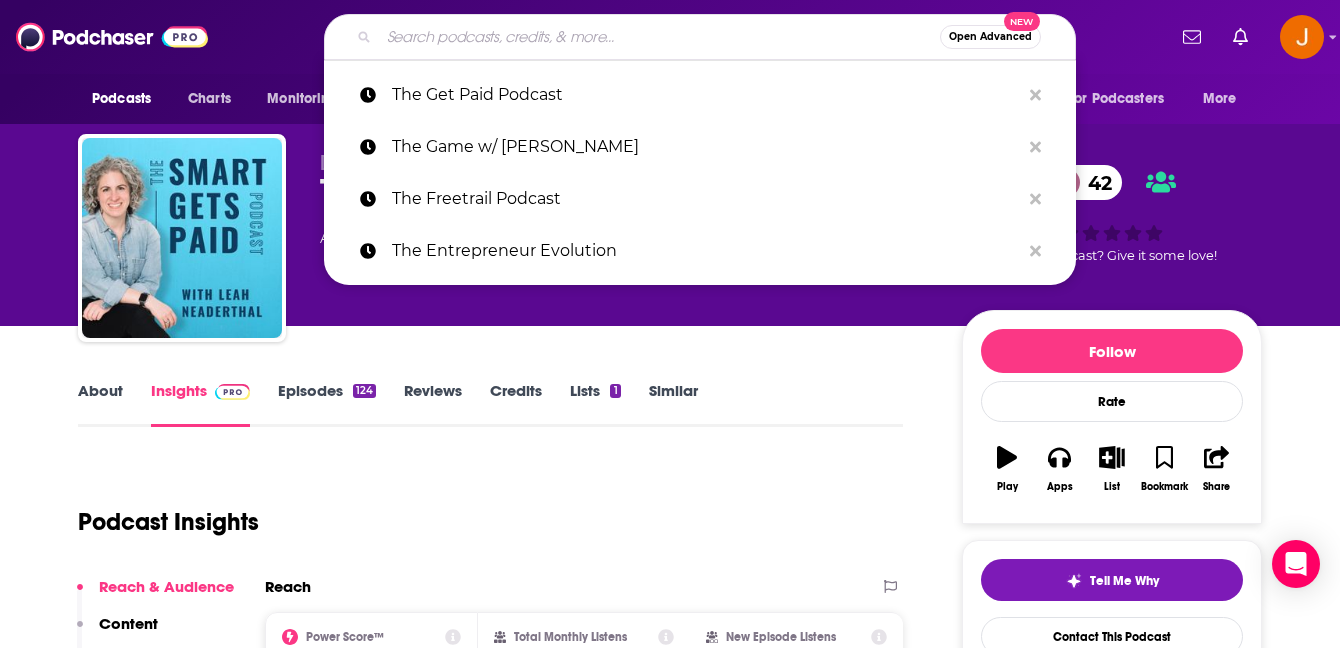 paste on "The Get Paid Podcast" 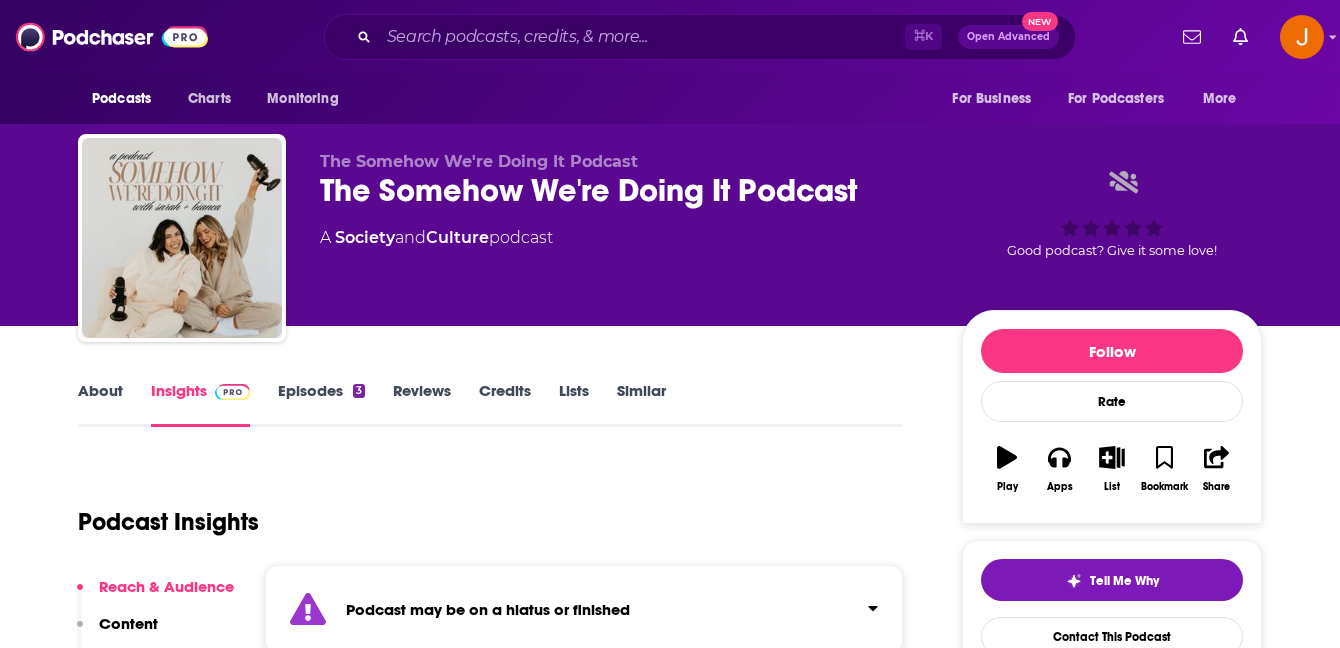 scroll, scrollTop: 0, scrollLeft: 0, axis: both 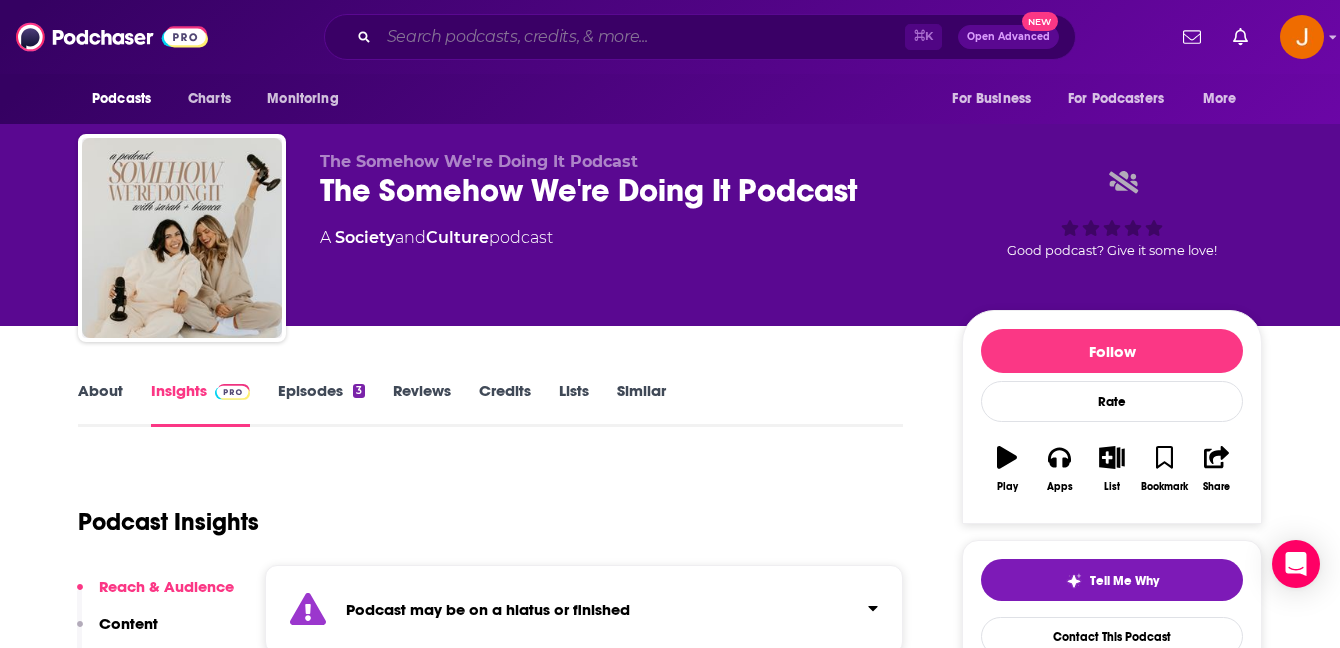 click at bounding box center [642, 37] 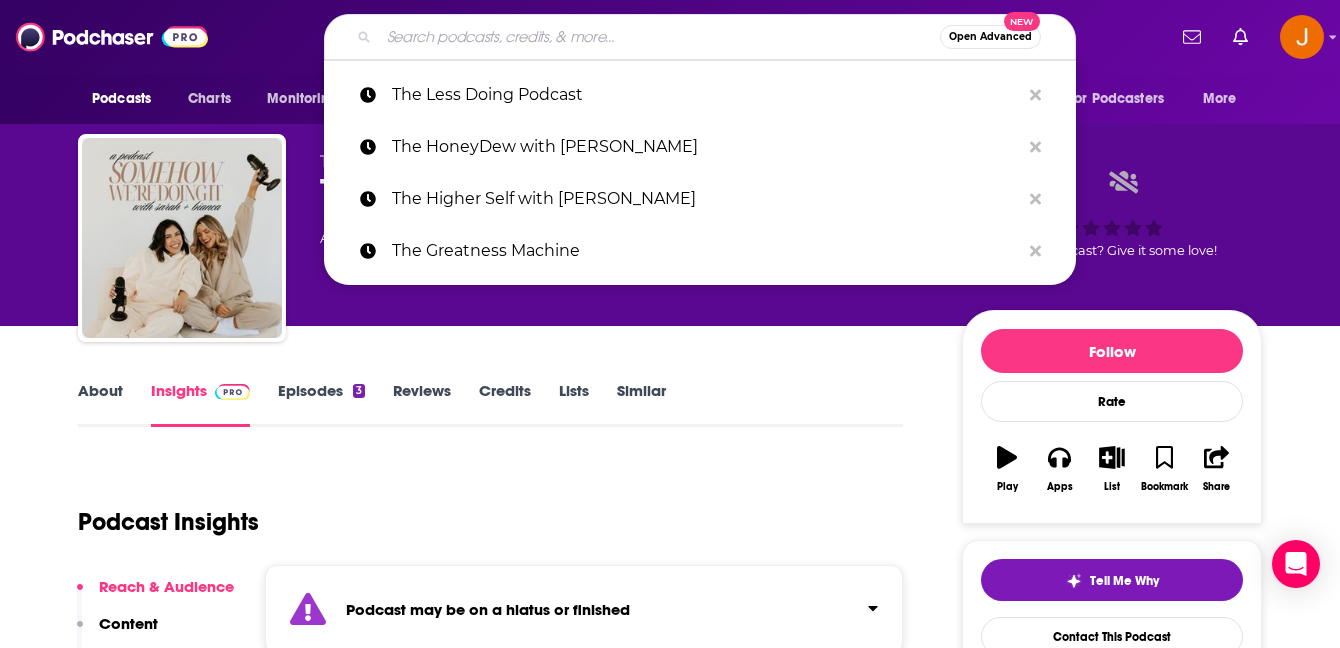 paste on "The Kara Goldin Show" 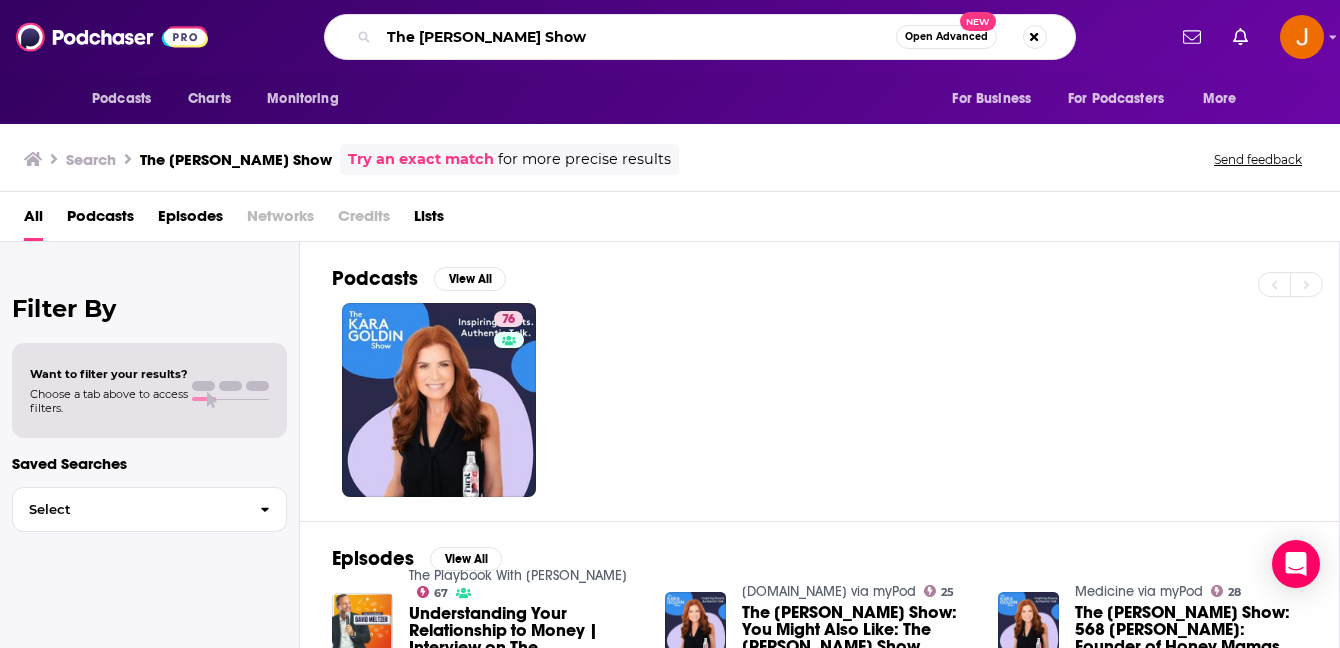 drag, startPoint x: 612, startPoint y: 37, endPoint x: 270, endPoint y: 21, distance: 342.37405 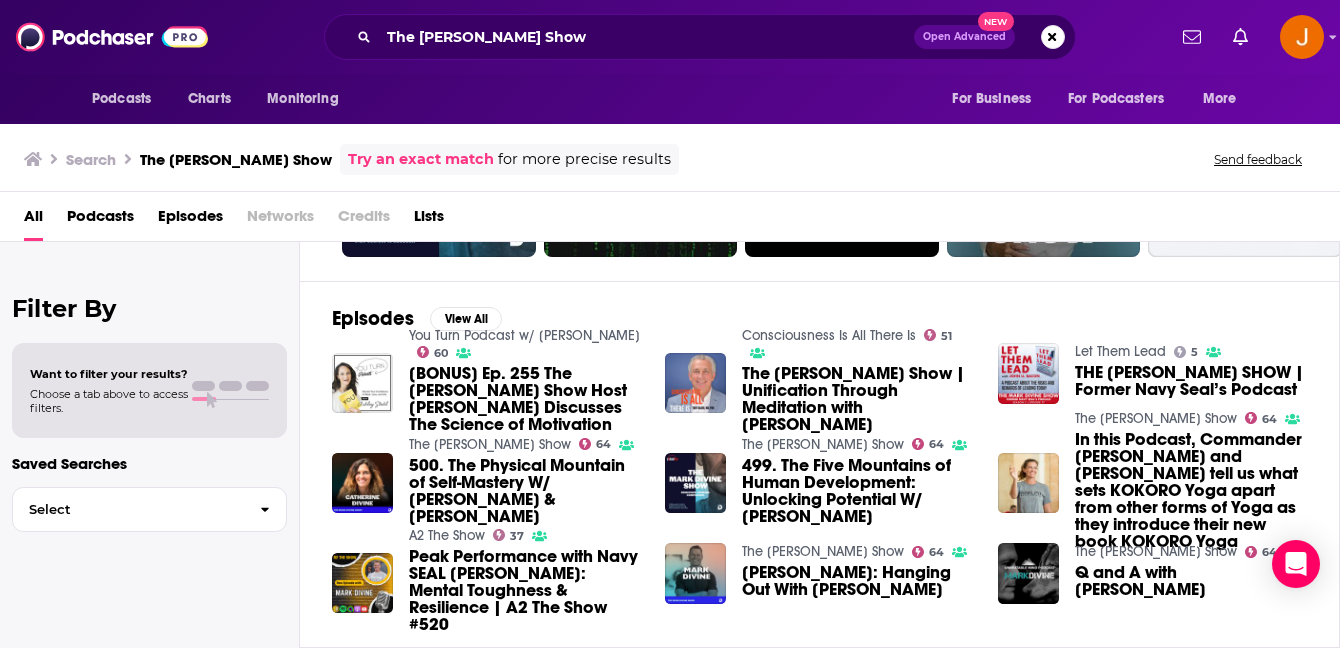 scroll, scrollTop: 243, scrollLeft: 0, axis: vertical 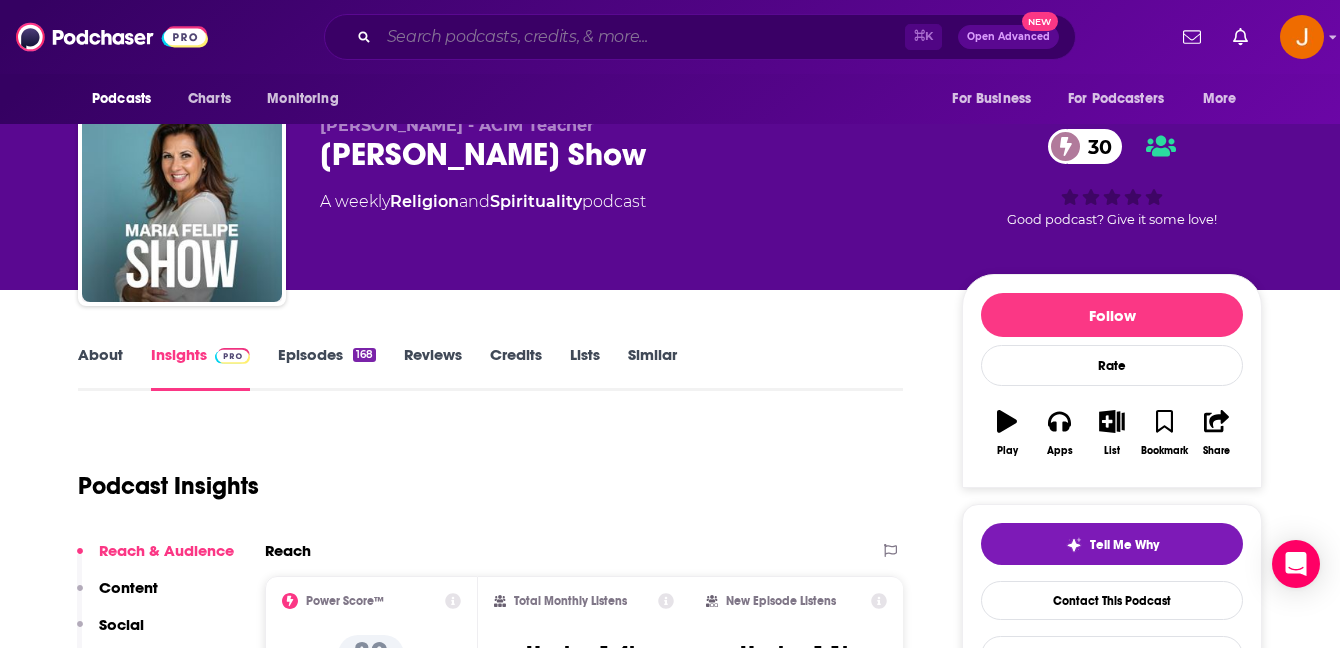 click at bounding box center [642, 37] 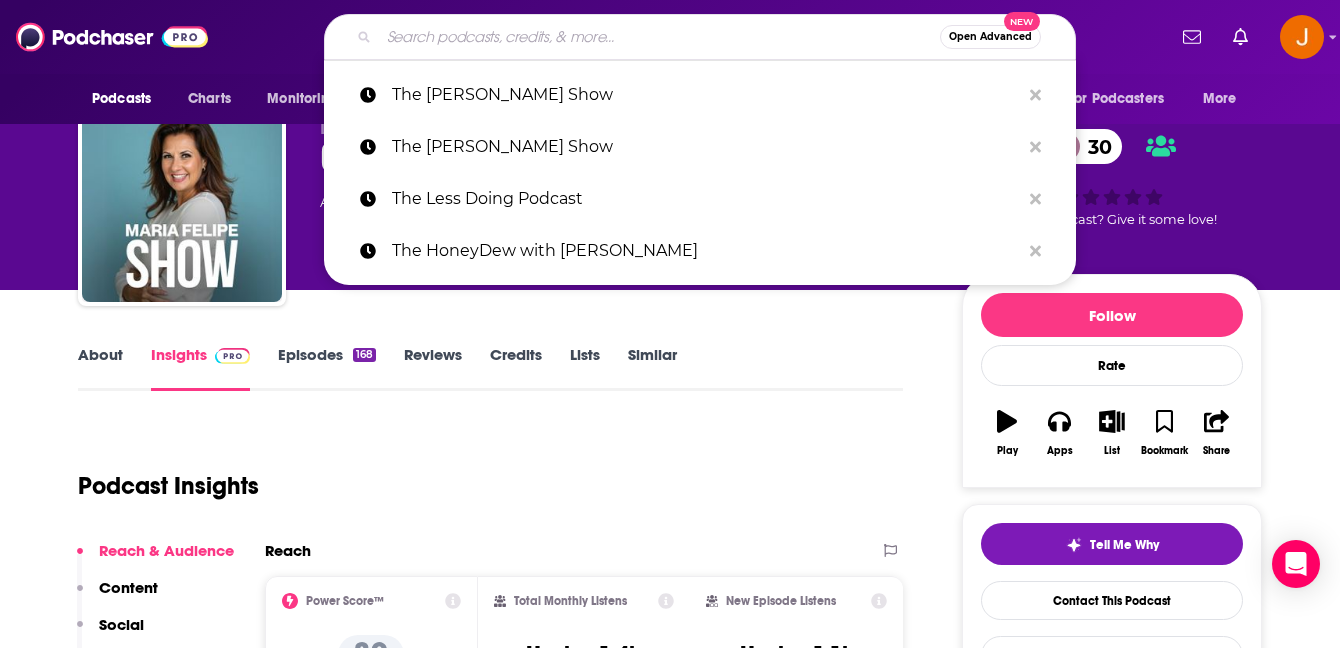 paste on "The Science of Success" 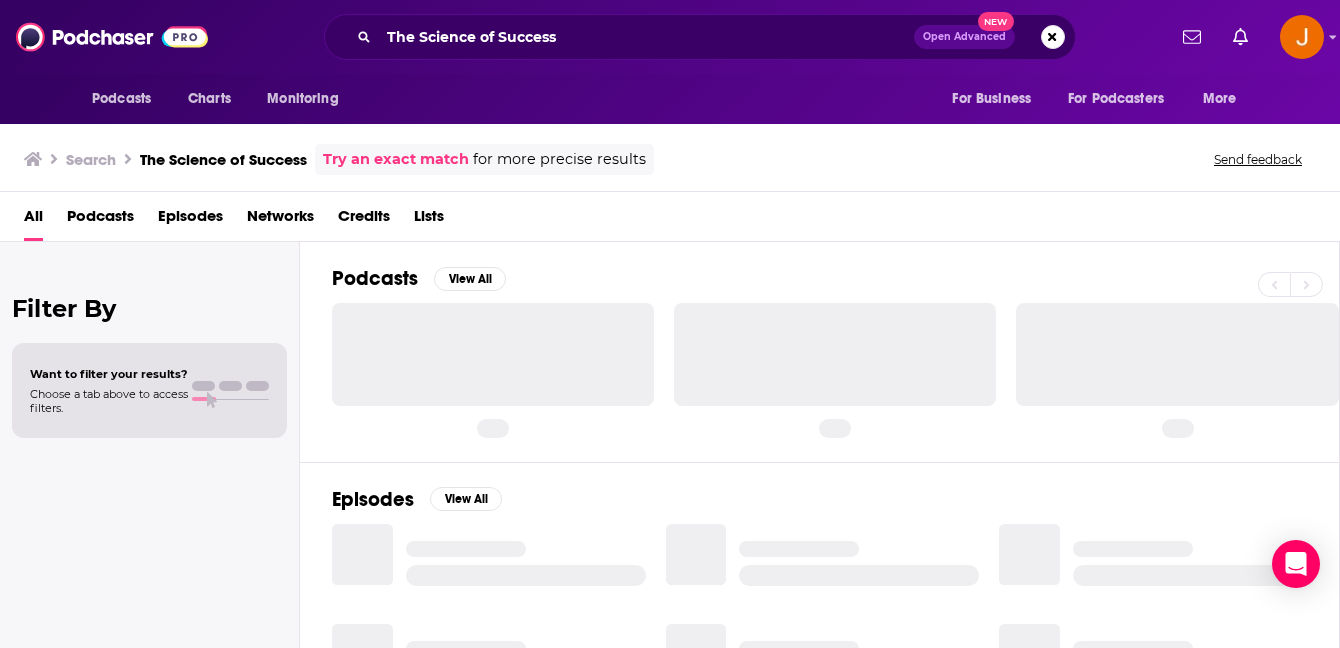 scroll, scrollTop: 0, scrollLeft: 0, axis: both 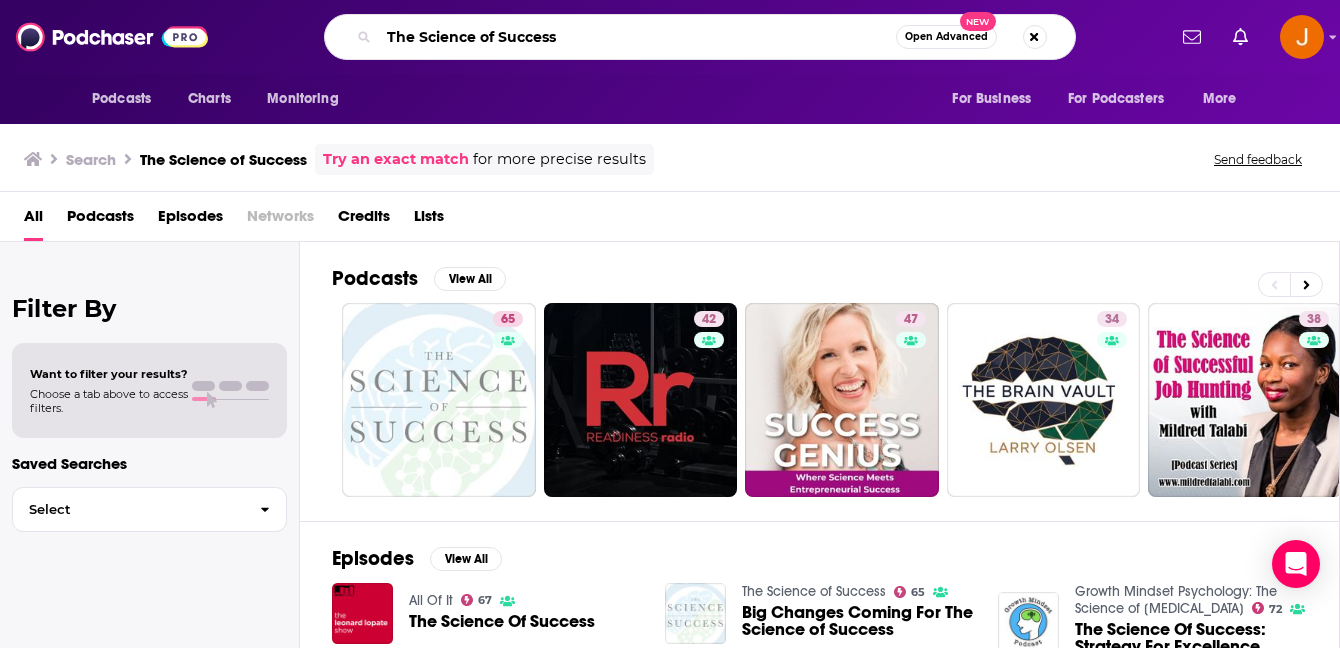 drag, startPoint x: 624, startPoint y: 47, endPoint x: 280, endPoint y: 25, distance: 344.70276 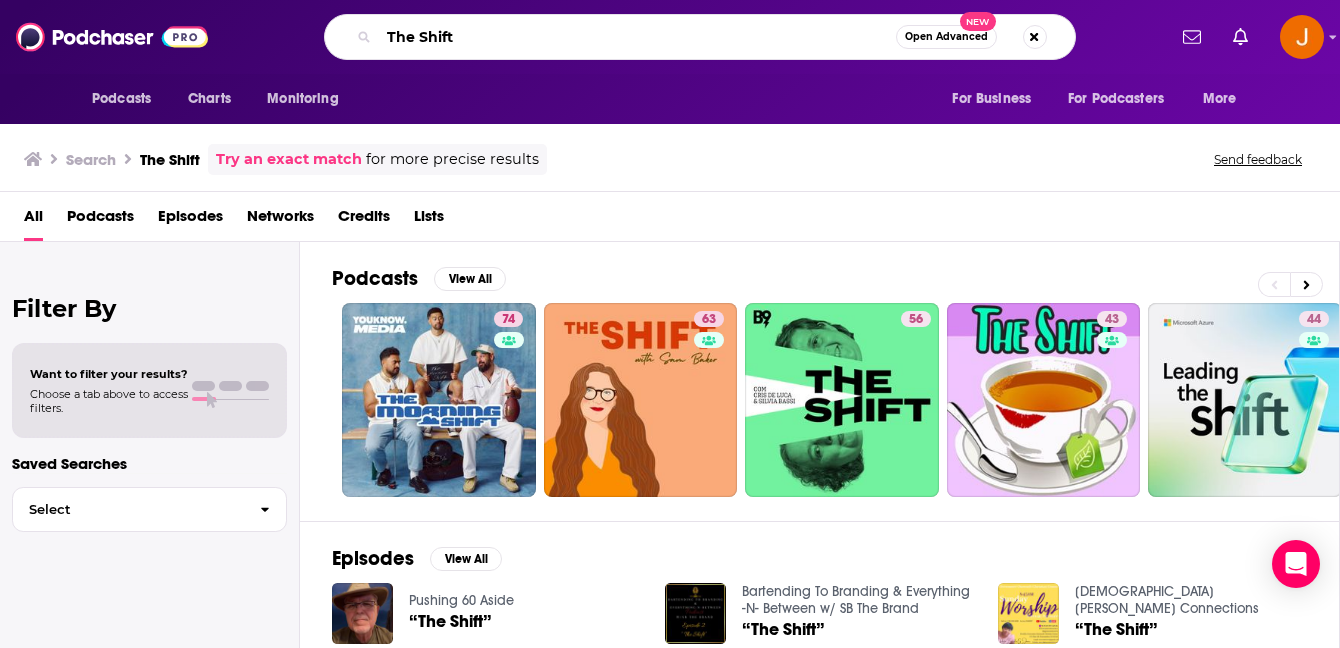 click on "The Shift" at bounding box center (637, 37) 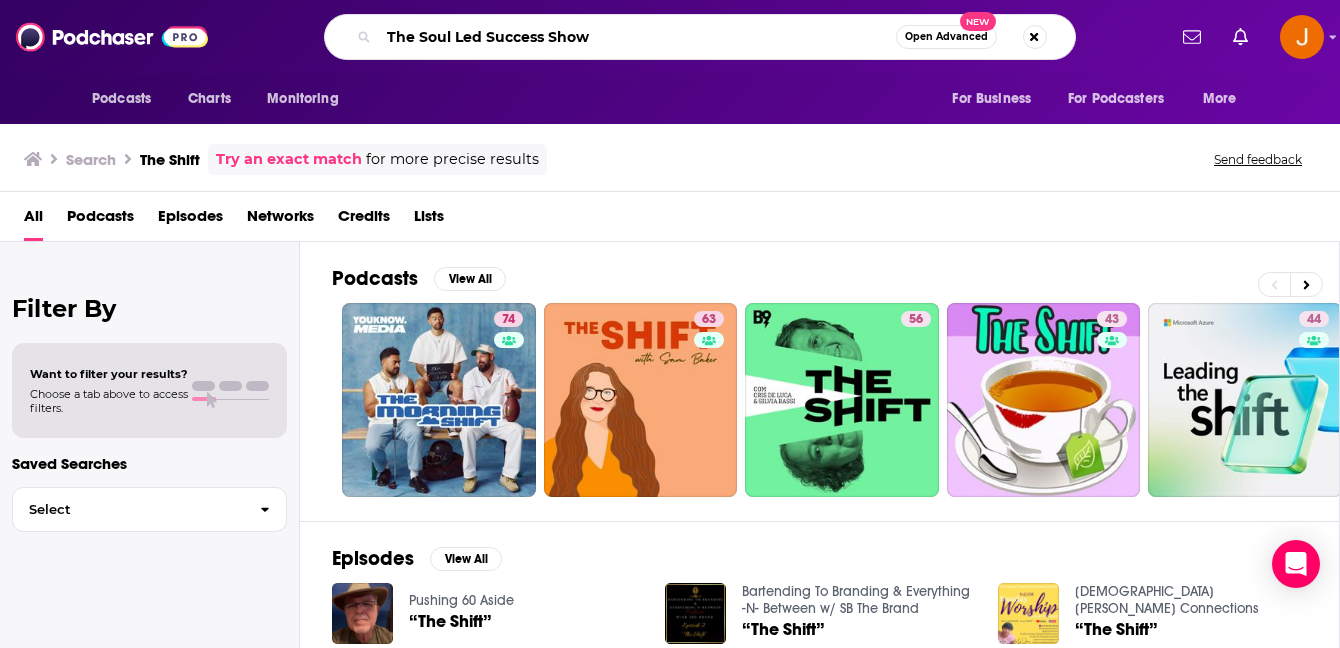 type on "The Soul Led Success Show" 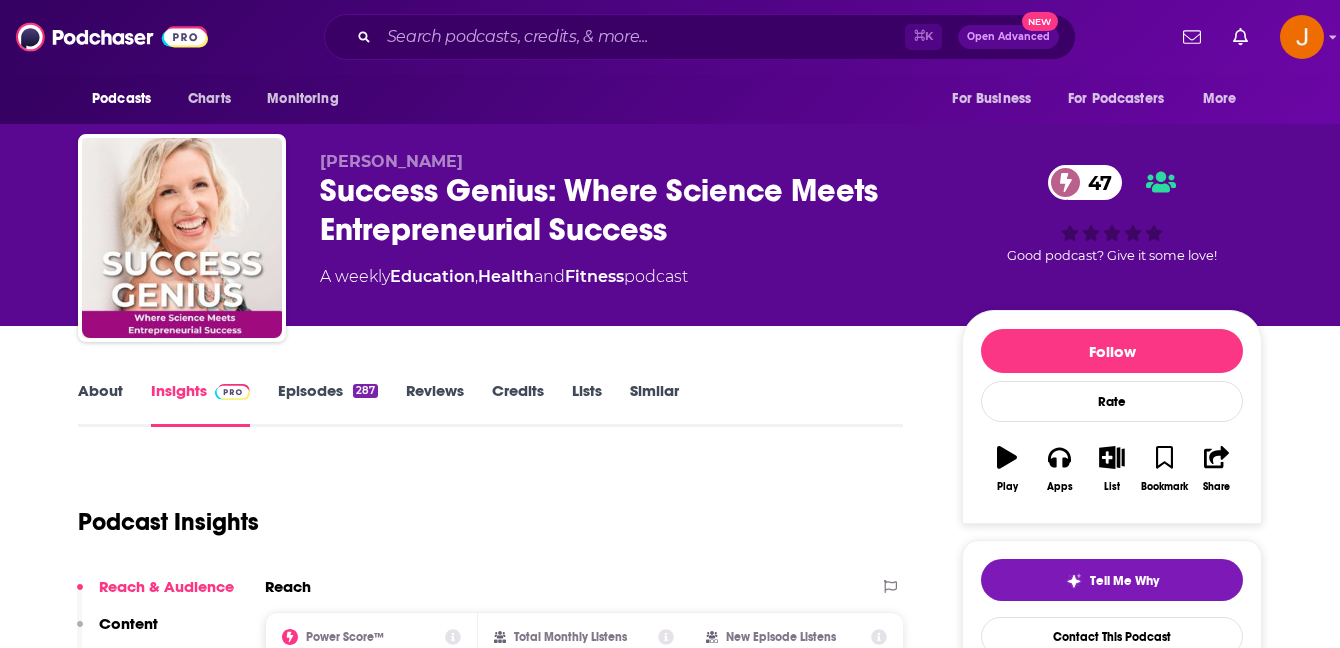 scroll, scrollTop: 0, scrollLeft: 0, axis: both 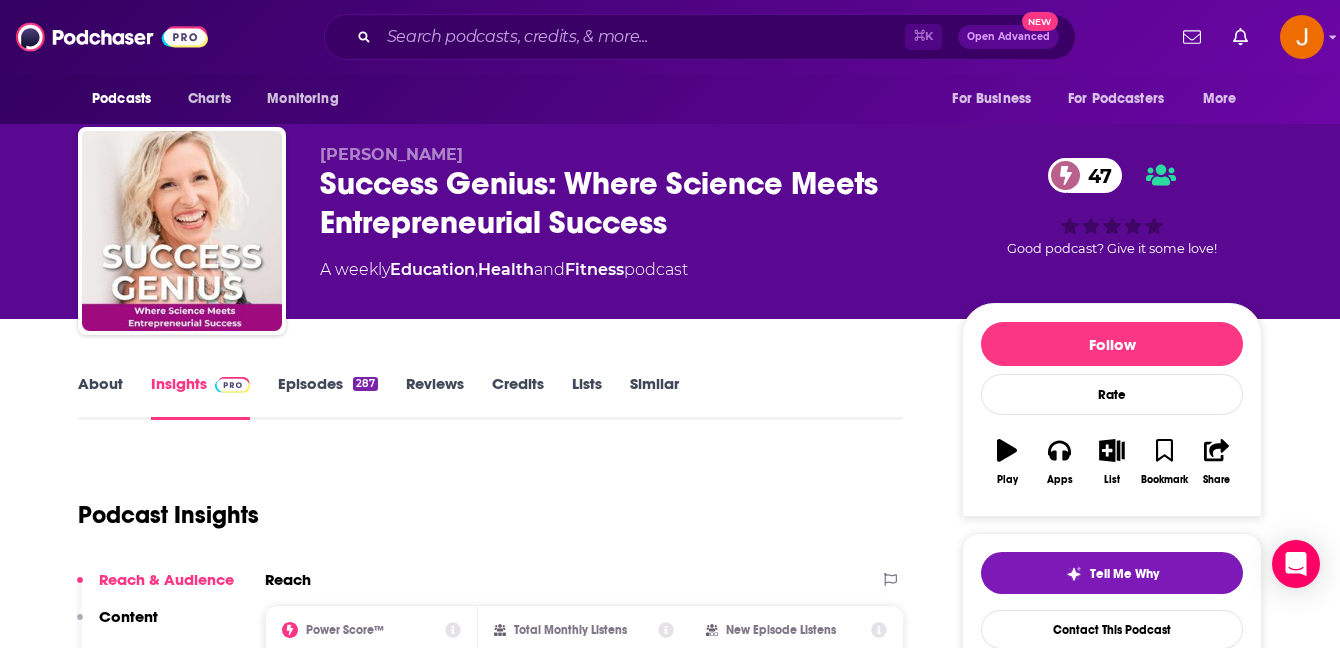 click on "Episodes 287" at bounding box center (328, 397) 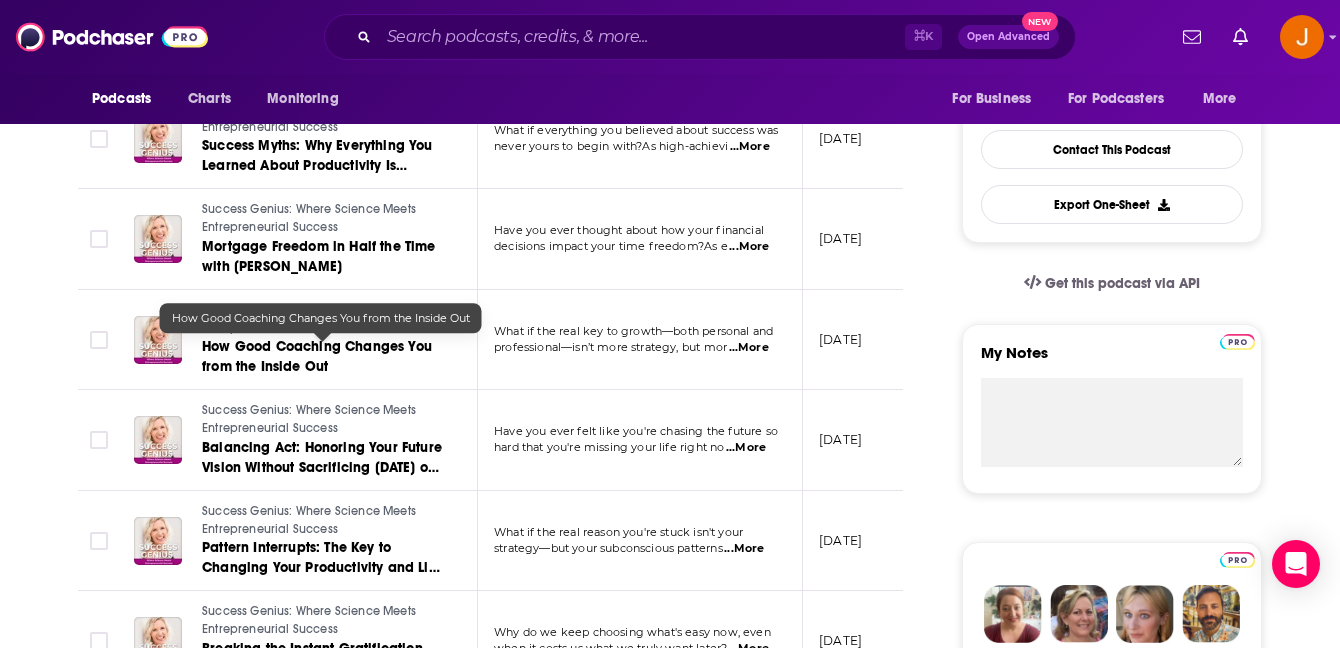 scroll, scrollTop: 0, scrollLeft: 0, axis: both 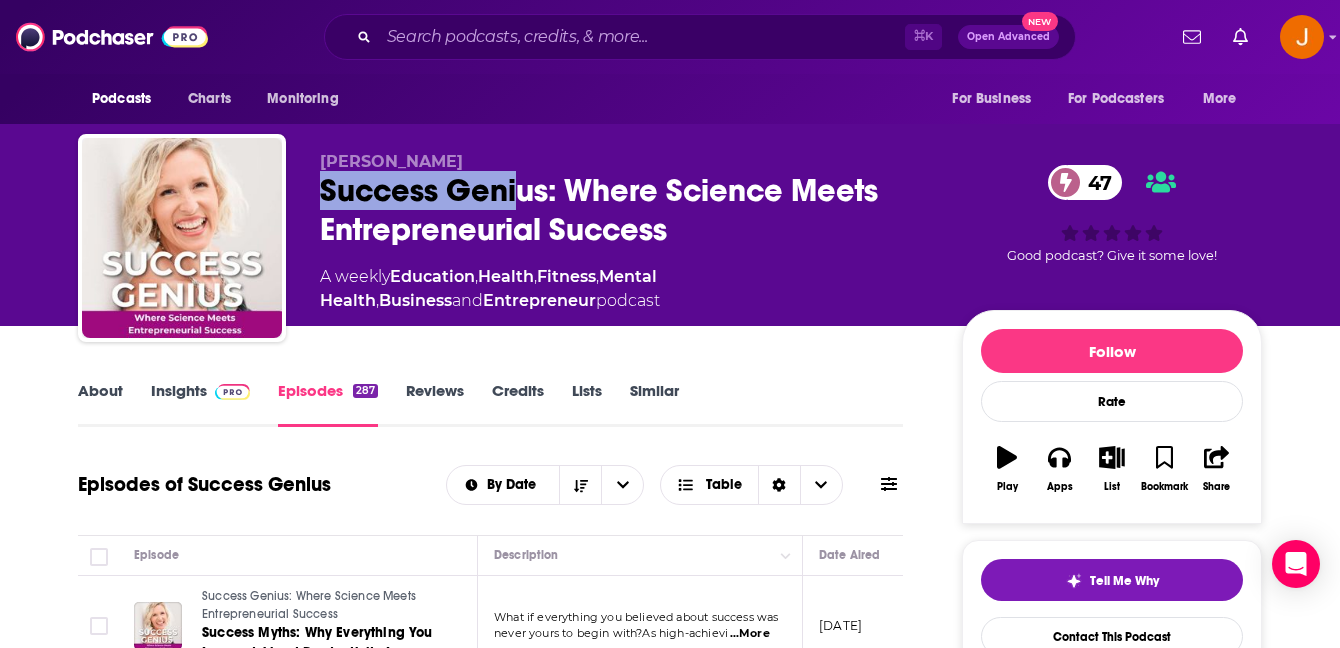 drag, startPoint x: 317, startPoint y: 185, endPoint x: 709, endPoint y: 222, distance: 393.7423 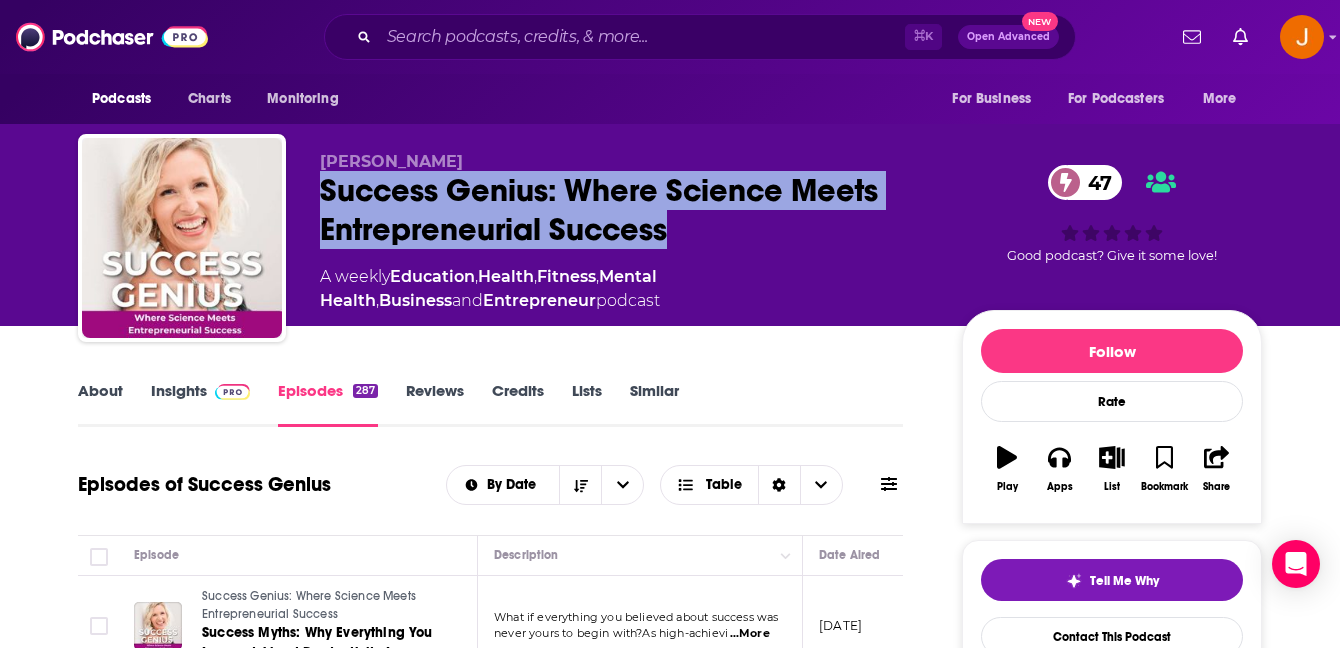 drag, startPoint x: 670, startPoint y: 242, endPoint x: 315, endPoint y: 191, distance: 358.64468 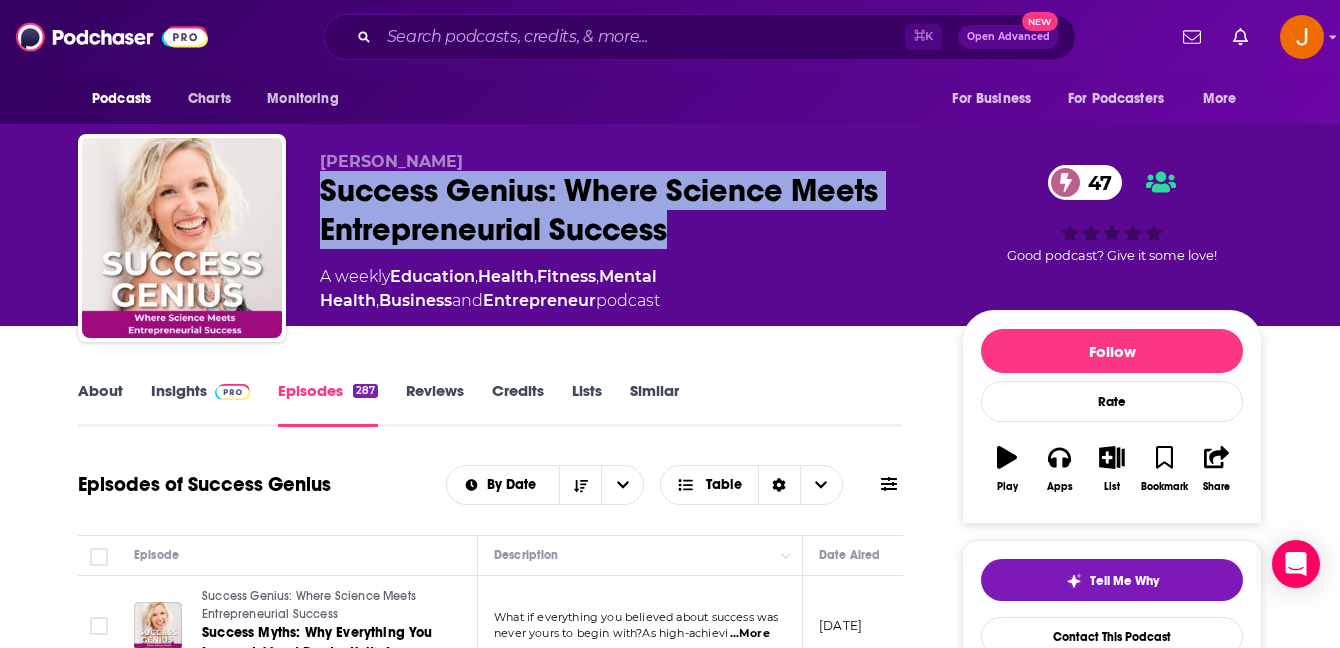 drag, startPoint x: 438, startPoint y: 159, endPoint x: 322, endPoint y: 163, distance: 116.06895 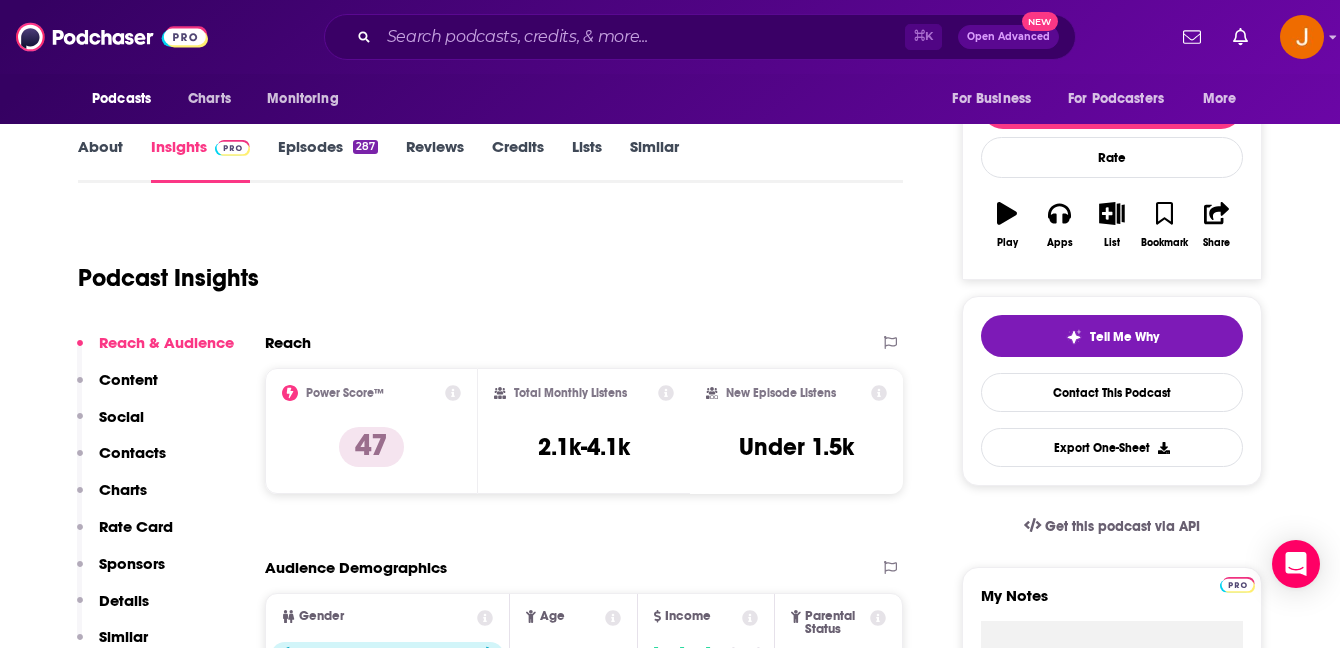 scroll, scrollTop: 252, scrollLeft: 0, axis: vertical 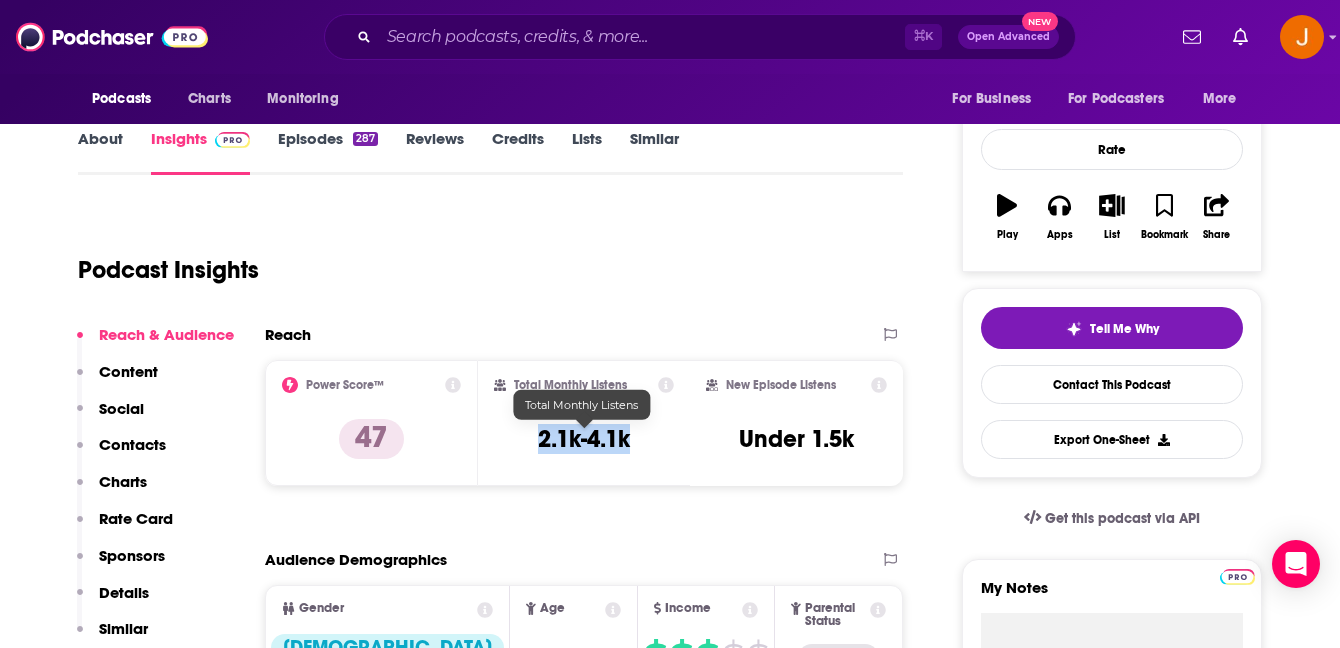 drag, startPoint x: 558, startPoint y: 447, endPoint x: 631, endPoint y: 447, distance: 73 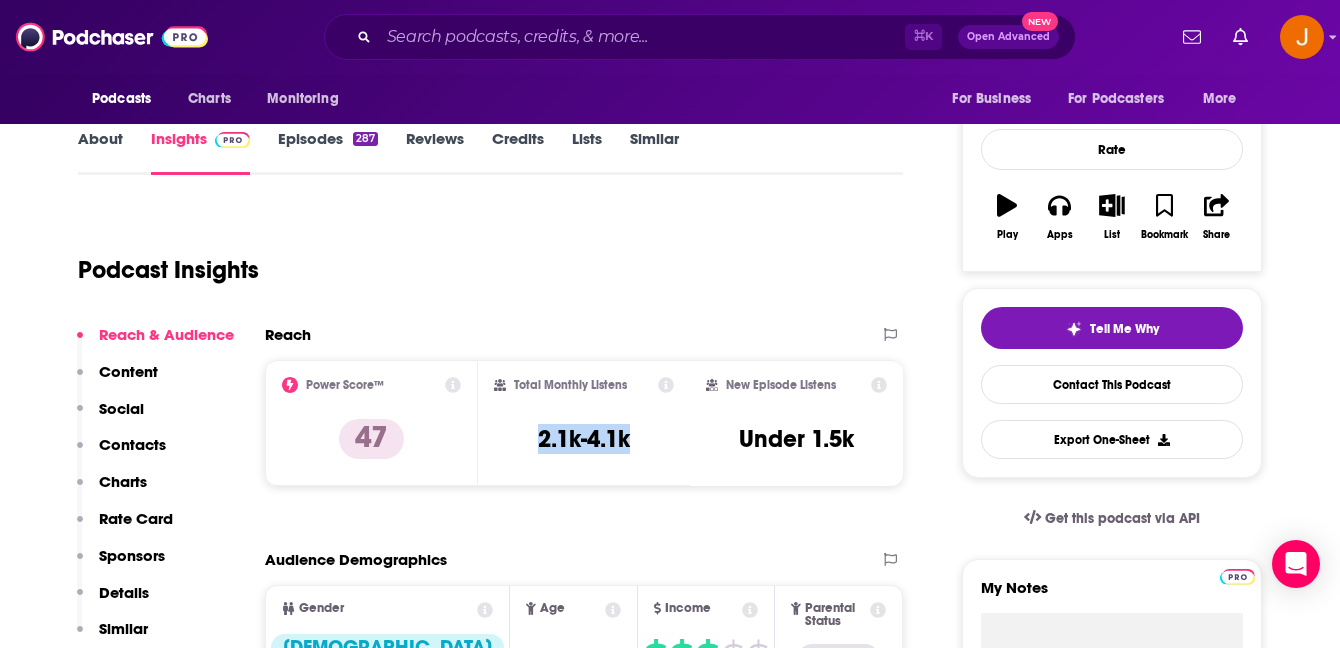 click on "Contacts" at bounding box center [132, 444] 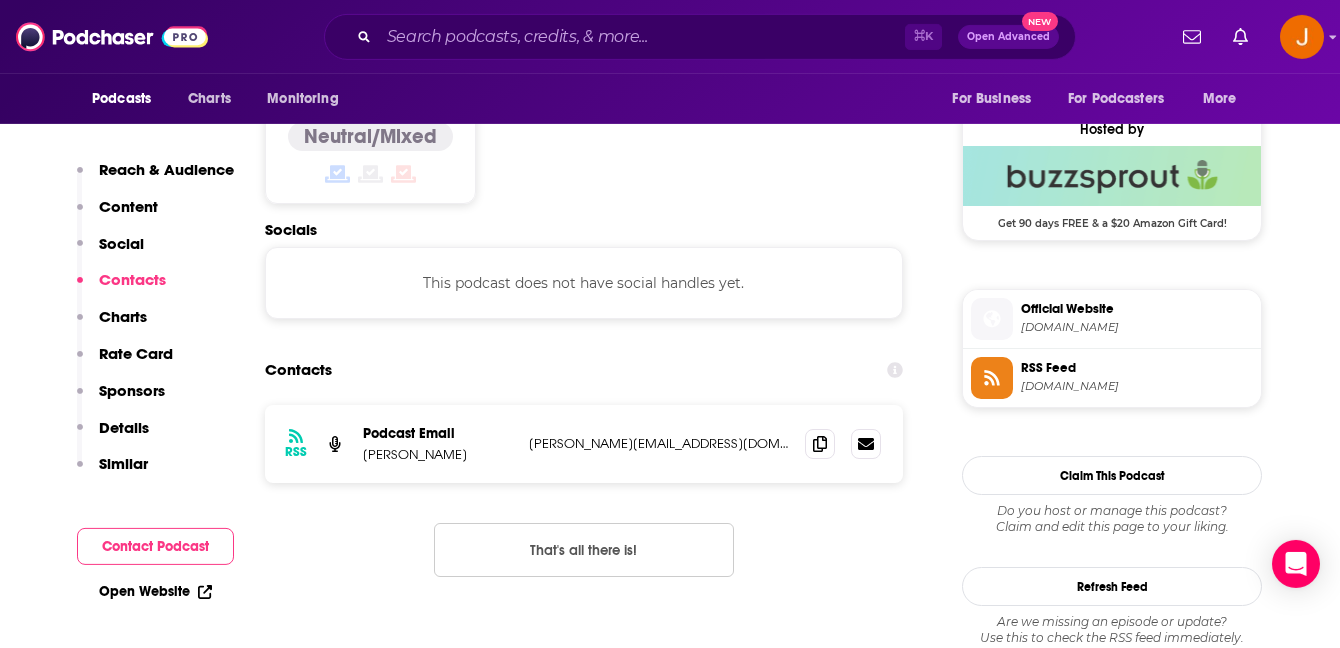 scroll, scrollTop: 1592, scrollLeft: 0, axis: vertical 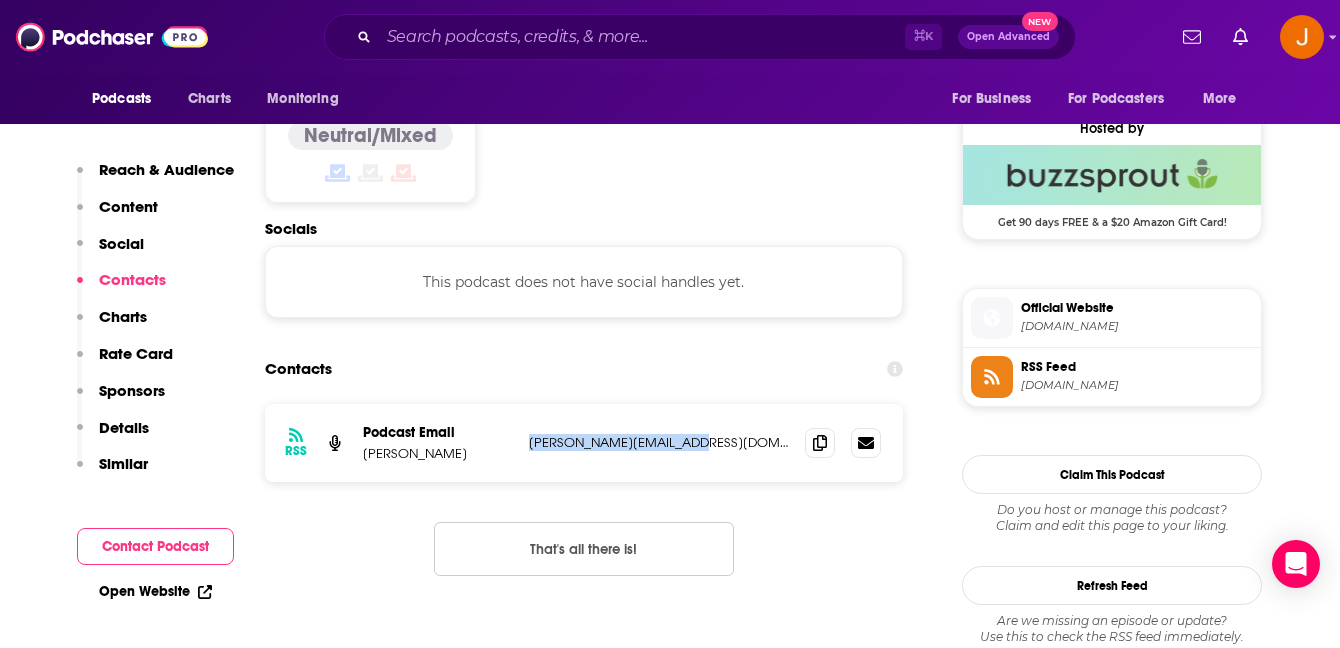 drag, startPoint x: 686, startPoint y: 382, endPoint x: 529, endPoint y: 377, distance: 157.0796 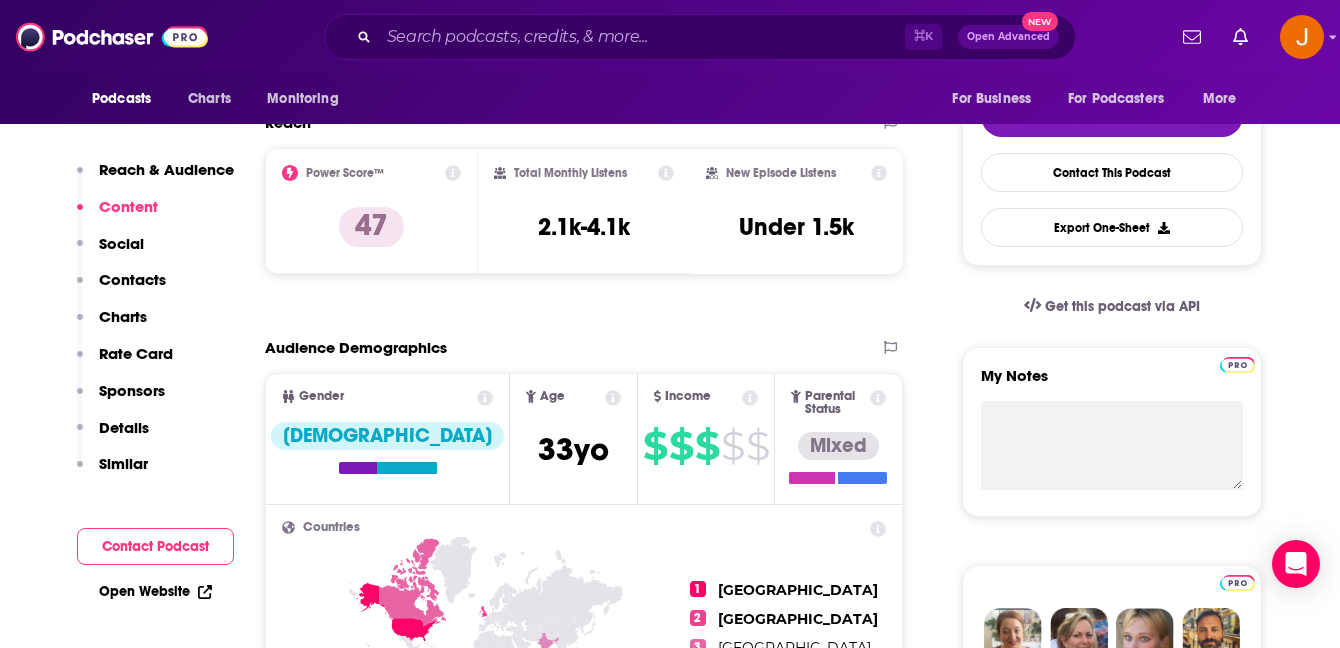scroll, scrollTop: 256, scrollLeft: 0, axis: vertical 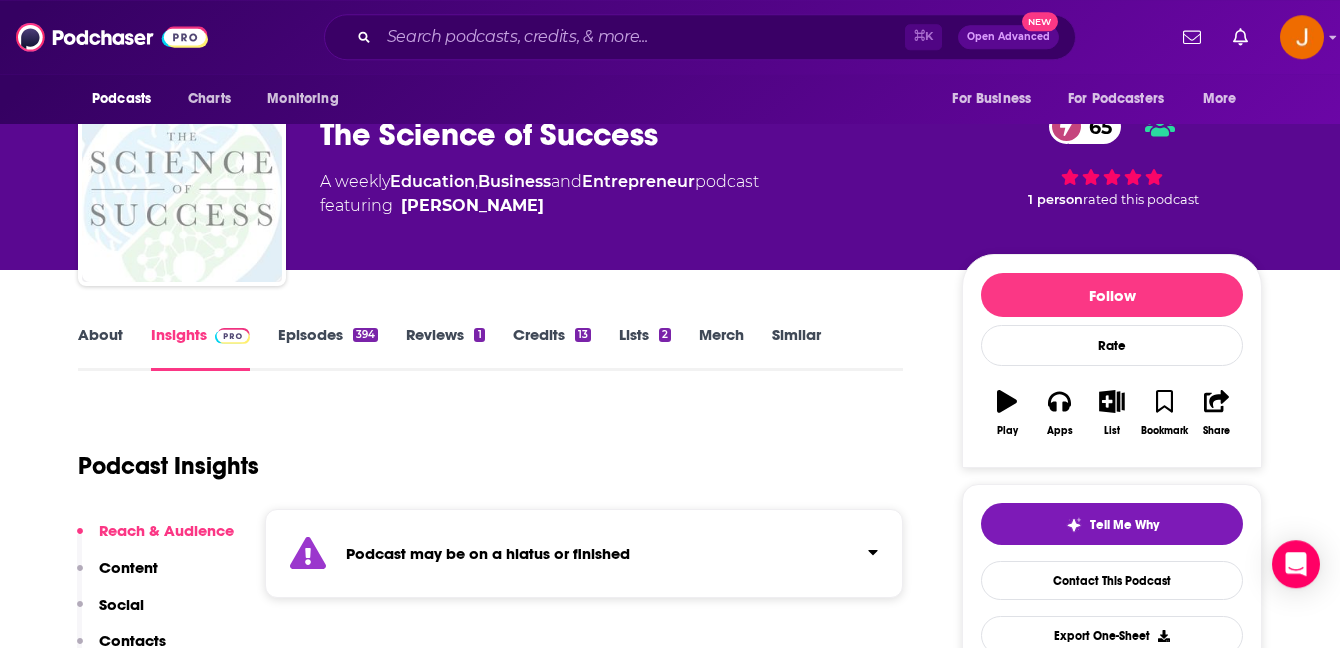 click on "Episodes 394" at bounding box center [328, 348] 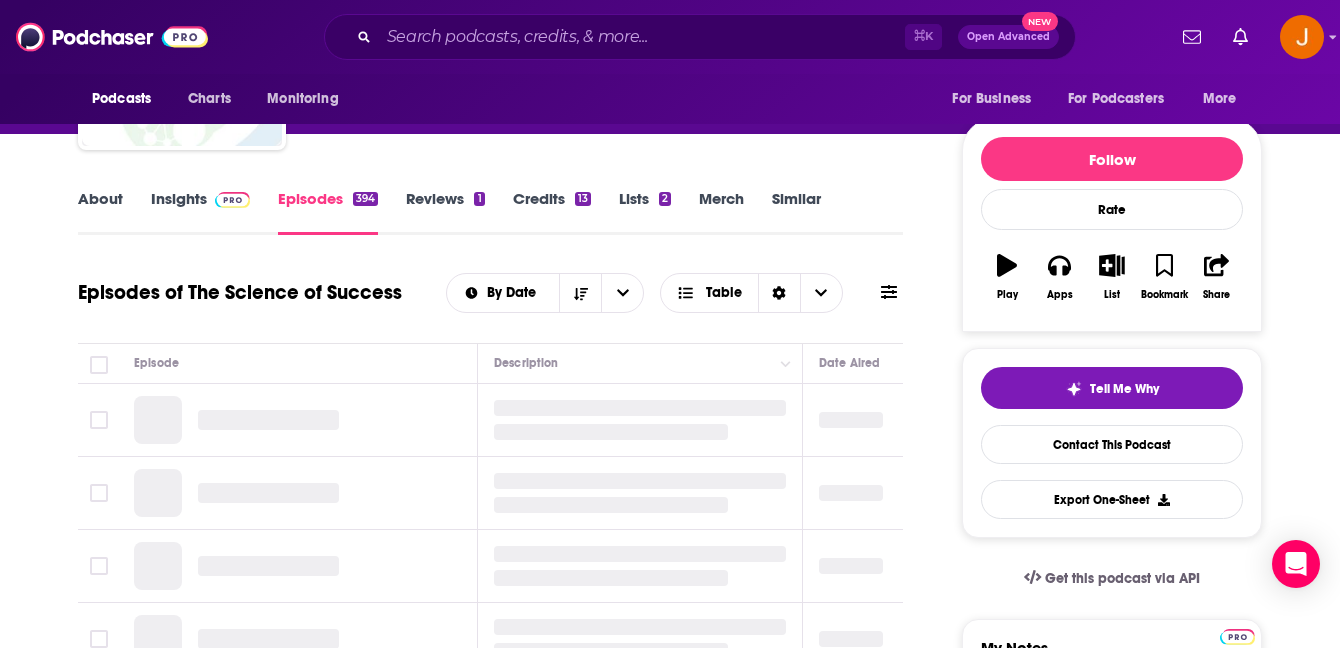 scroll, scrollTop: 286, scrollLeft: 0, axis: vertical 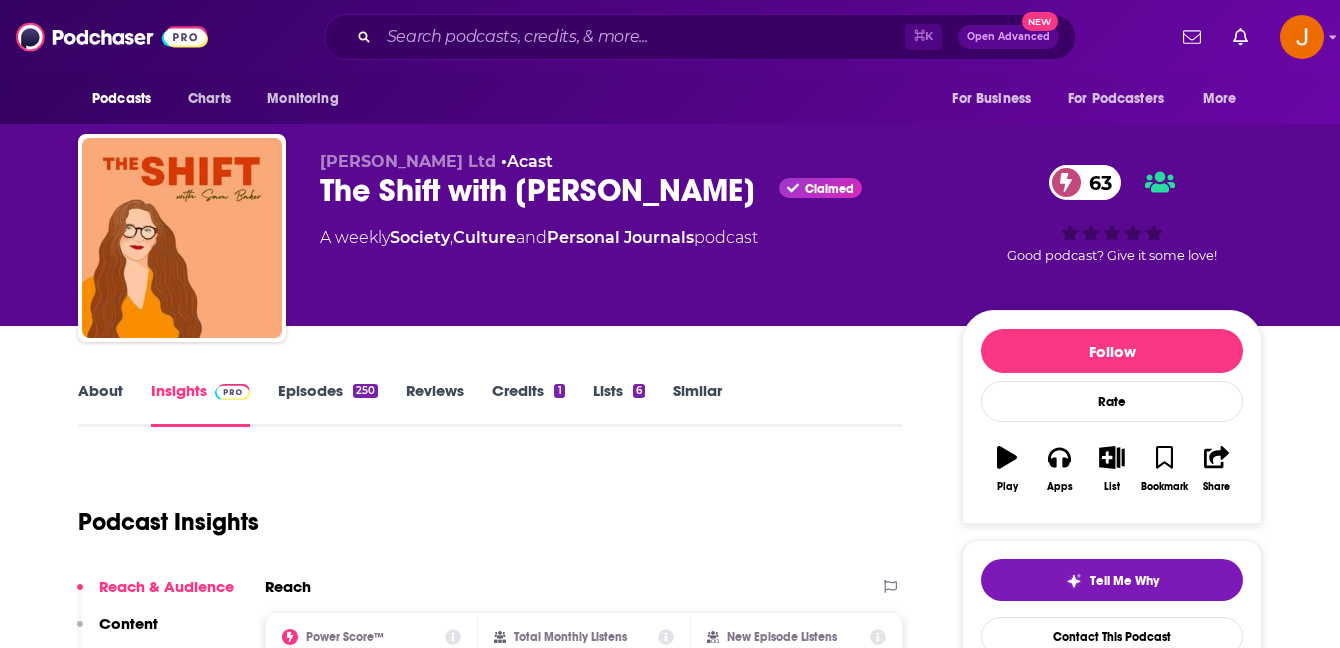 click on "Episodes 250" at bounding box center (328, 404) 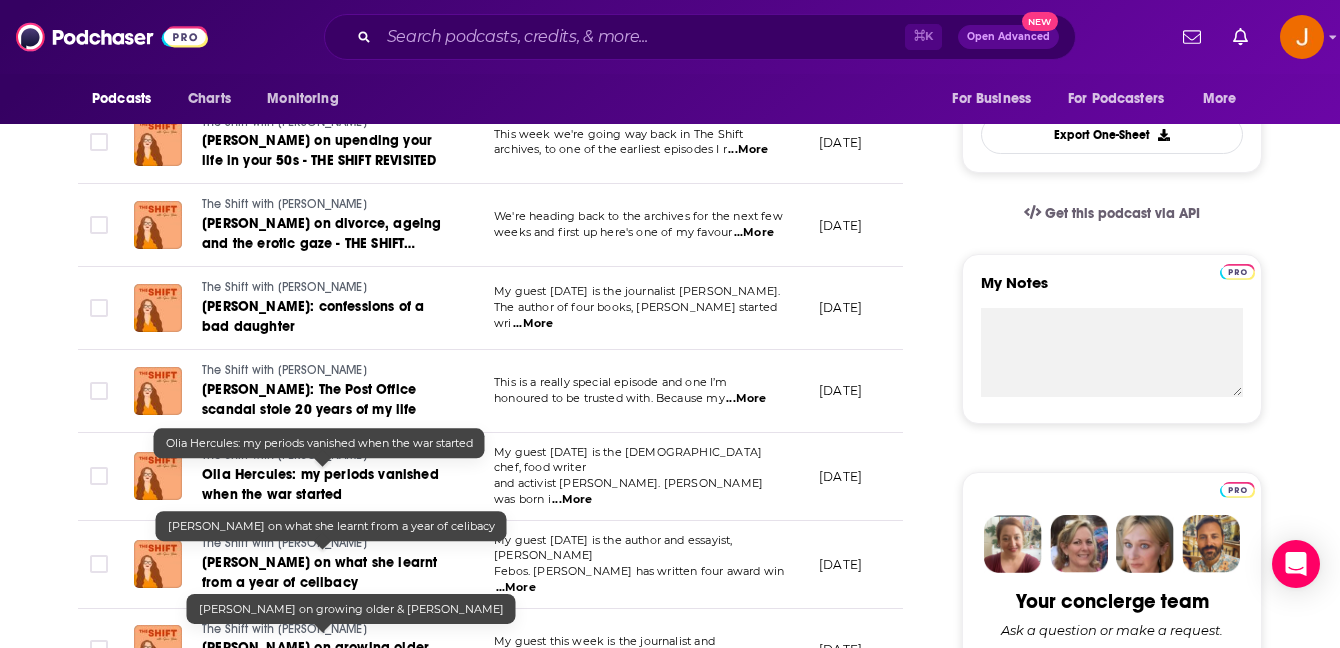 scroll, scrollTop: 0, scrollLeft: 0, axis: both 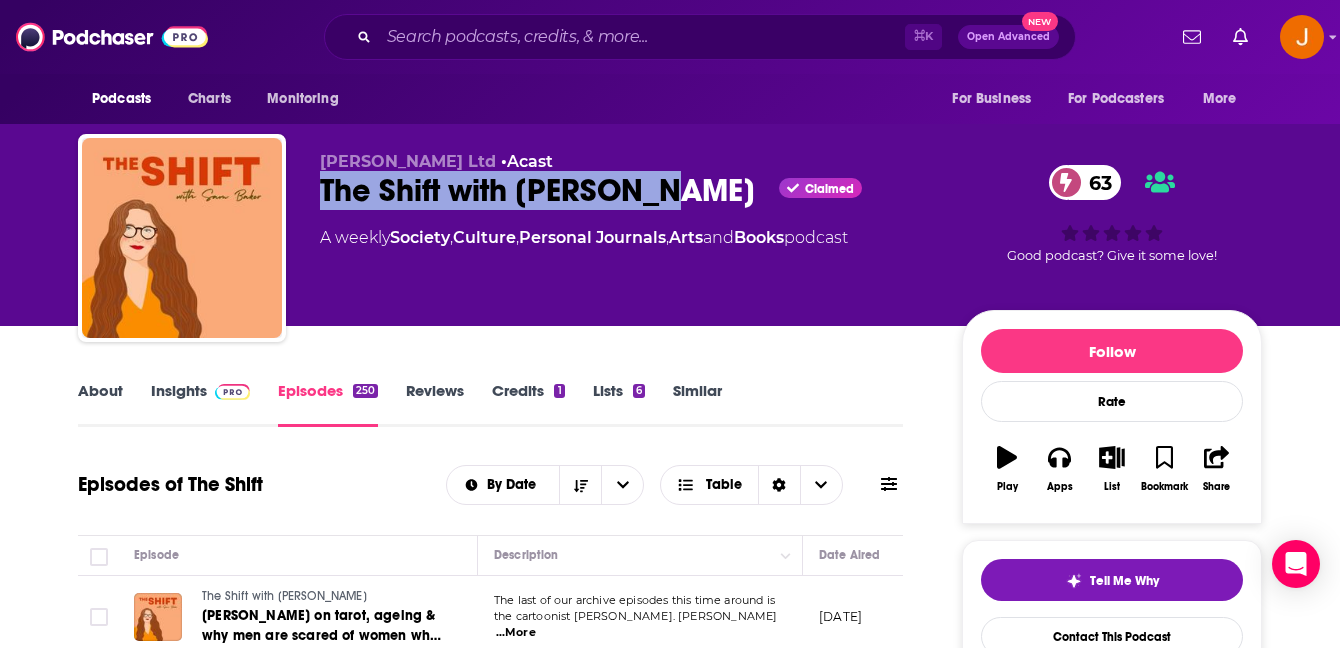 drag, startPoint x: 322, startPoint y: 206, endPoint x: 678, endPoint y: 201, distance: 356.03513 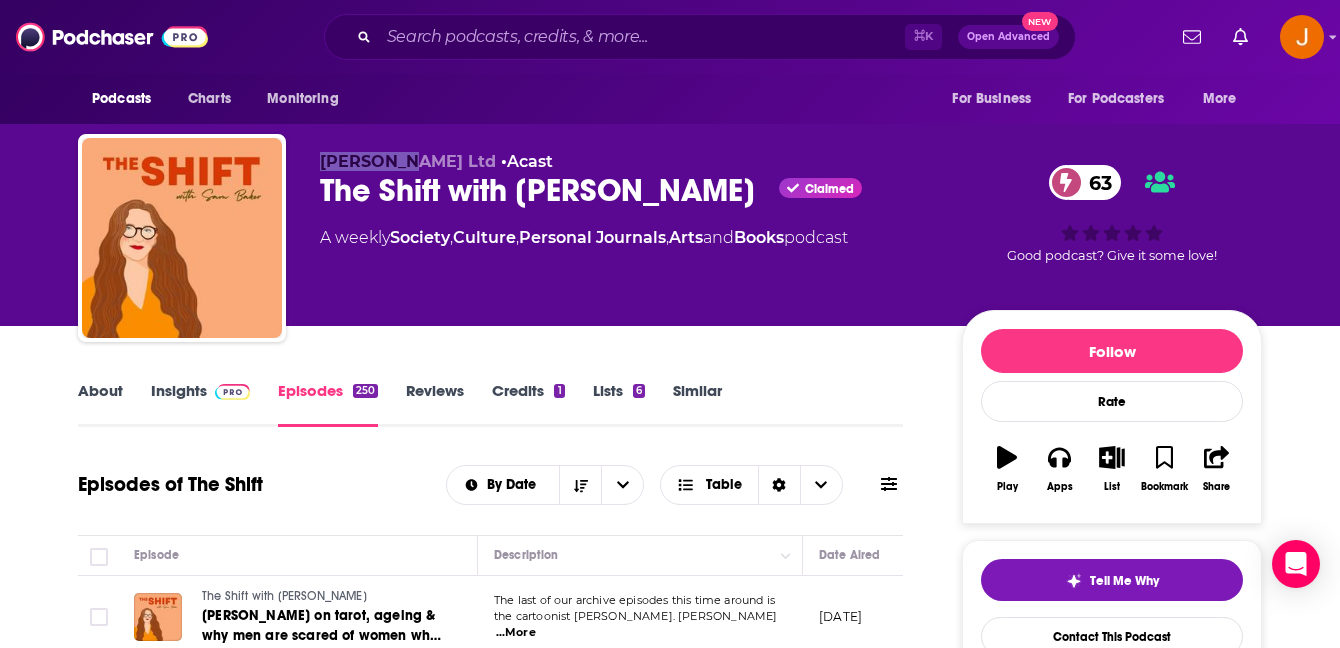 drag, startPoint x: 315, startPoint y: 159, endPoint x: 408, endPoint y: 170, distance: 93.64828 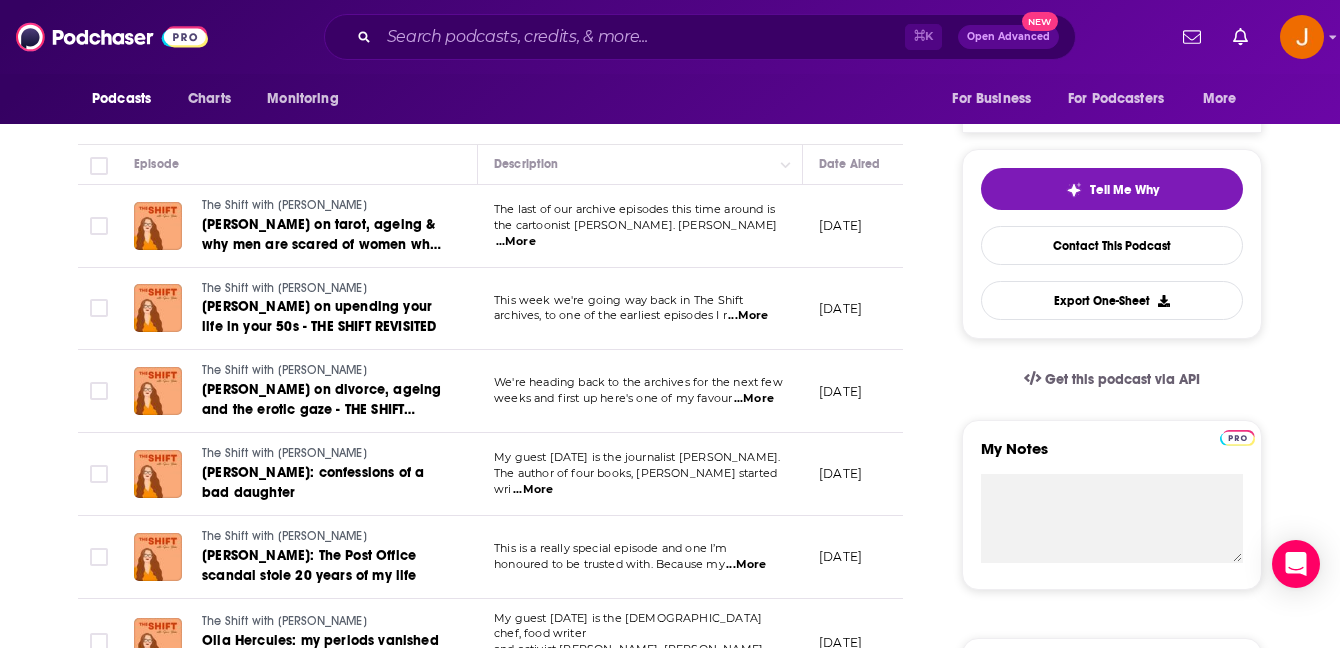 scroll, scrollTop: 106, scrollLeft: 0, axis: vertical 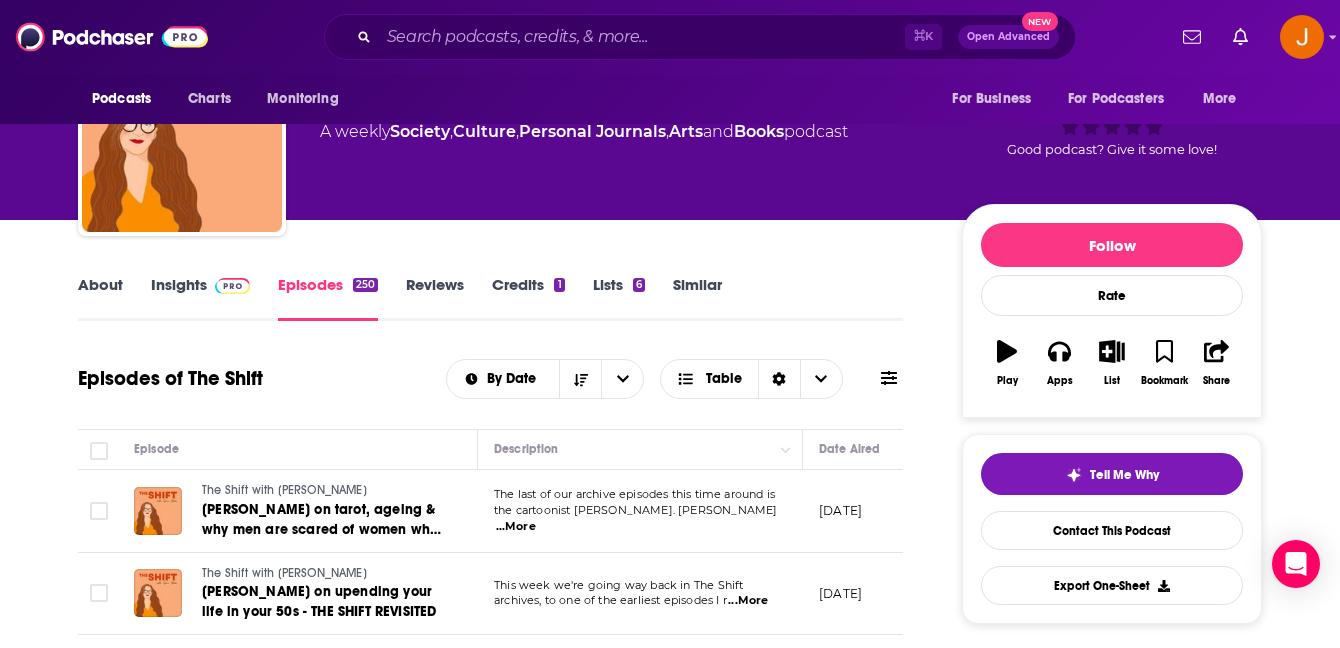 click on "Insights" at bounding box center (200, 298) 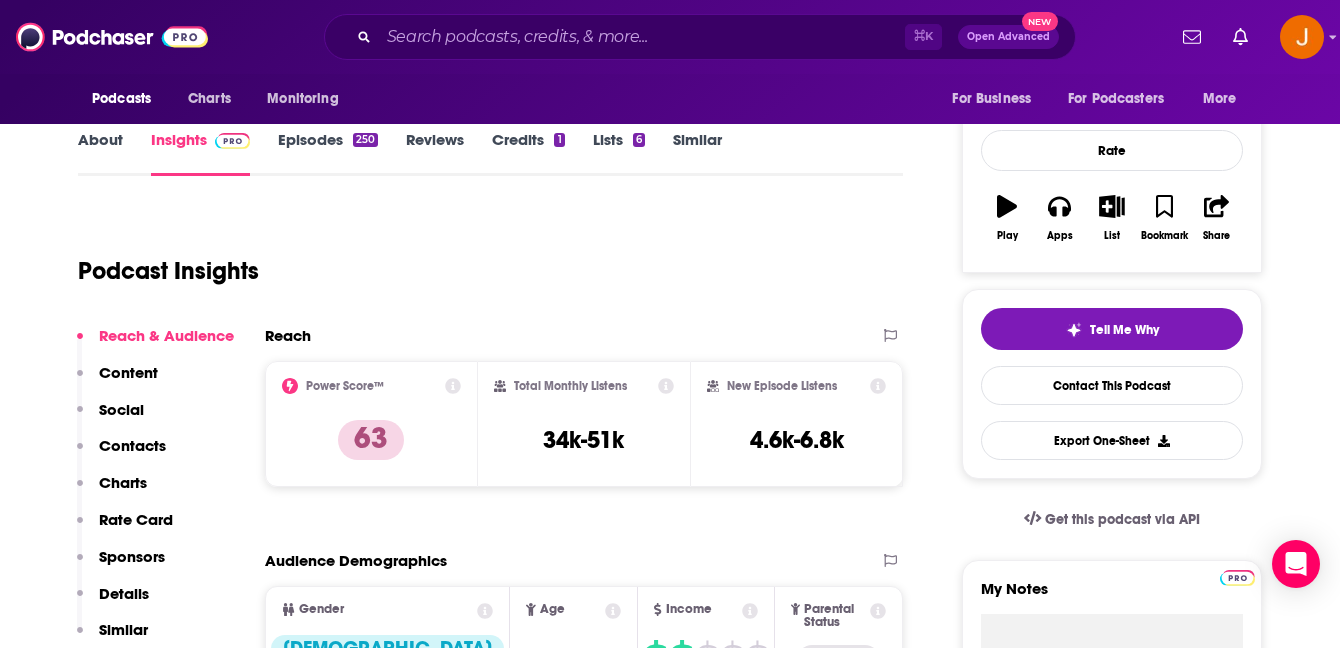 scroll, scrollTop: 274, scrollLeft: 0, axis: vertical 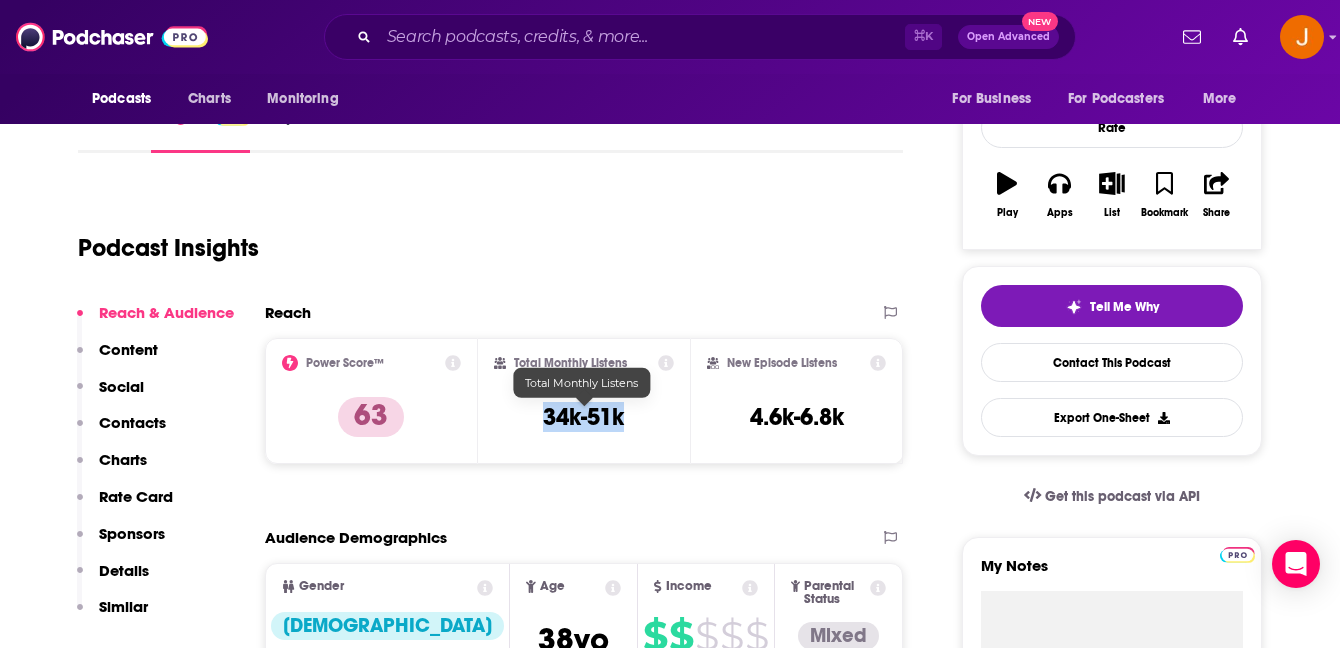 drag, startPoint x: 539, startPoint y: 417, endPoint x: 622, endPoint y: 422, distance: 83.15047 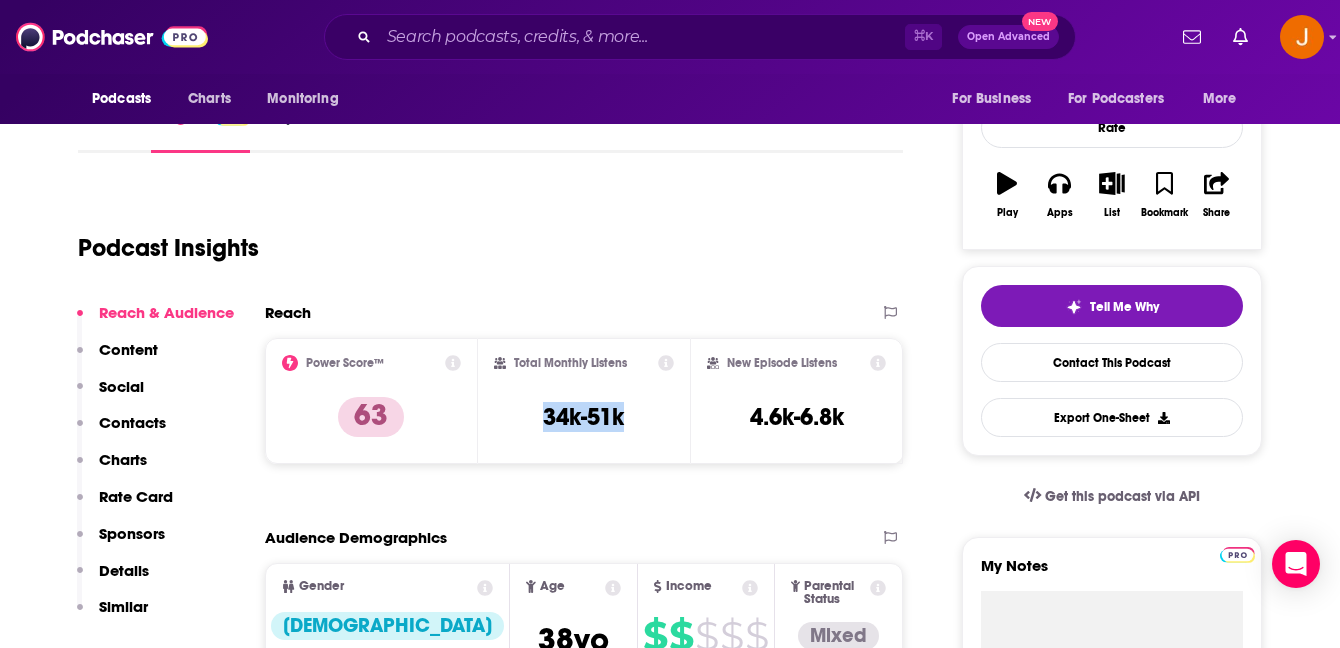 click on "Contacts" at bounding box center [132, 422] 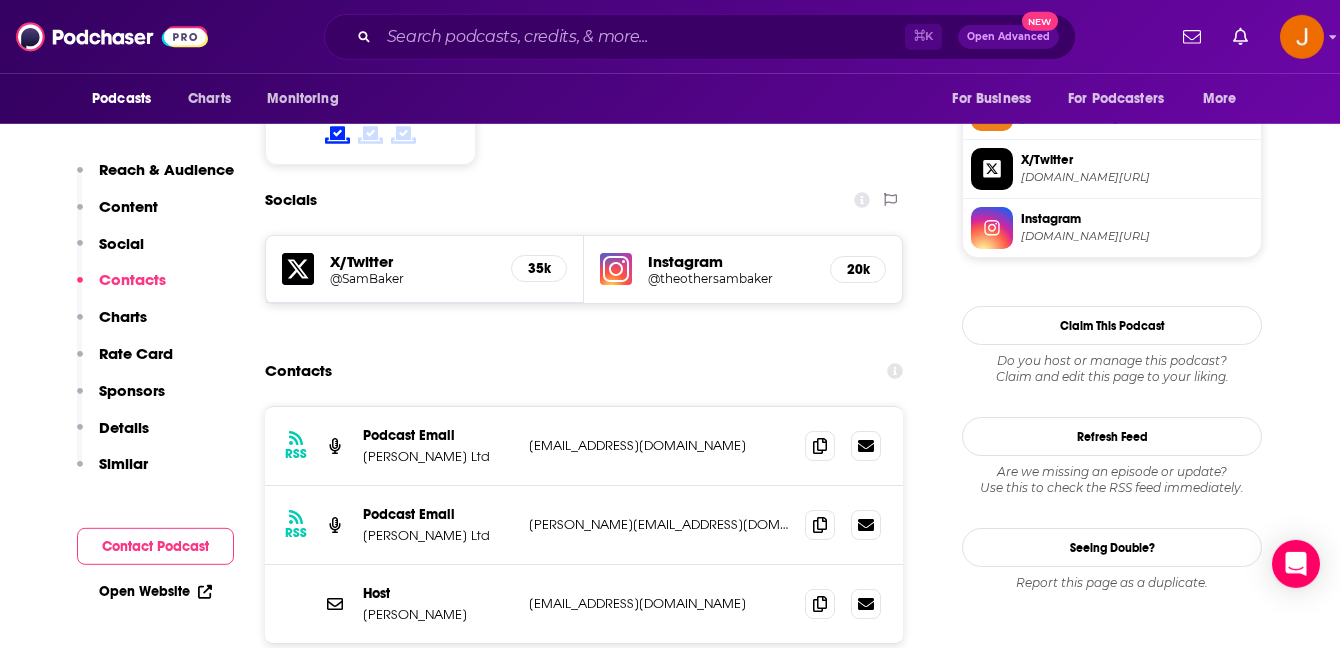 scroll, scrollTop: 1678, scrollLeft: 0, axis: vertical 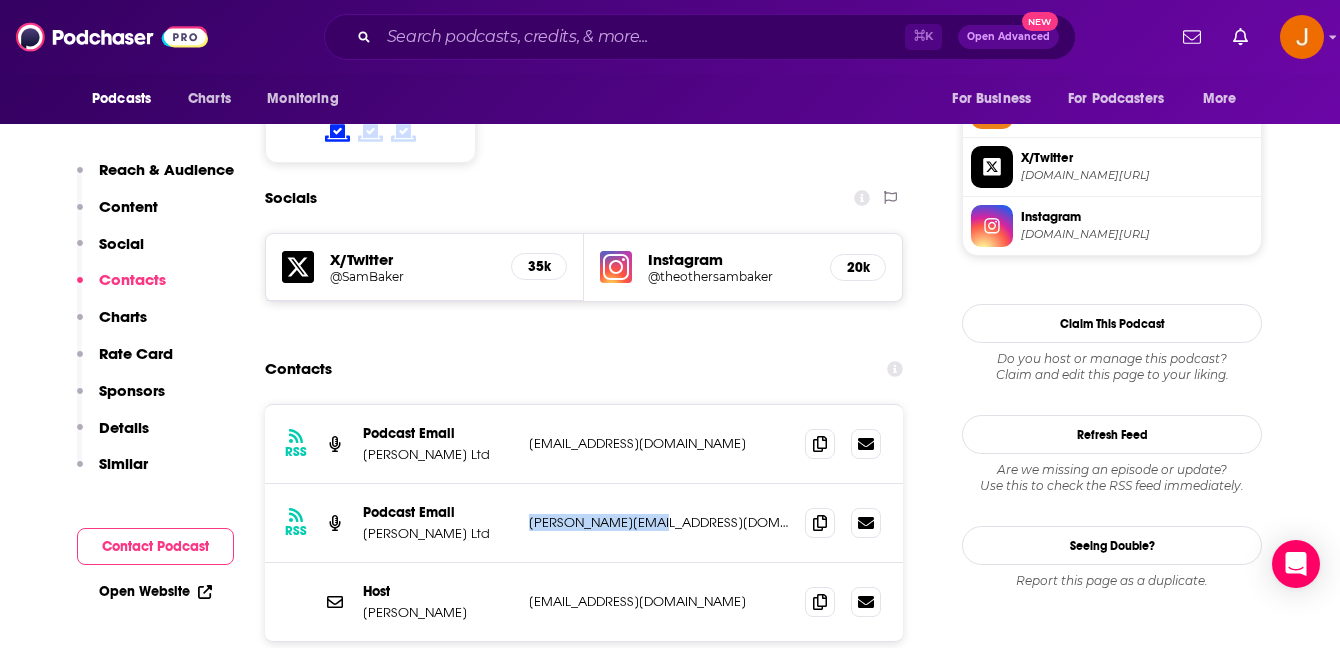 drag, startPoint x: 676, startPoint y: 445, endPoint x: 532, endPoint y: 454, distance: 144.28098 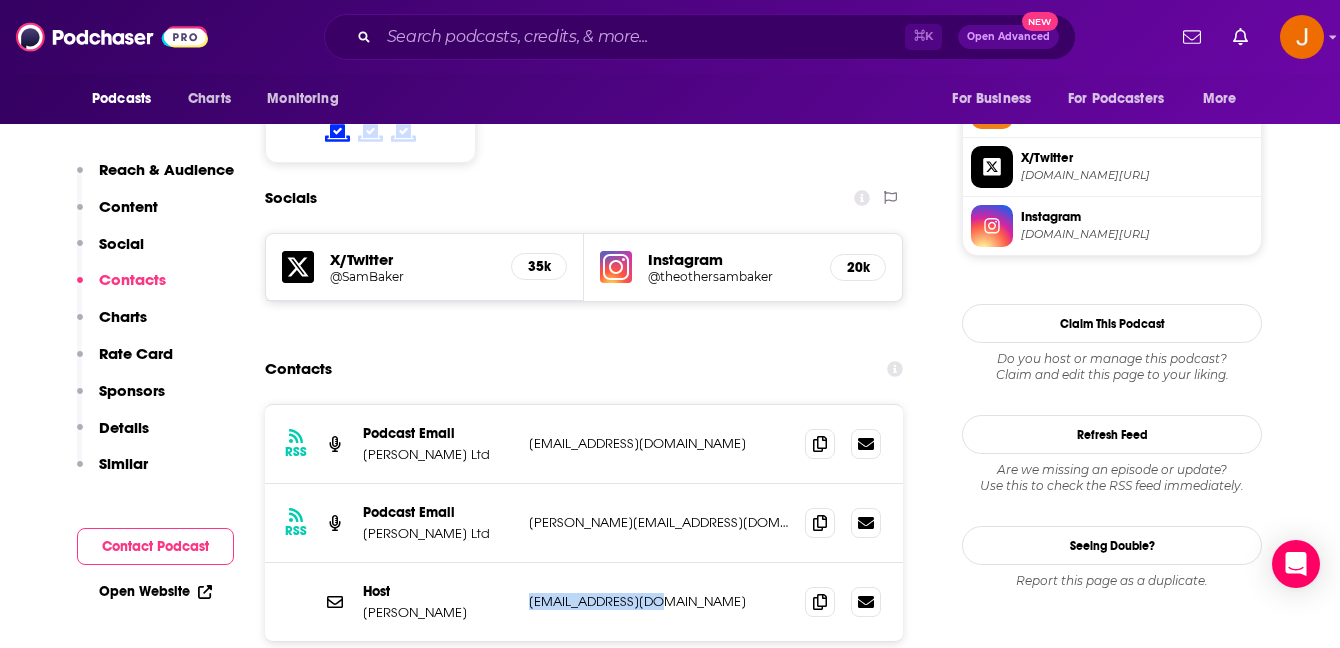 drag, startPoint x: 668, startPoint y: 532, endPoint x: 527, endPoint y: 532, distance: 141 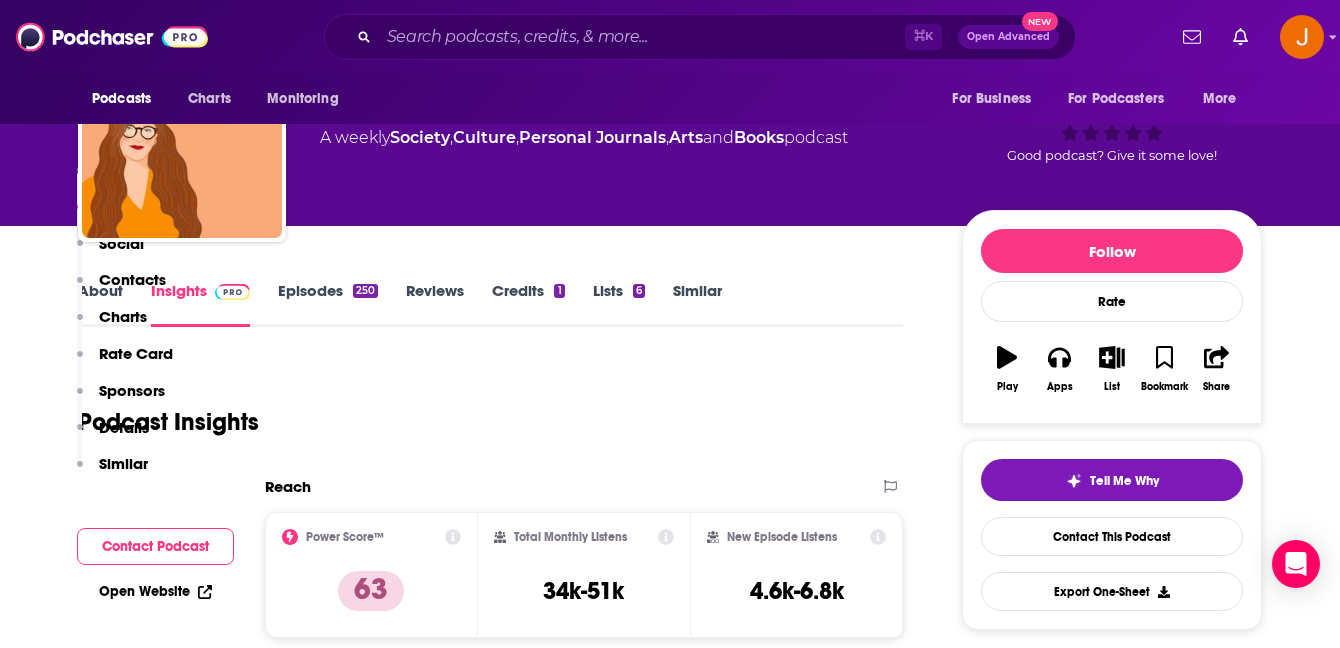 scroll, scrollTop: 0, scrollLeft: 0, axis: both 